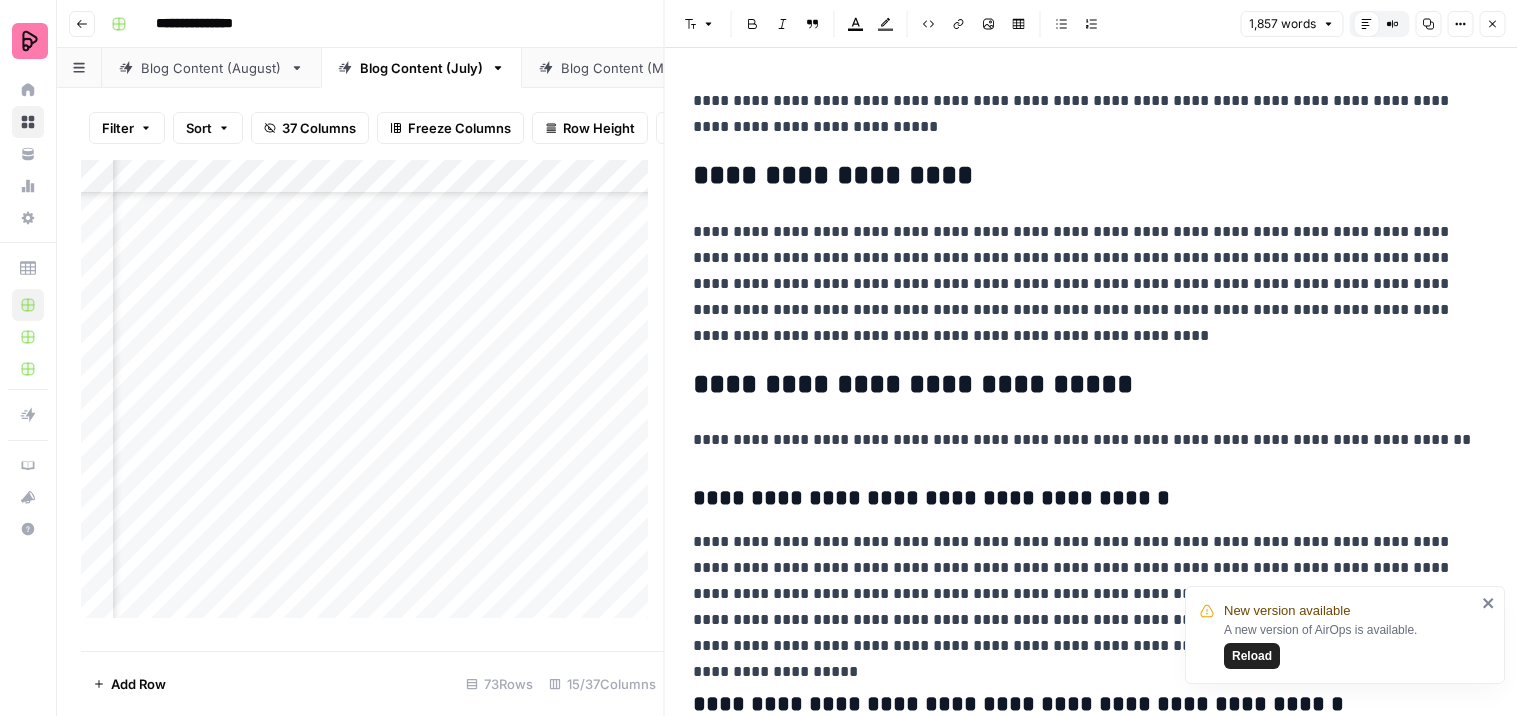 scroll, scrollTop: 0, scrollLeft: 0, axis: both 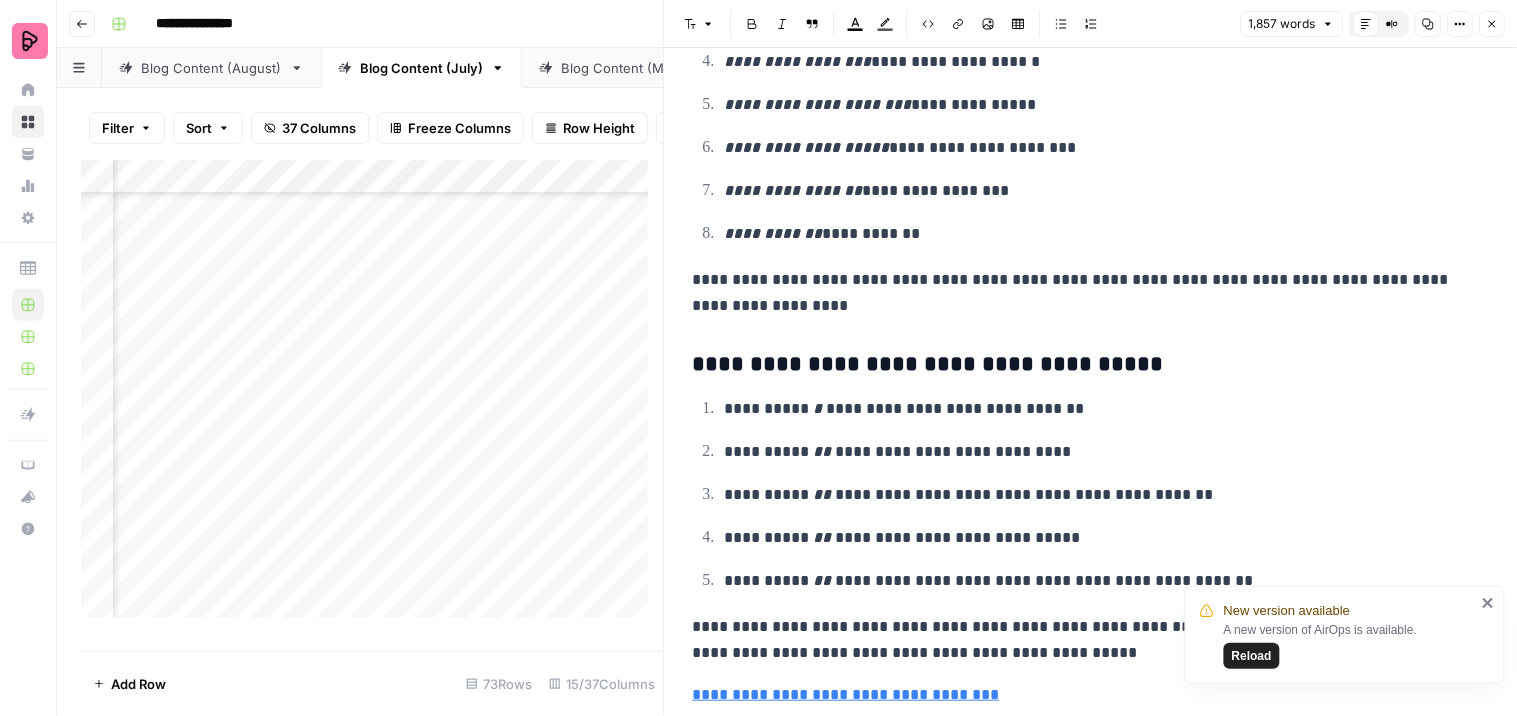 click on "Add Column" at bounding box center (372, 397) 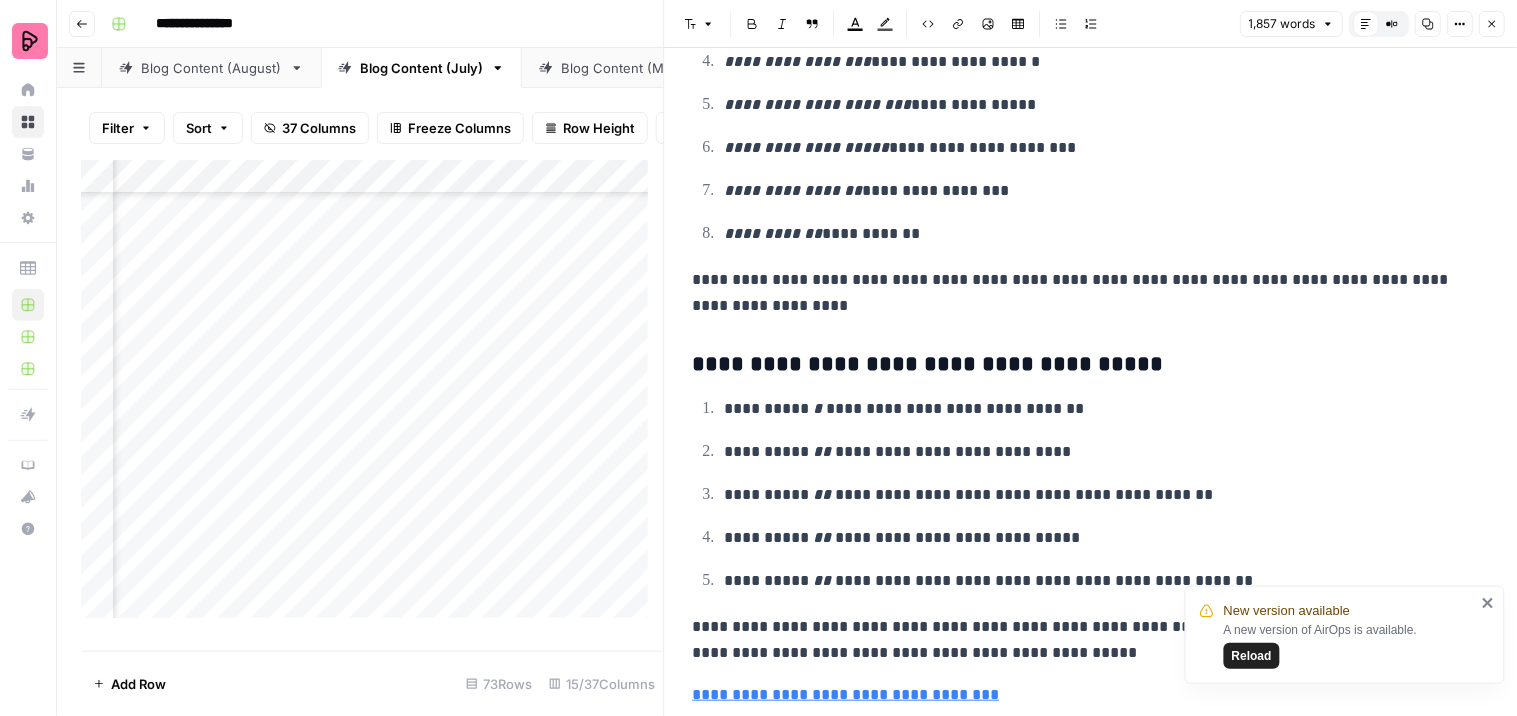 click on "Add Column" at bounding box center [372, 397] 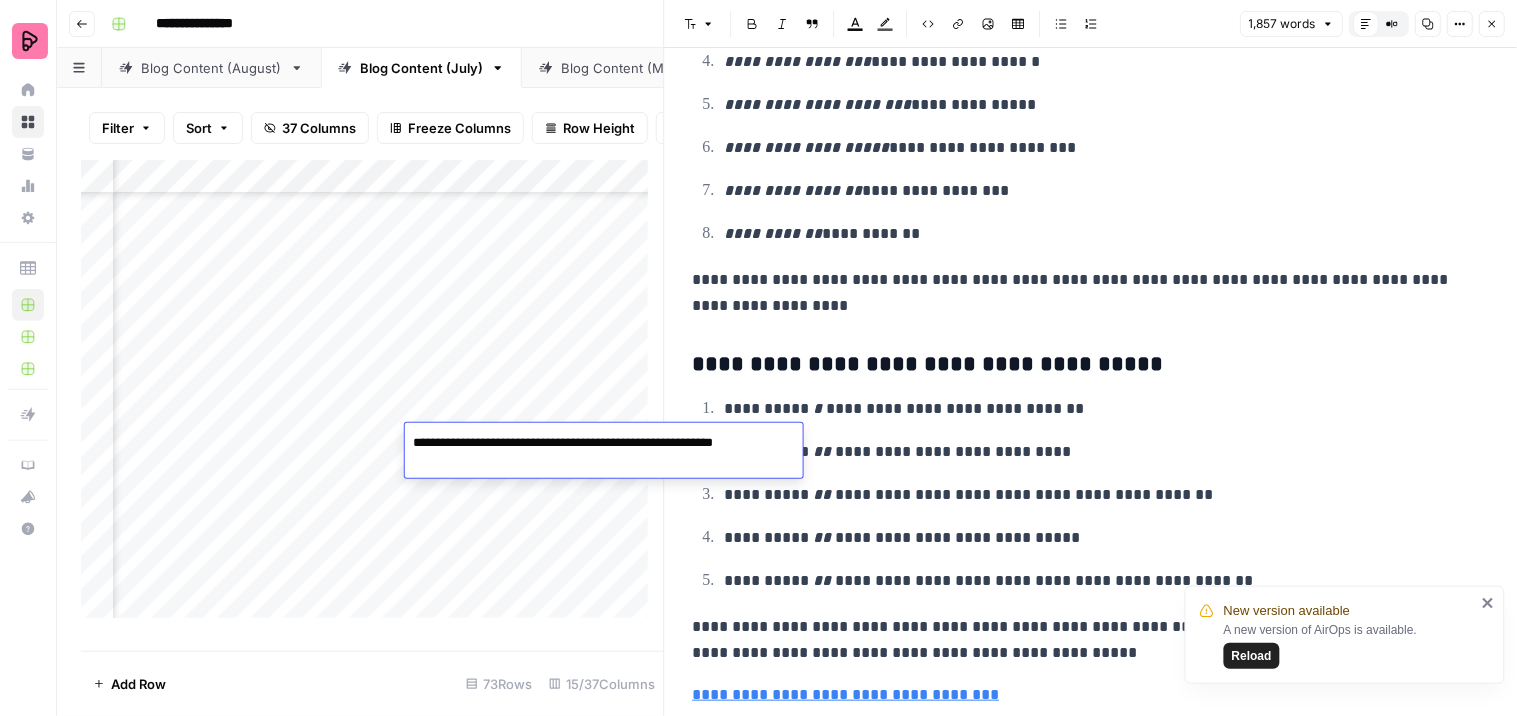 click on "Add Column" at bounding box center [372, 397] 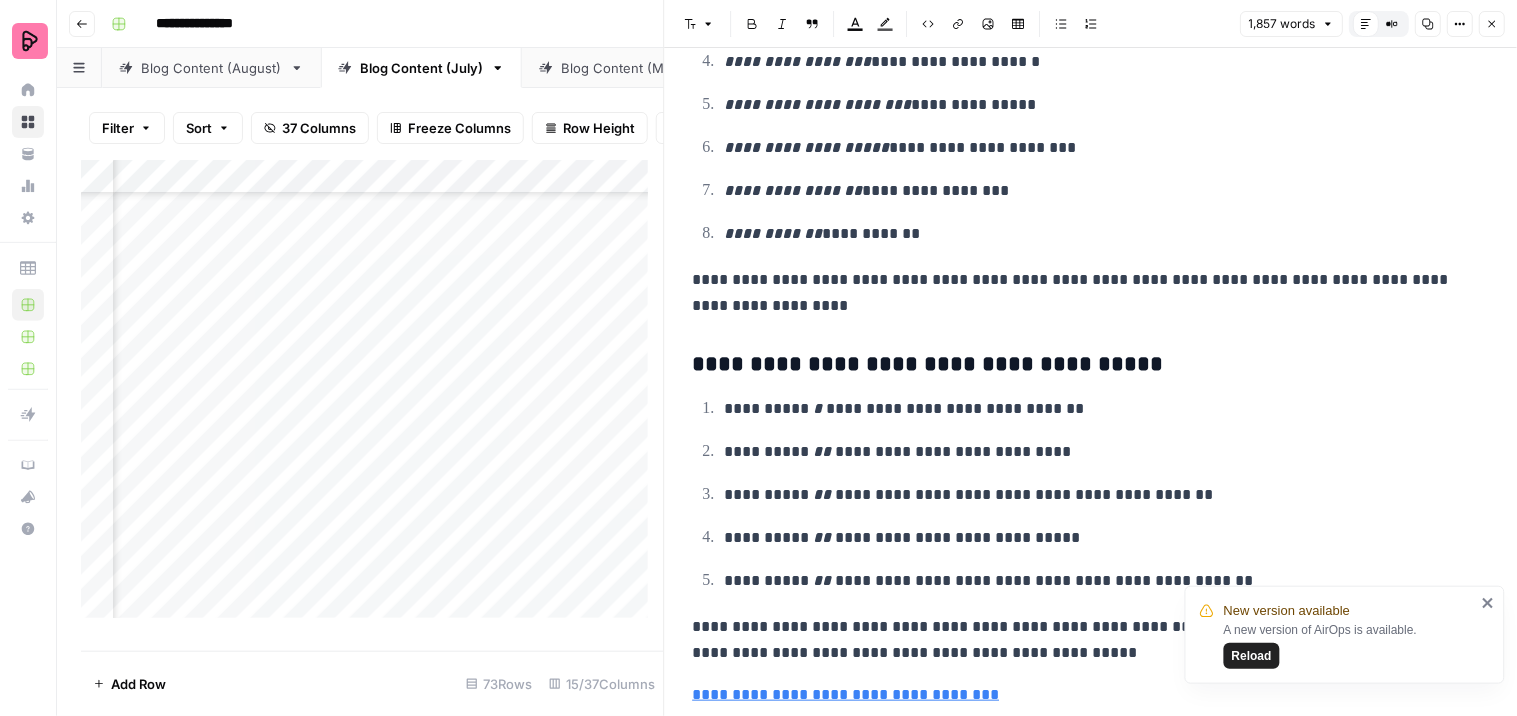 scroll, scrollTop: 2281, scrollLeft: 1400, axis: both 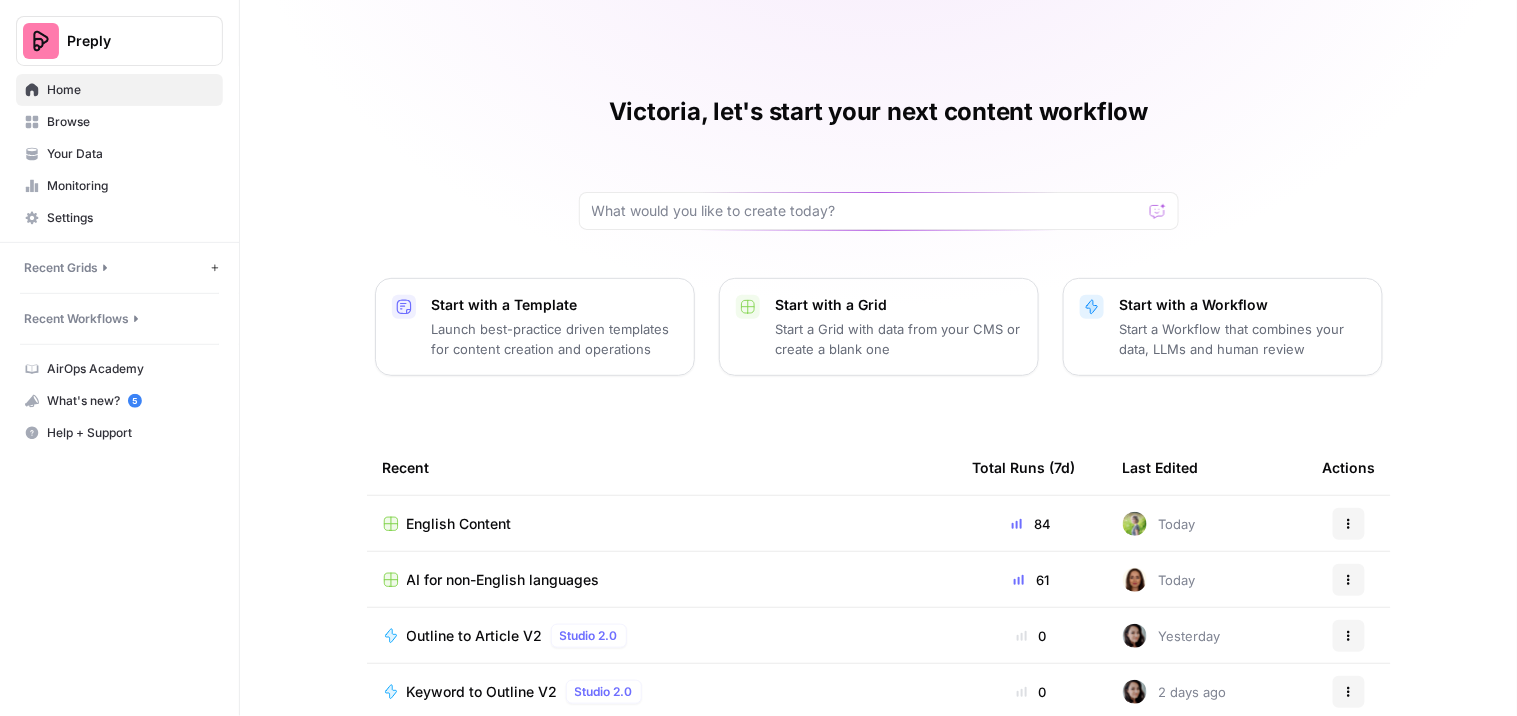 click on "English Content" at bounding box center [459, 524] 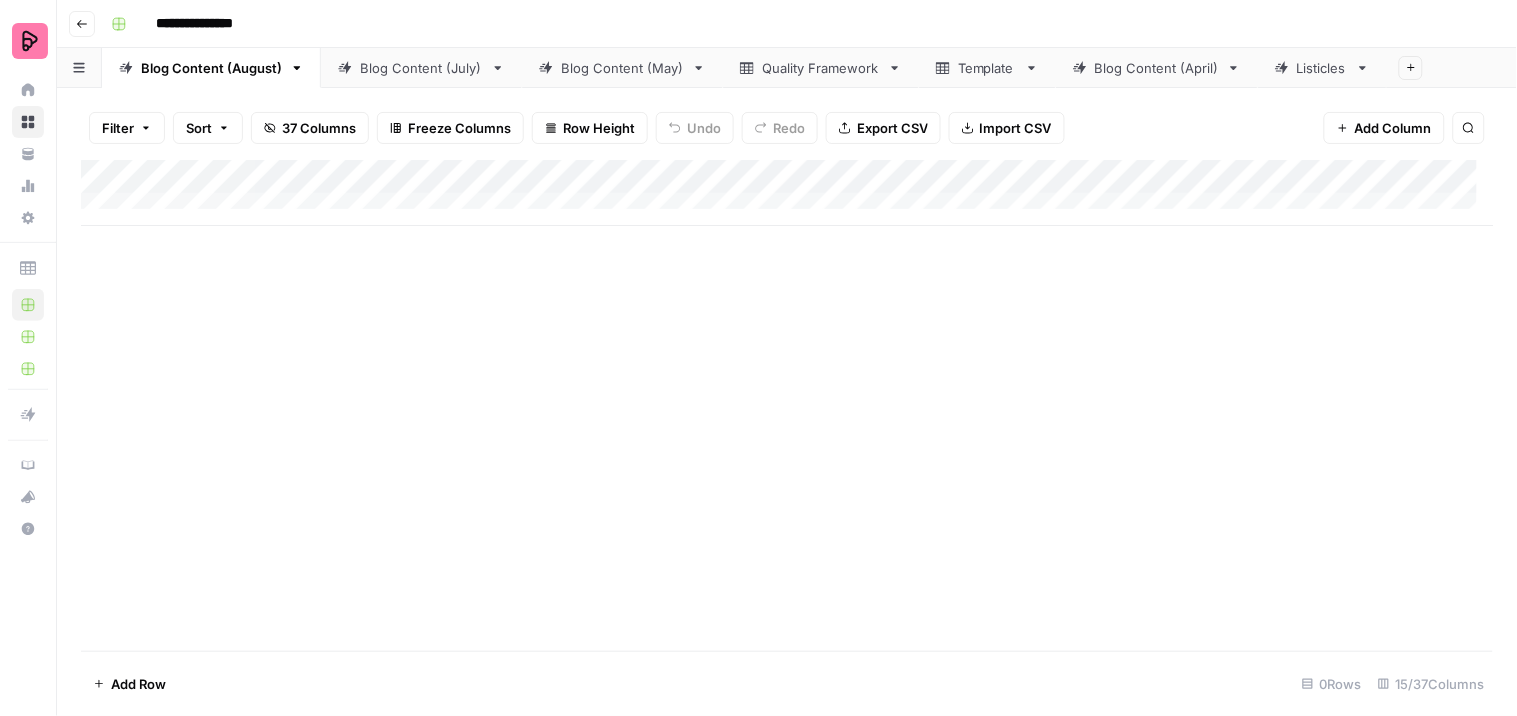 click on "Blog Content (July)" at bounding box center (421, 68) 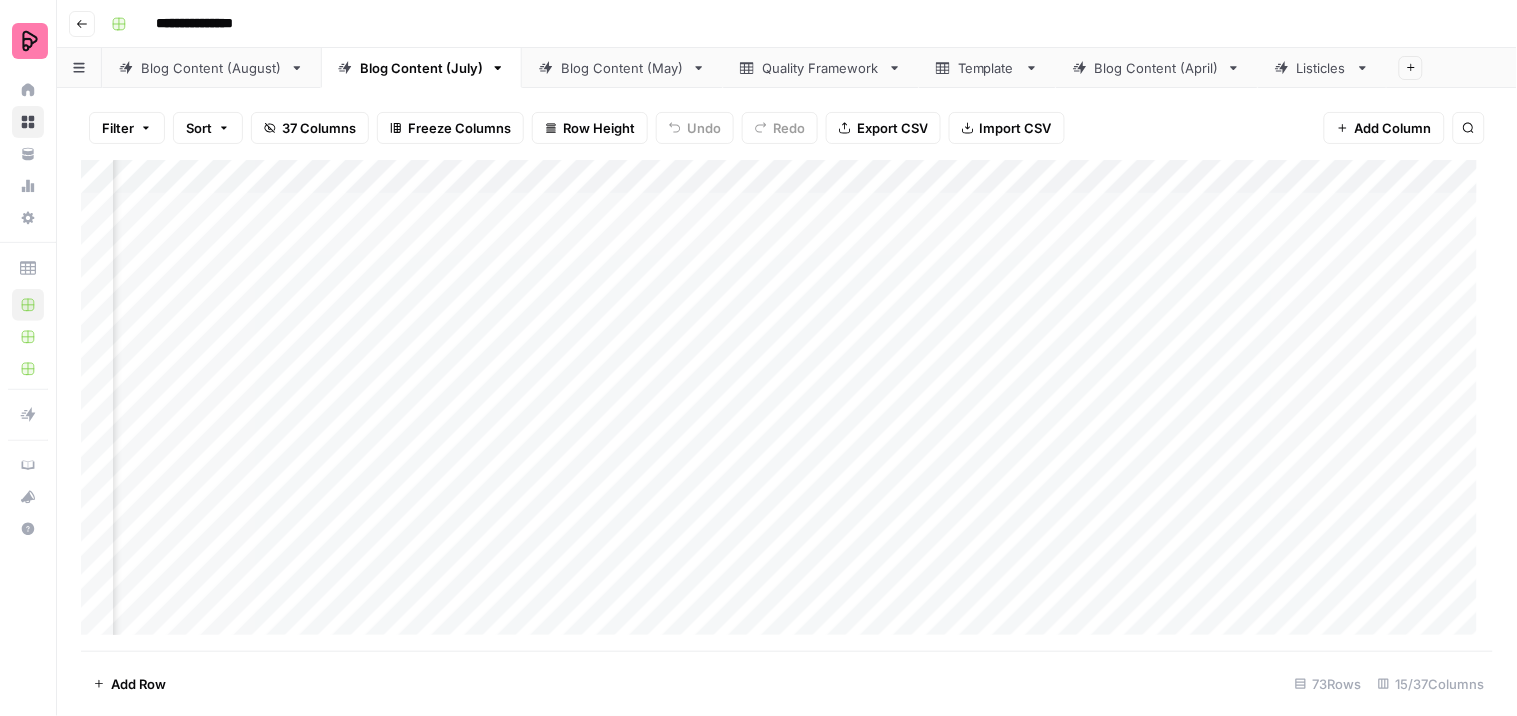 scroll, scrollTop: 0, scrollLeft: 497, axis: horizontal 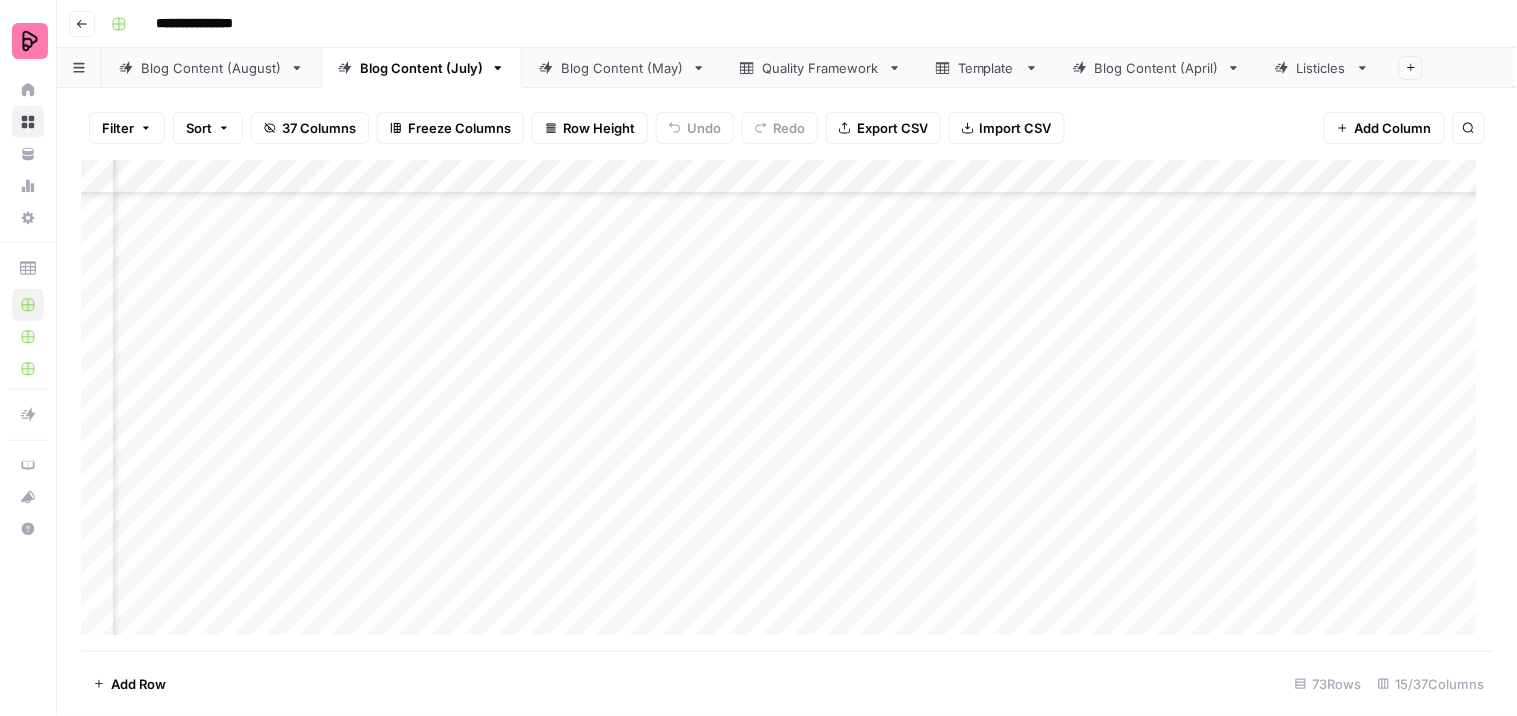 click on "Add Column" at bounding box center (787, 405) 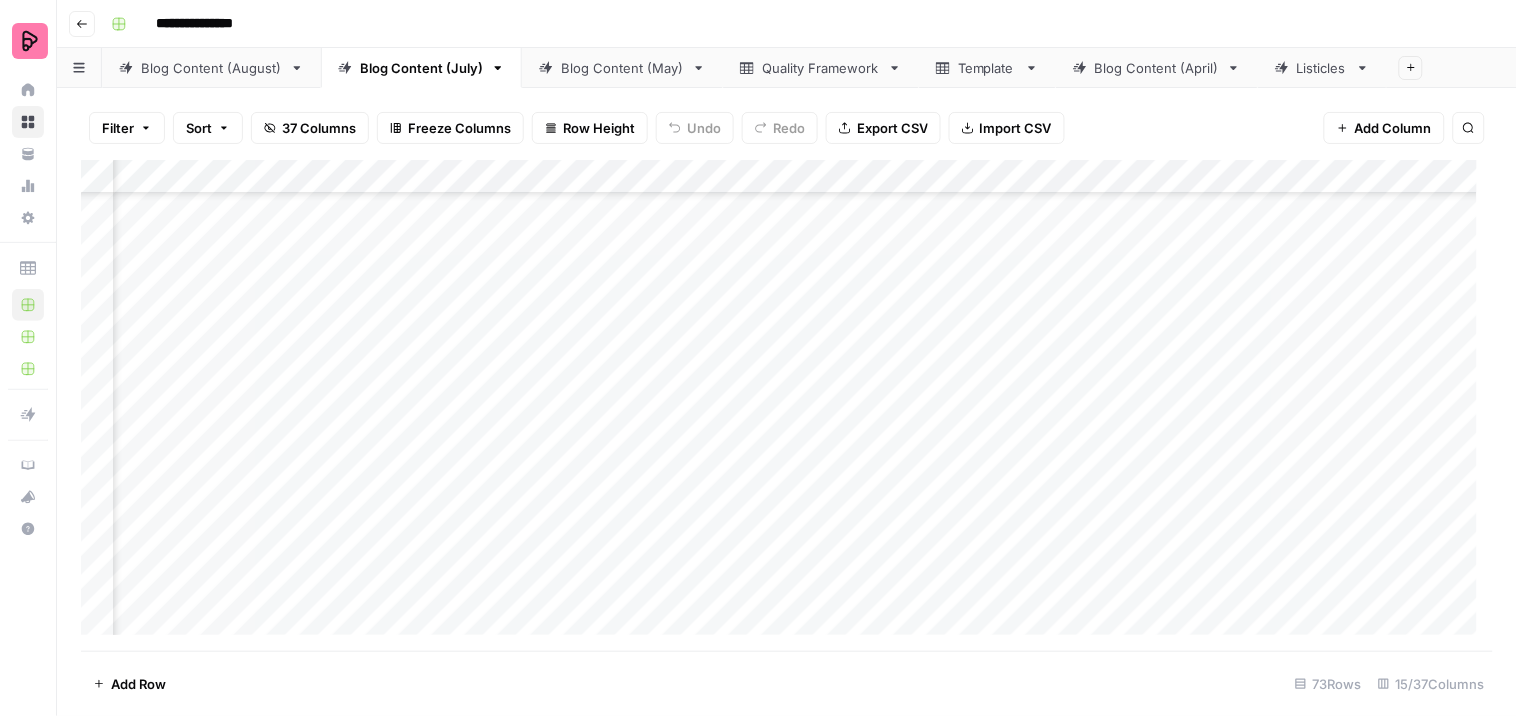 click on "Add Column" at bounding box center [787, 405] 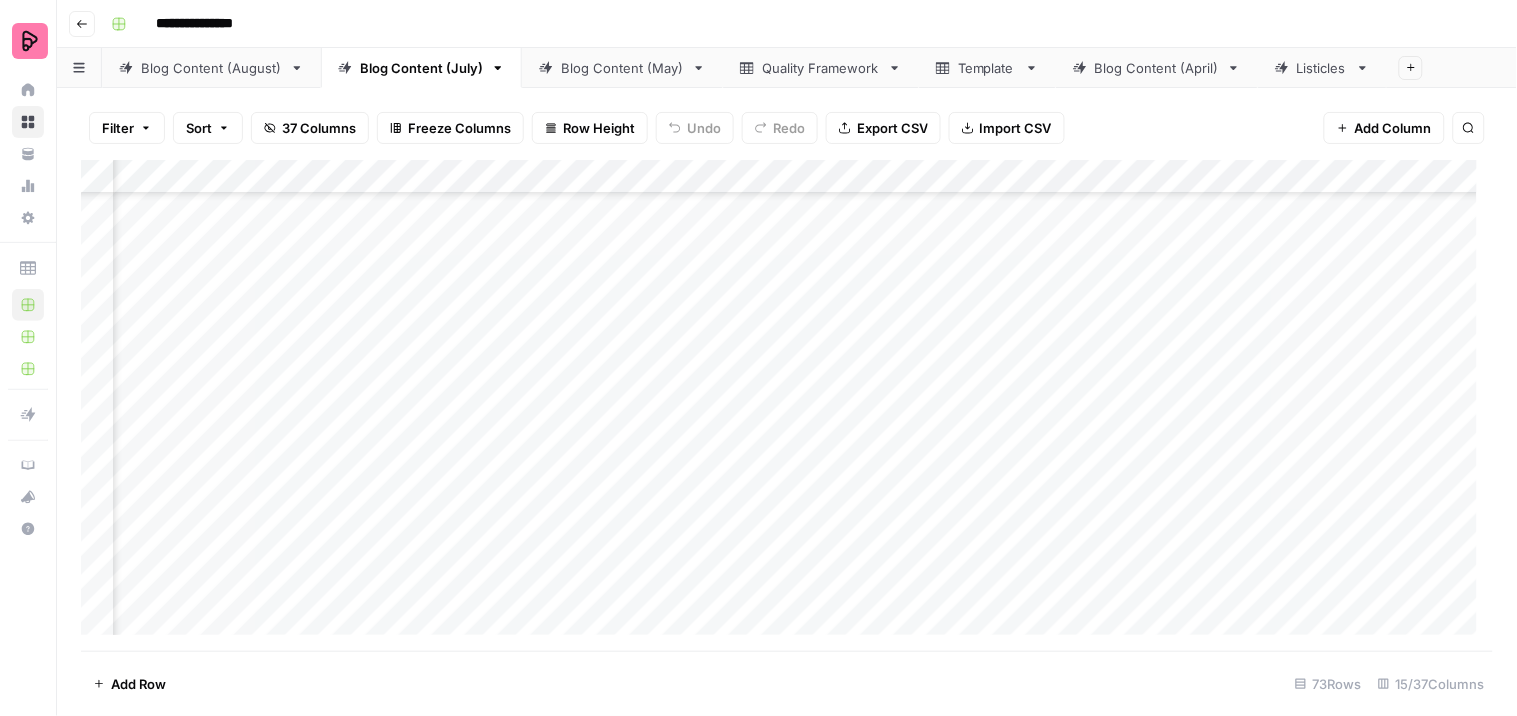 click on "Add Column" at bounding box center (787, 405) 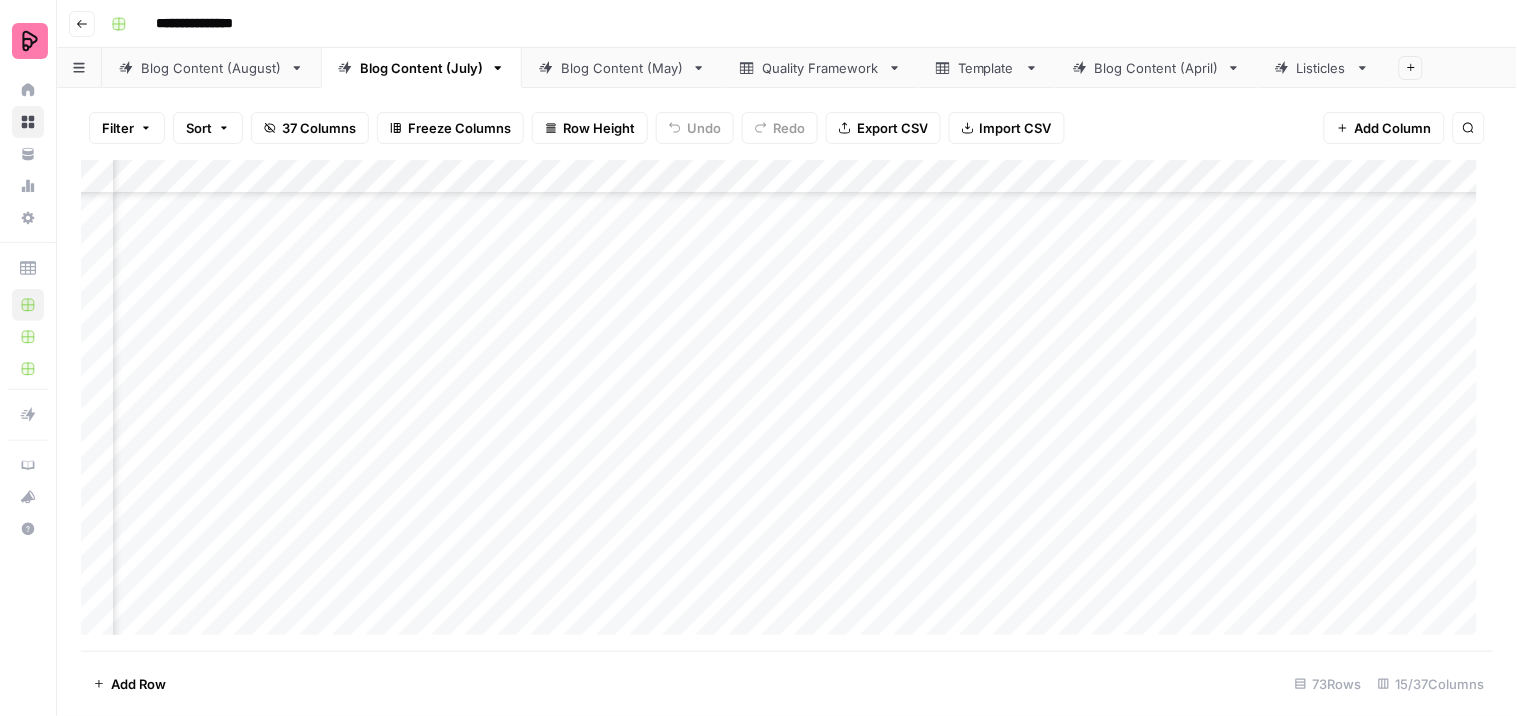 click on "Add Column" at bounding box center (787, 405) 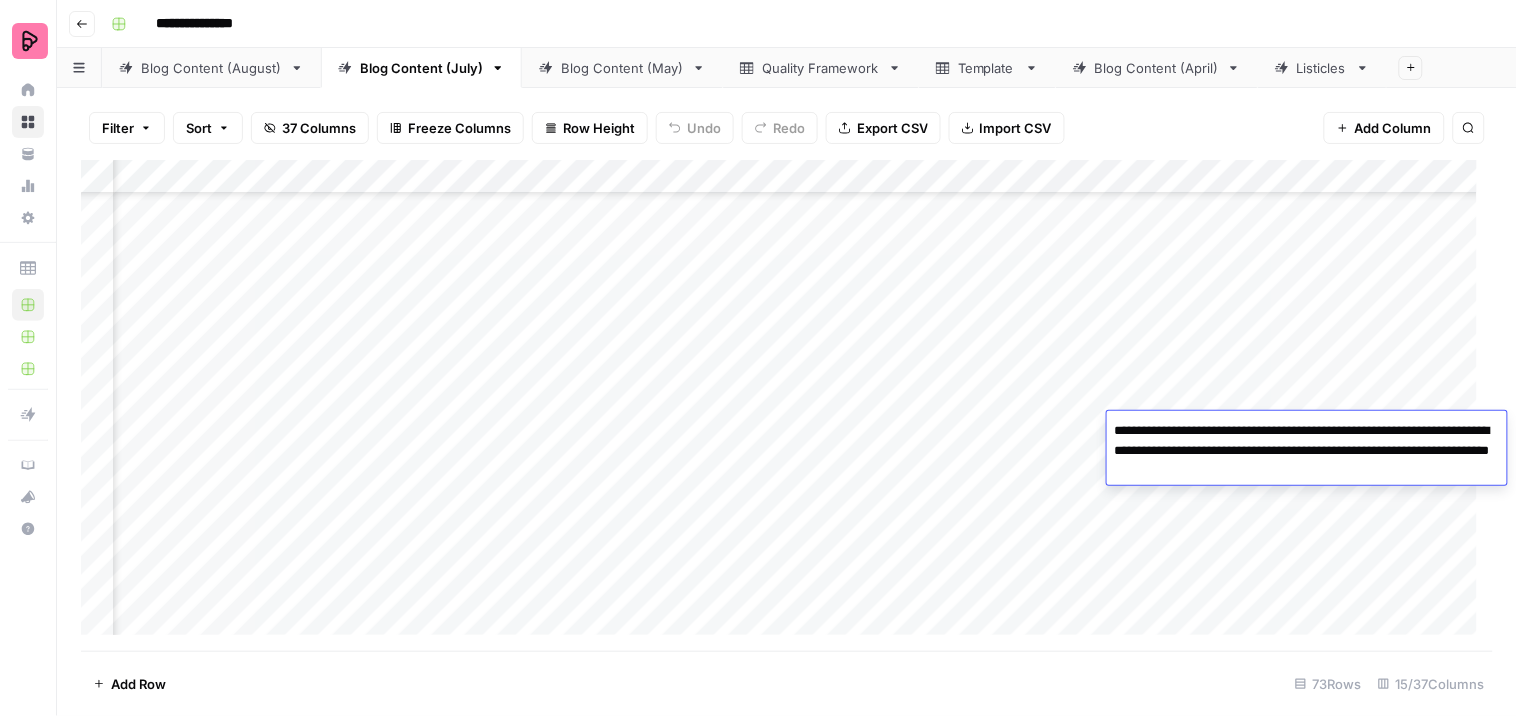 click on "**********" at bounding box center (1307, 451) 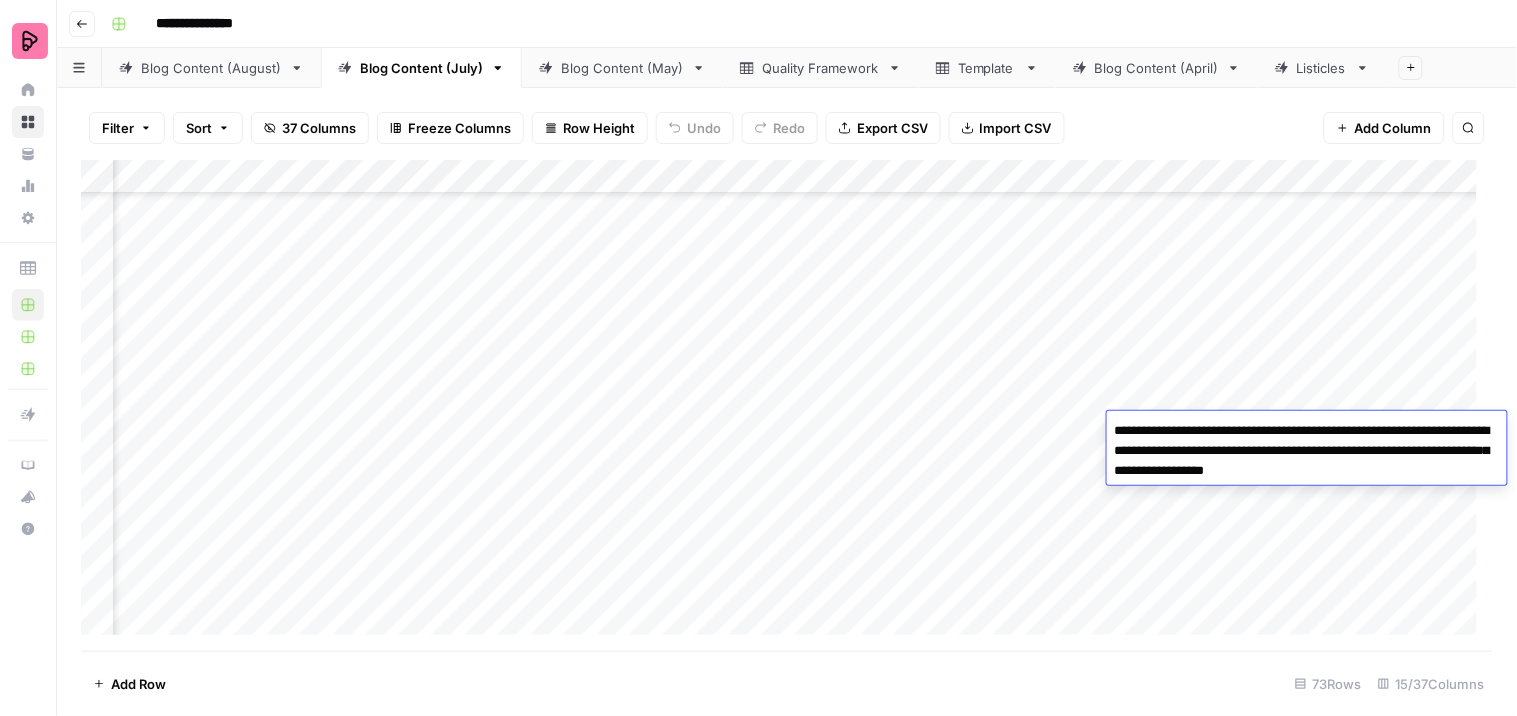 type on "**********" 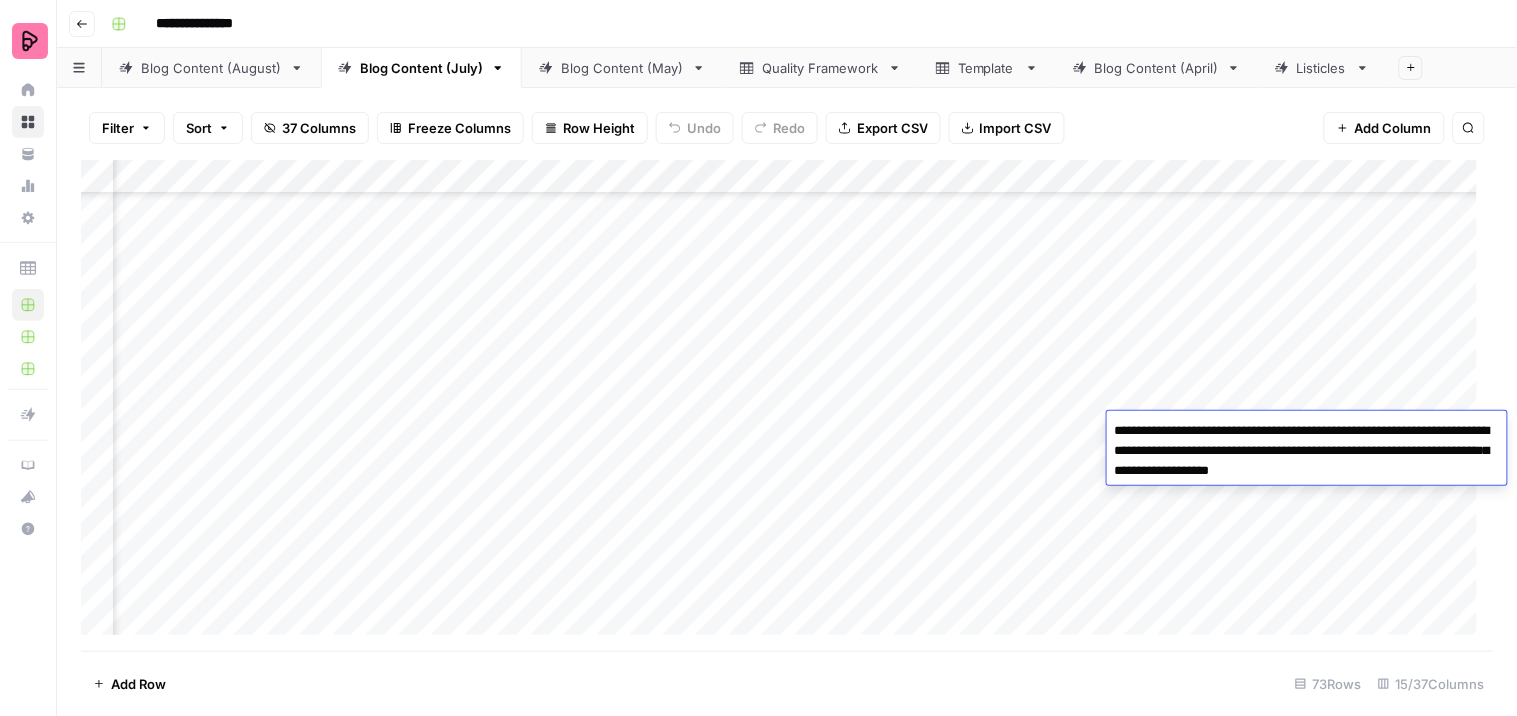 click on "**********" at bounding box center (1307, 451) 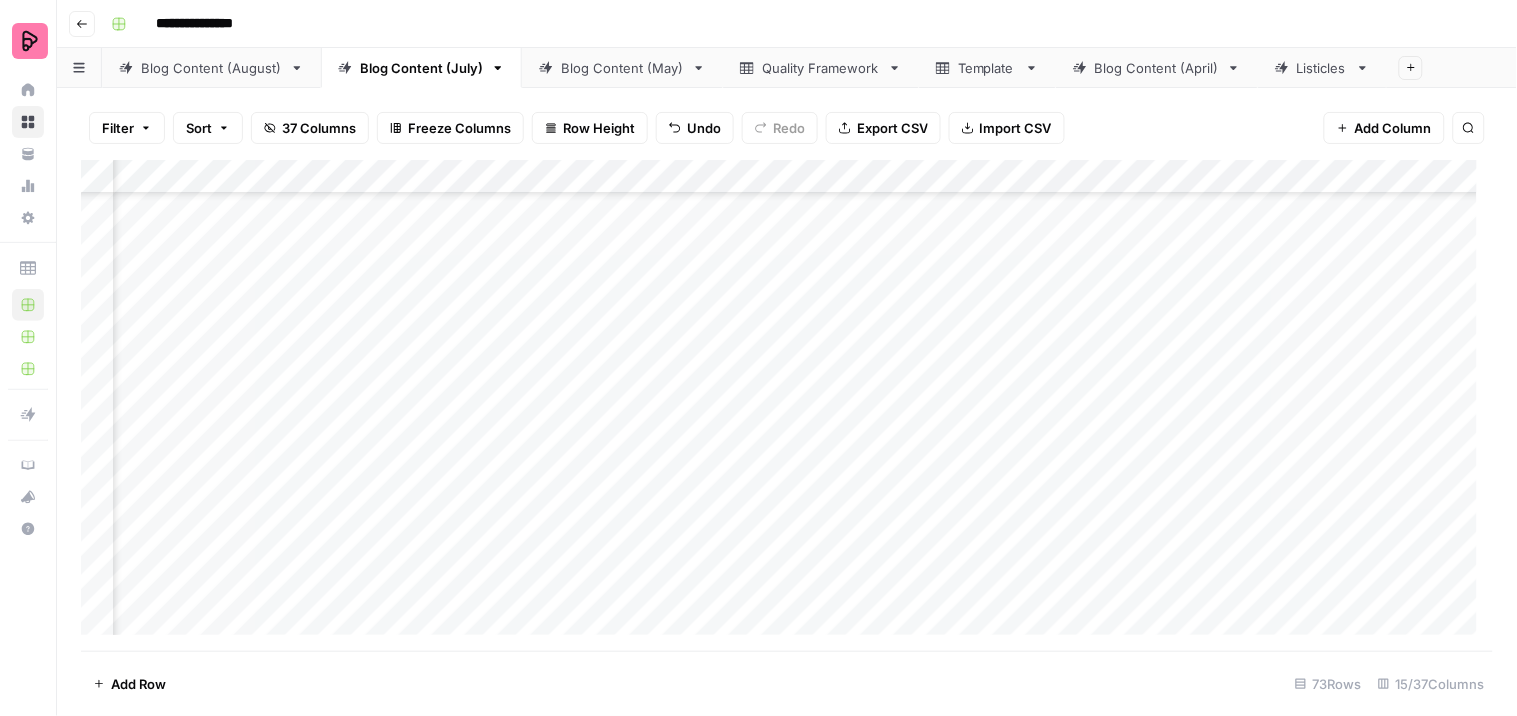 click on "Add Column" at bounding box center [787, 405] 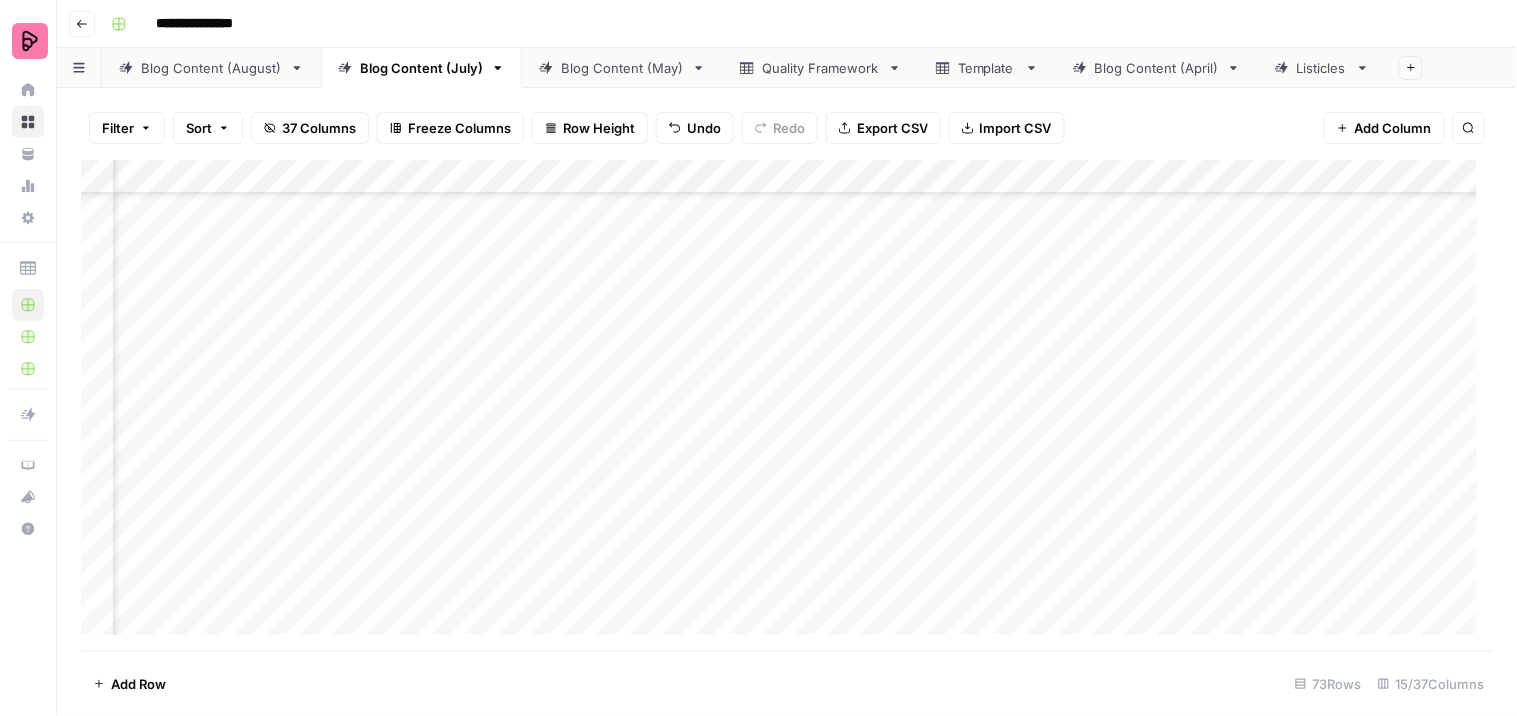 click on "Add Column" at bounding box center [787, 405] 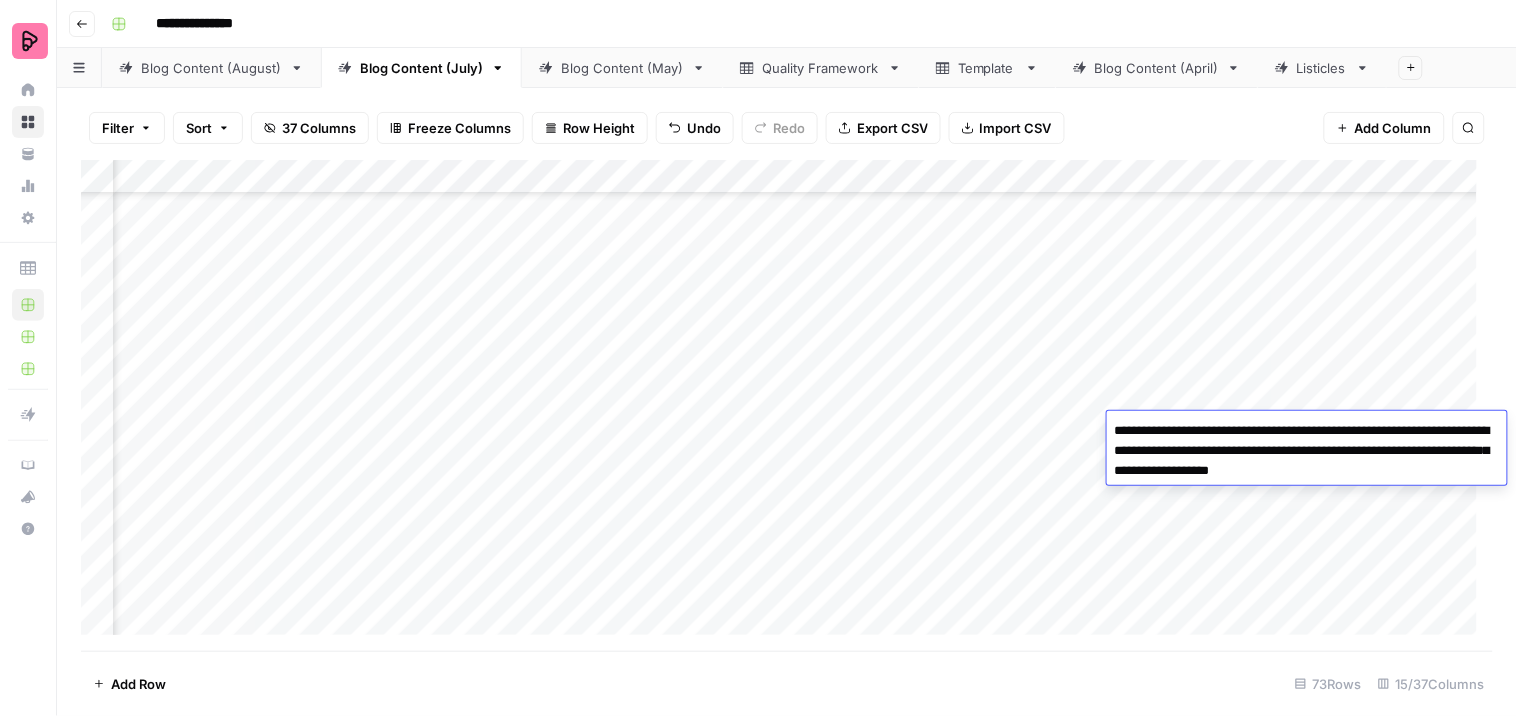 drag, startPoint x: 1214, startPoint y: 471, endPoint x: 1364, endPoint y: 470, distance: 150.00333 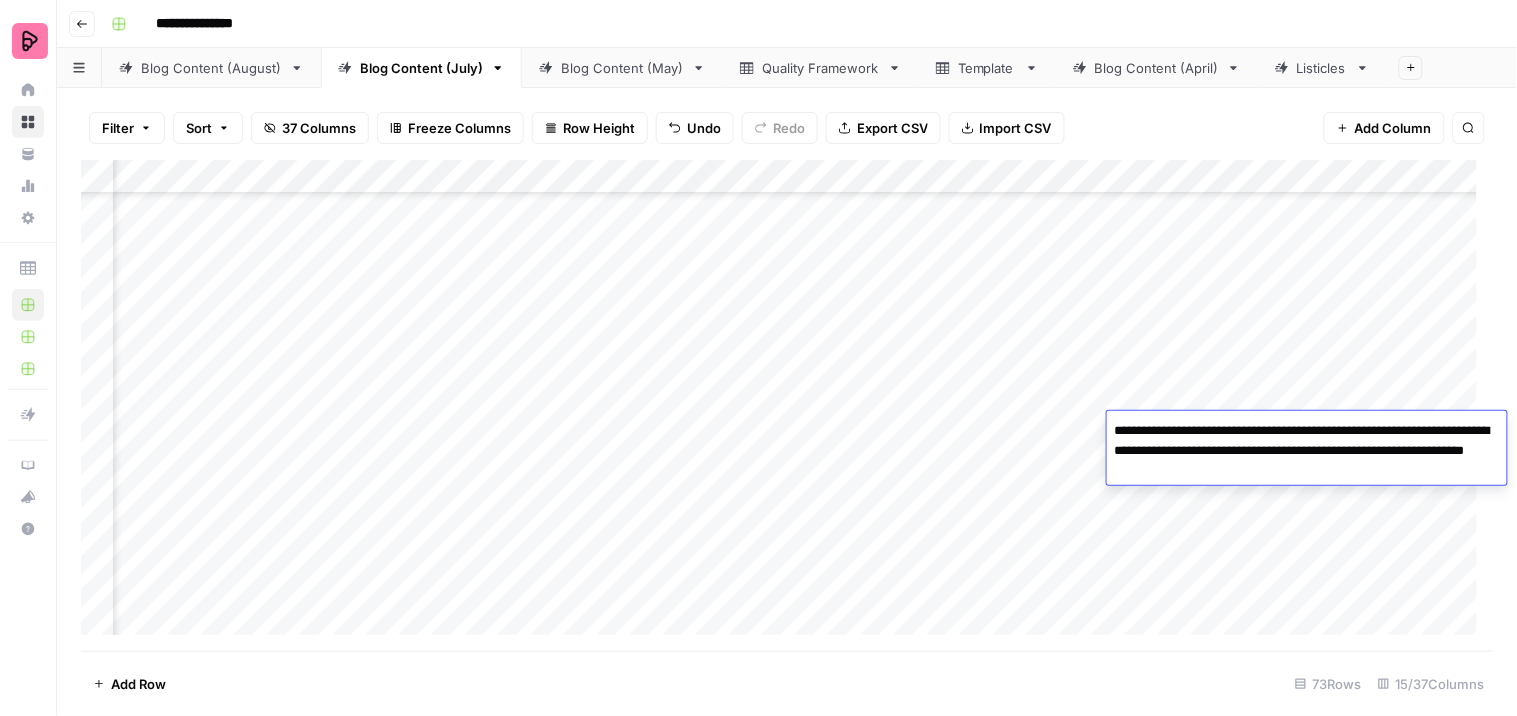 type on "**********" 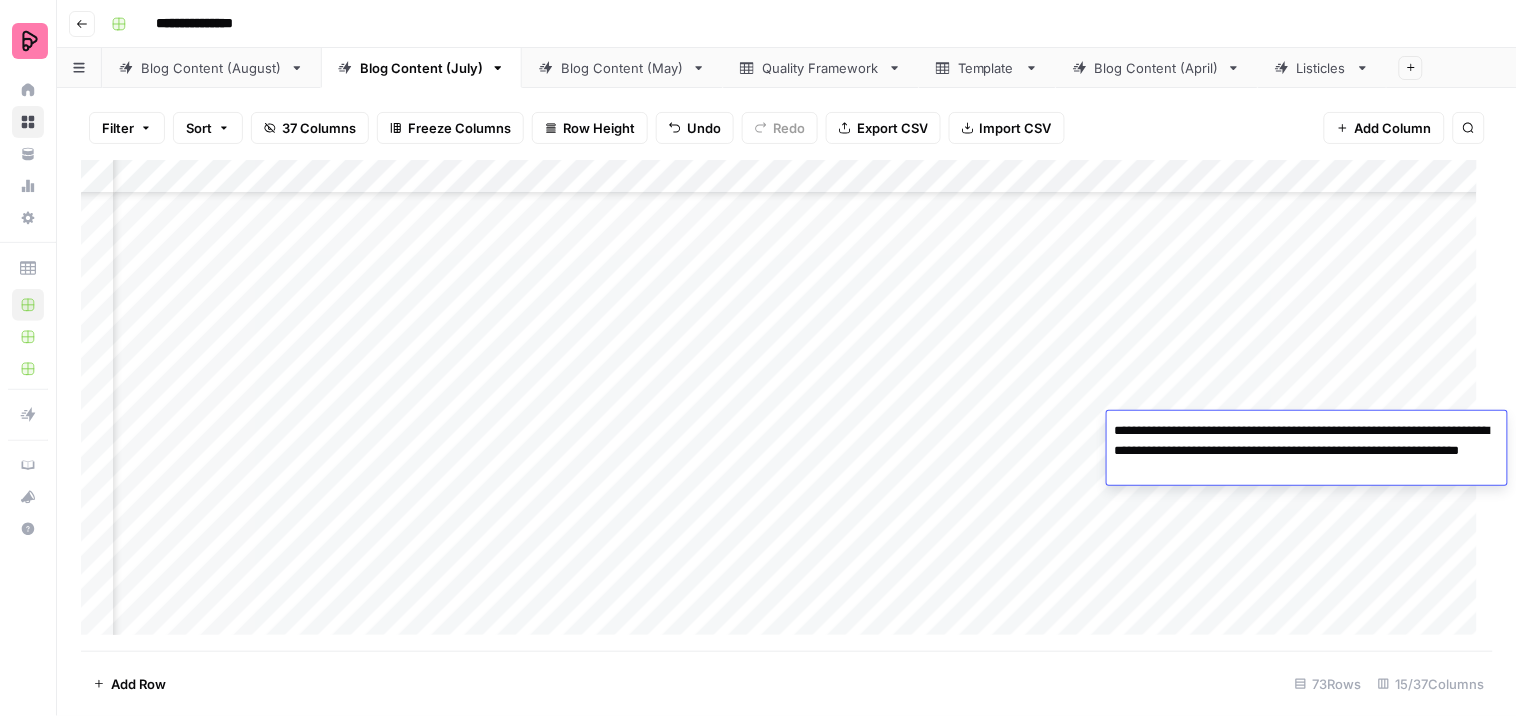 click on "Add Column" at bounding box center [787, 405] 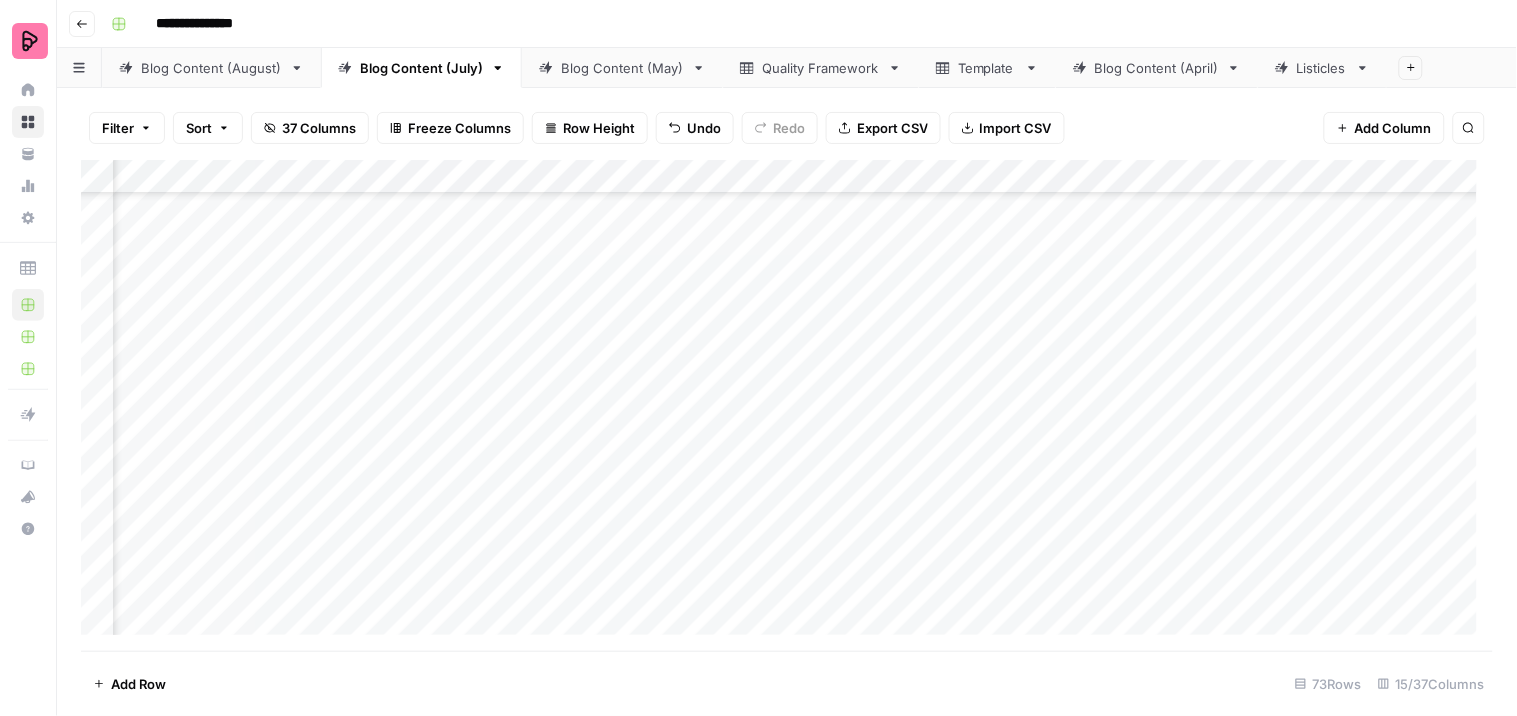 click on "Add Column" at bounding box center (787, 405) 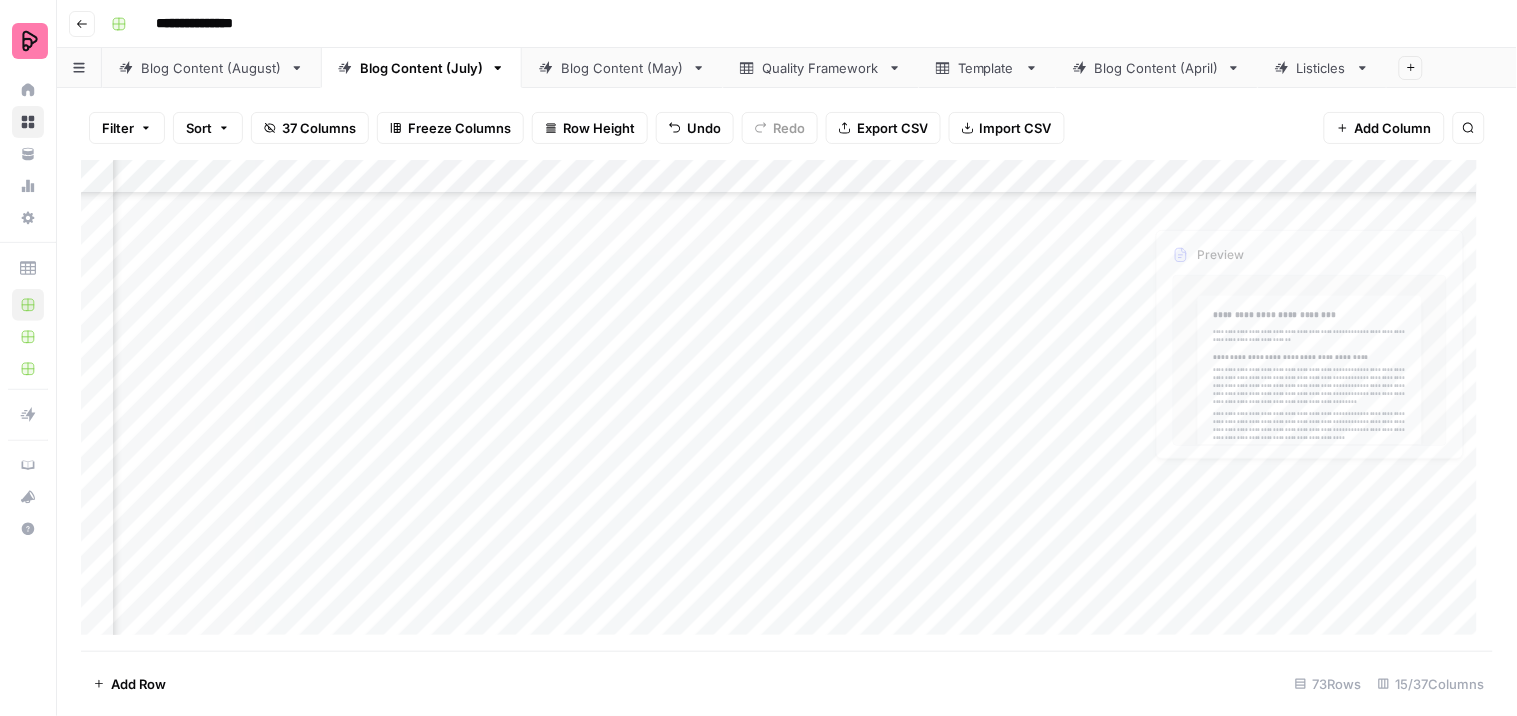 click on "Add Column" at bounding box center (787, 405) 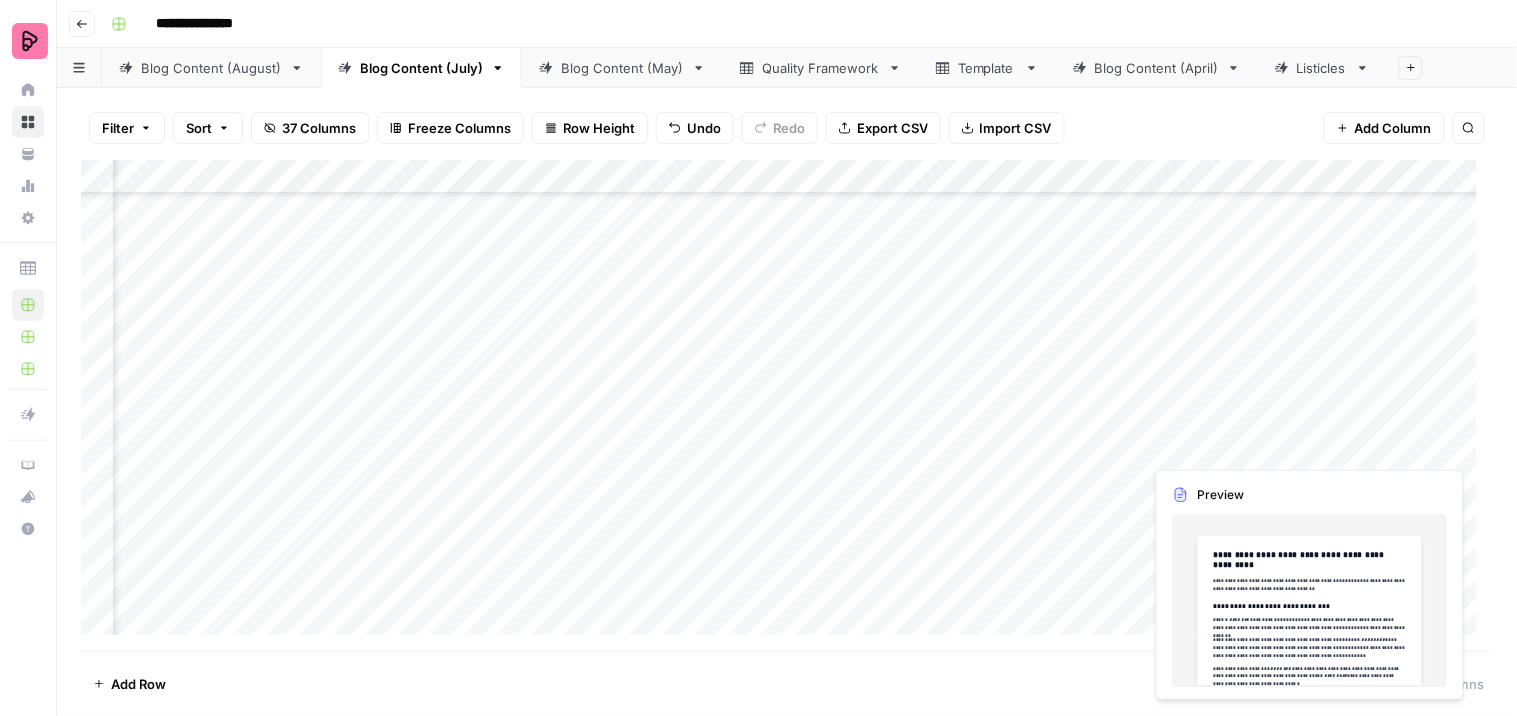 click on "Add Column" at bounding box center (787, 405) 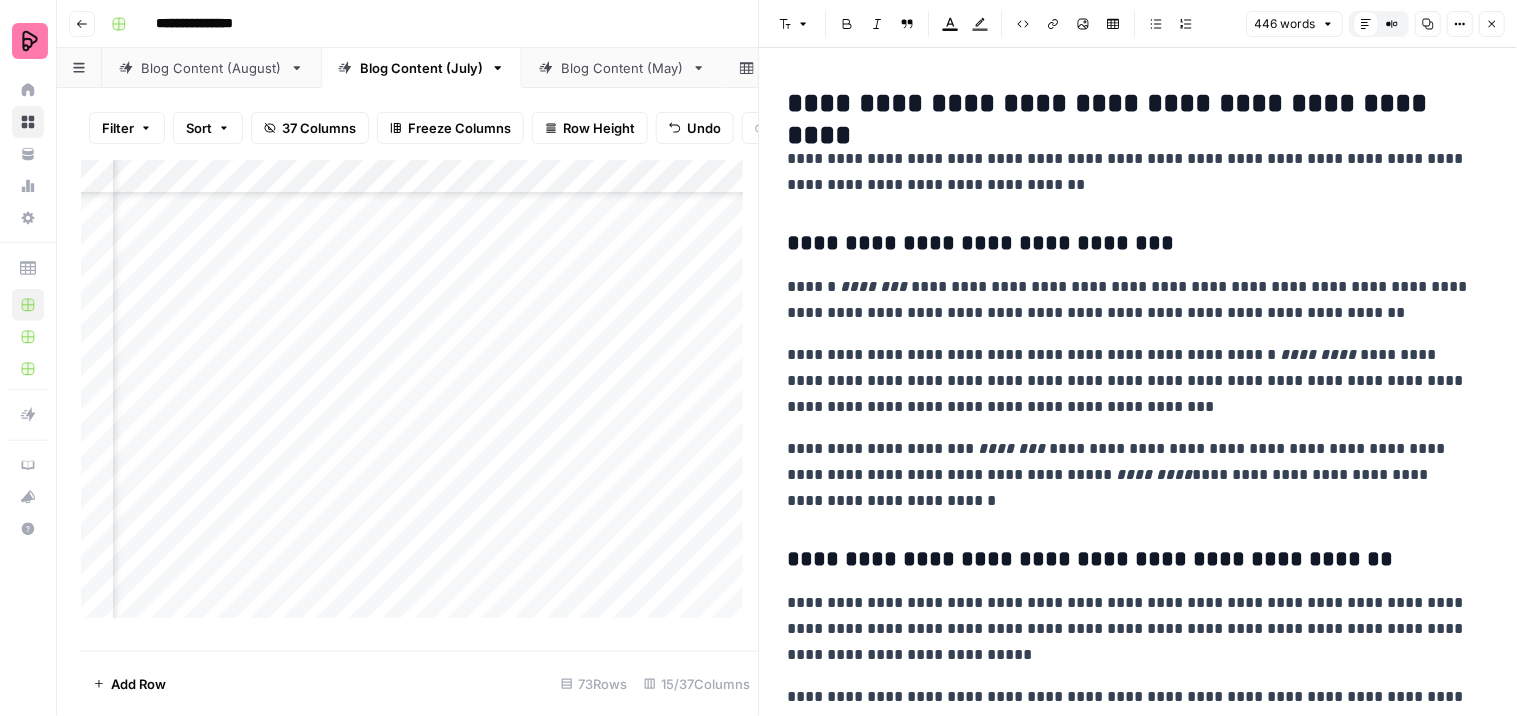 scroll, scrollTop: 2387, scrollLeft: 1291, axis: both 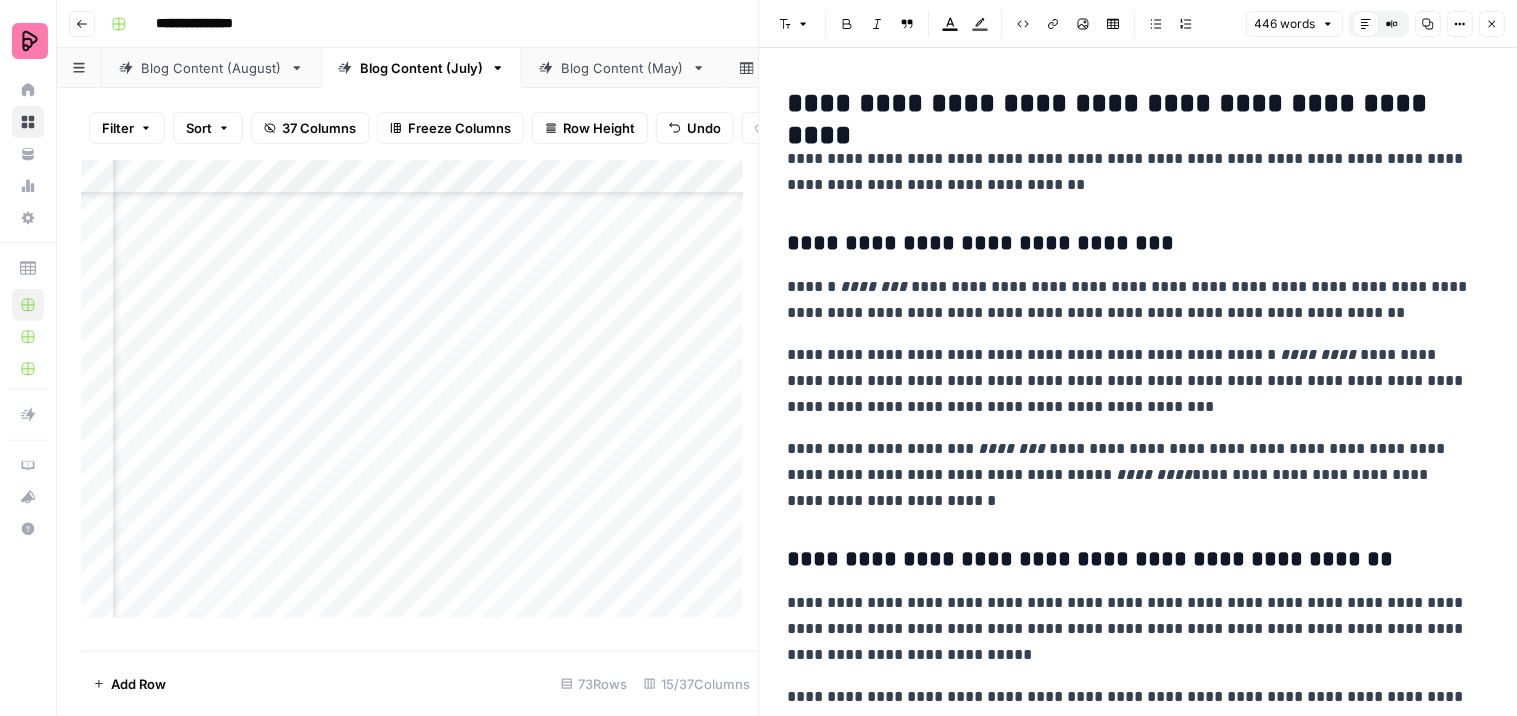 click on "Add Column" at bounding box center (420, 397) 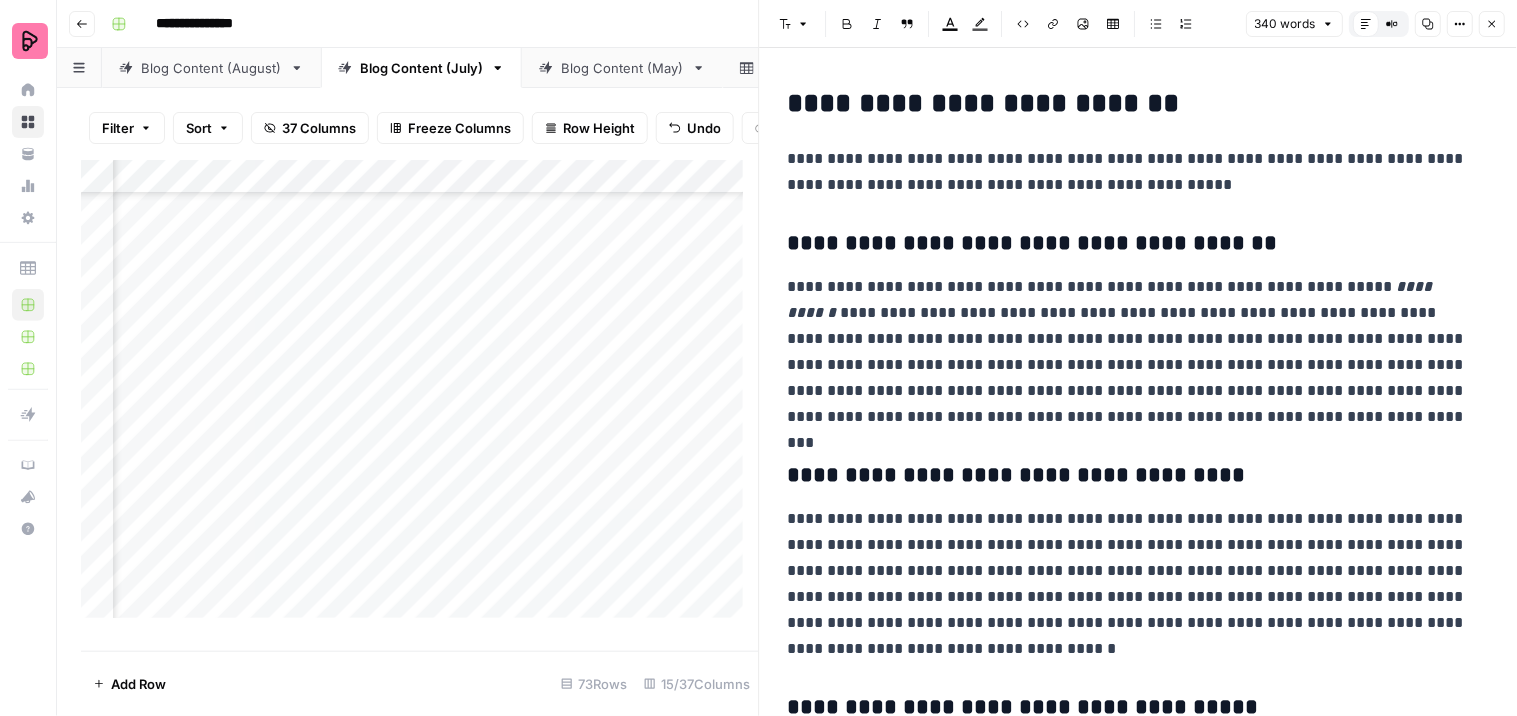 click on "Add Column" at bounding box center [420, 397] 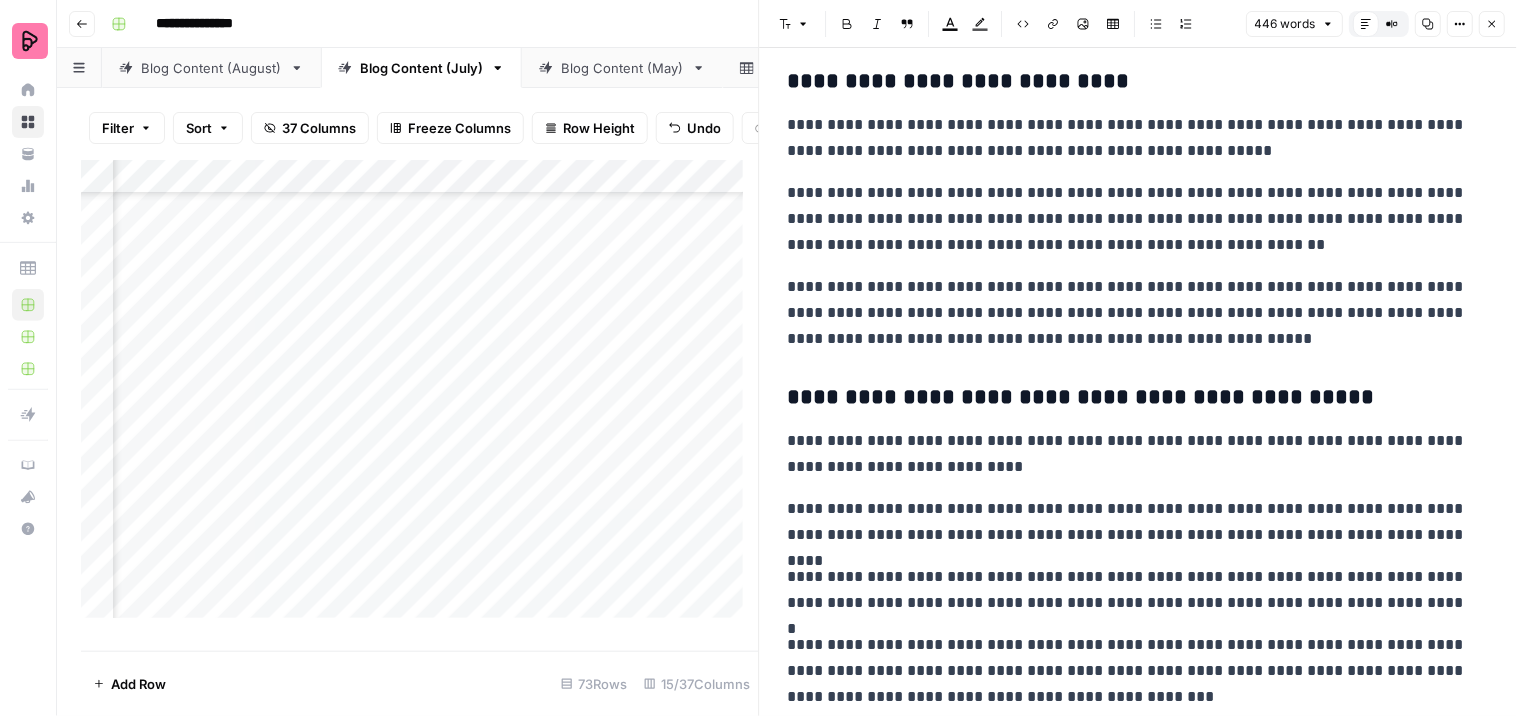 scroll, scrollTop: 795, scrollLeft: 0, axis: vertical 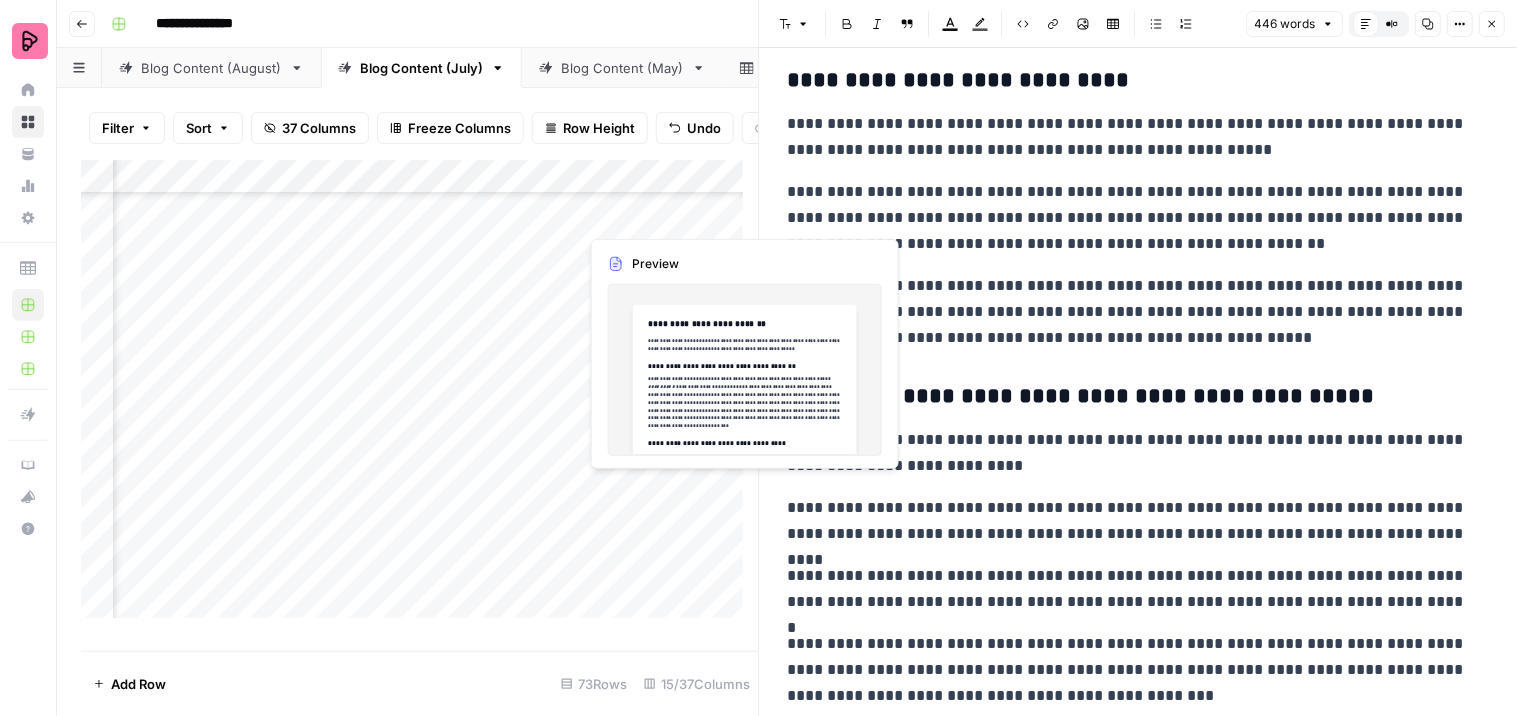 click on "Add Column" at bounding box center (420, 397) 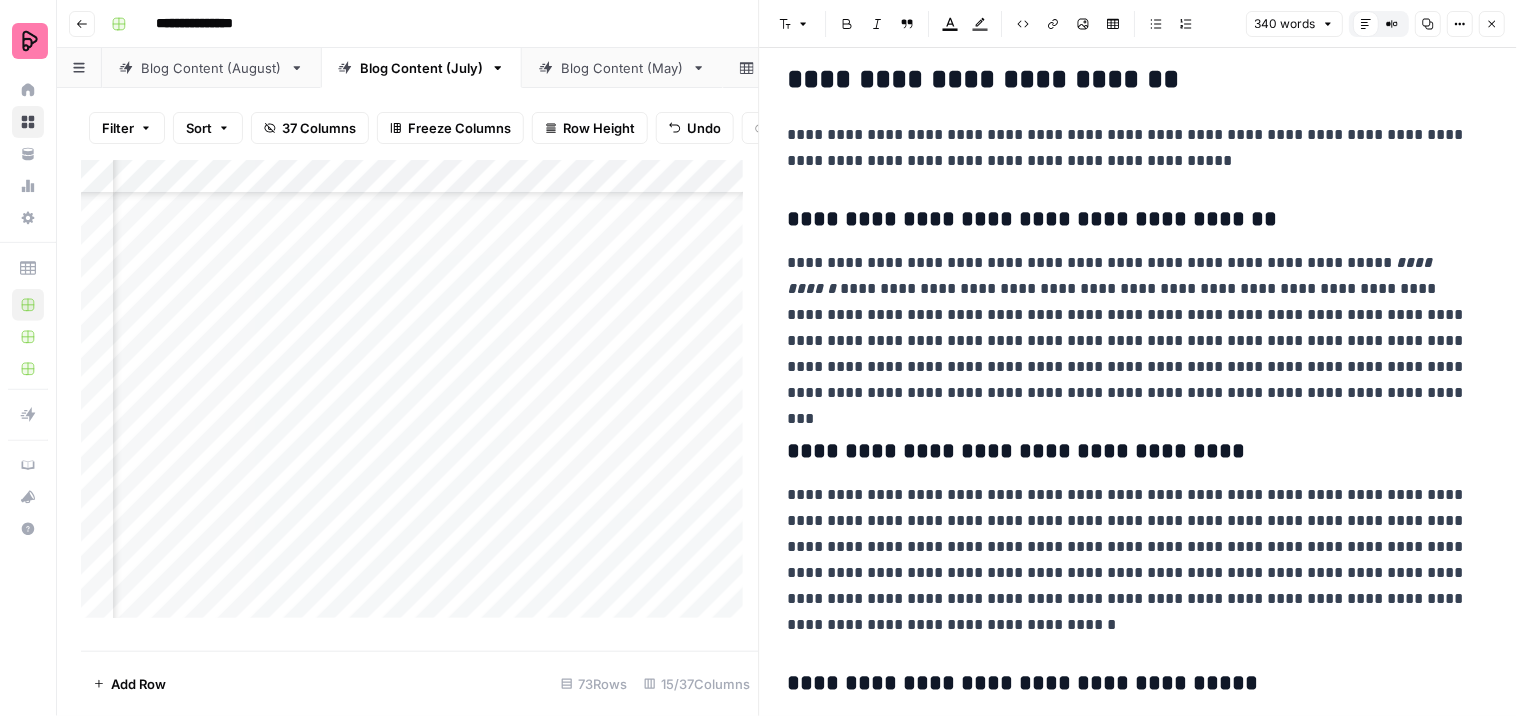 scroll, scrollTop: 0, scrollLeft: 0, axis: both 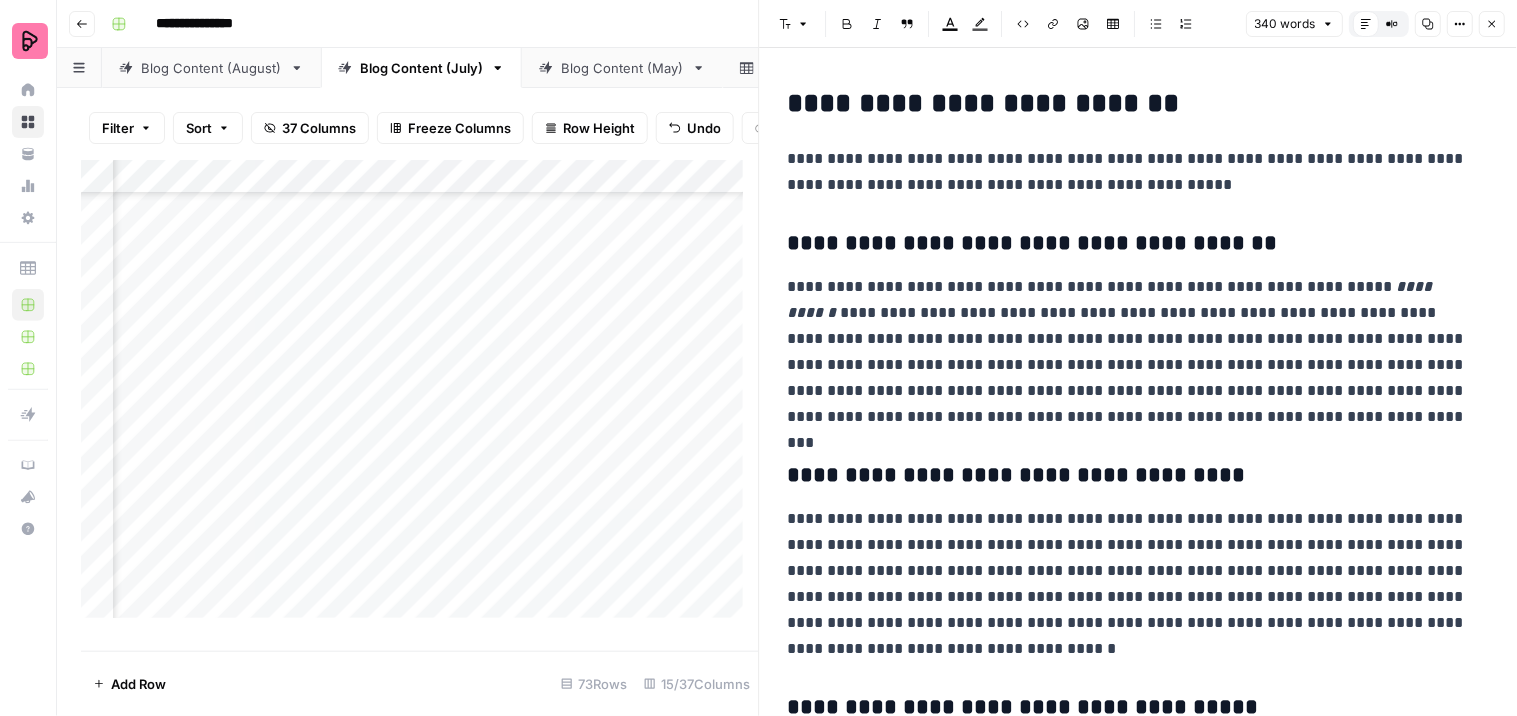 click on "Add Column" at bounding box center (420, 397) 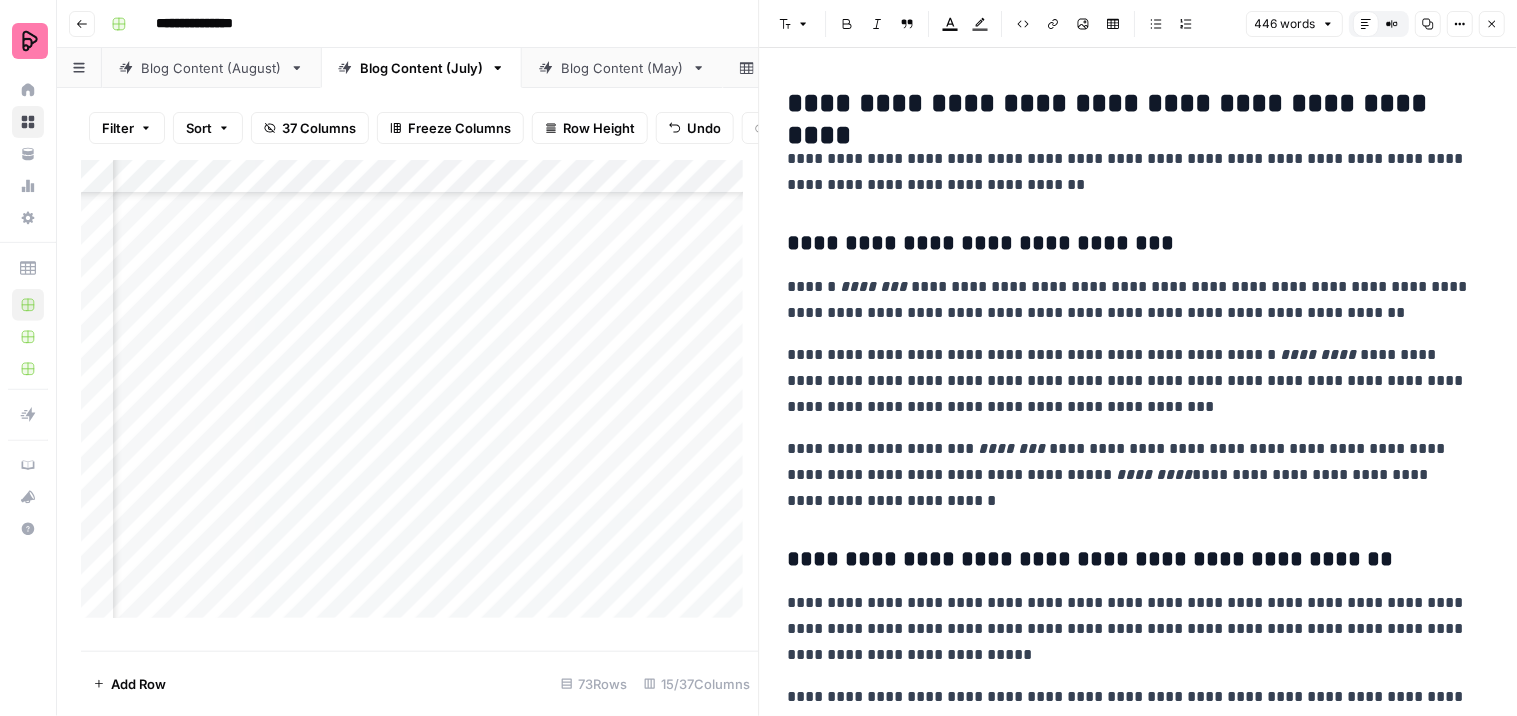 click on "**********" at bounding box center [1130, 300] 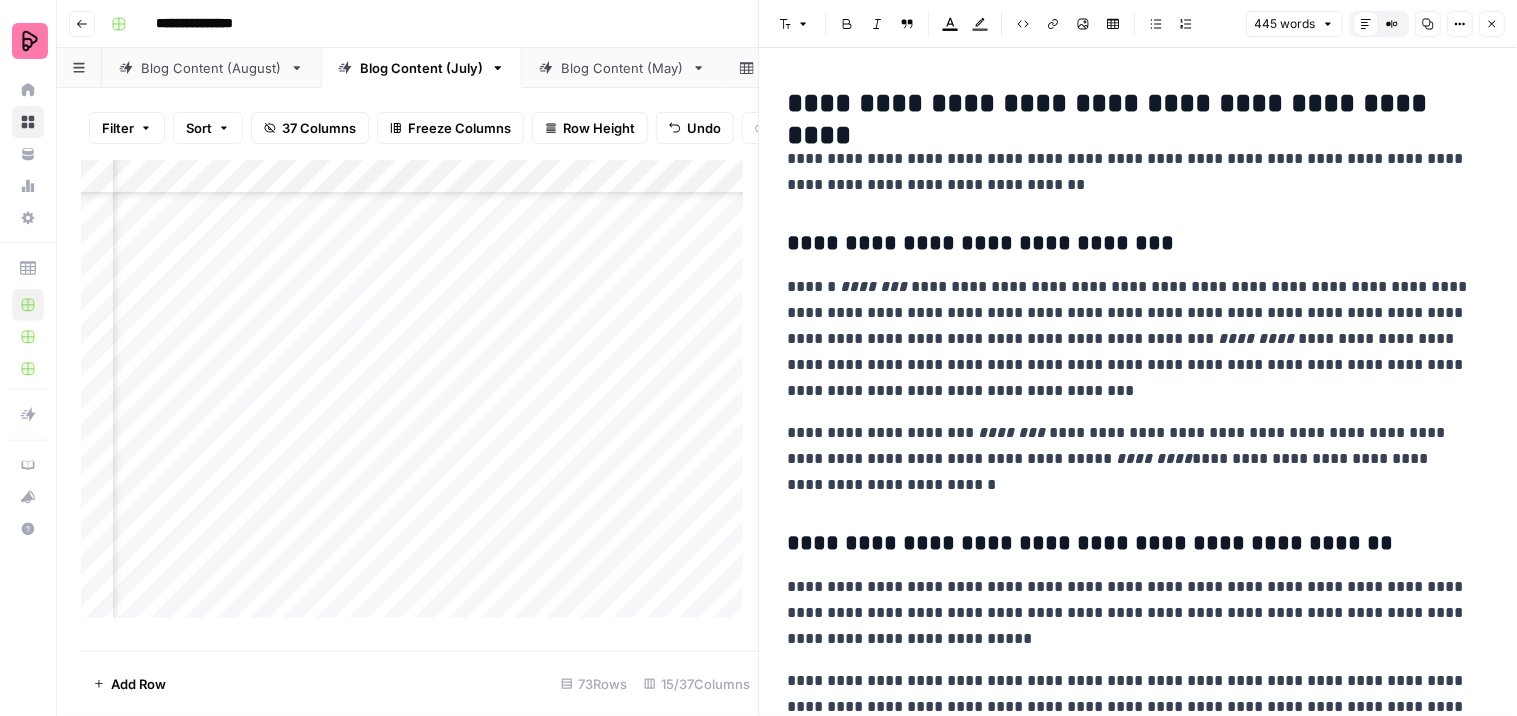 type 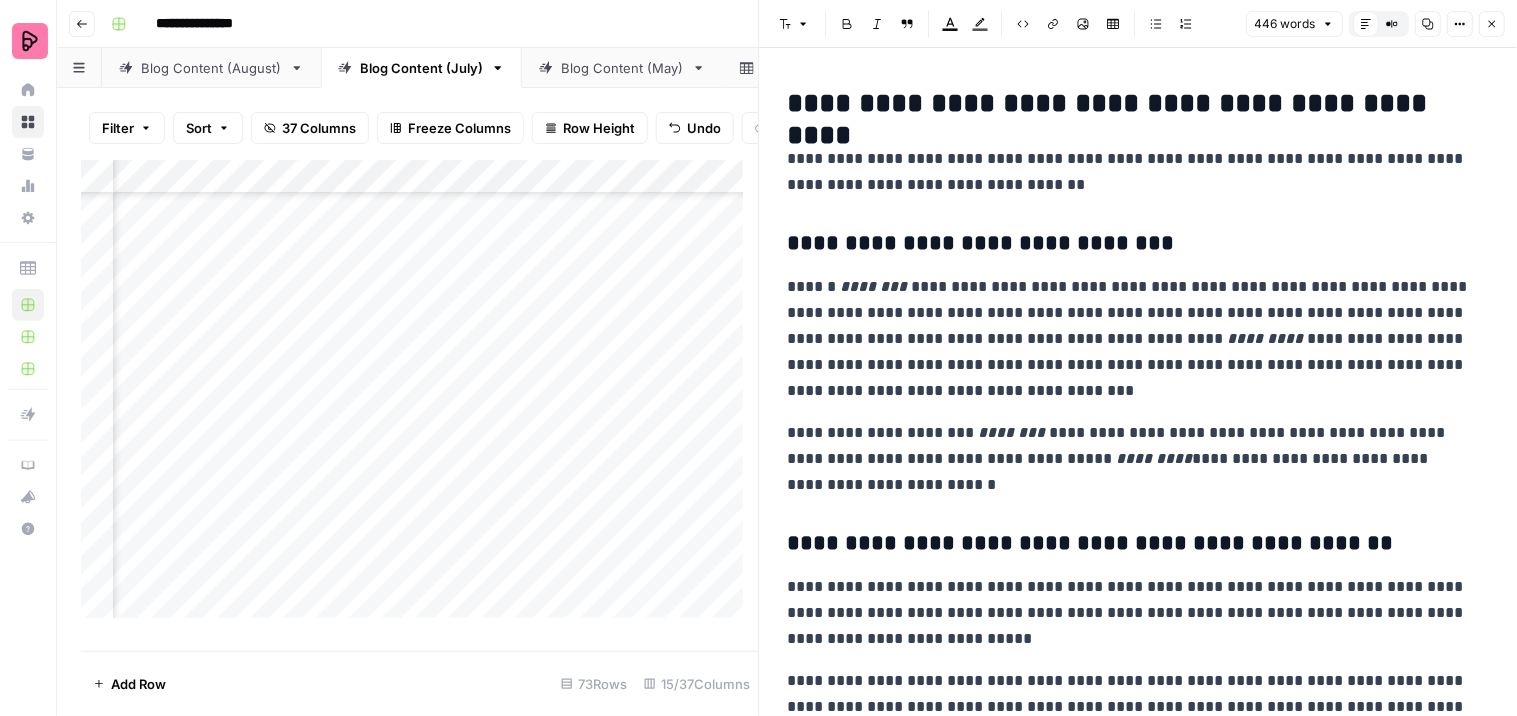 click on "****** ******** [FIRST NAME] [LAST NAME] [ADDRESS] [CITY] [STATE] [POSTAL CODE] [COUNTRY] [PHONE] [EMAIL] [WEBSITE] [COMPANY NAME] [PRODUCT NAME] [PRICE] [DATE] [TIME] [YEAR] [SSN] [PASSPORT NUMBER] [DRIVER'S LICENSE NUMBER] [CREDIT CARD NUMBER] [COORDINATES]" at bounding box center [1130, 339] 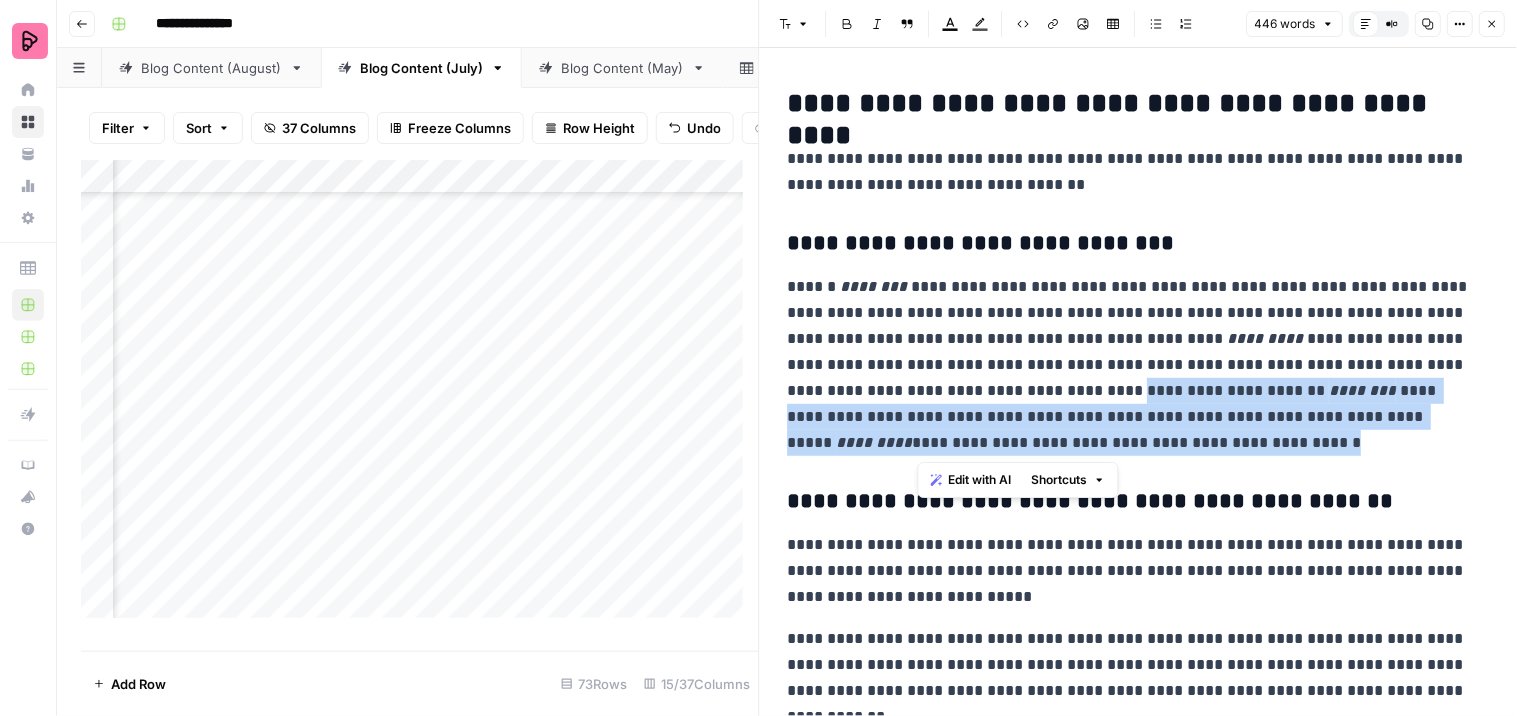 drag, startPoint x: 915, startPoint y: 384, endPoint x: 1002, endPoint y: 447, distance: 107.415085 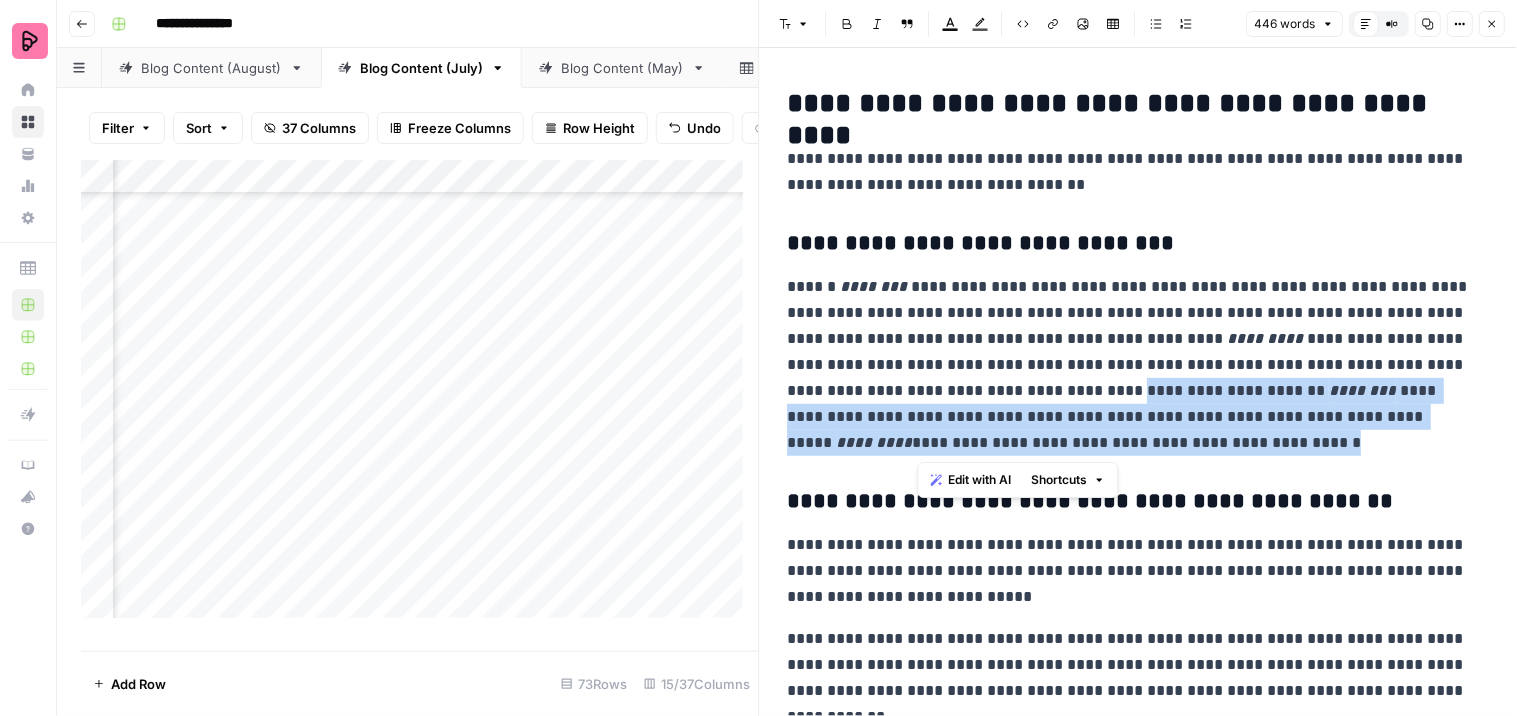 click on "[FIRST NAME] [LAST NAME] [ADDRESS] [CITY] [STATE] [POSTAL CODE] [COUNTRY] [PHONE] [EMAIL] [WEBSITE] [COMPANY NAME] [PRODUCT NAME] [PRICE] [DATE] [TIME] [YEAR] [SSN] [PASSPORT NUMBER] [DRIVER'S LICENSE NUMBER] [CREDIT CARD NUMBER] [COORDINATES]" at bounding box center [1130, 365] 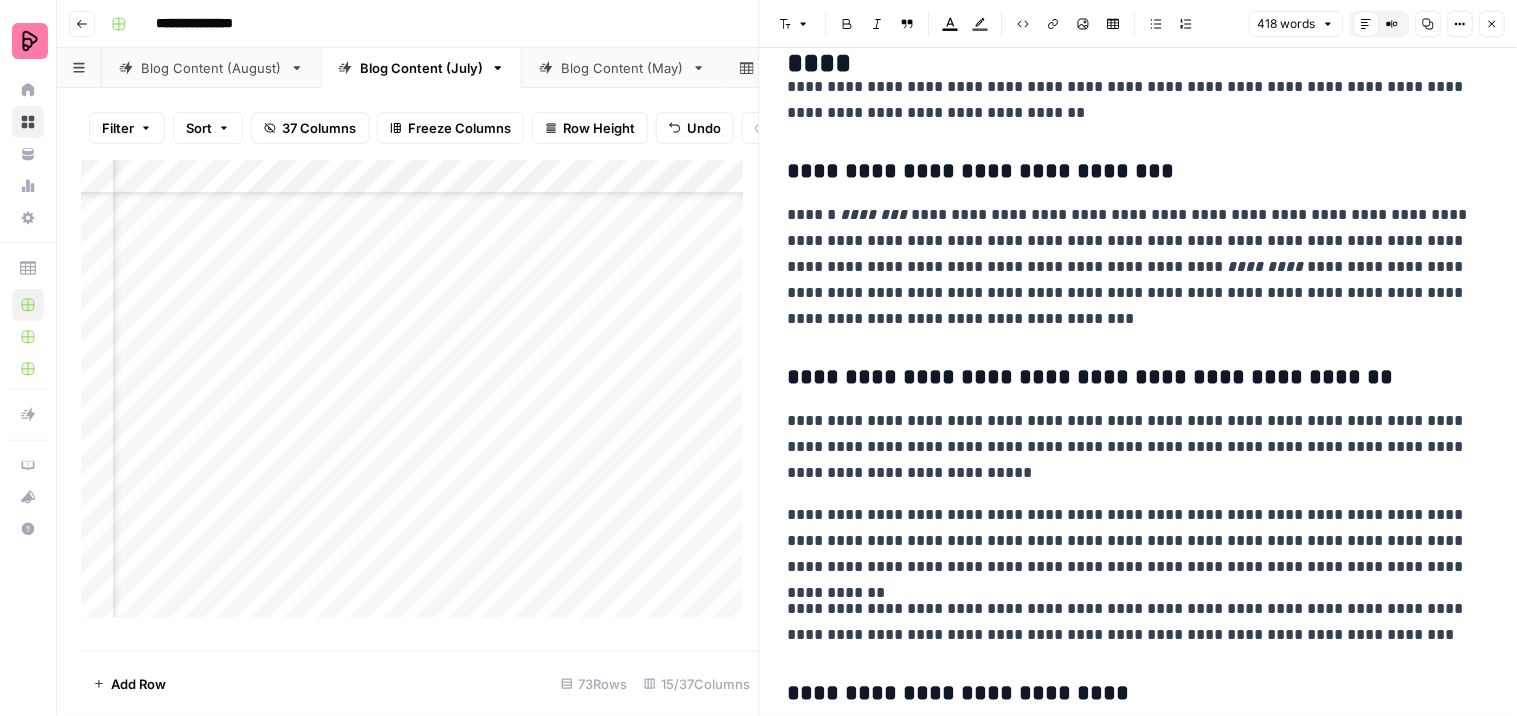 scroll, scrollTop: 222, scrollLeft: 0, axis: vertical 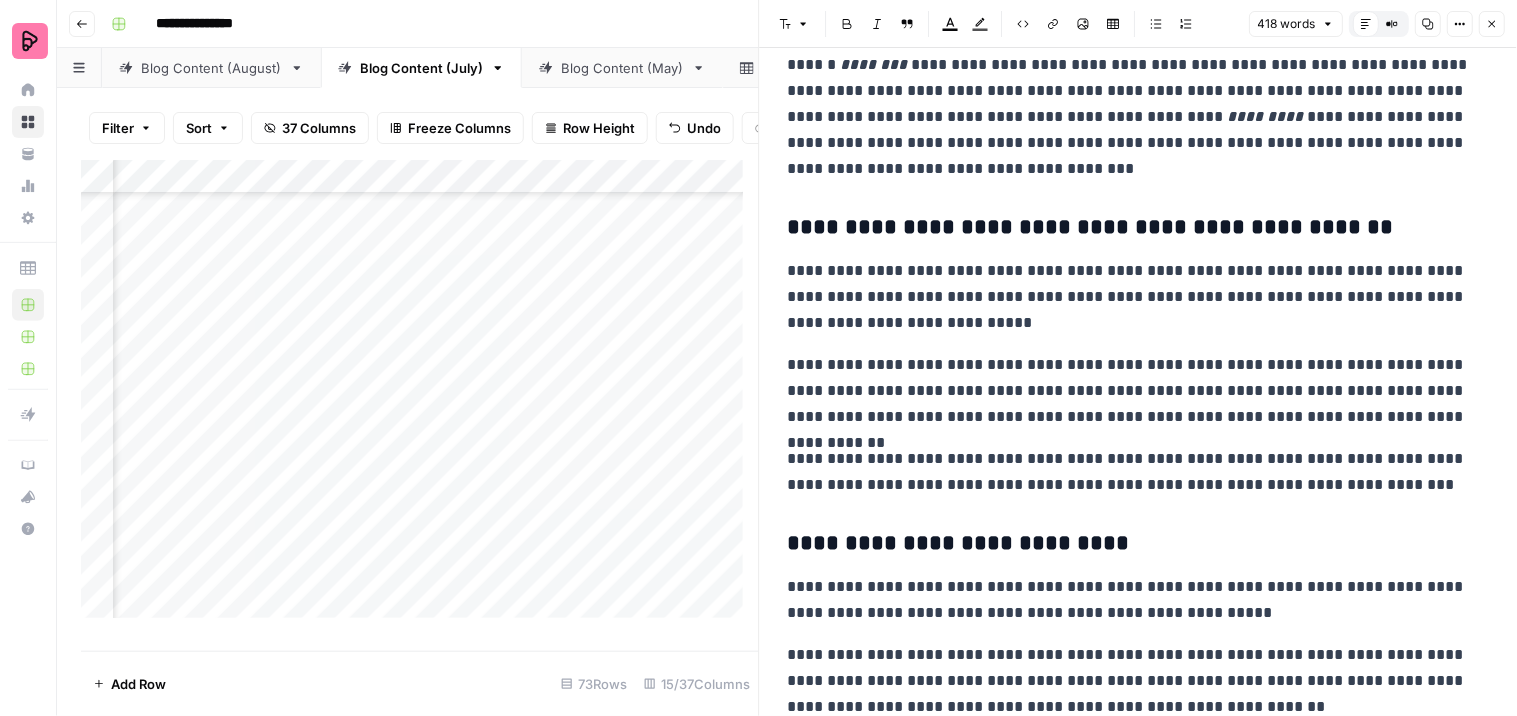 click on "**********" at bounding box center (1130, 297) 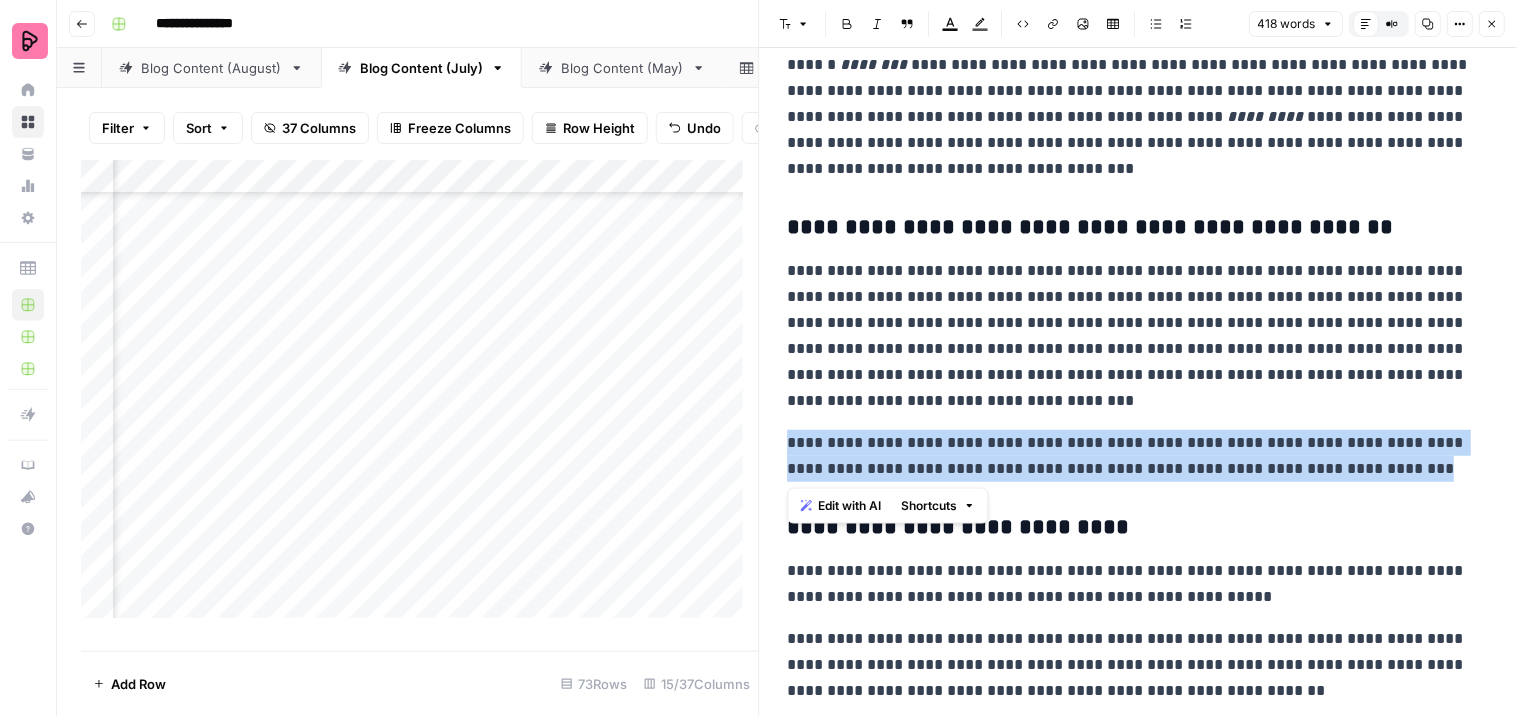 drag, startPoint x: 1393, startPoint y: 465, endPoint x: 785, endPoint y: 445, distance: 608.32886 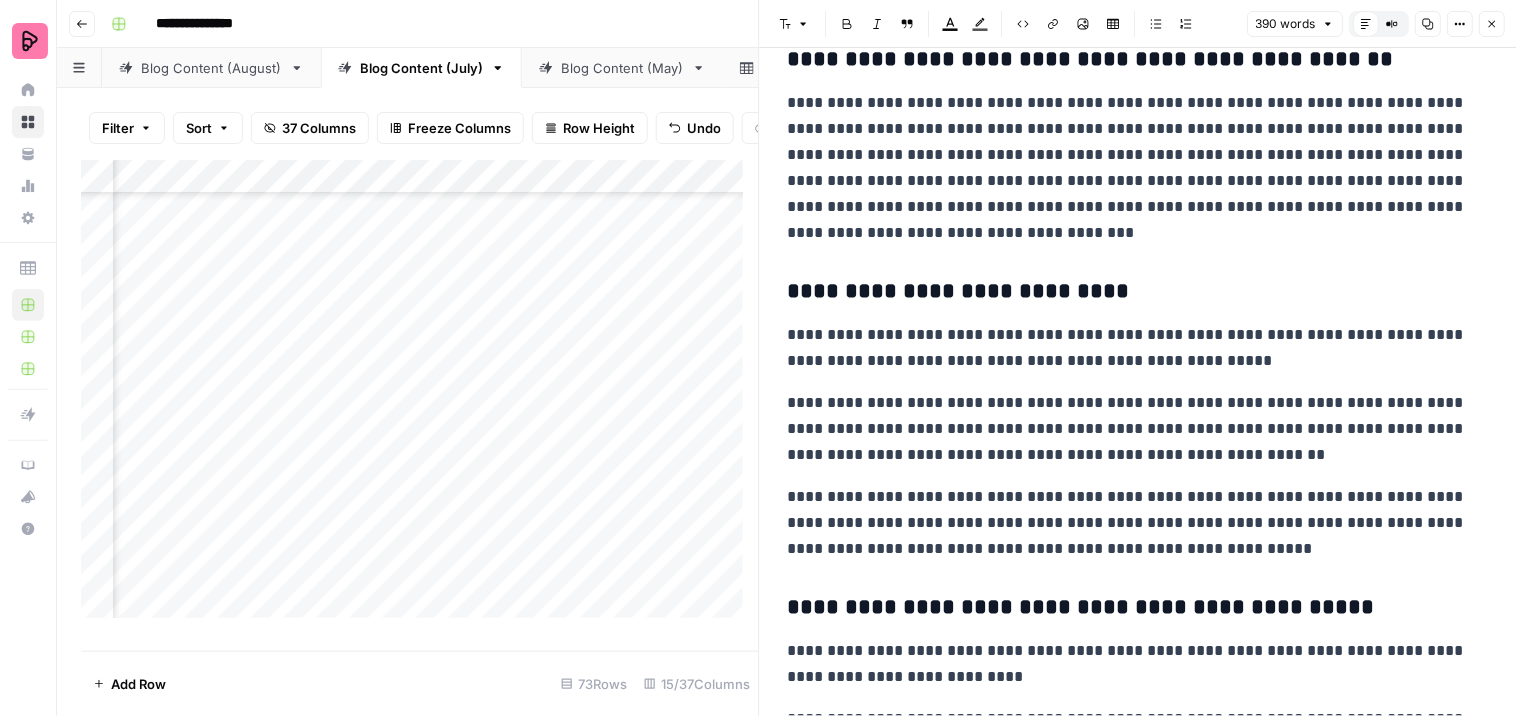 scroll, scrollTop: 444, scrollLeft: 0, axis: vertical 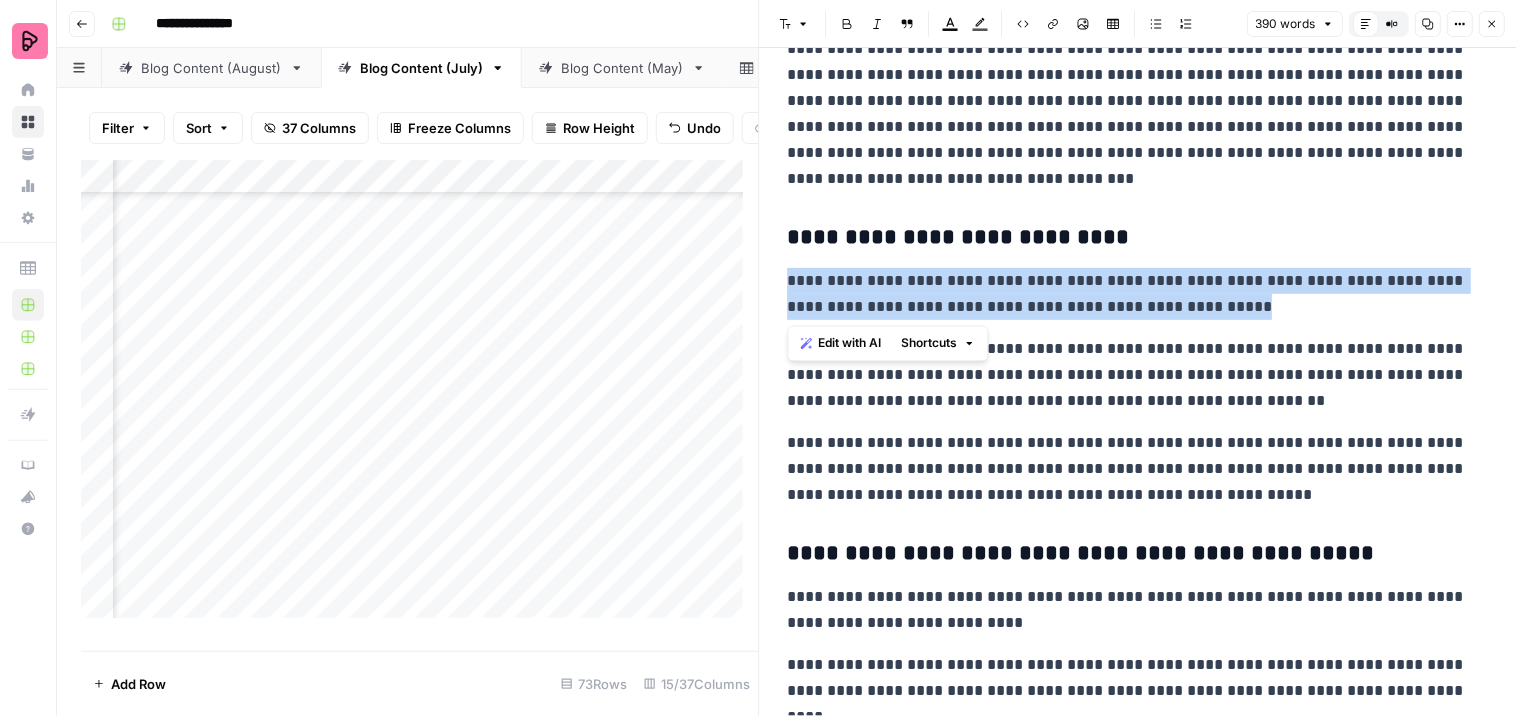drag, startPoint x: 1213, startPoint y: 302, endPoint x: 782, endPoint y: 273, distance: 431.97455 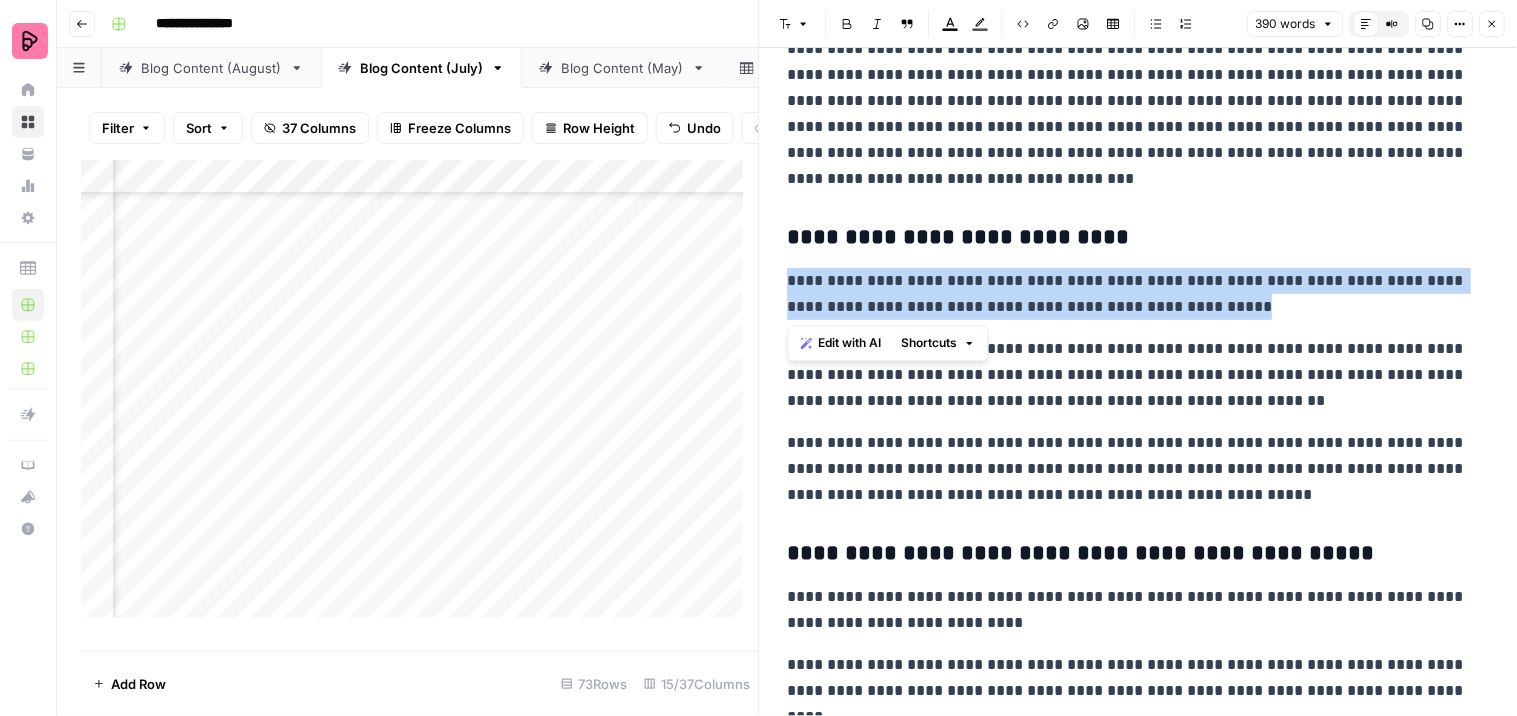 click on "**********" at bounding box center [1139, 255] 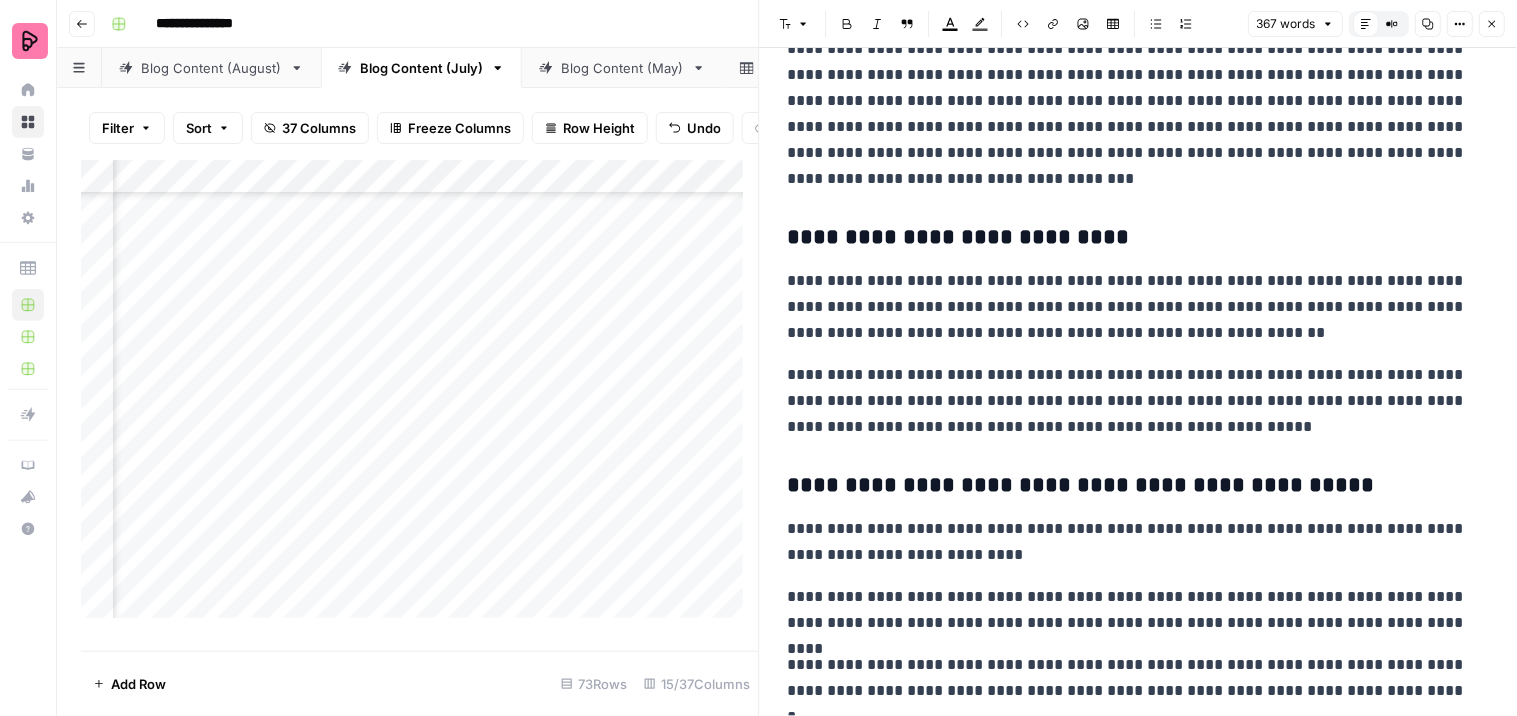 click on "**********" at bounding box center (1139, 221) 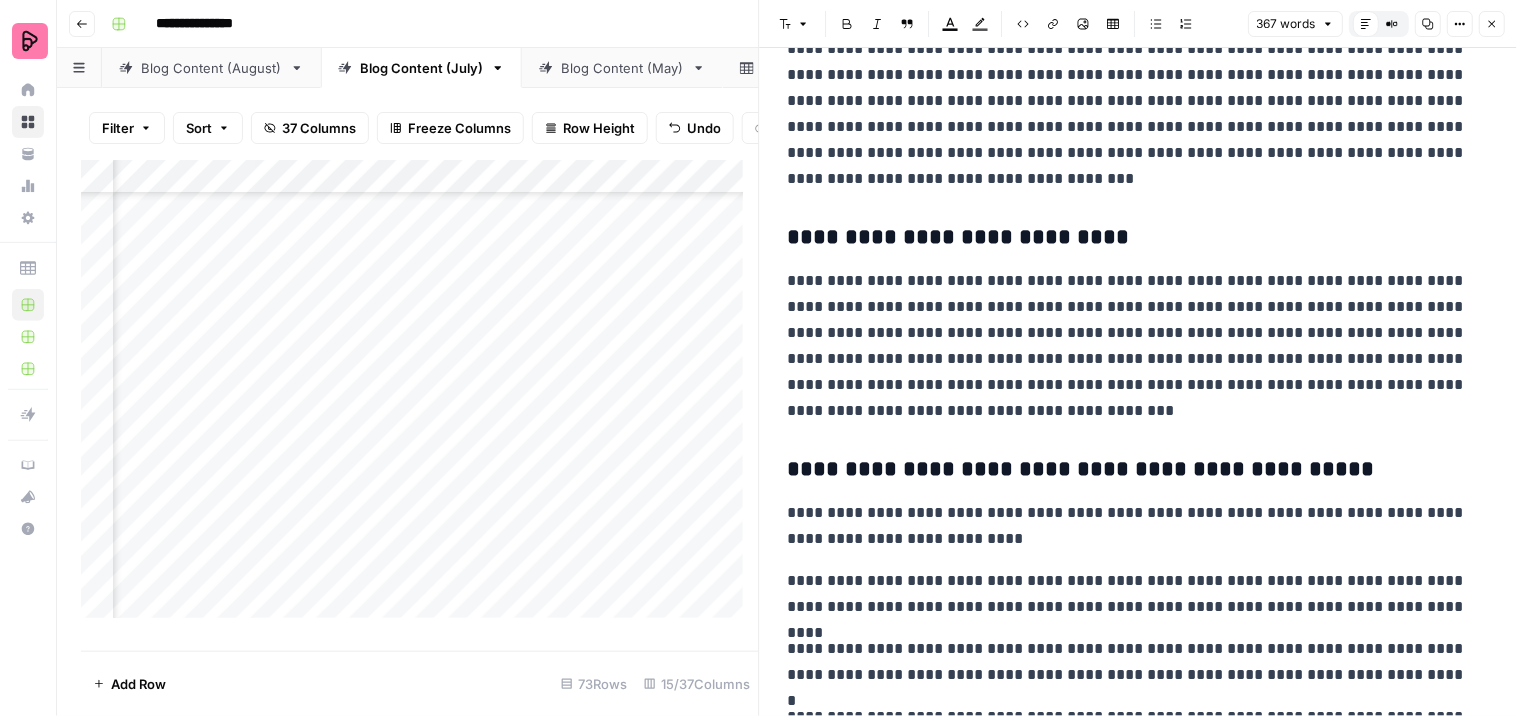 click on "**********" at bounding box center (1130, 526) 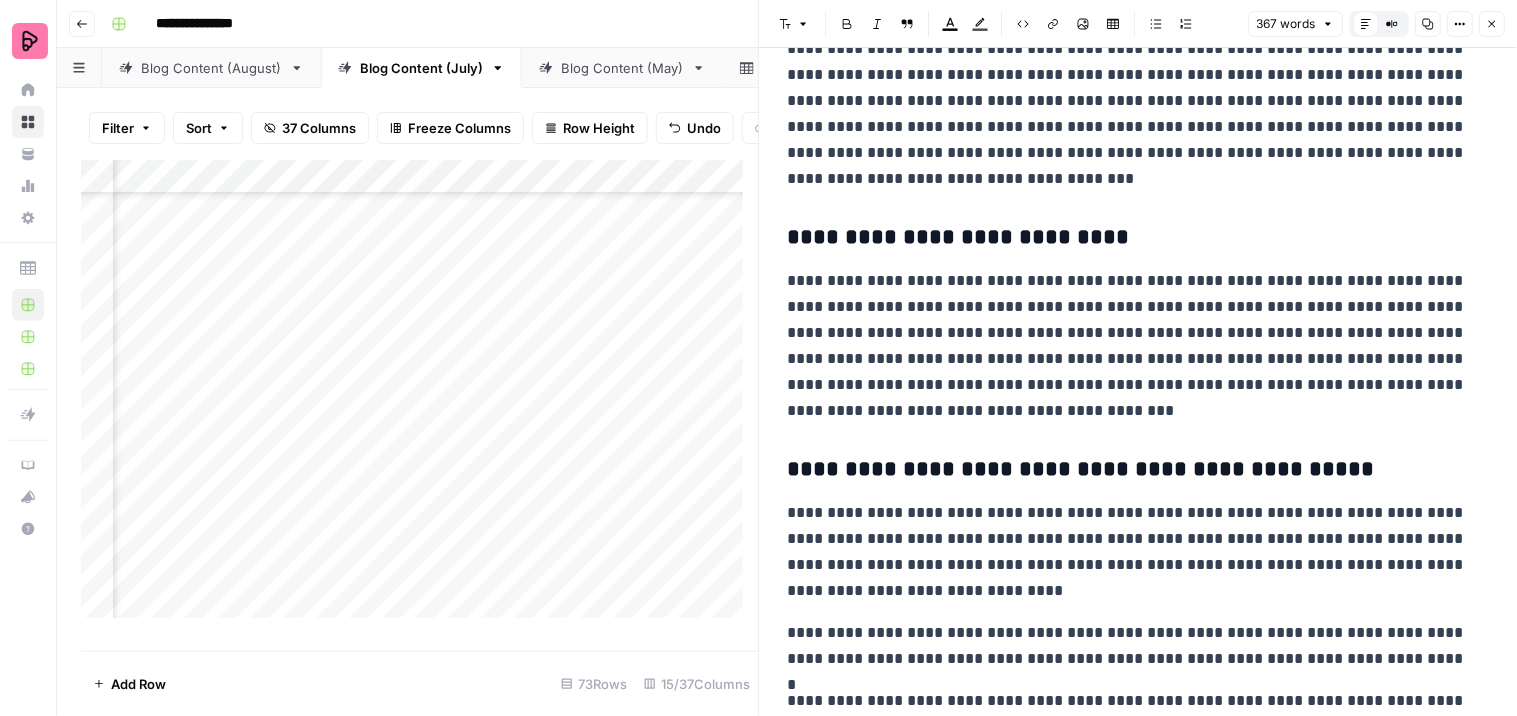 click on "[FIRST NAME] [LAST NAME] [ADDRESS] [CITY] [STATE] [POSTAL CODE] [COUNTRY] [PHONE] [EMAIL] [WEBSITE] [COMPANY NAME] [PRODUCT NAME] [PRICE] [DATE] [TIME] [YEAR] [SSN] [PASSPORT NUMBER] [DRIVER'S LICENSE NUMBER] [CREDIT CARD NUMBER] [COORDINATES]" at bounding box center (1130, 552) 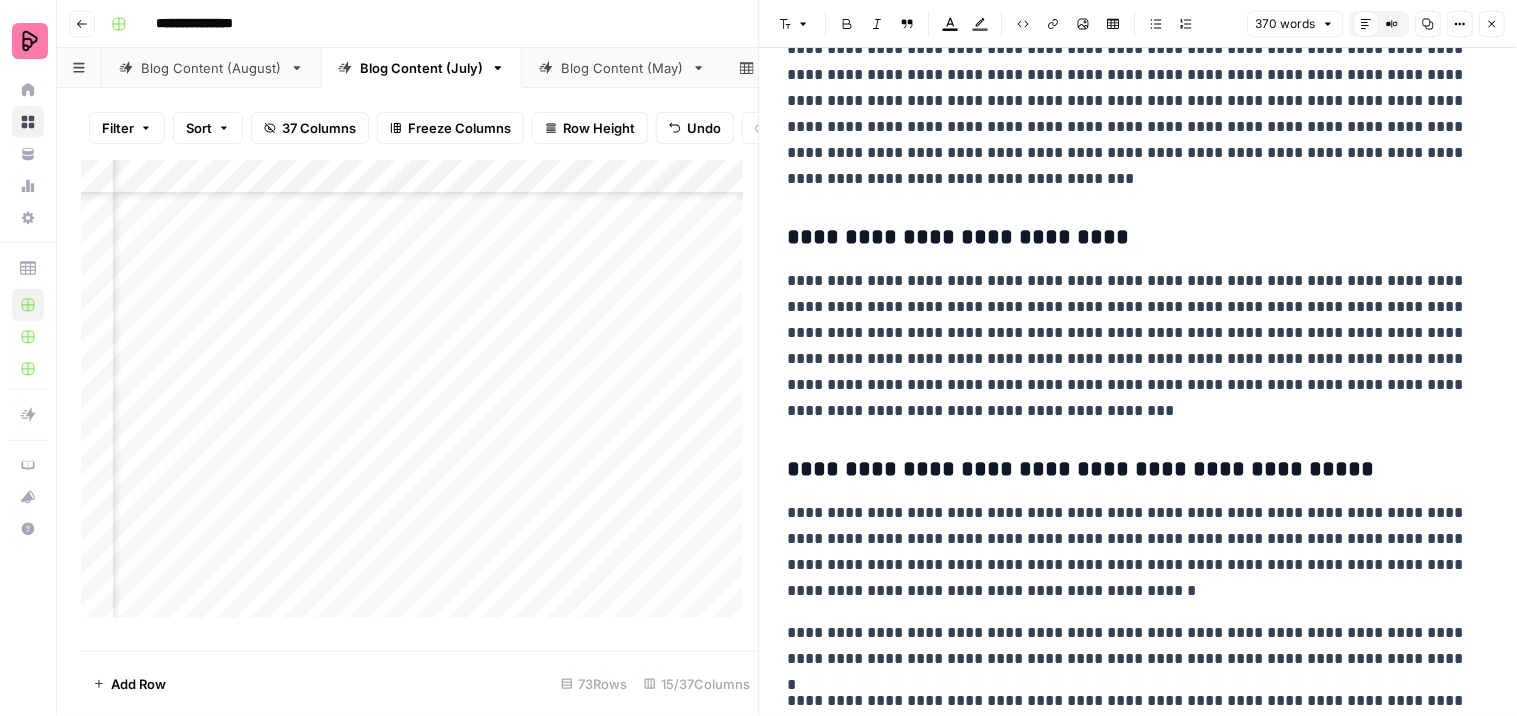 scroll, scrollTop: 502, scrollLeft: 0, axis: vertical 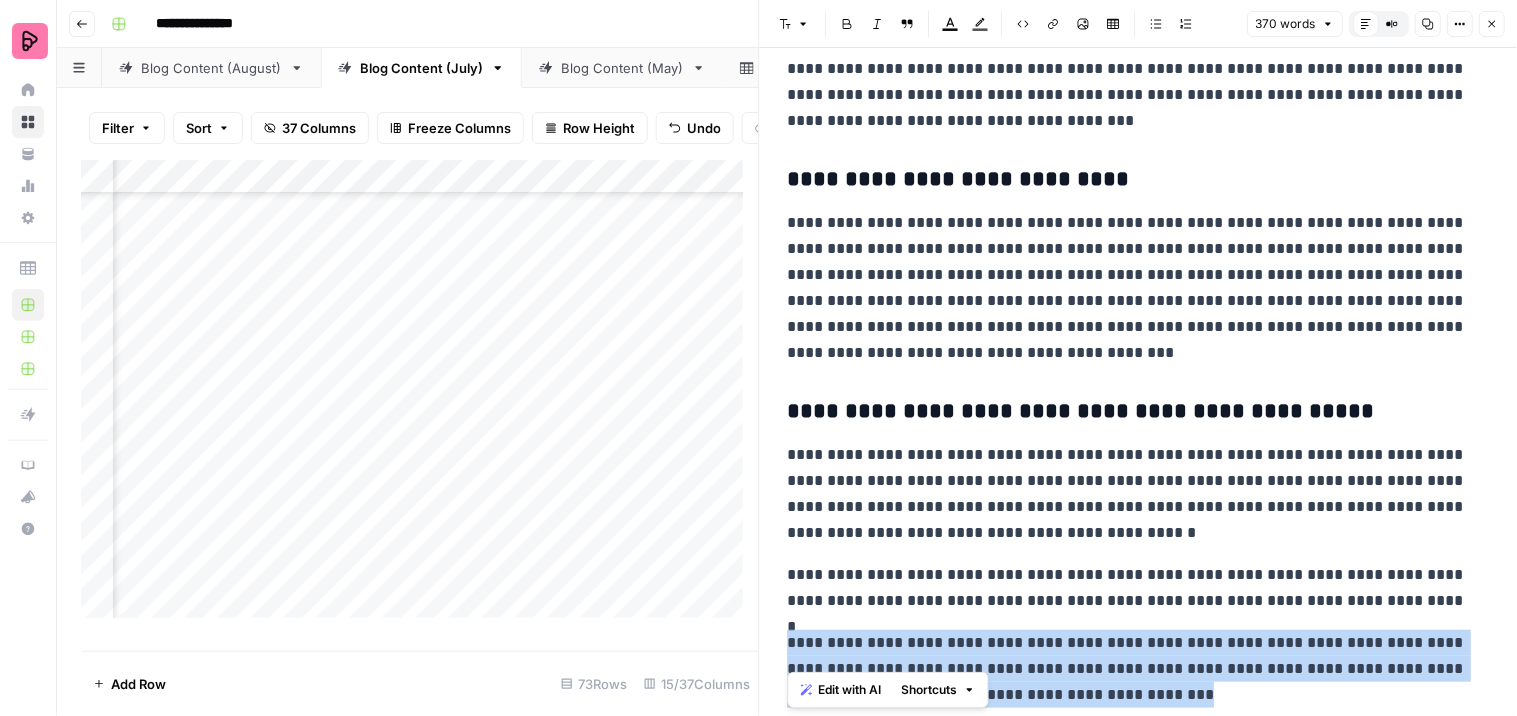 drag, startPoint x: 1113, startPoint y: 686, endPoint x: 785, endPoint y: 625, distance: 333.62405 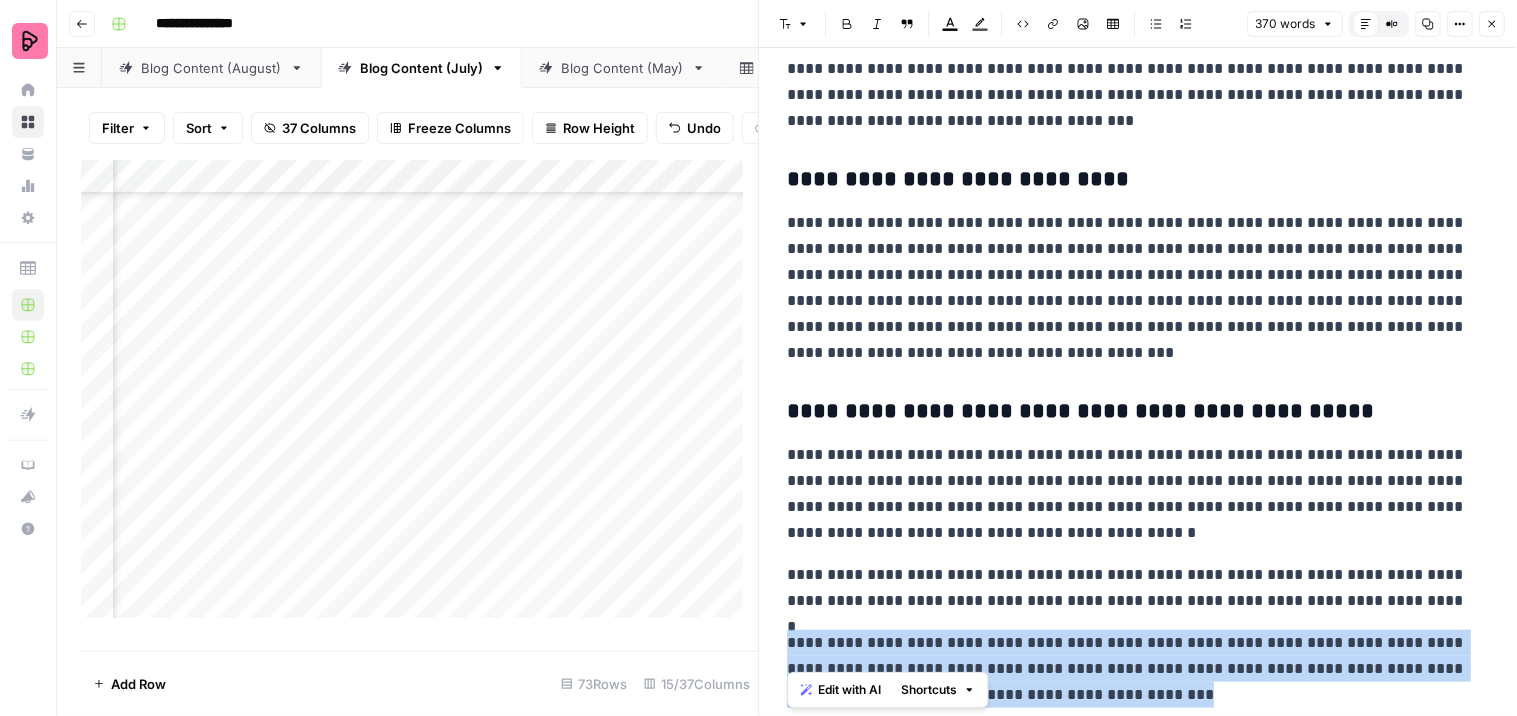 click on "[FIRST NAME] [LAST NAME] [ADDRESS] [CITY] [STATE] [POSTAL CODE] [COUNTRY] [PHONE] [EMAIL] [WEBSITE] [COMPANY NAME] [PRODUCT NAME] [PRICE] [DATE] [TIME] [YEAR] [SSN] [PASSPORT NUMBER] [DRIVER'S LICENSE NUMBER] [CREDIT CARD NUMBER] [COORDINATES]" at bounding box center [1139, 147] 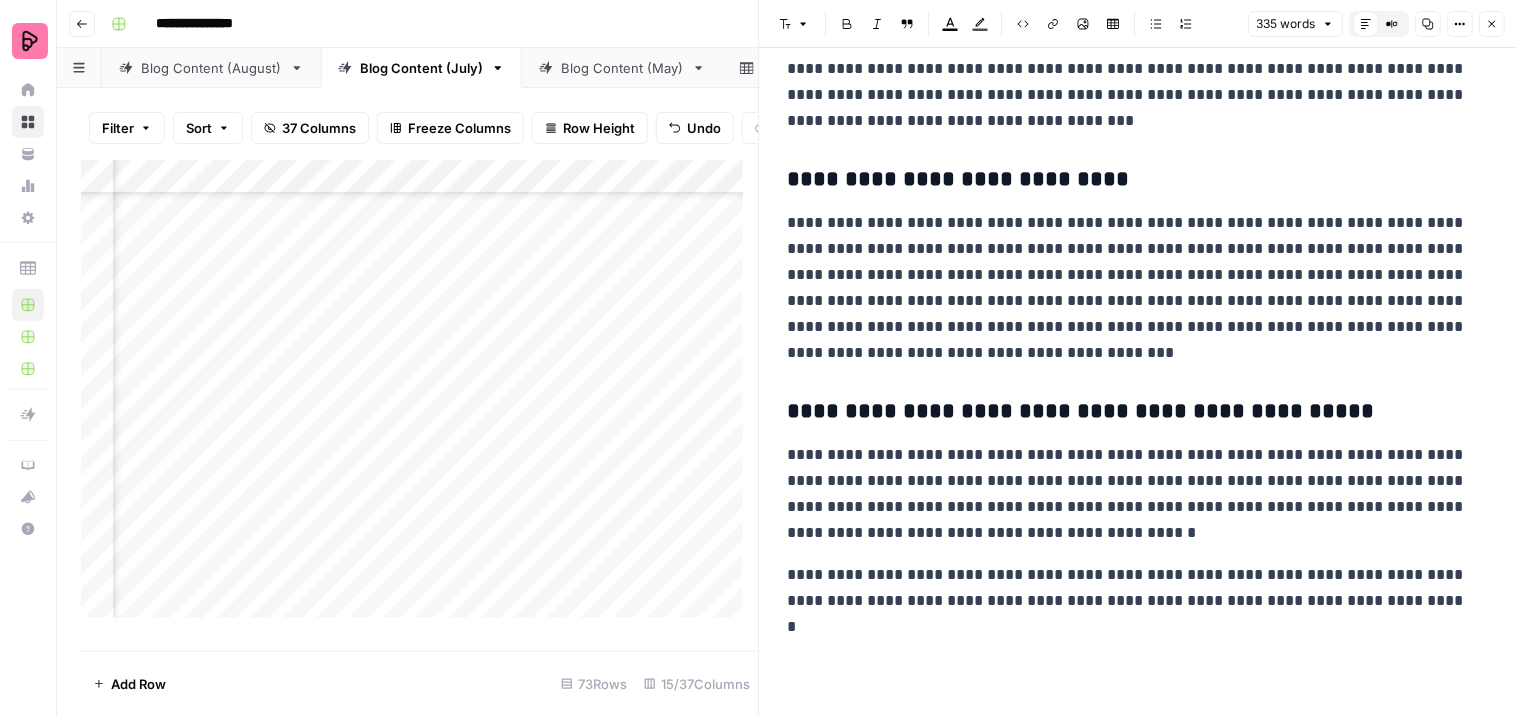 scroll, scrollTop: 450, scrollLeft: 0, axis: vertical 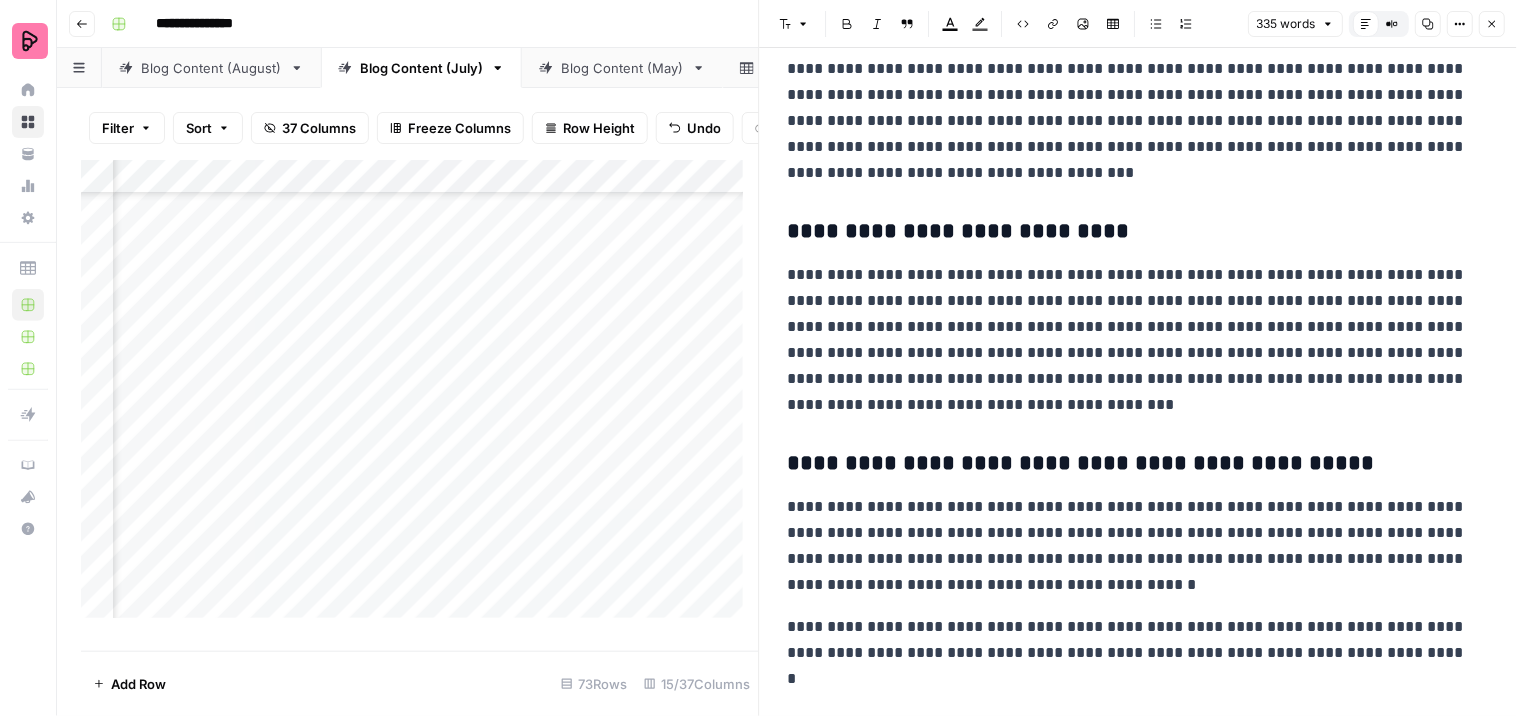 click on "**********" at bounding box center (1130, 546) 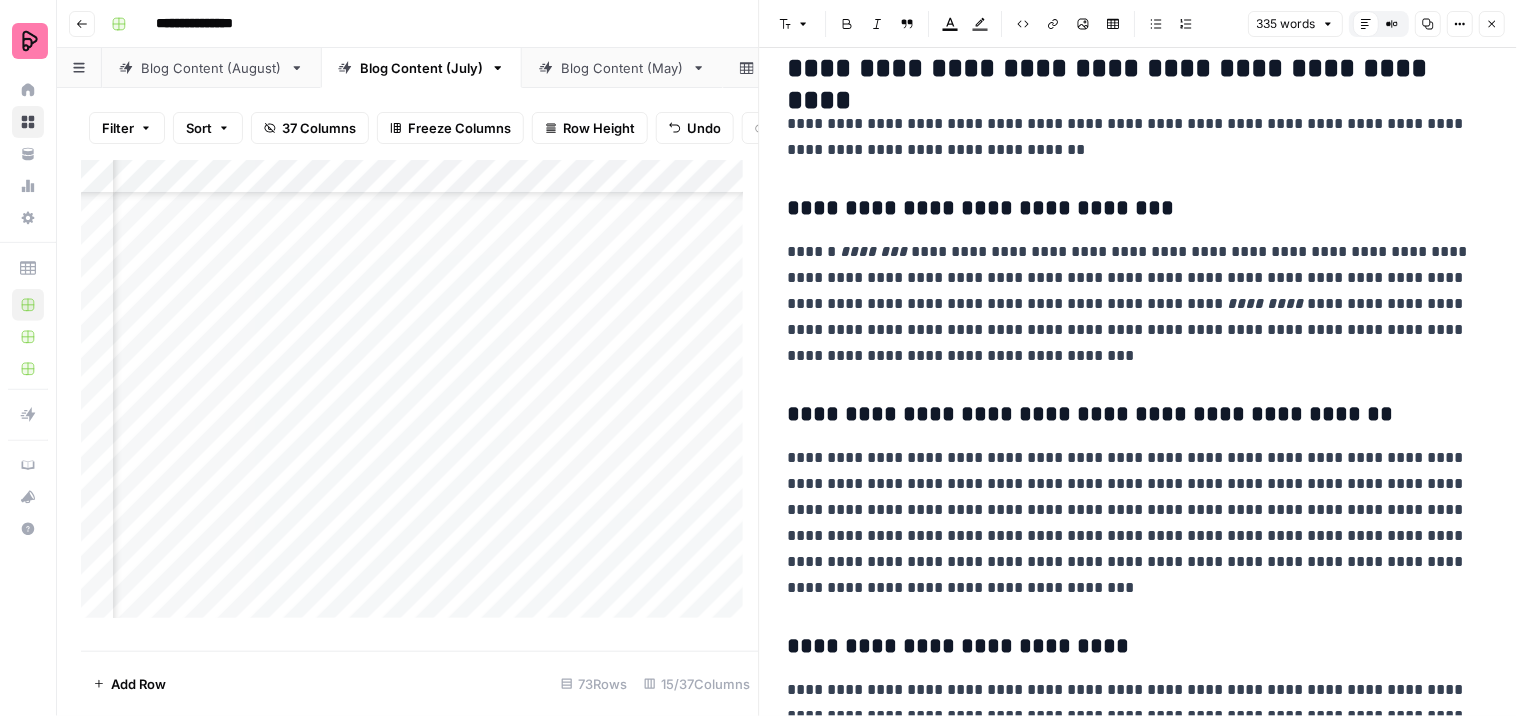 scroll, scrollTop: 0, scrollLeft: 0, axis: both 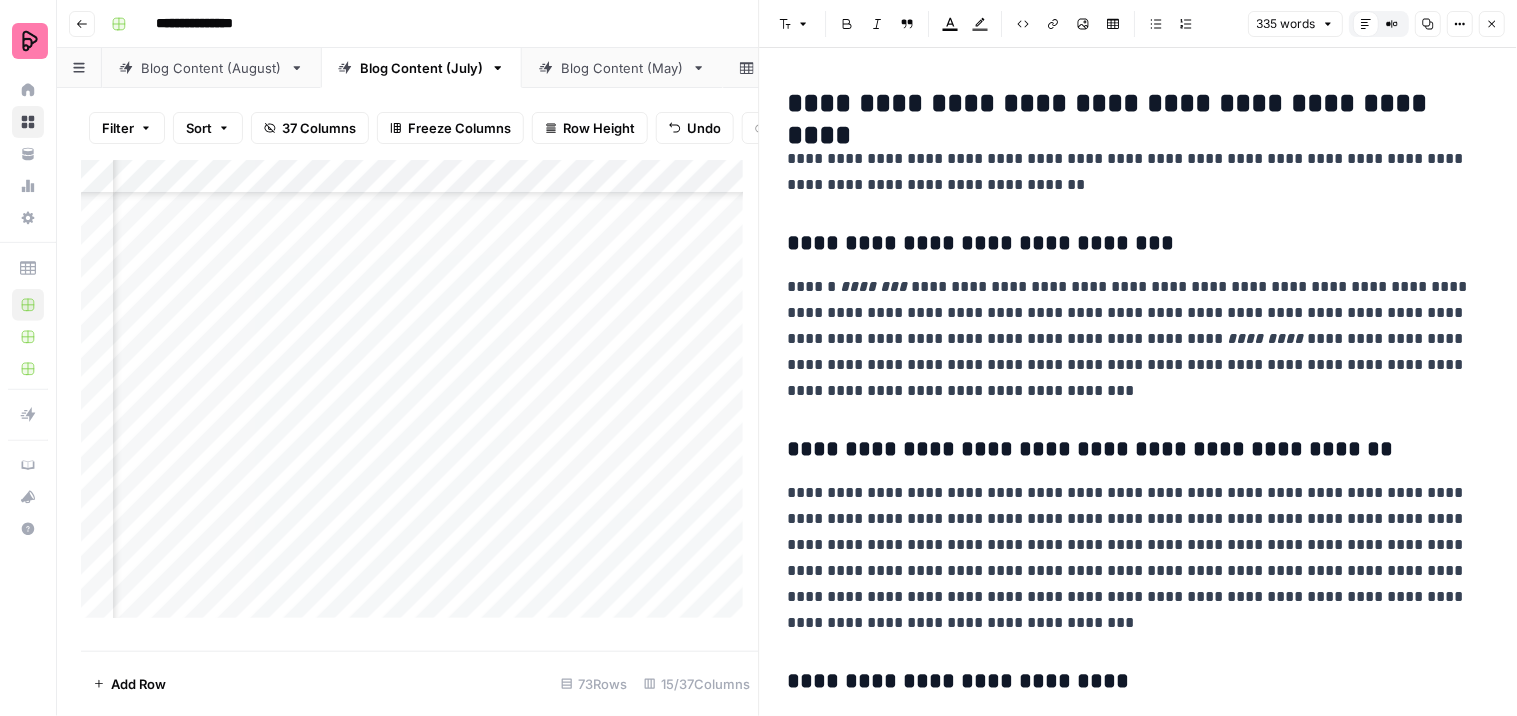 click on "Add Column" at bounding box center (420, 397) 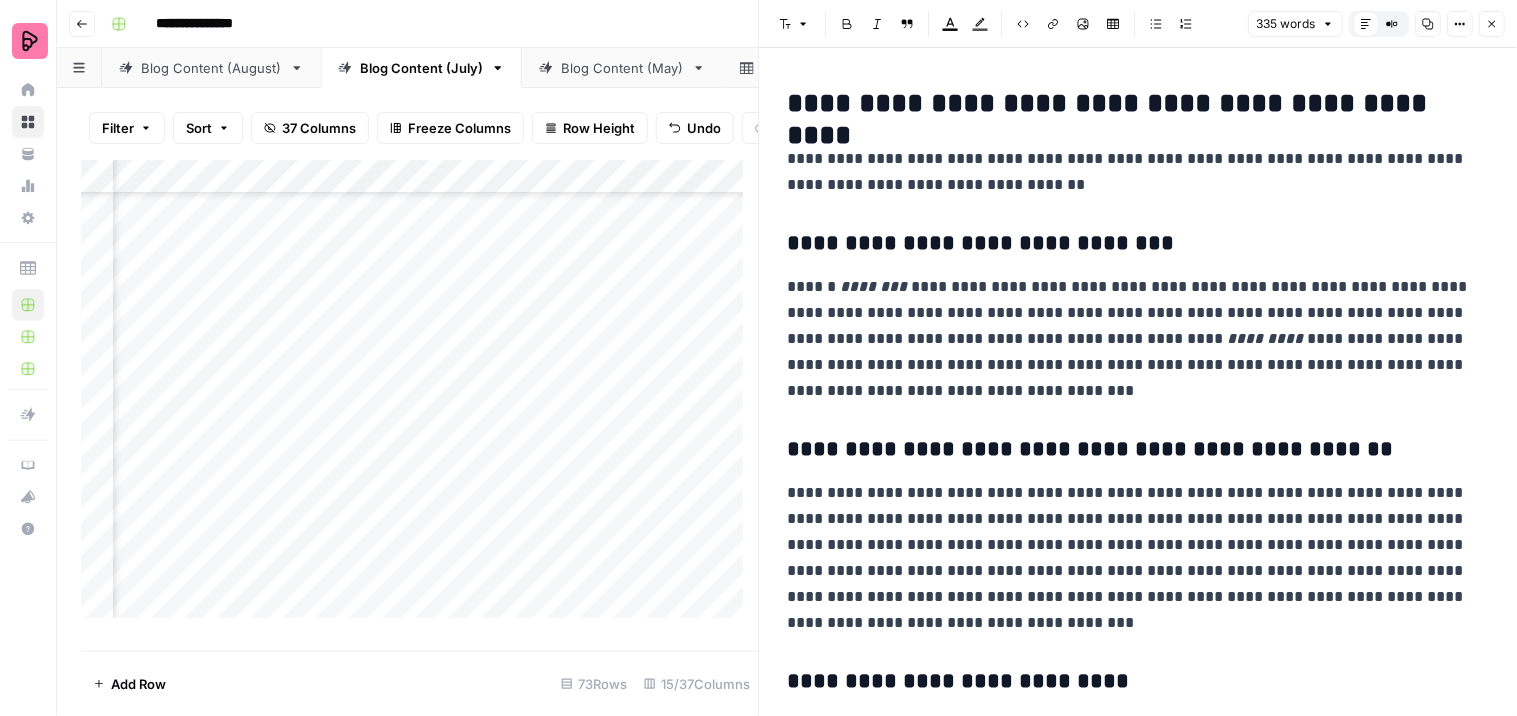 scroll, scrollTop: 2387, scrollLeft: 1934, axis: both 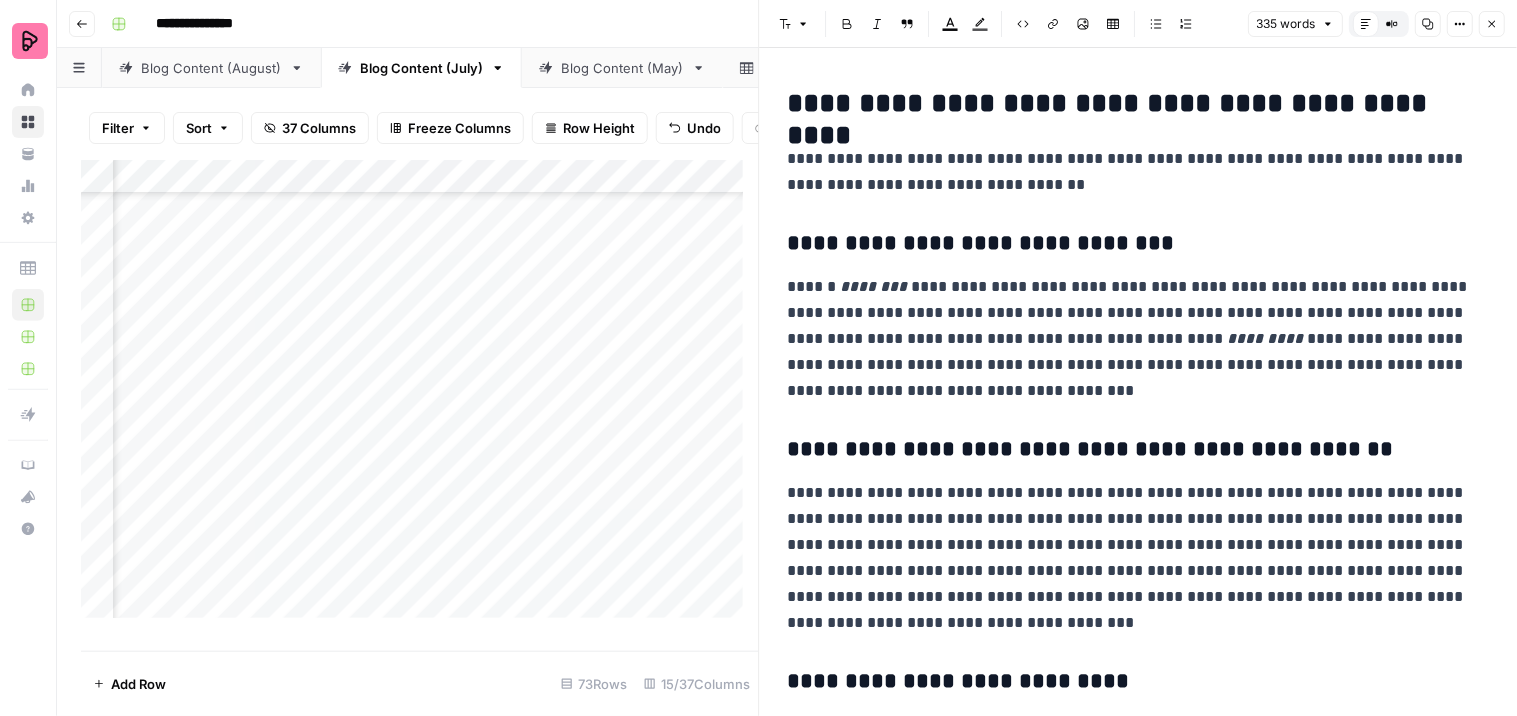 click on "Add Column" at bounding box center (420, 397) 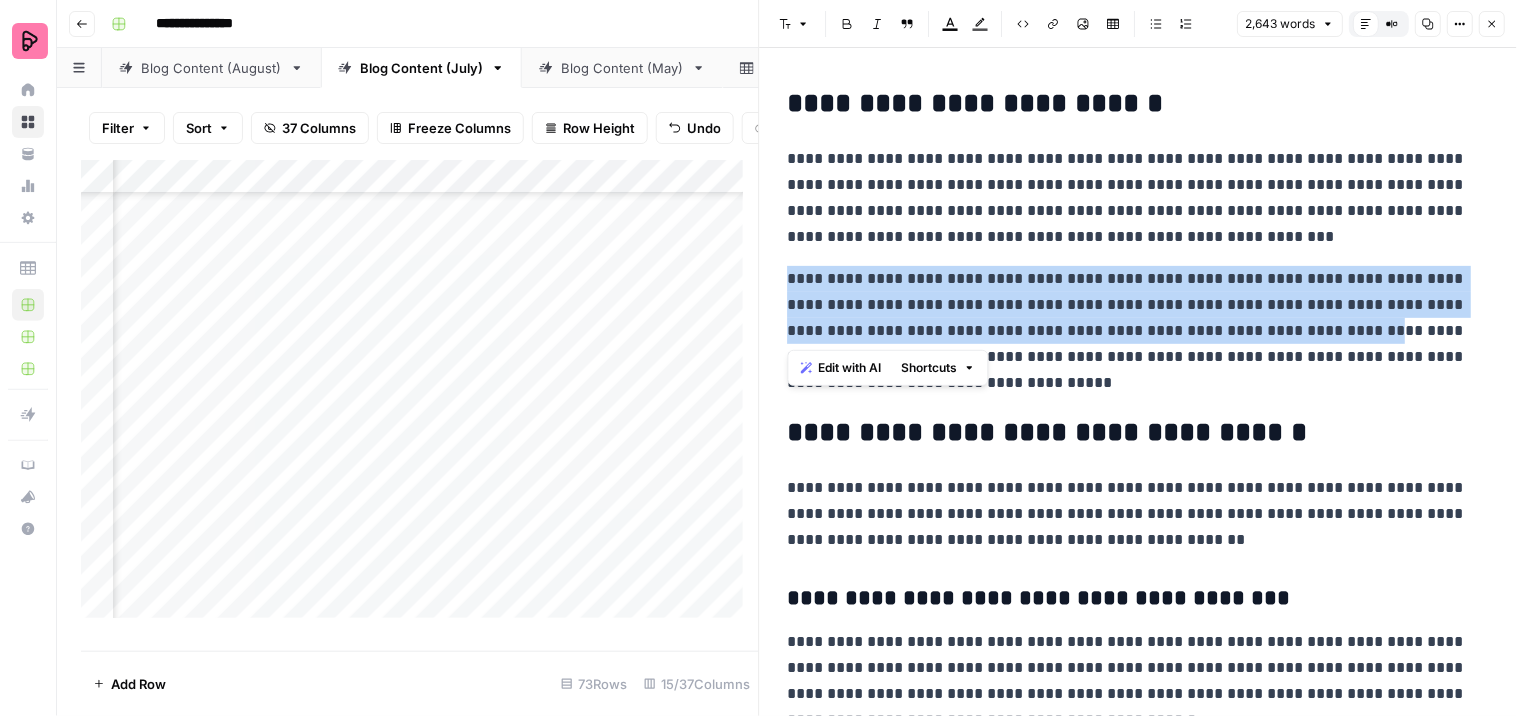 drag, startPoint x: 1338, startPoint y: 330, endPoint x: 782, endPoint y: 270, distance: 559.228 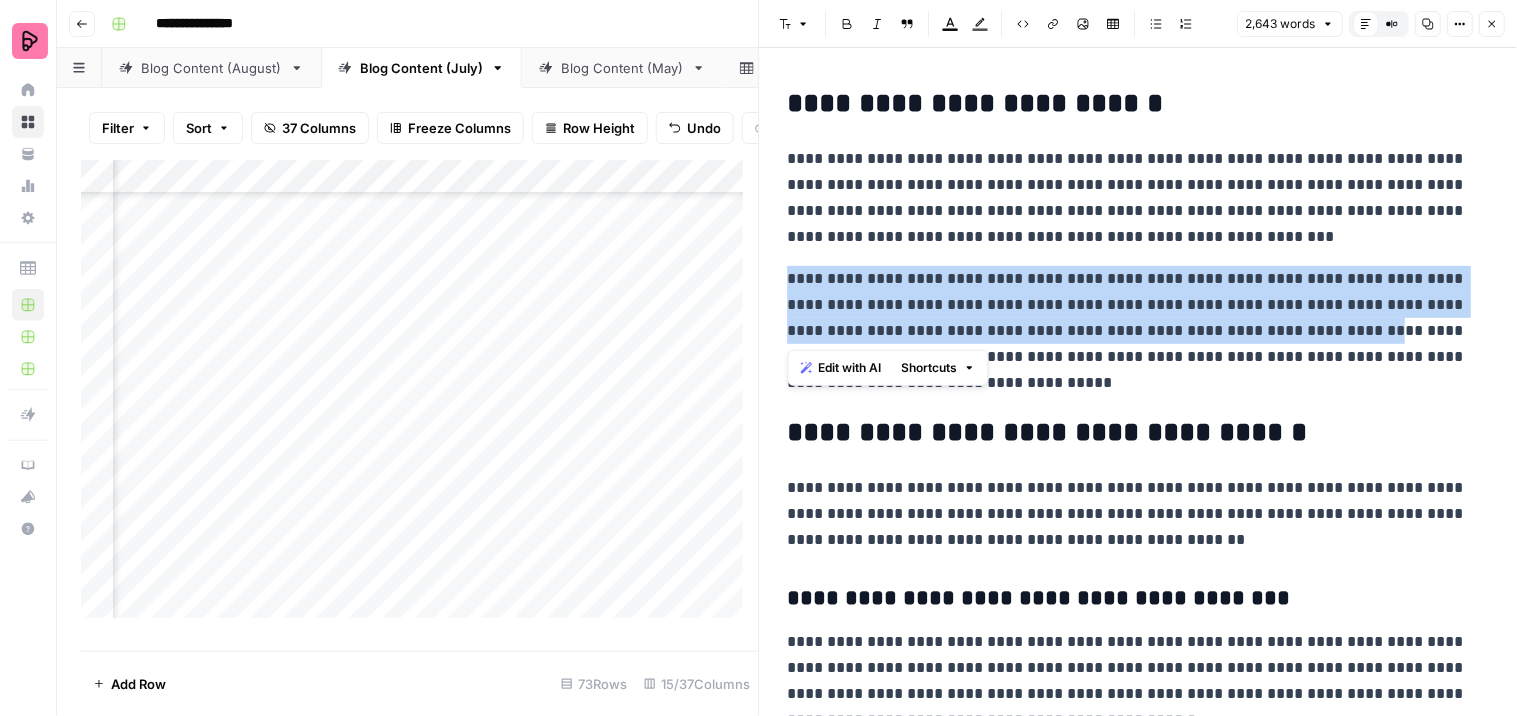 click on "**********" at bounding box center [1139, 4708] 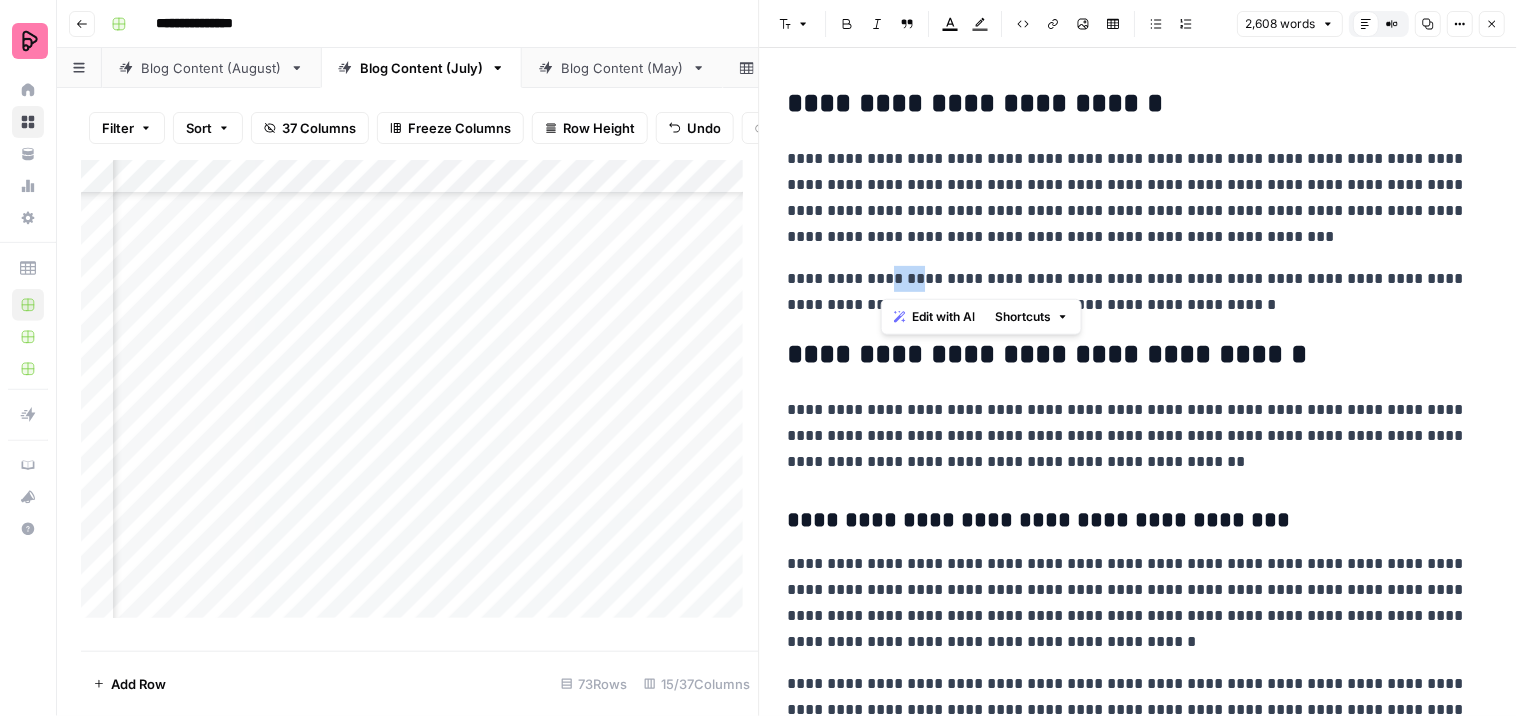 drag, startPoint x: 910, startPoint y: 276, endPoint x: 882, endPoint y: 277, distance: 28.01785 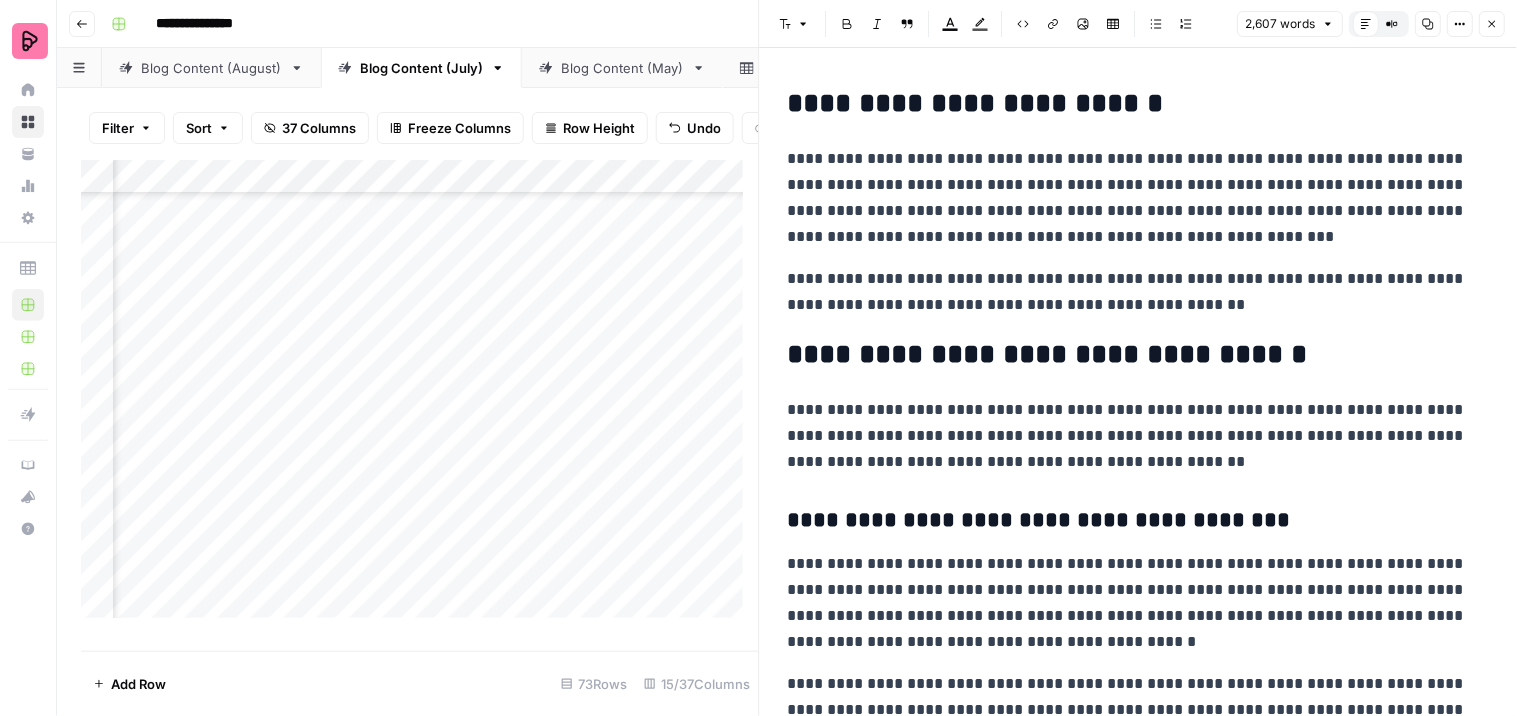 click on "**********" at bounding box center (1130, 292) 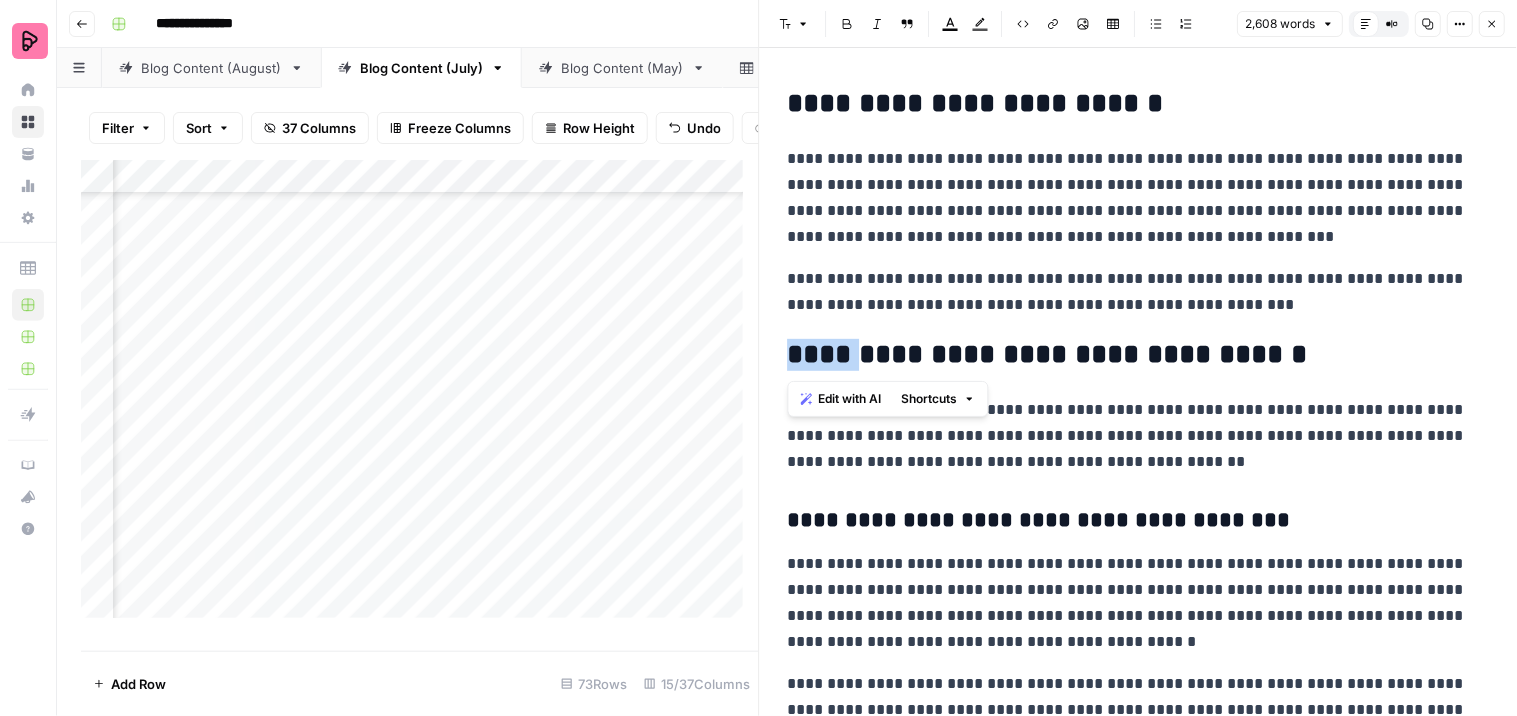 drag, startPoint x: 843, startPoint y: 357, endPoint x: 783, endPoint y: 351, distance: 60.299255 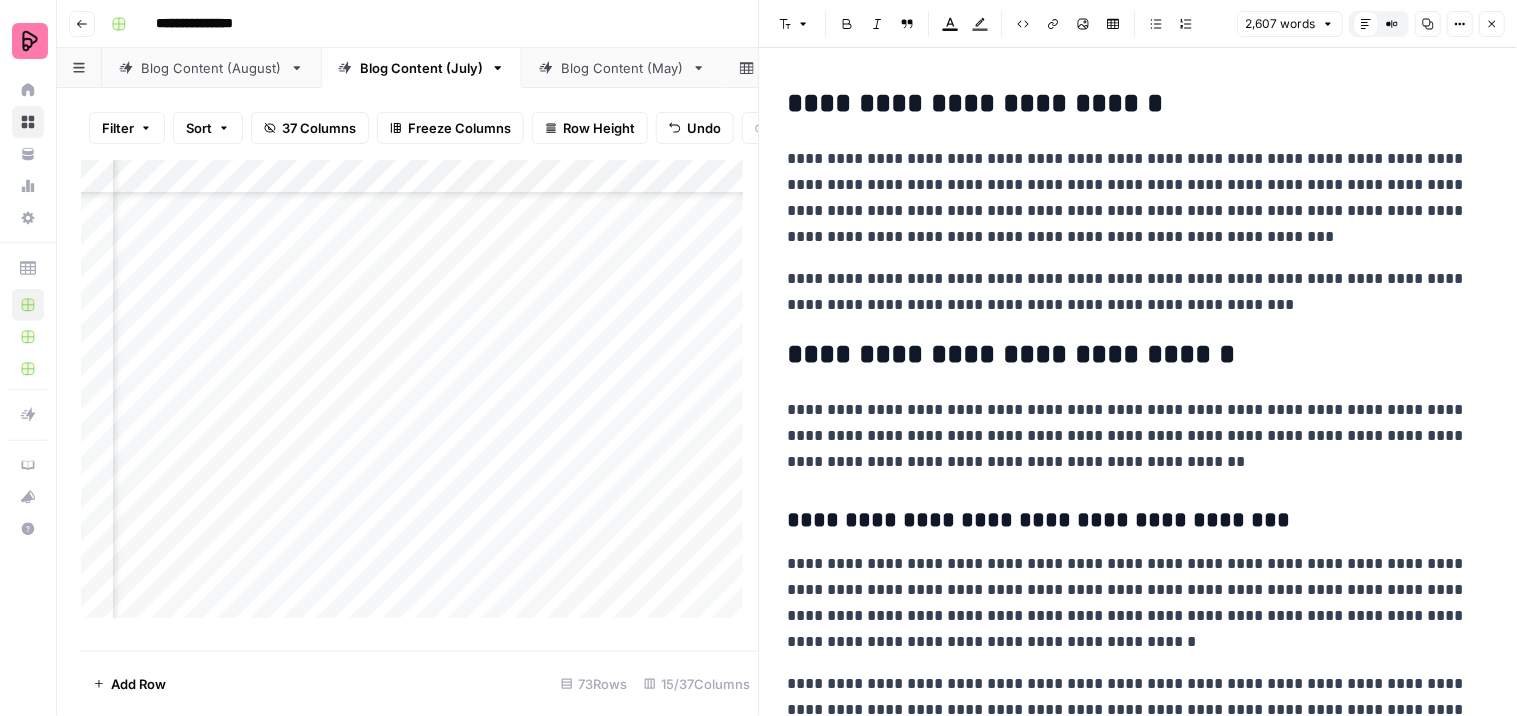 scroll, scrollTop: 222, scrollLeft: 0, axis: vertical 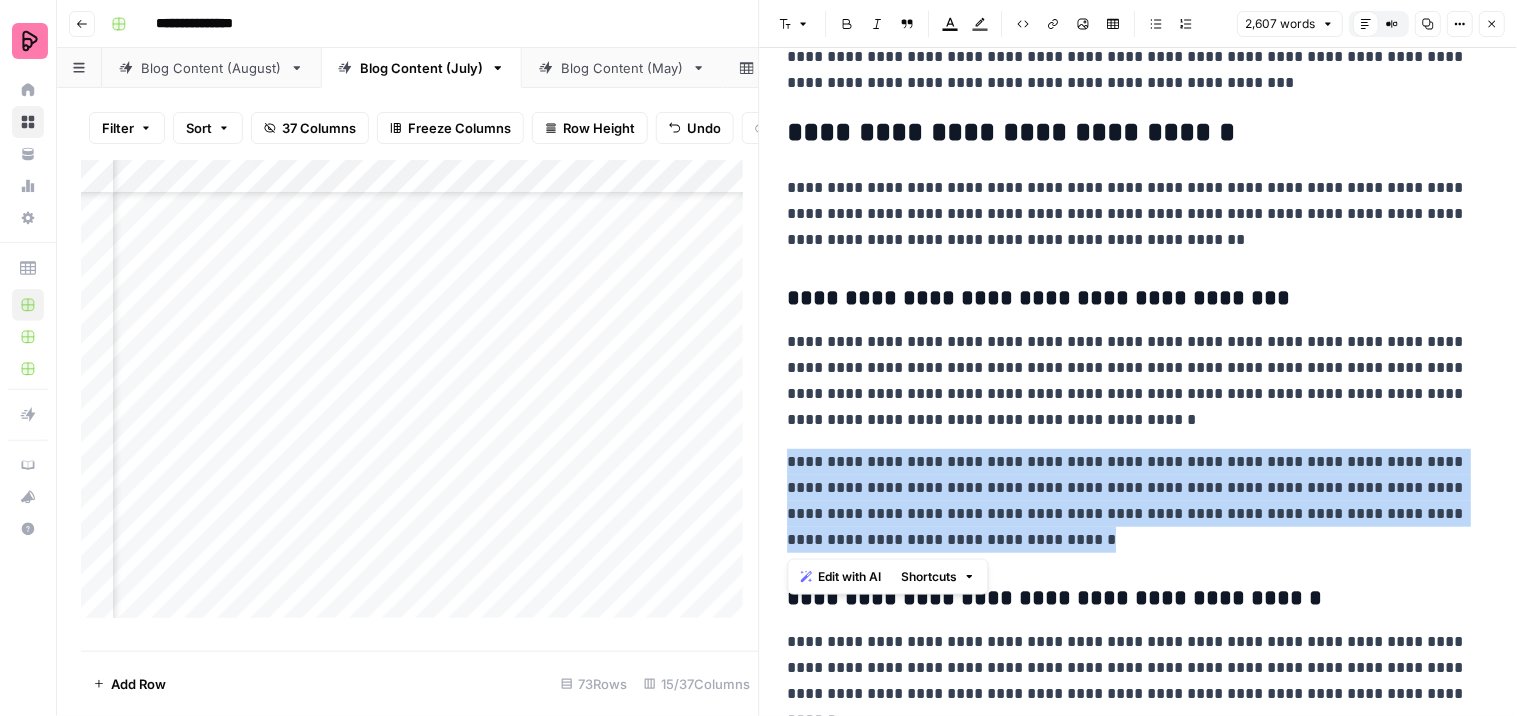 drag, startPoint x: 791, startPoint y: 454, endPoint x: 1132, endPoint y: 534, distance: 350.25848 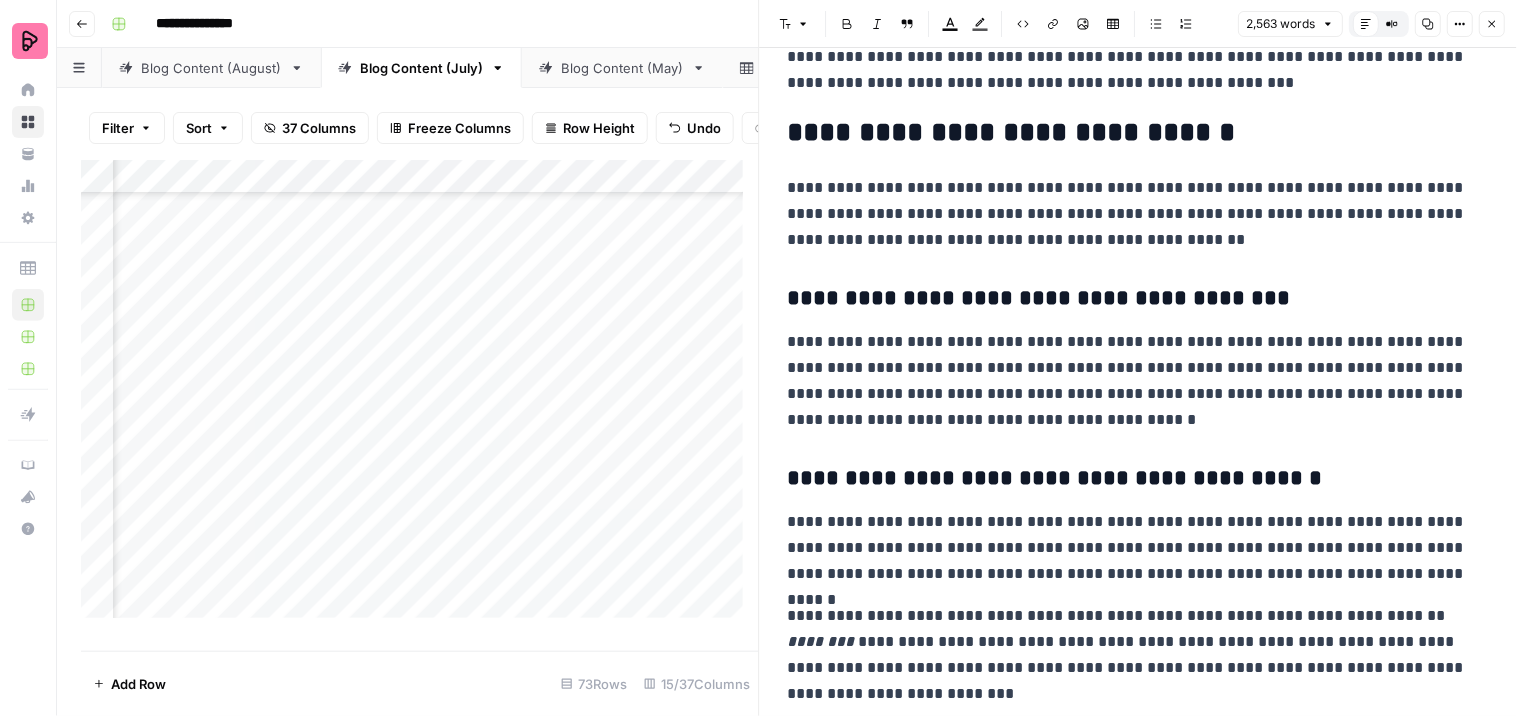scroll, scrollTop: 333, scrollLeft: 0, axis: vertical 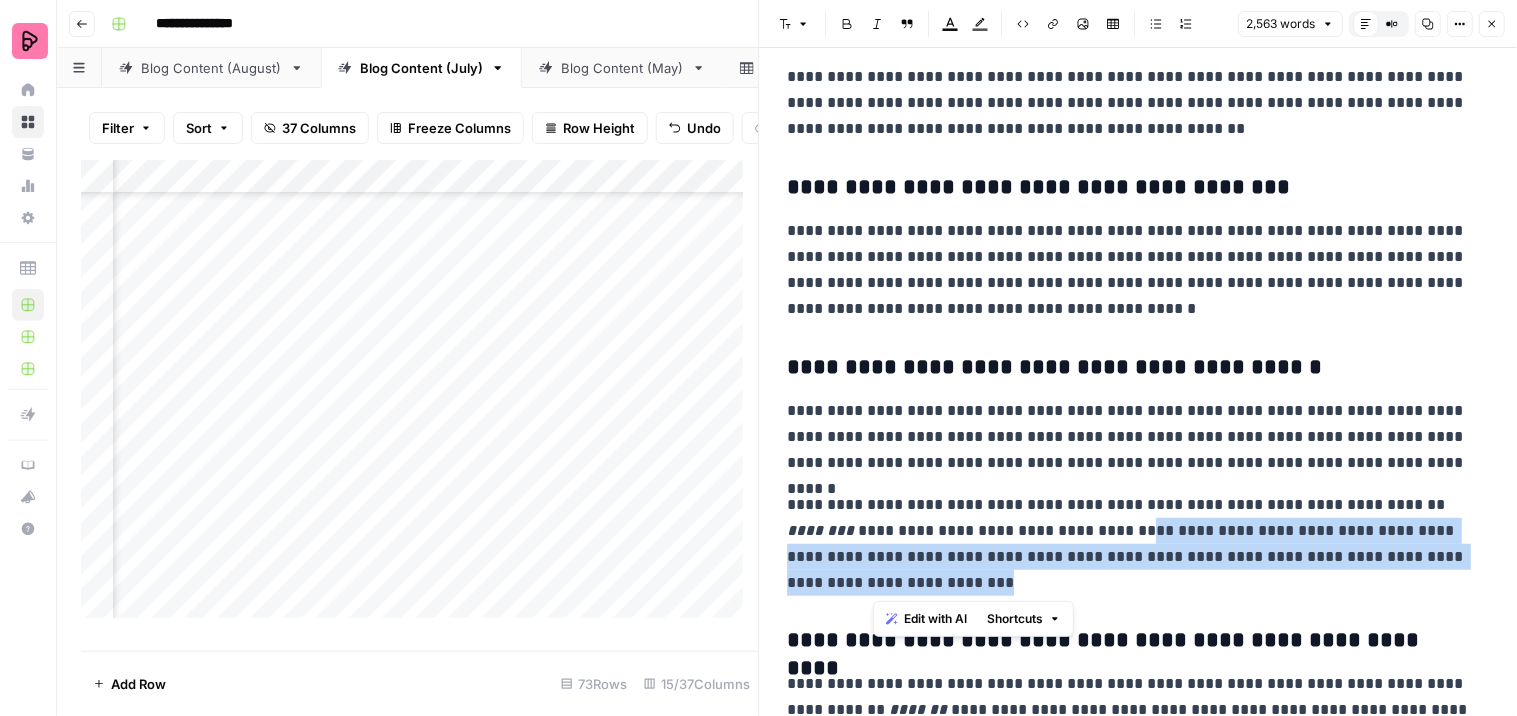 drag, startPoint x: 1054, startPoint y: 531, endPoint x: 1073, endPoint y: 577, distance: 49.76947 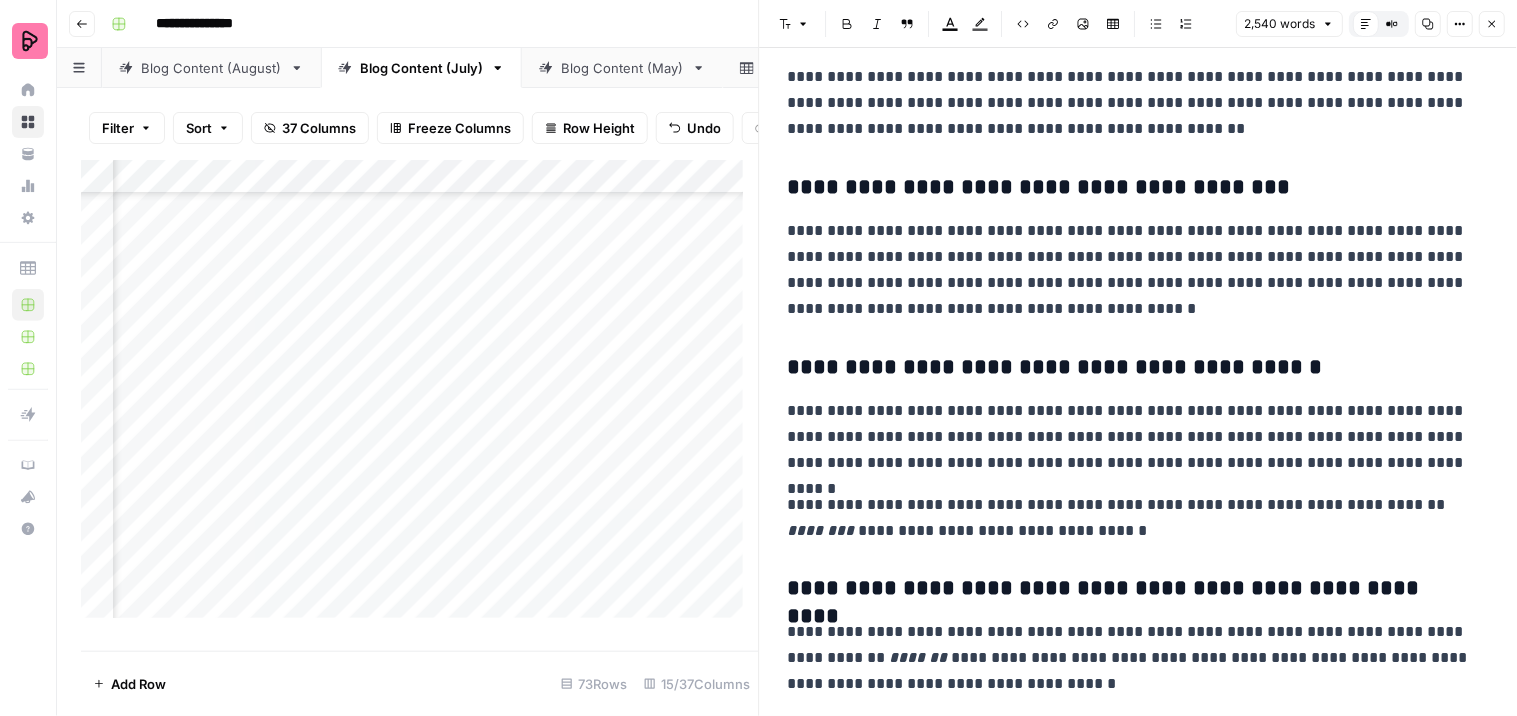 click on "[FIRST NAME] [LAST NAME] [ADDRESS] [CITY] [STATE] [POSTAL CODE] [COUNTRY] [PHONE] [EMAIL] [WEBSITE] [COMPANY NAME] [PRODUCT NAME] [PRICE] [DATE] [TIME] [YEAR] [SSN] [PASSPORT NUMBER] [DRIVER'S LICENSE NUMBER] [CREDIT CARD NUMBER] [COORDINATES]" at bounding box center (1139, 4250) 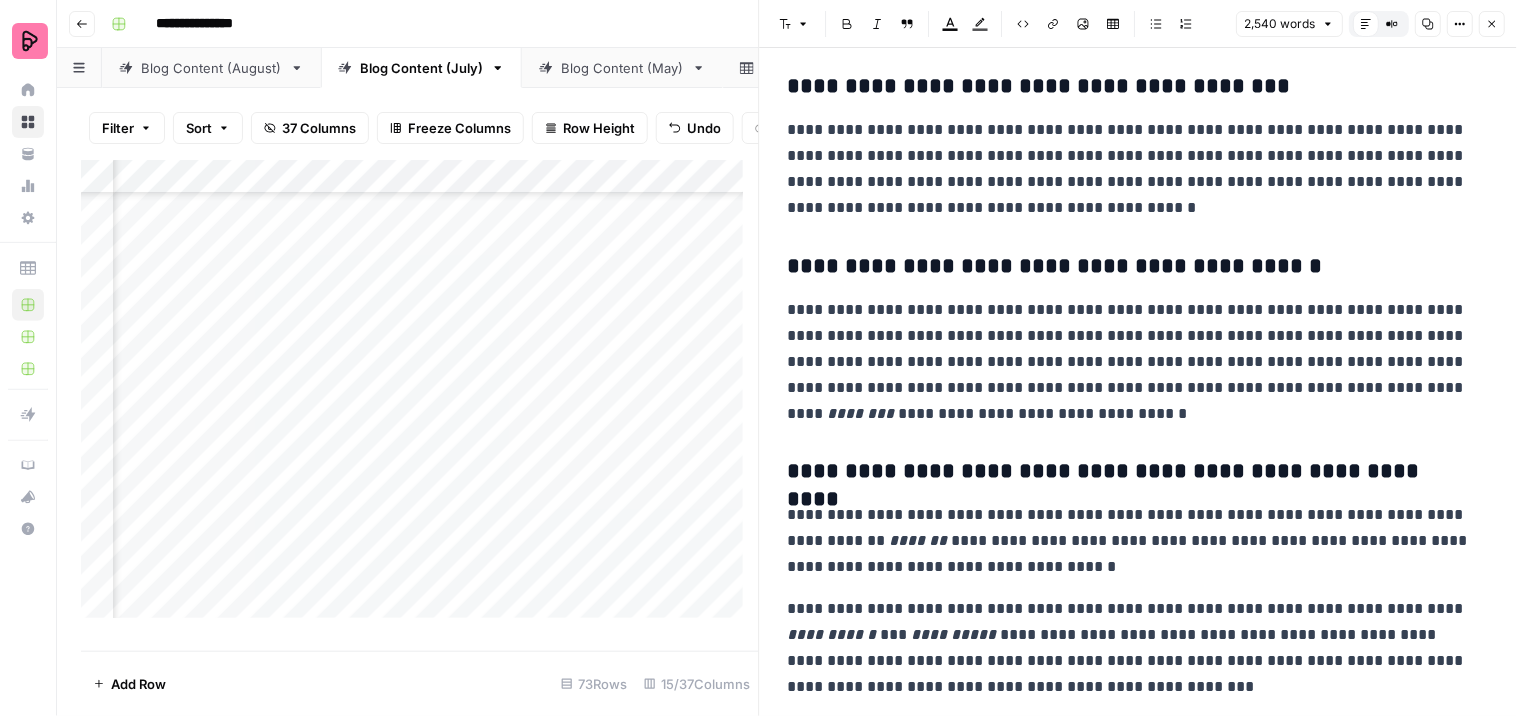 scroll, scrollTop: 555, scrollLeft: 0, axis: vertical 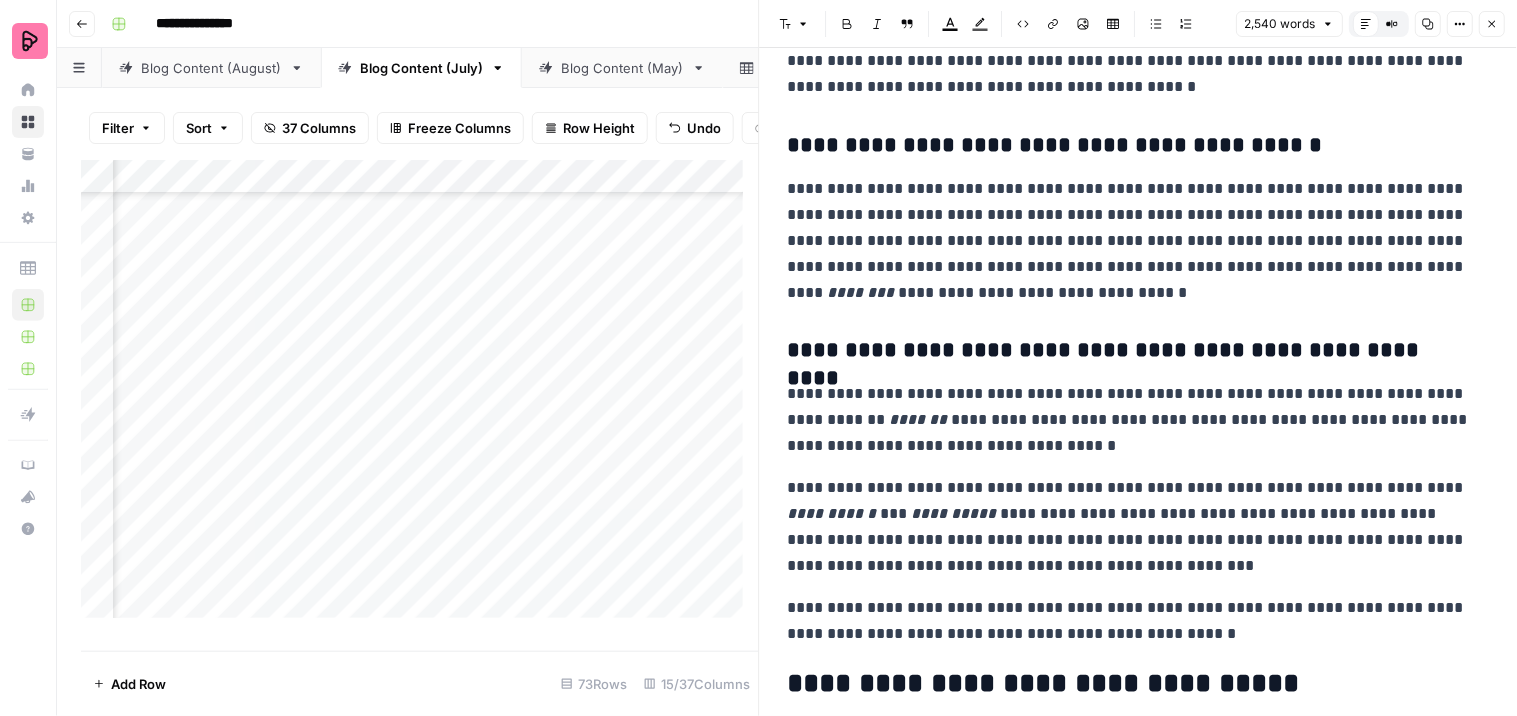 click on "[FIRST NAME] [LAST NAME] [ADDRESS] [CITY] [STATE] [POSTAL CODE] [COUNTRY] [PHONE] [EMAIL] [WEBSITE] [COMPANY NAME] [PRODUCT NAME] [PRICE] [DATE] [TIME] [YEAR] [SSN] [PASSPORT NUMBER] [DRIVER'S LICENSE NUMBER] [CREDIT CARD NUMBER] [COORDINATES]" at bounding box center (1130, 420) 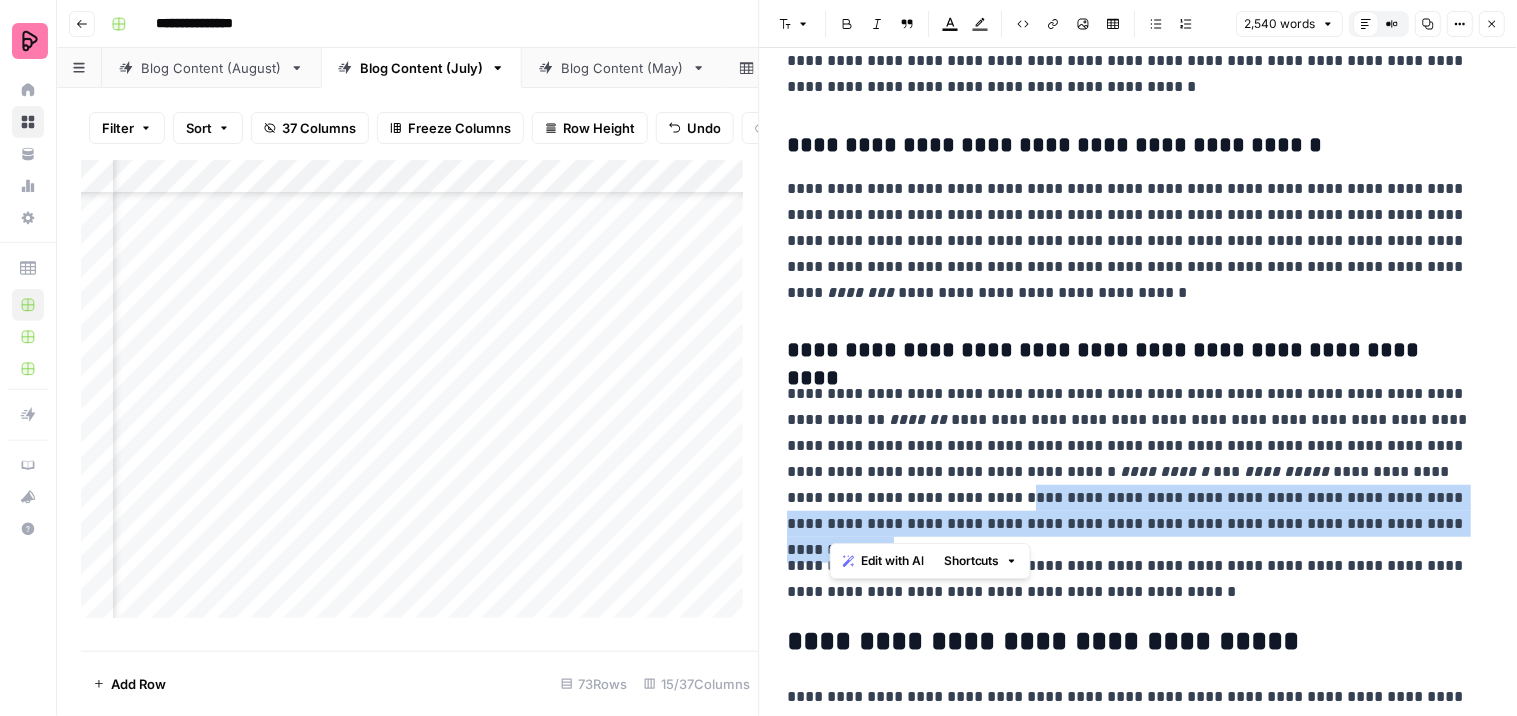 drag, startPoint x: 834, startPoint y: 500, endPoint x: 1302, endPoint y: 518, distance: 468.34604 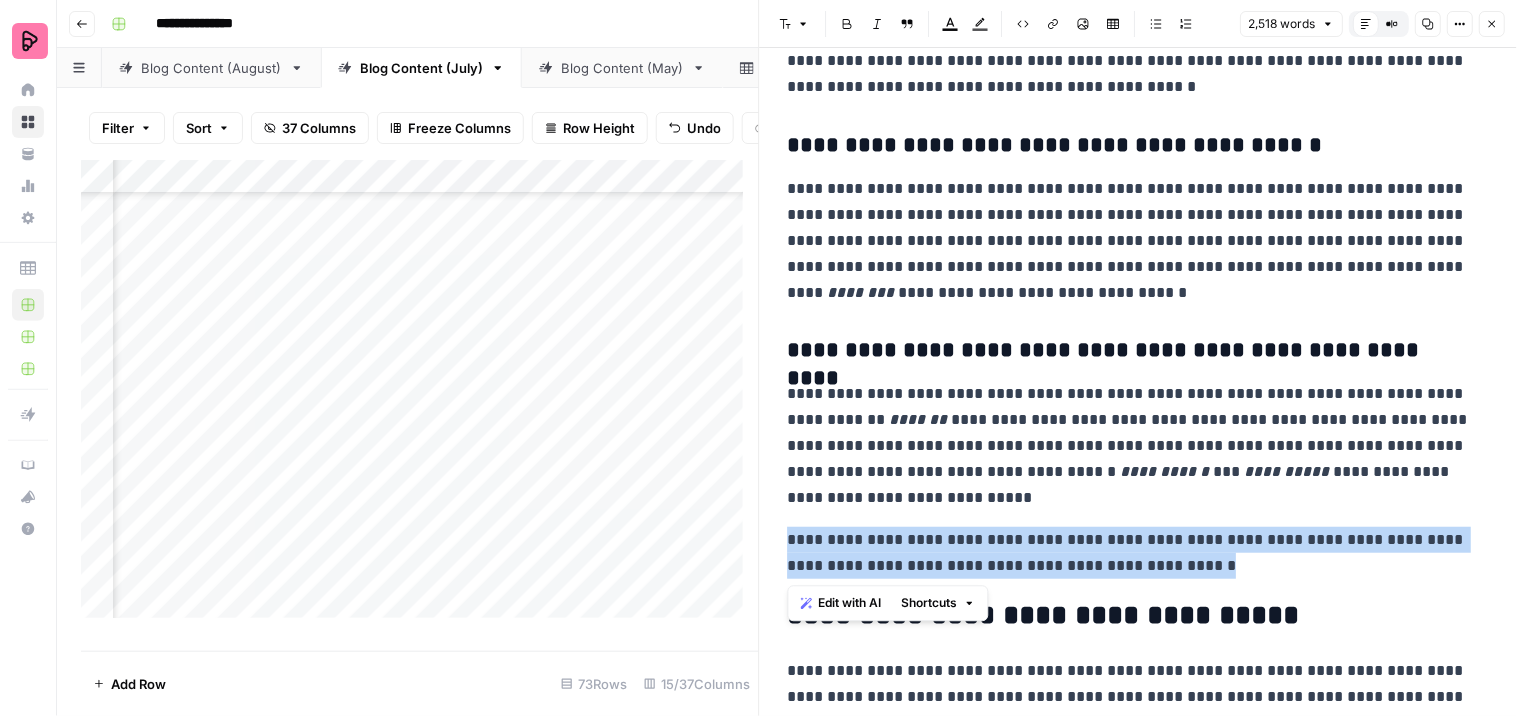 drag, startPoint x: 1180, startPoint y: 565, endPoint x: 780, endPoint y: 542, distance: 400.6607 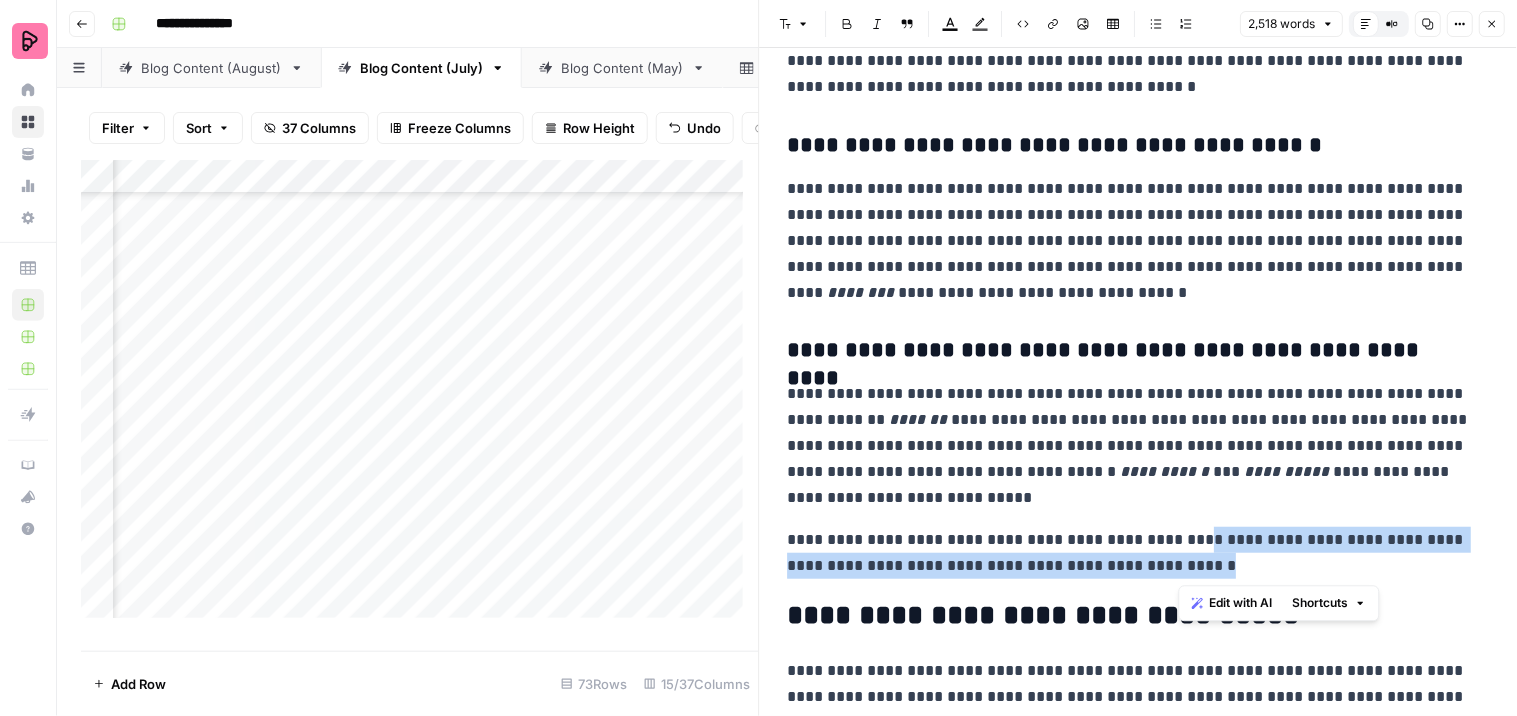 drag, startPoint x: 1181, startPoint y: 534, endPoint x: 1195, endPoint y: 564, distance: 33.105892 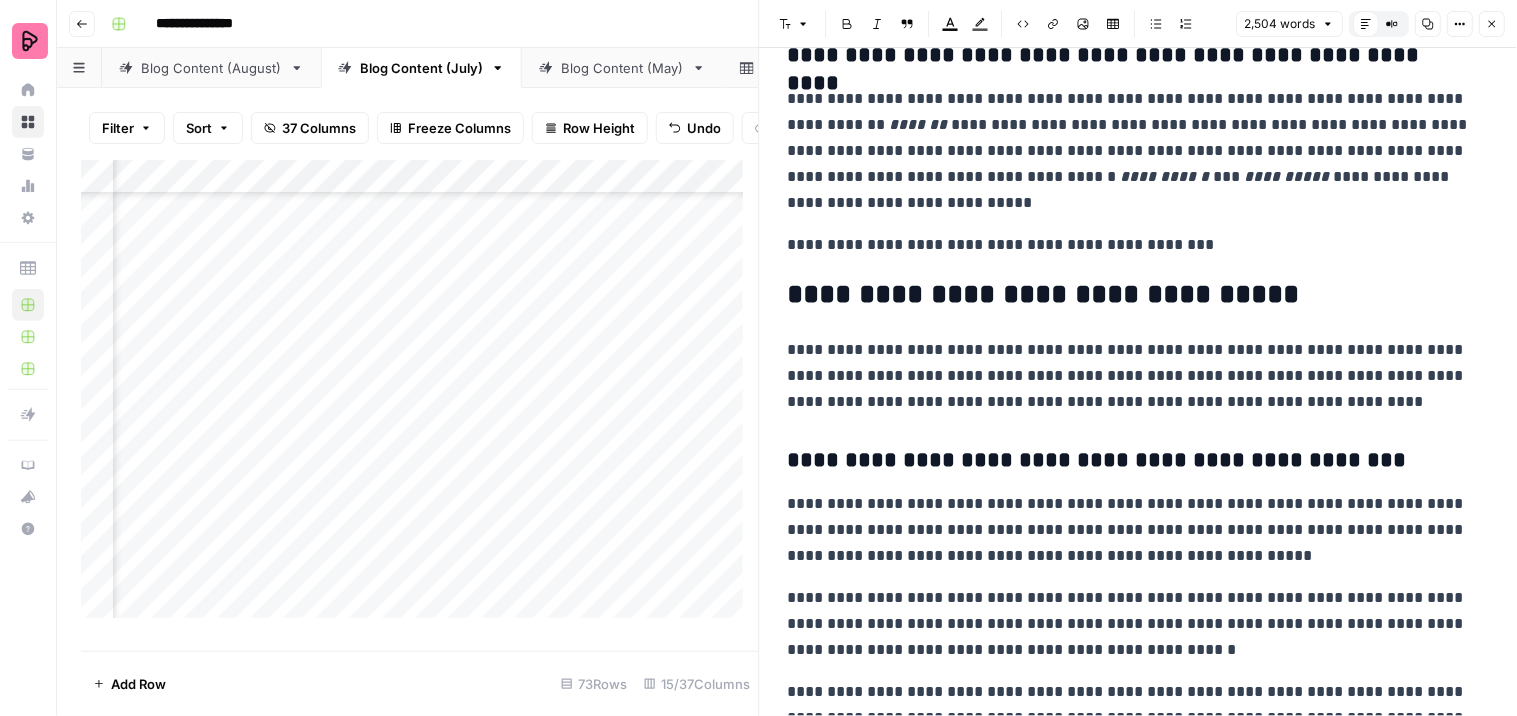 scroll, scrollTop: 888, scrollLeft: 0, axis: vertical 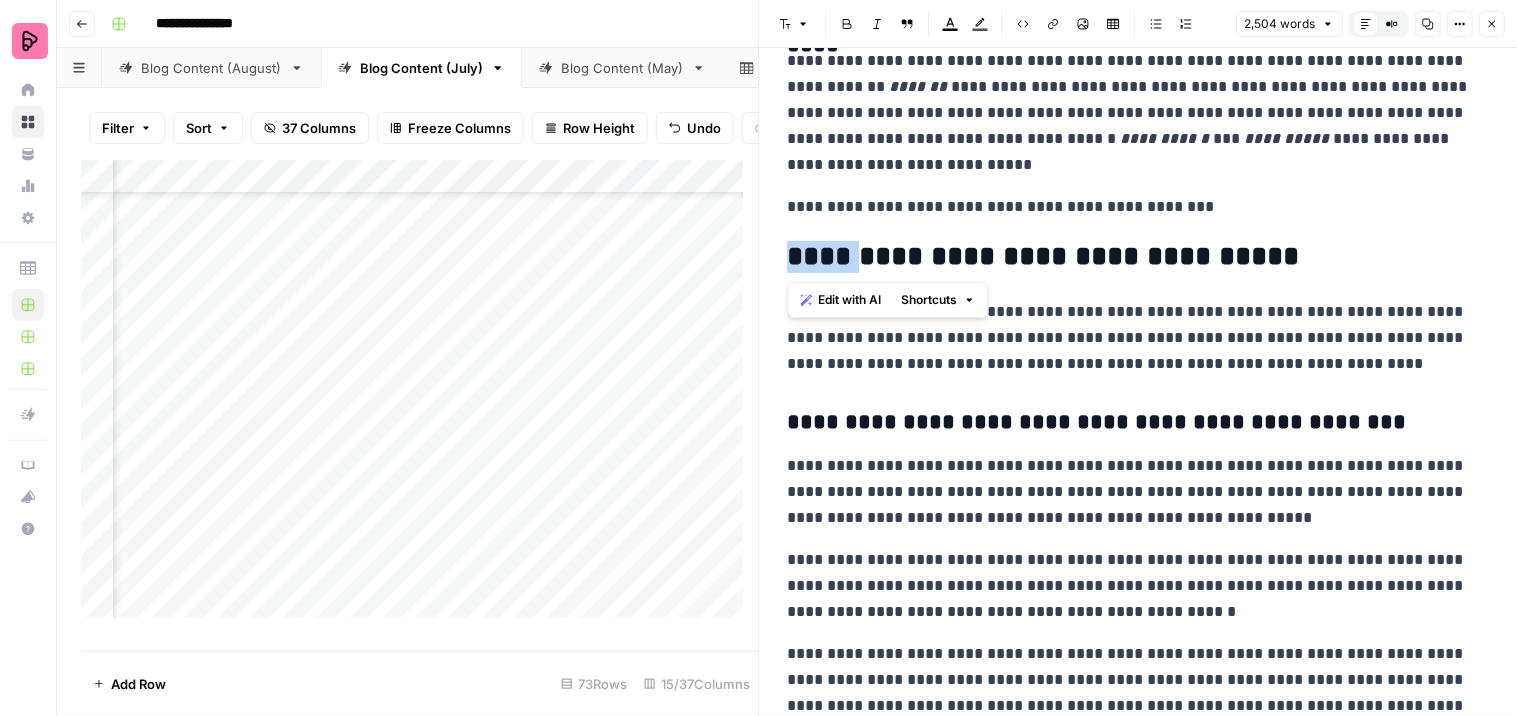 drag, startPoint x: 851, startPoint y: 256, endPoint x: 788, endPoint y: 245, distance: 63.953106 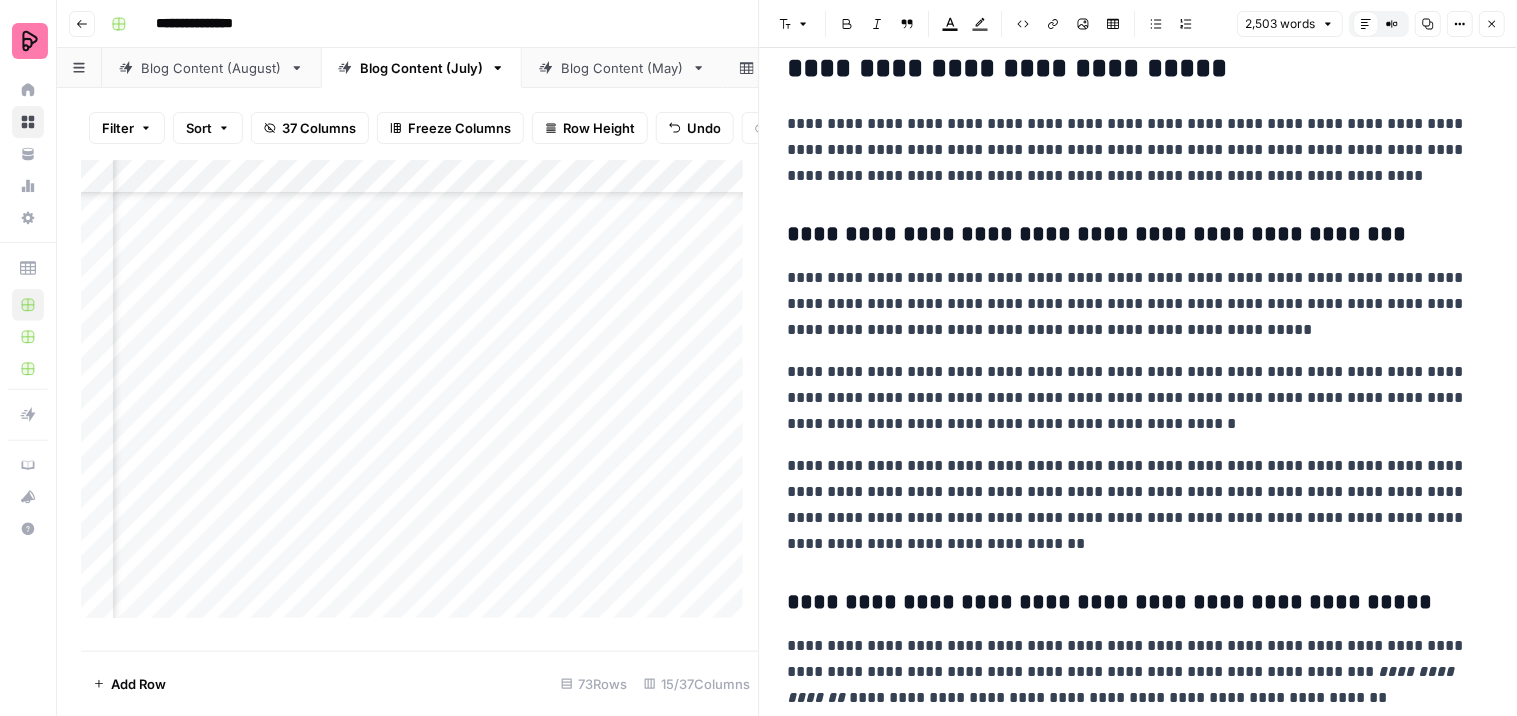 scroll, scrollTop: 1111, scrollLeft: 0, axis: vertical 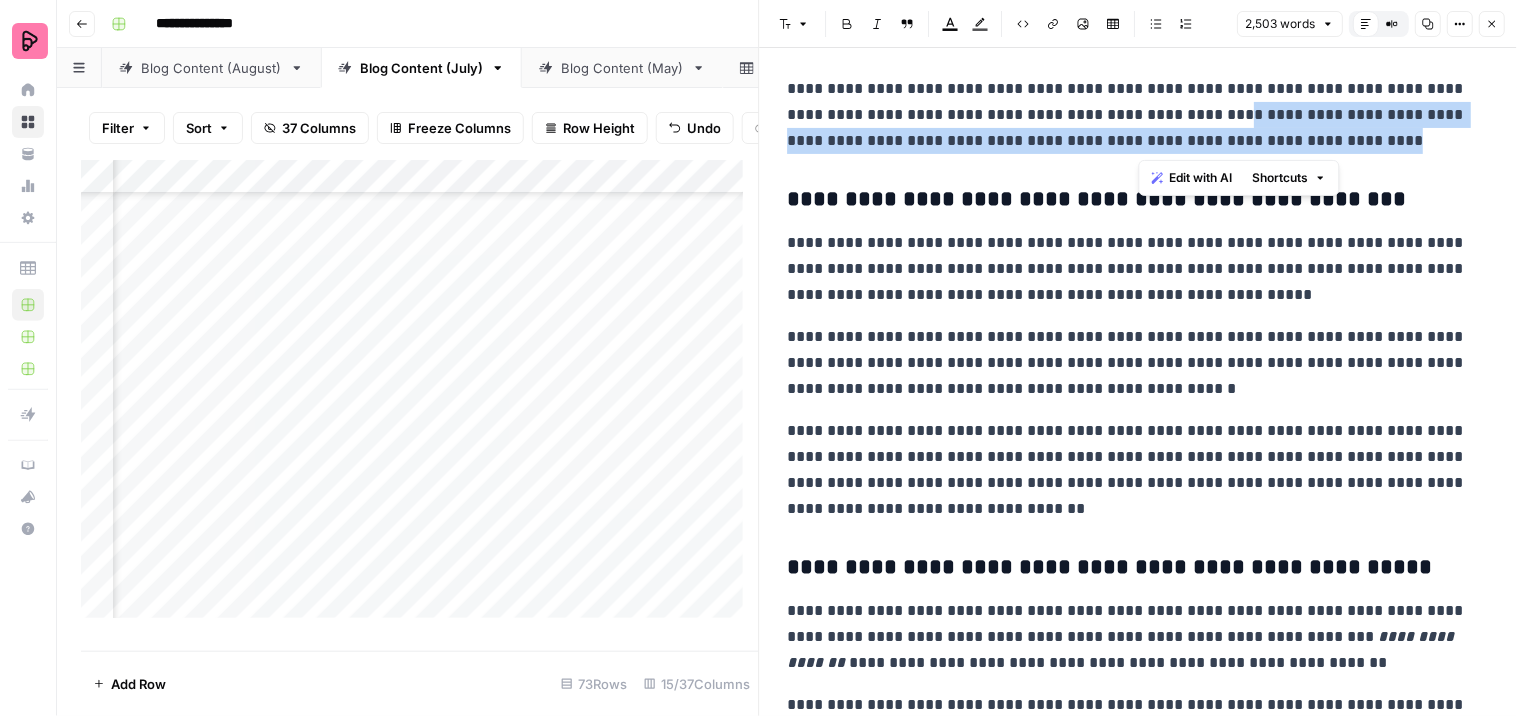 drag, startPoint x: 1156, startPoint y: 124, endPoint x: 1275, endPoint y: 135, distance: 119.507324 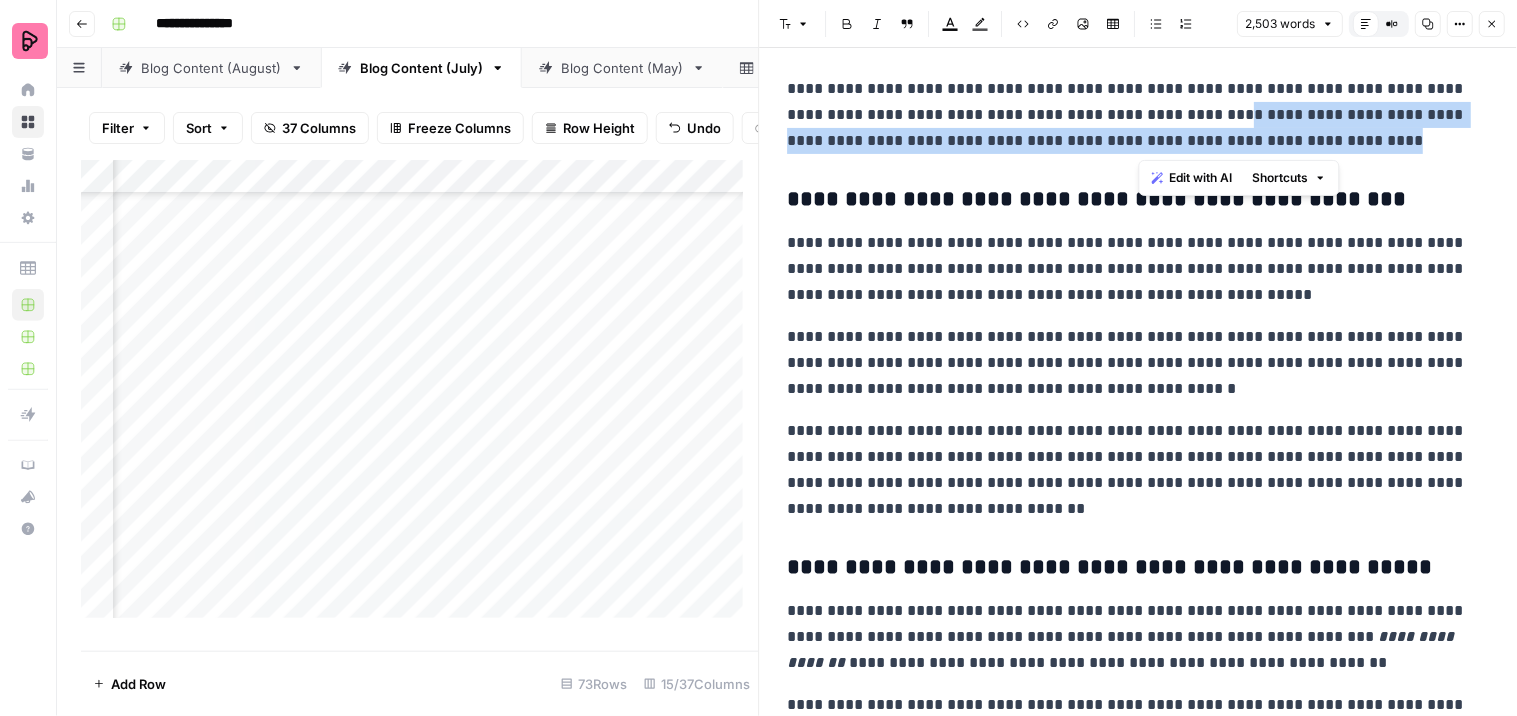 click on "**********" at bounding box center [1130, 115] 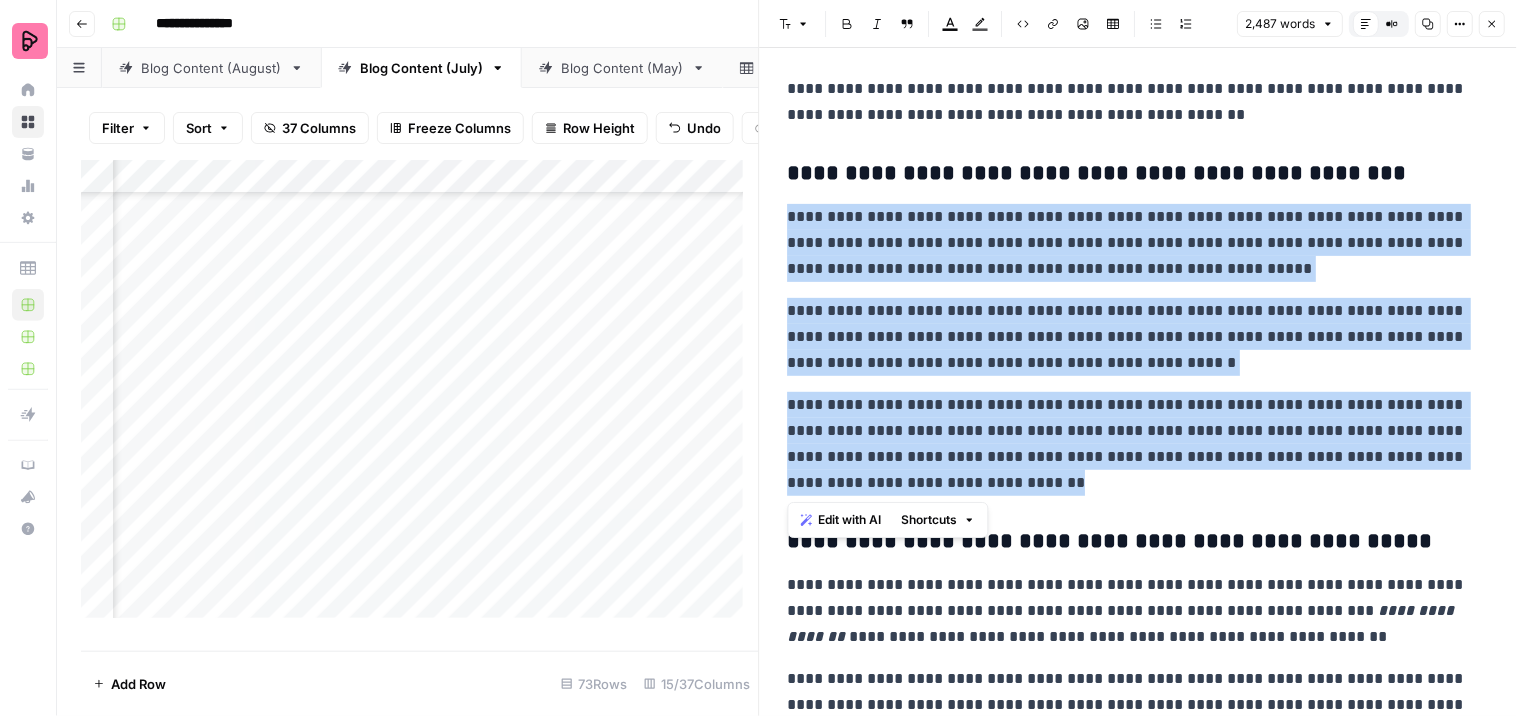 drag, startPoint x: 982, startPoint y: 481, endPoint x: 788, endPoint y: 214, distance: 330.03787 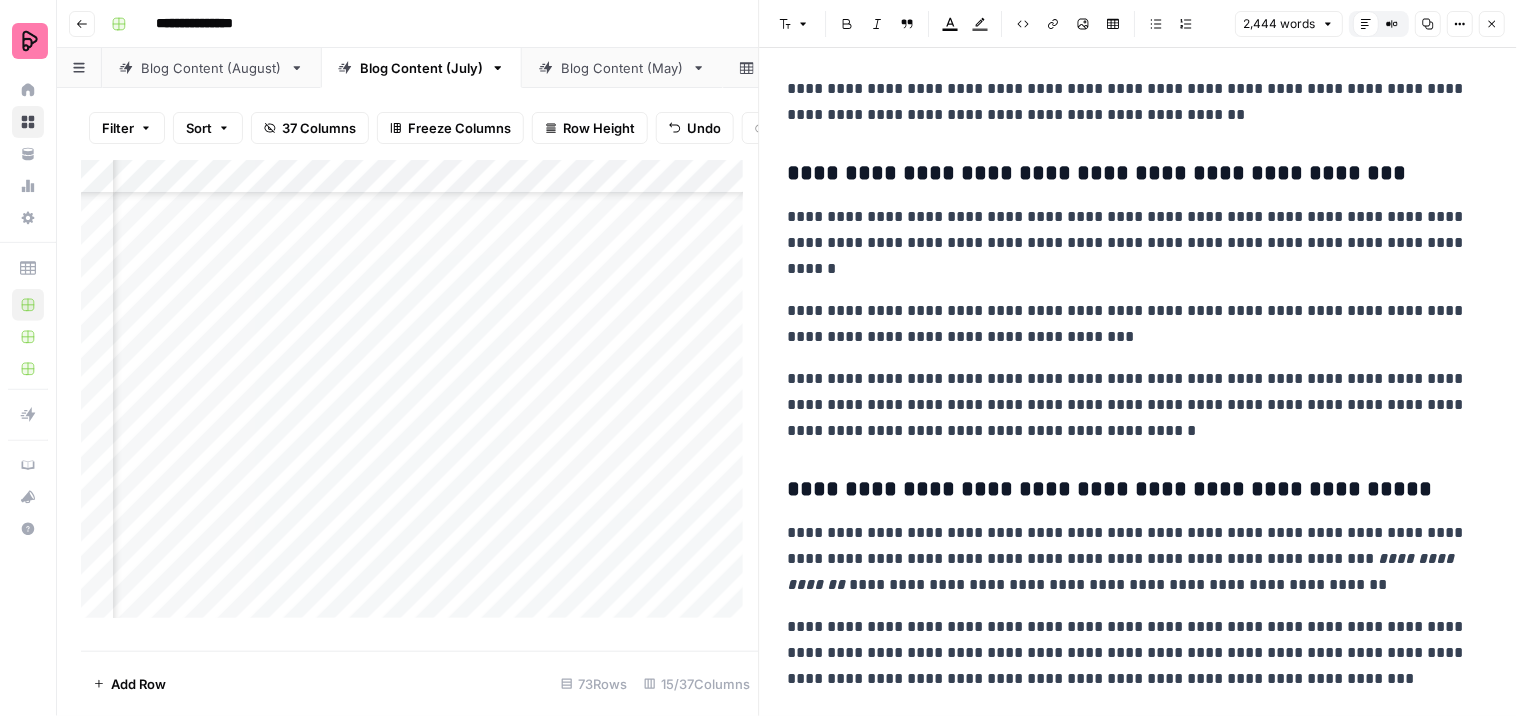 click on "**********" at bounding box center (1130, 243) 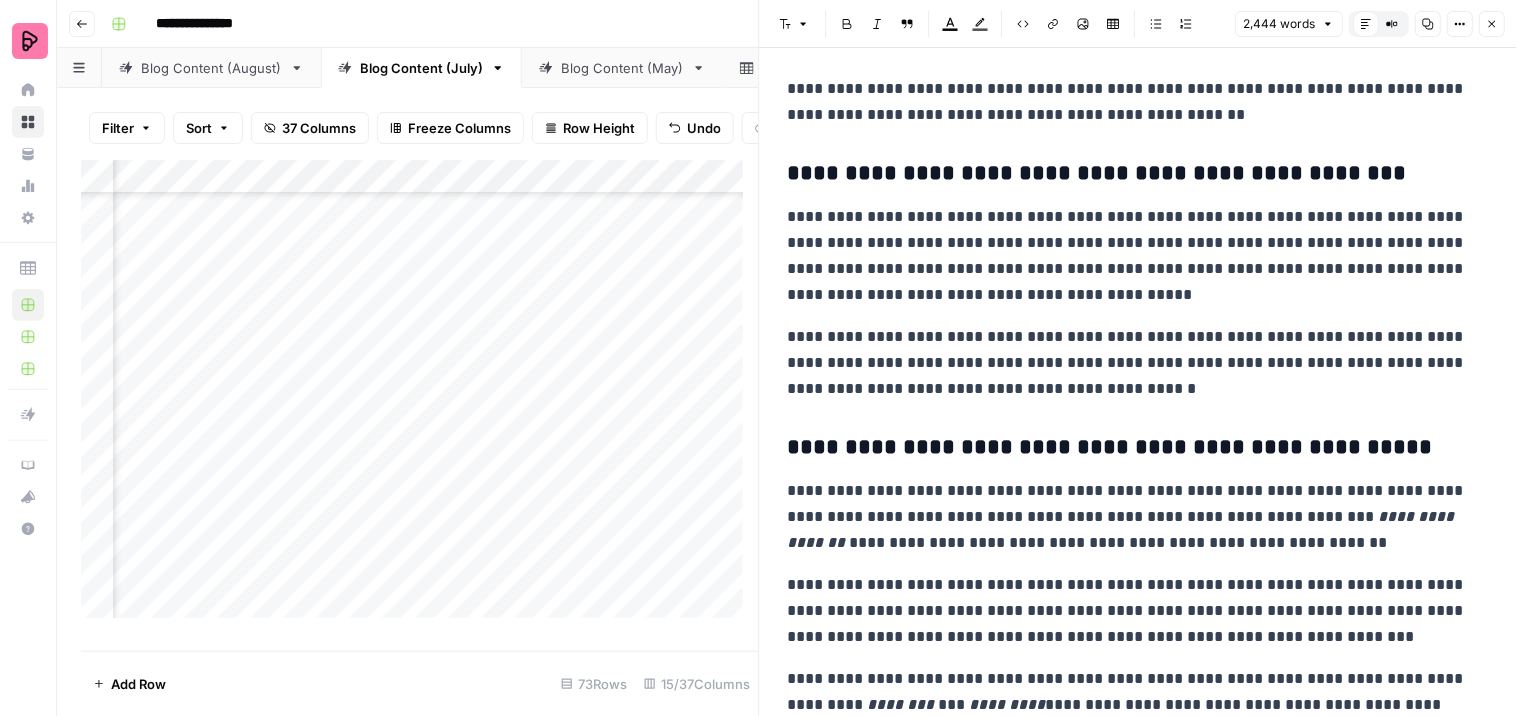 click on "**********" at bounding box center [1130, 256] 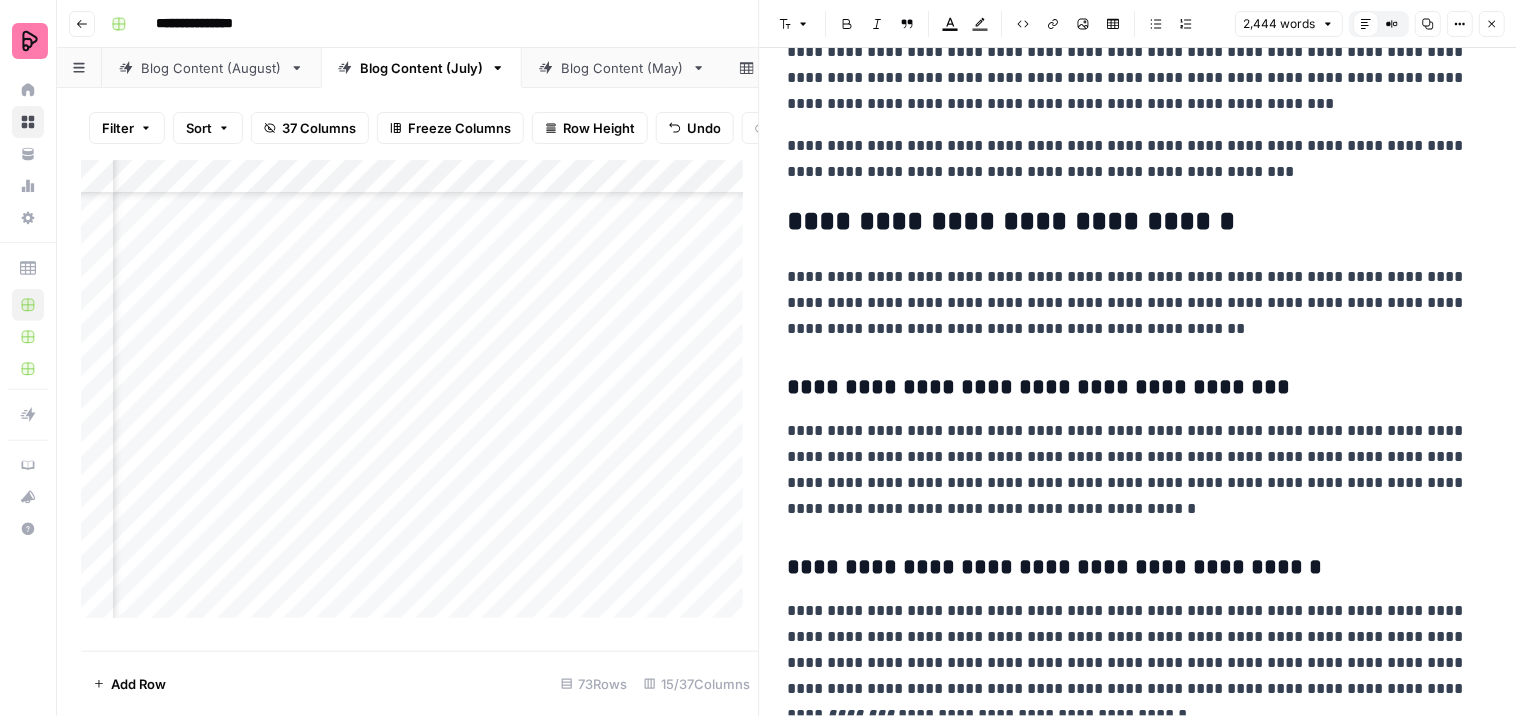 scroll, scrollTop: 0, scrollLeft: 0, axis: both 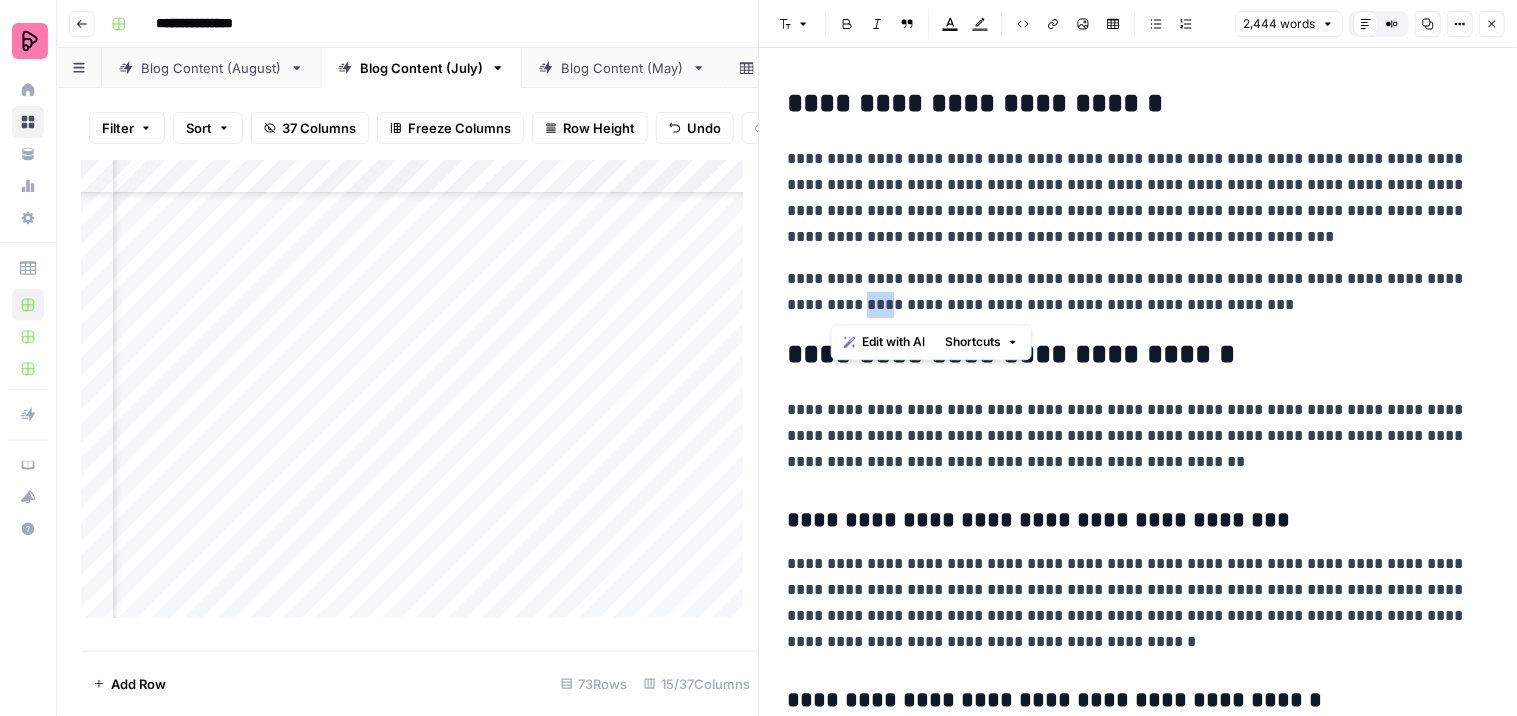 drag, startPoint x: 846, startPoint y: 308, endPoint x: 831, endPoint y: 304, distance: 15.524175 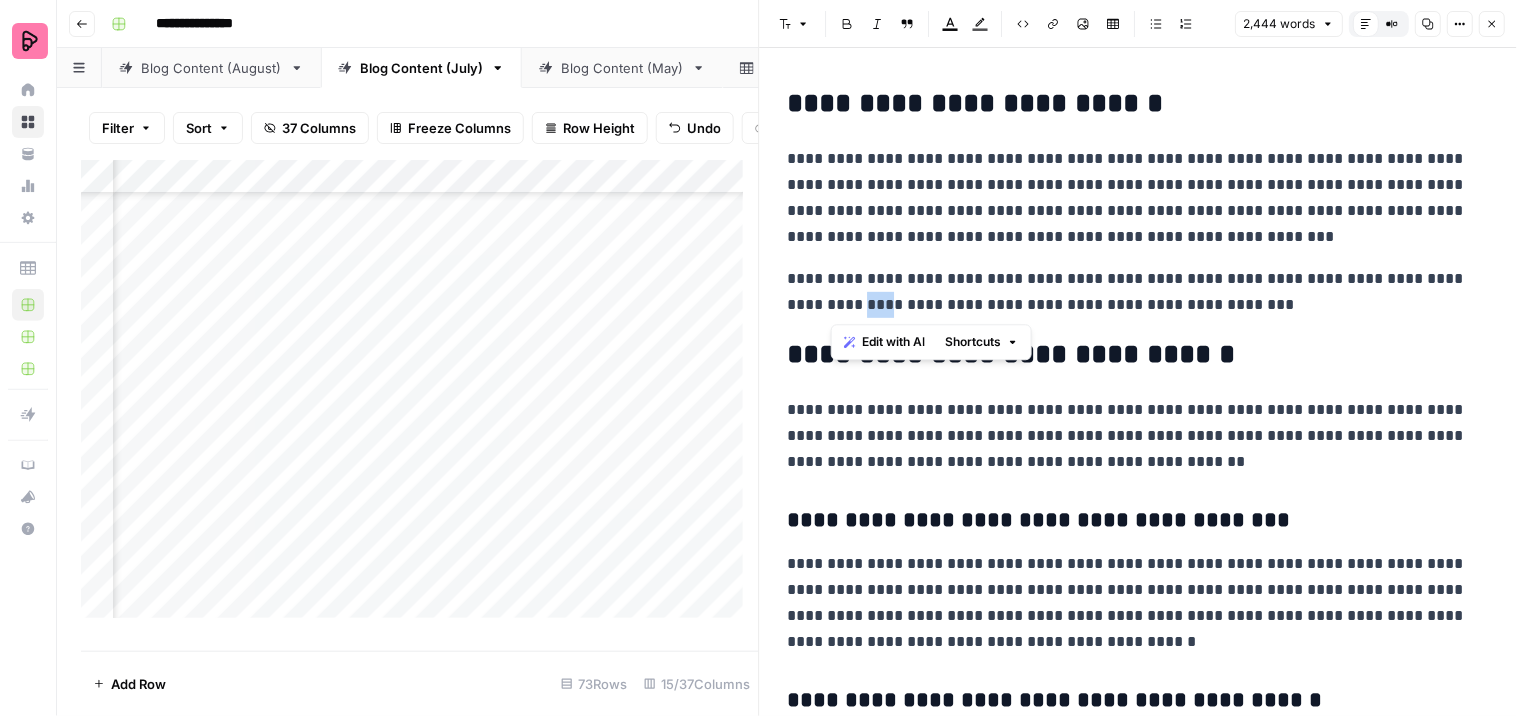 click on "**********" at bounding box center (1130, 292) 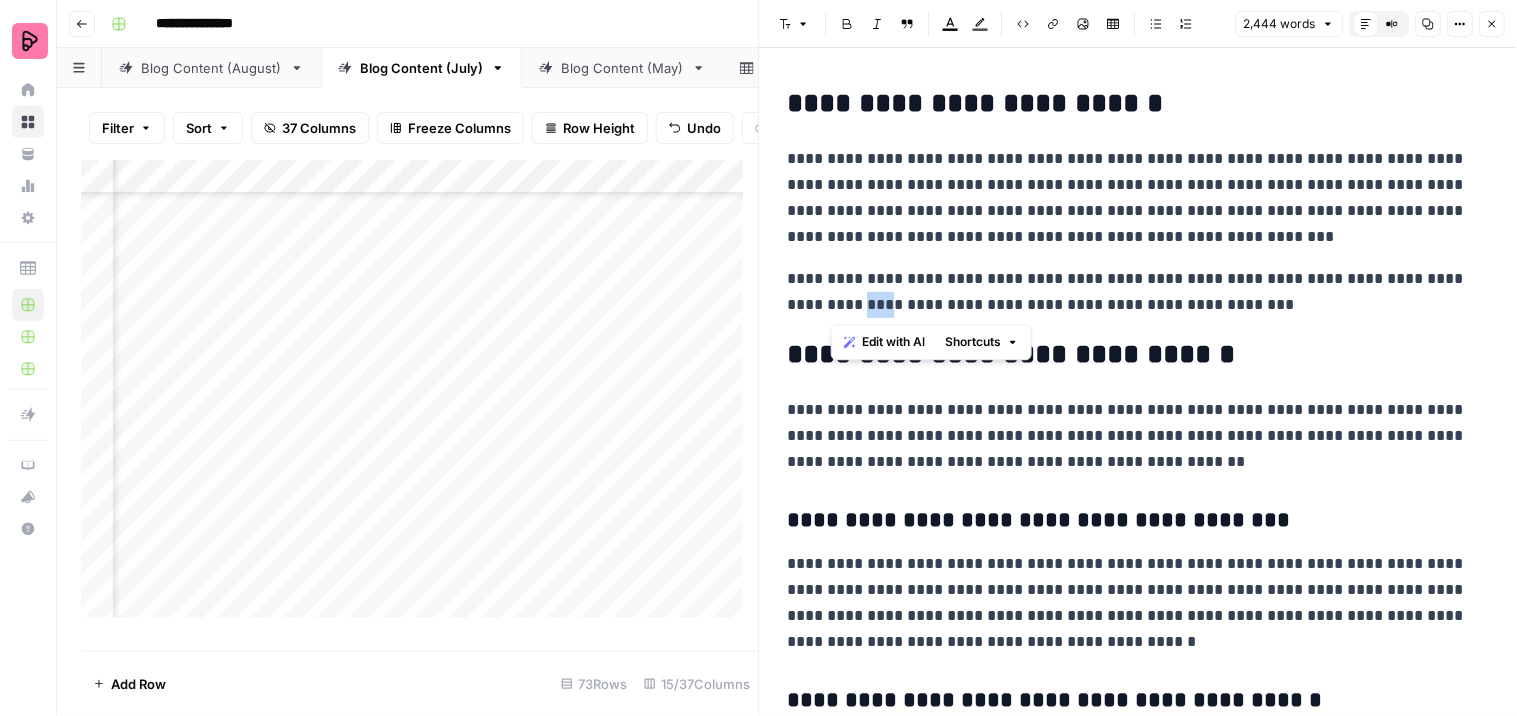 copy on "***" 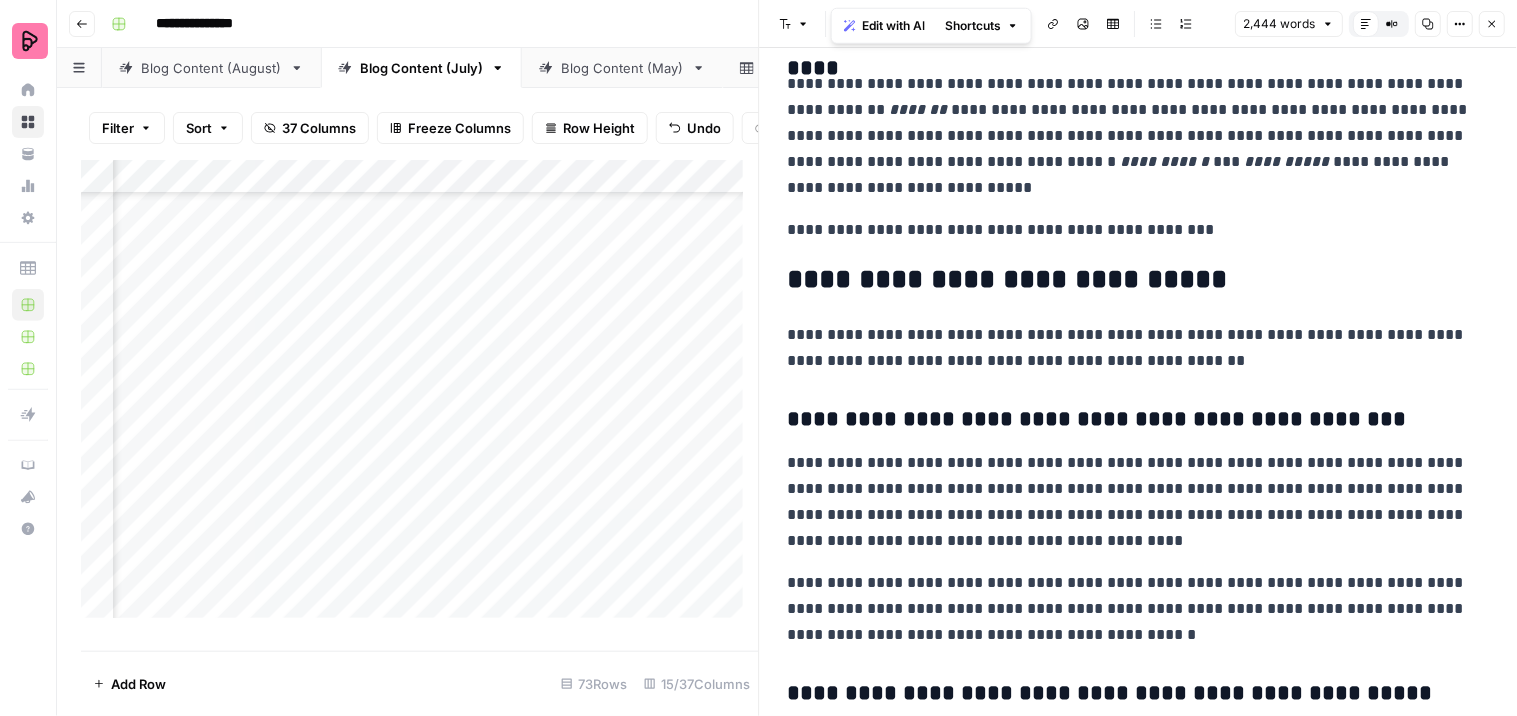 scroll, scrollTop: 1000, scrollLeft: 0, axis: vertical 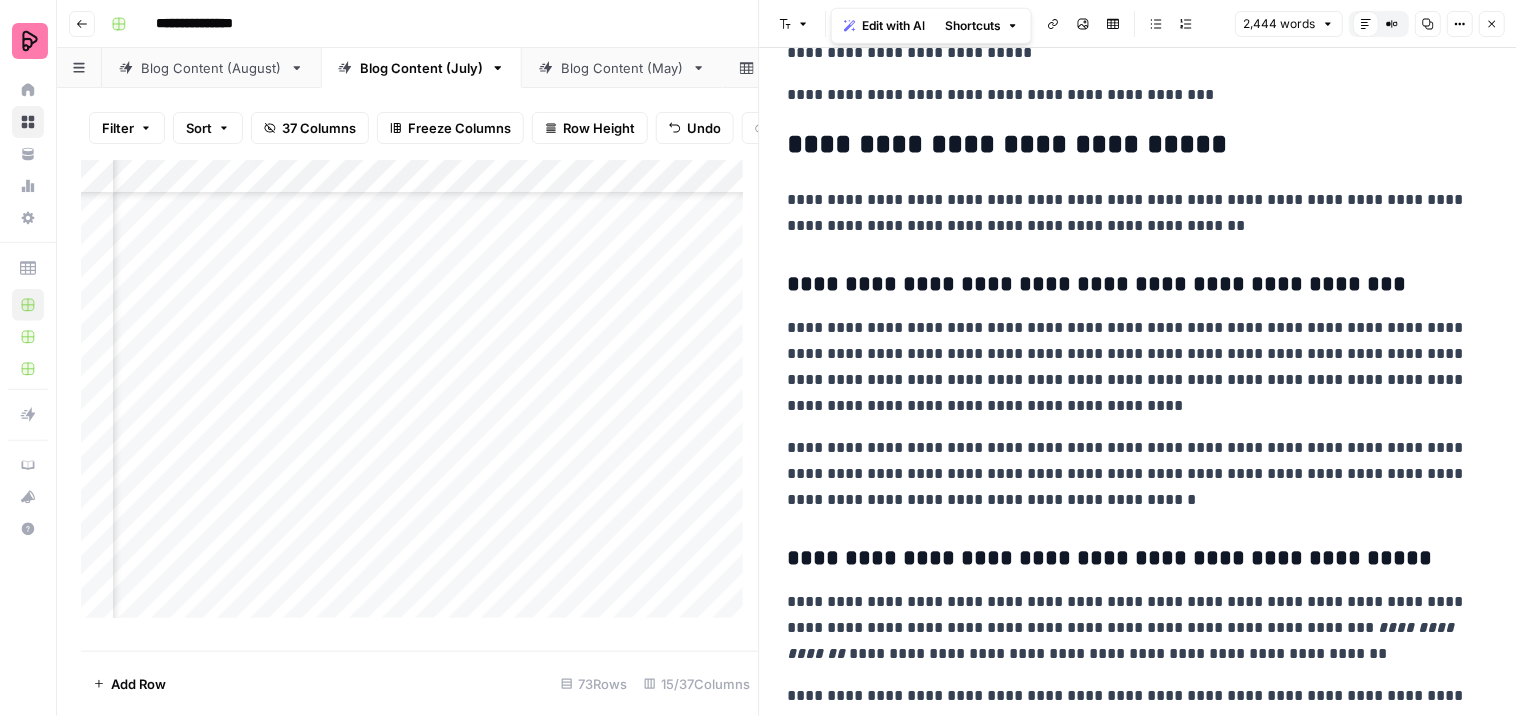 click on "**********" at bounding box center (1130, 367) 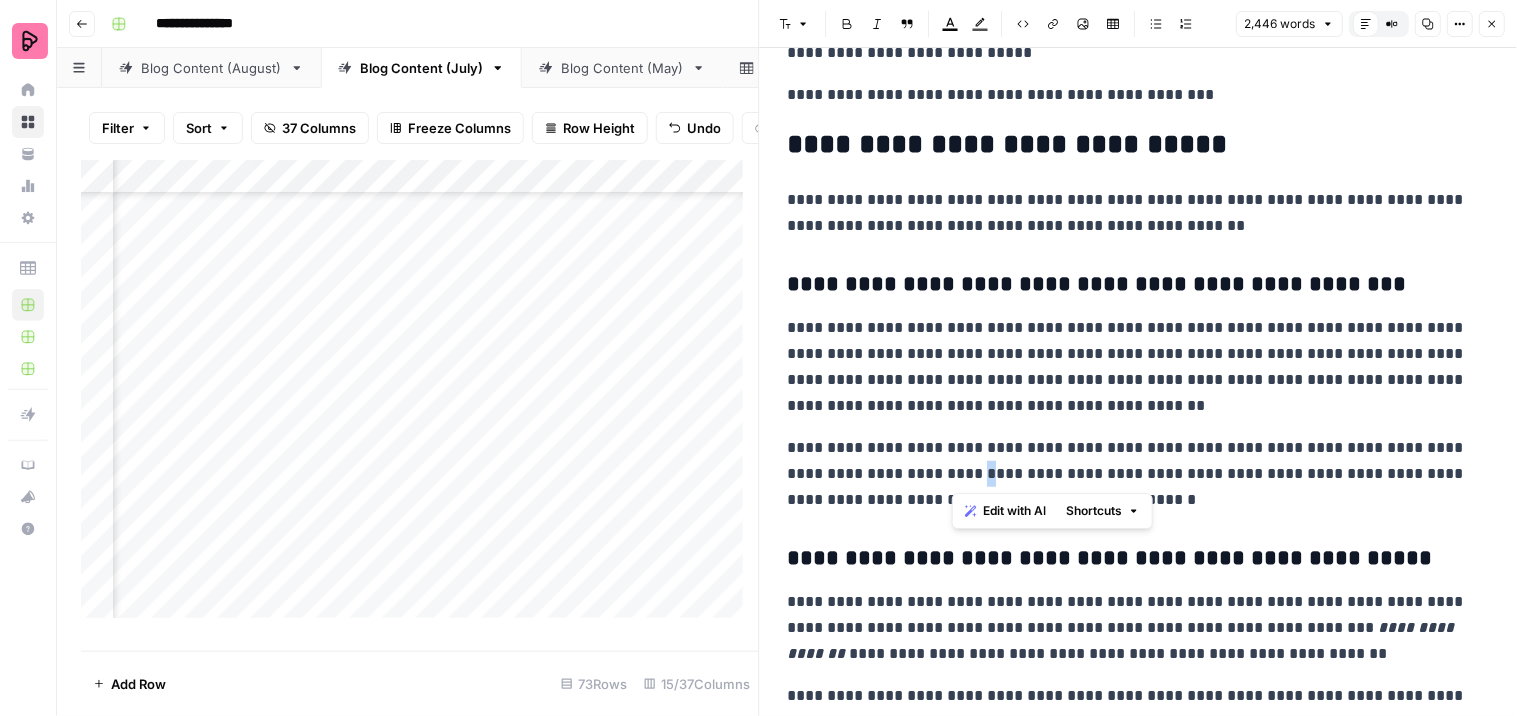 drag, startPoint x: 968, startPoint y: 464, endPoint x: 950, endPoint y: 462, distance: 18.110771 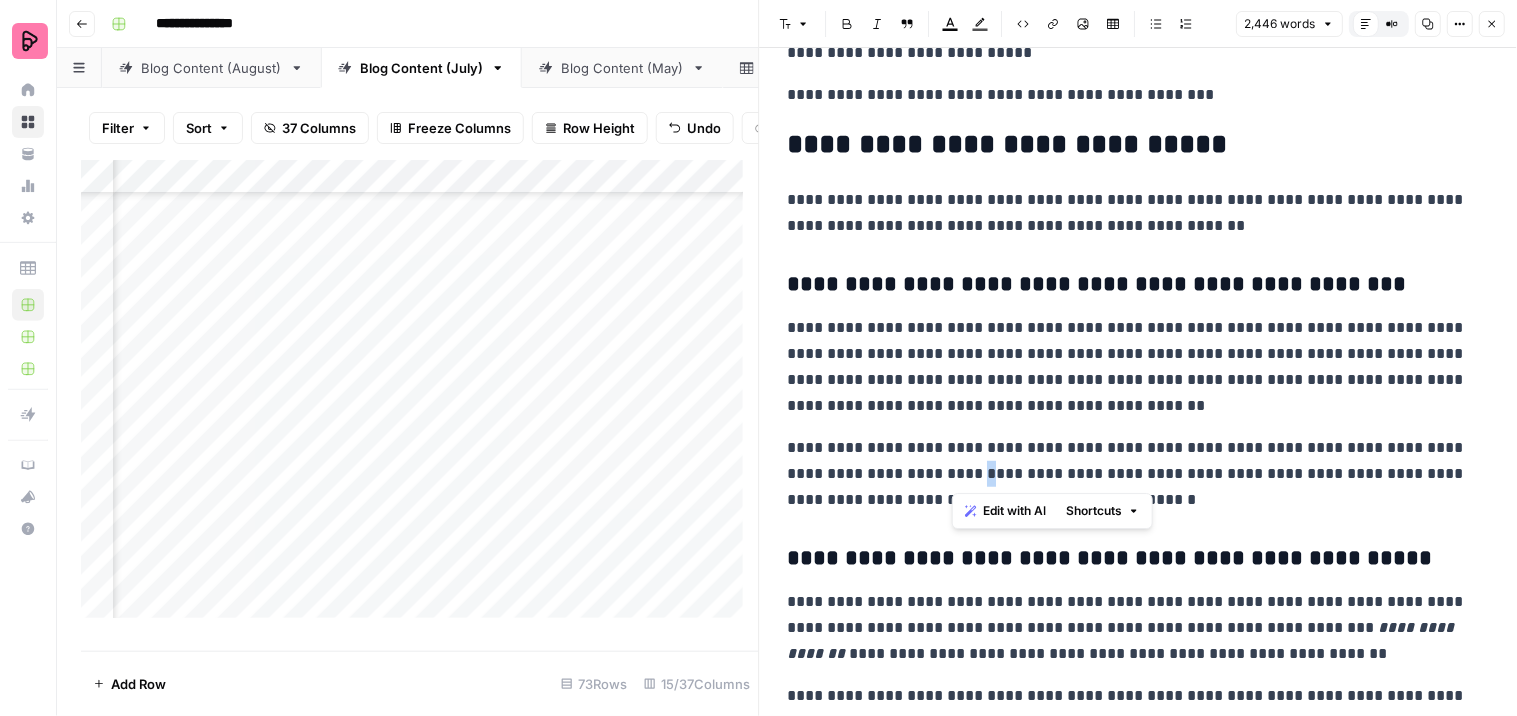 click on "**********" at bounding box center [1130, 474] 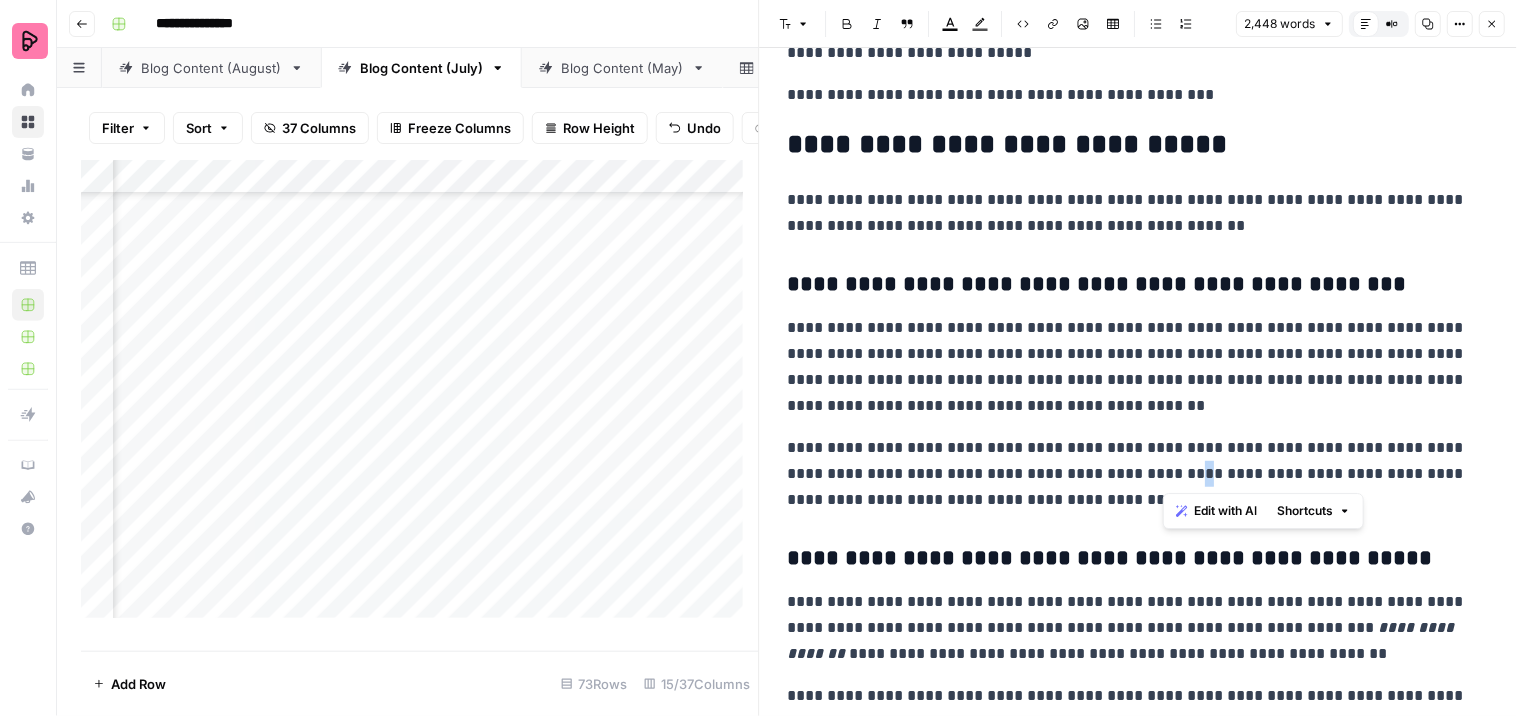 drag, startPoint x: 1178, startPoint y: 477, endPoint x: 1161, endPoint y: 474, distance: 17.262676 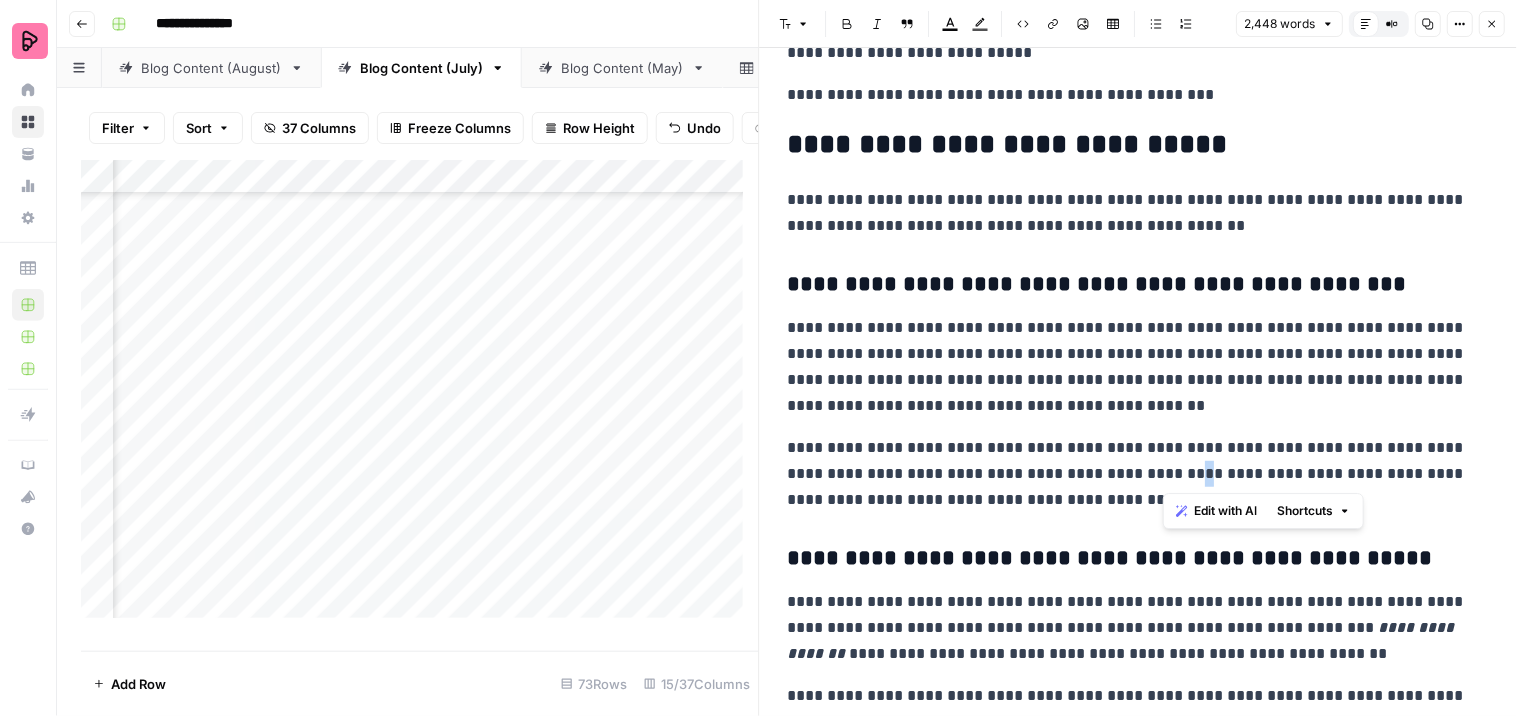 click on "**********" at bounding box center [1130, 474] 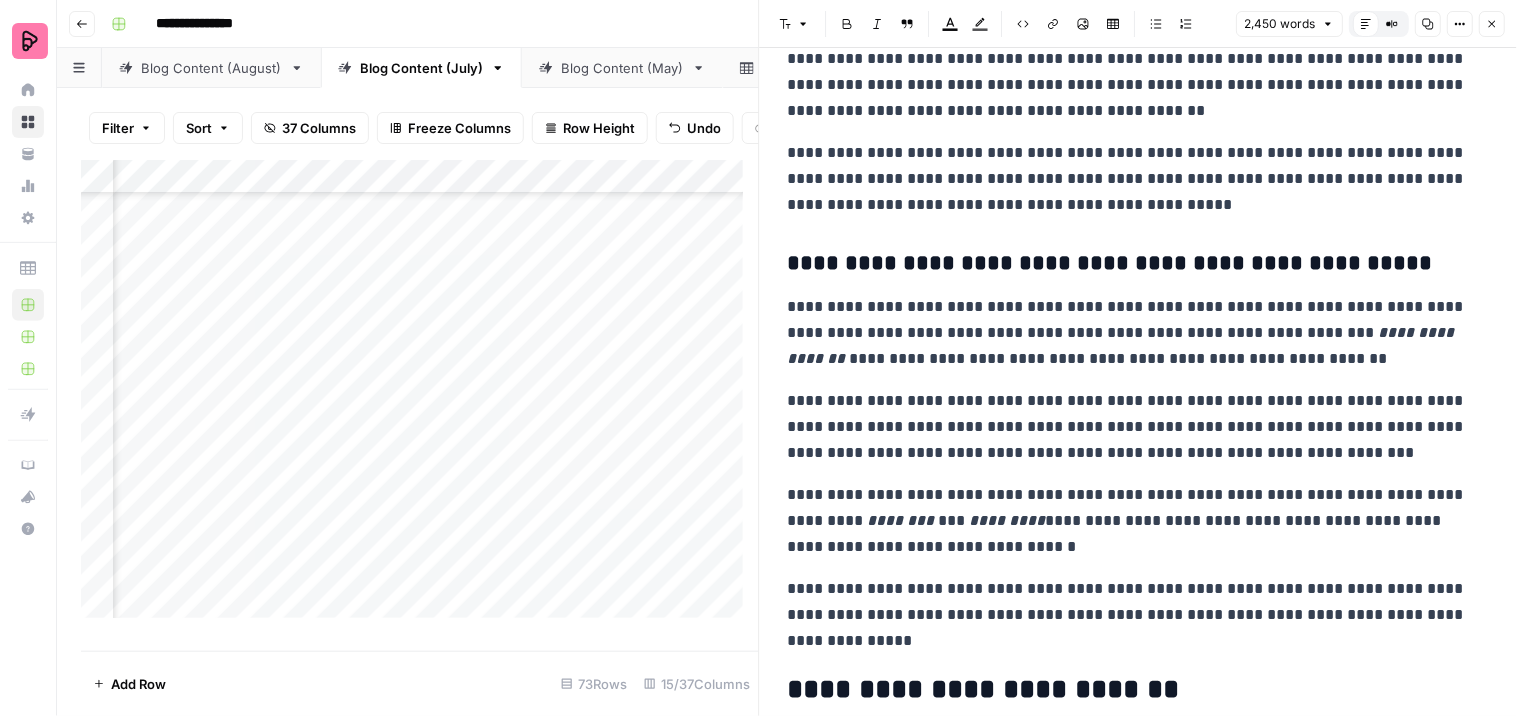 scroll, scrollTop: 1333, scrollLeft: 0, axis: vertical 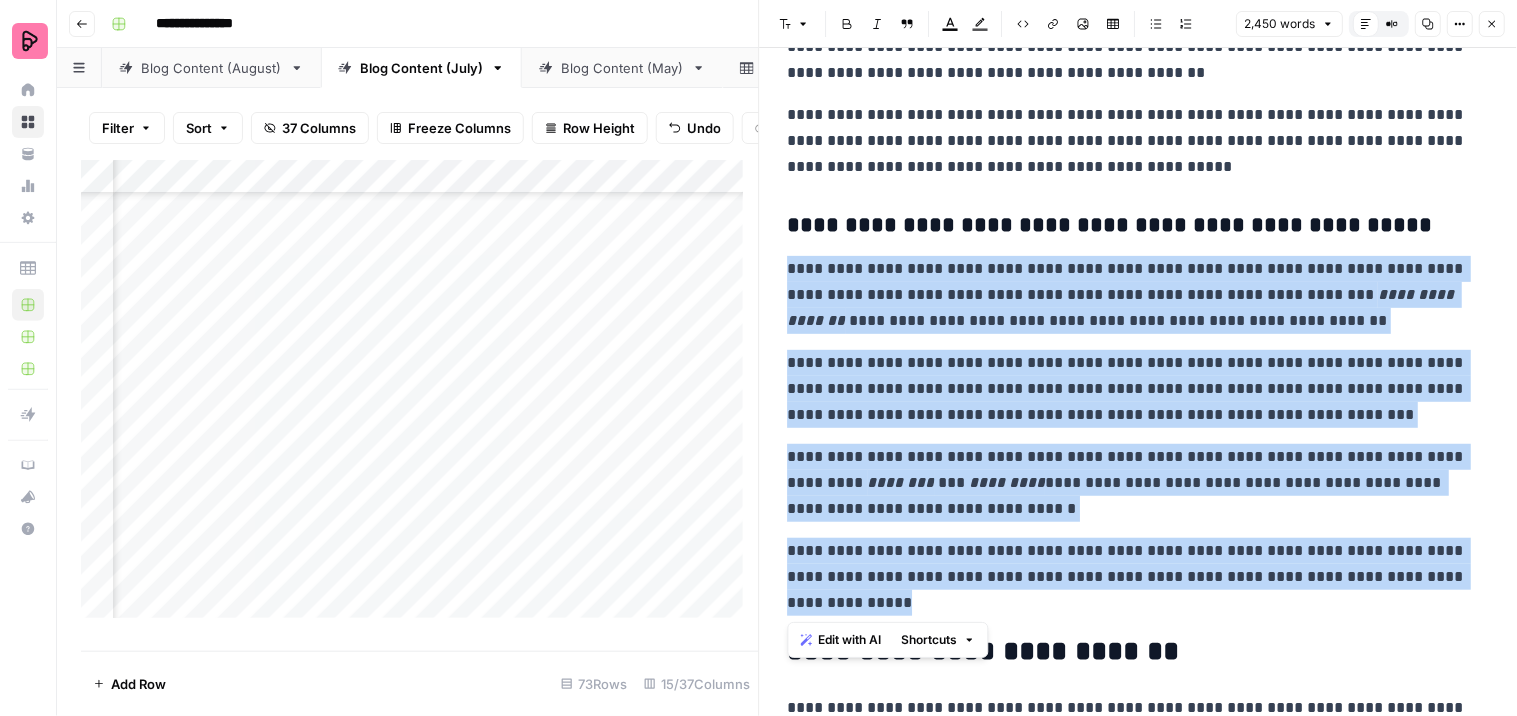 drag, startPoint x: 890, startPoint y: 612, endPoint x: 783, endPoint y: 248, distance: 379.40085 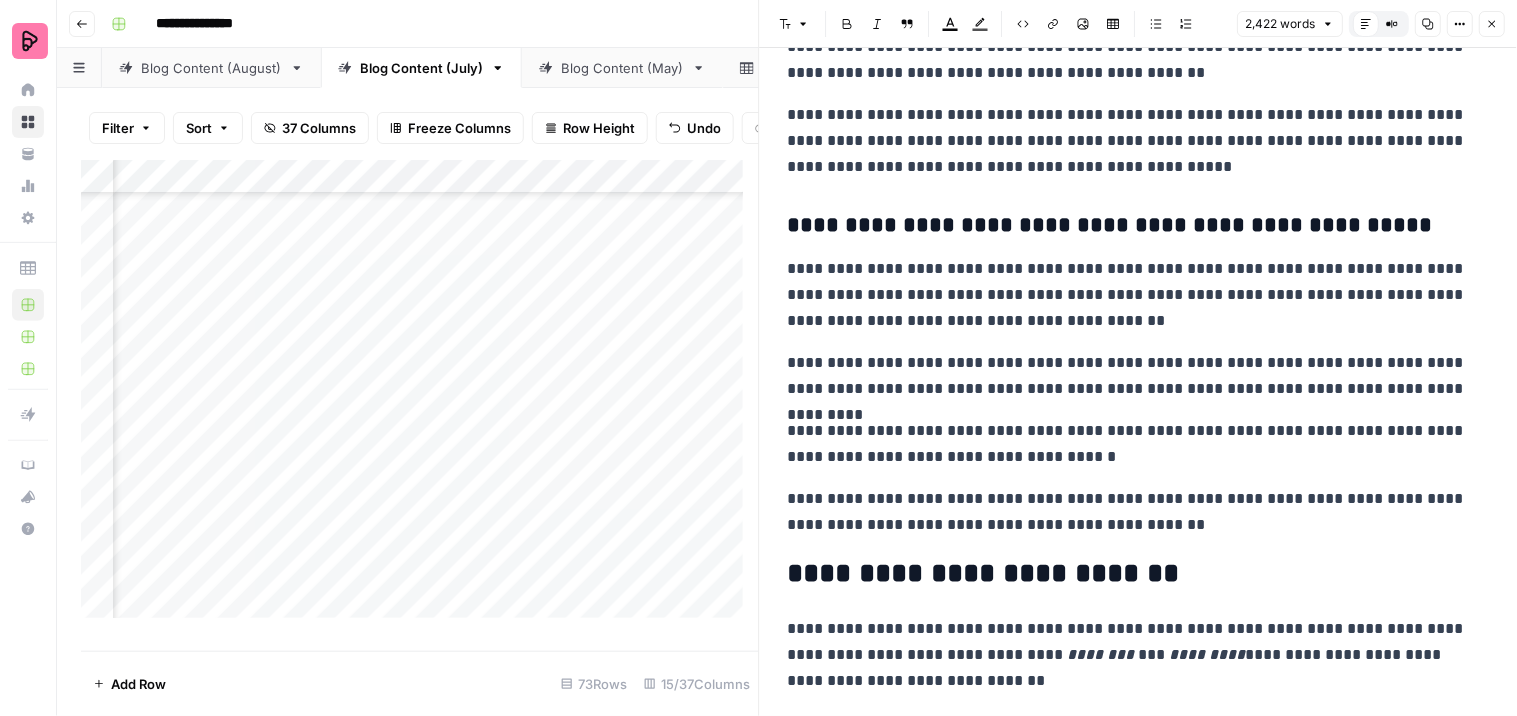 click on "**********" at bounding box center [1130, 141] 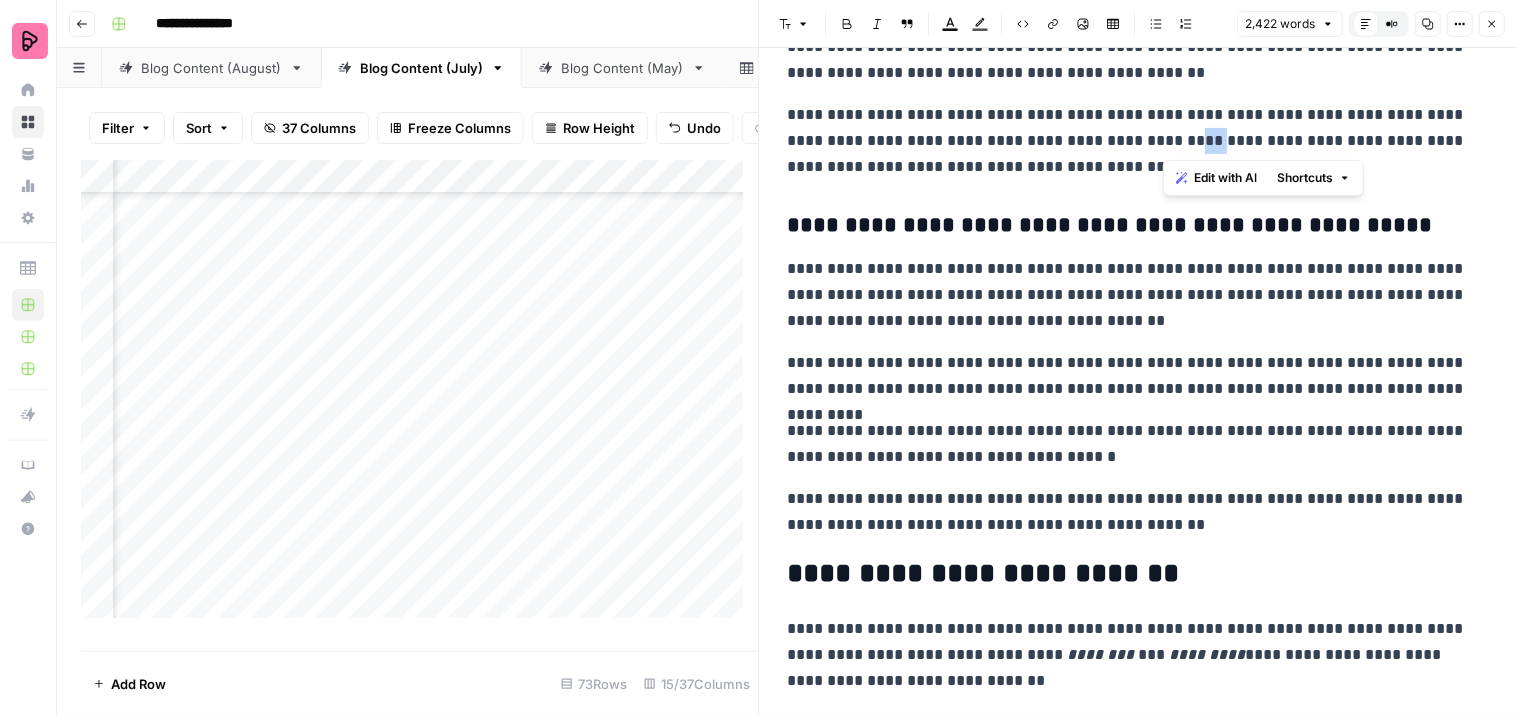 drag, startPoint x: 1182, startPoint y: 138, endPoint x: 1161, endPoint y: 136, distance: 21.095022 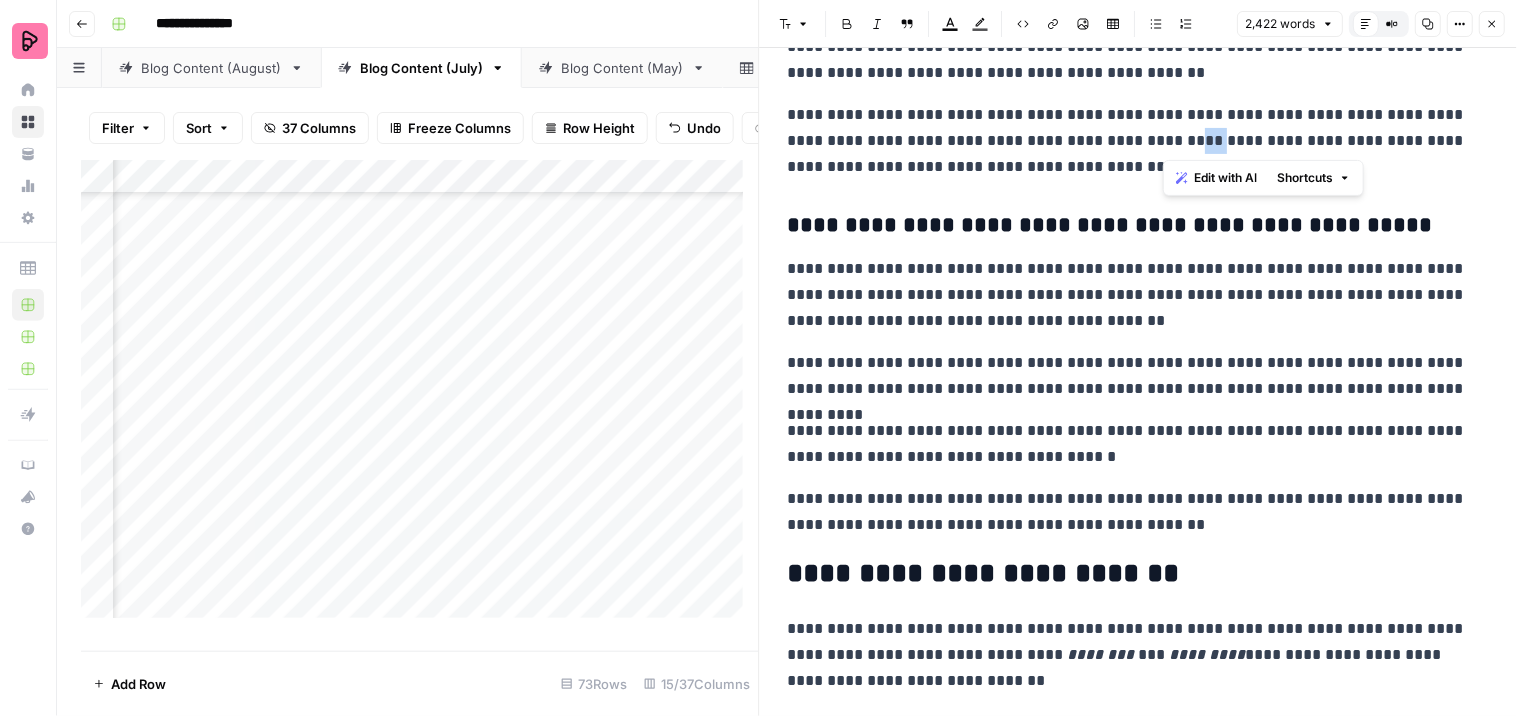 click on "**********" at bounding box center [1130, 141] 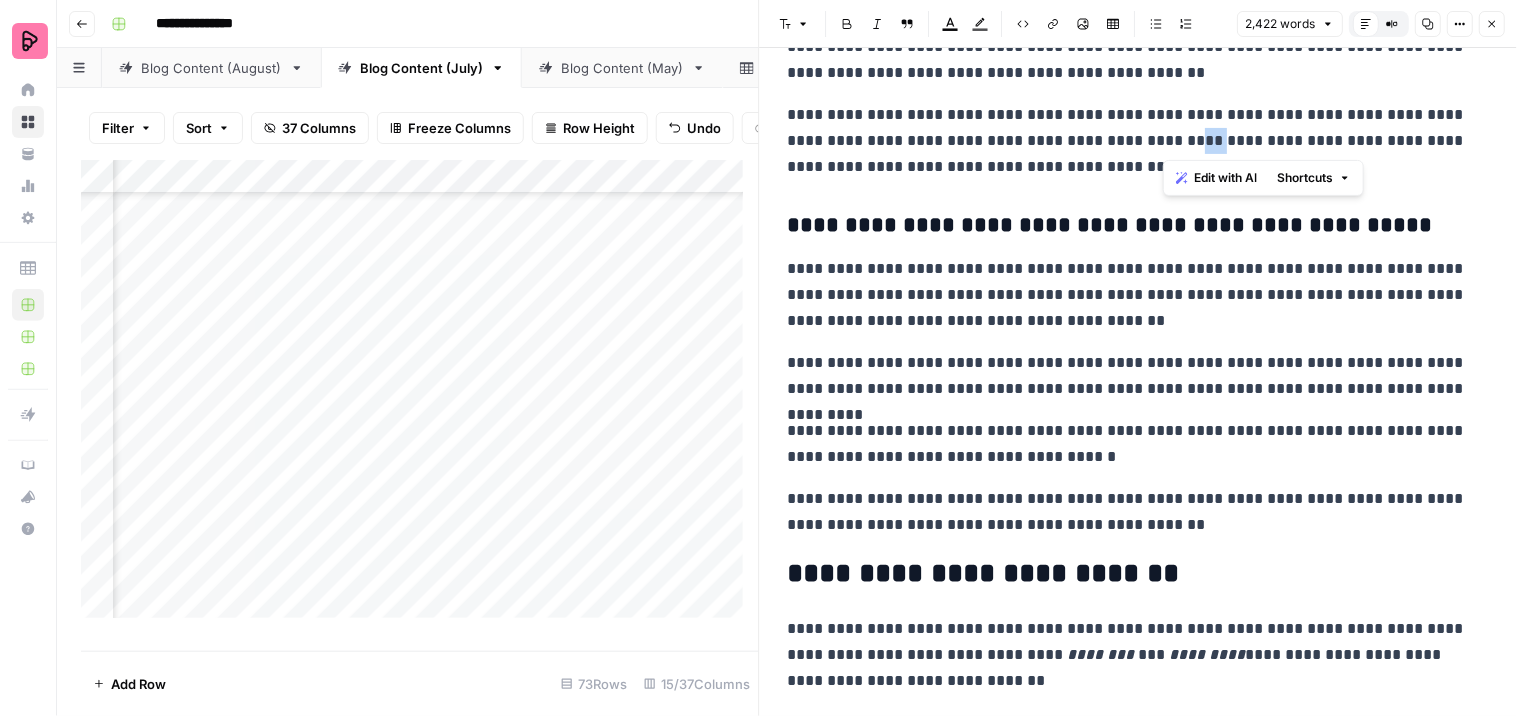 copy on "***" 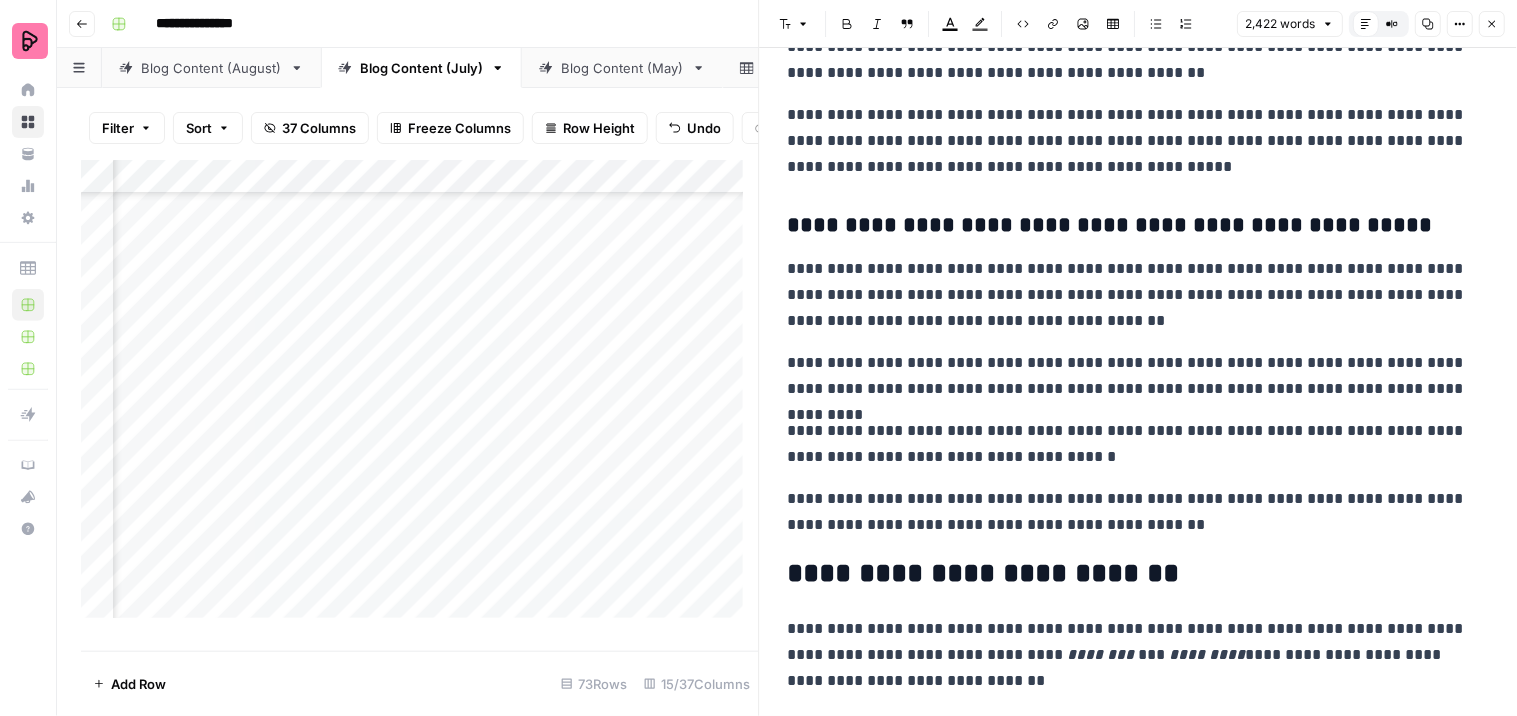 click on "**********" at bounding box center [1130, 444] 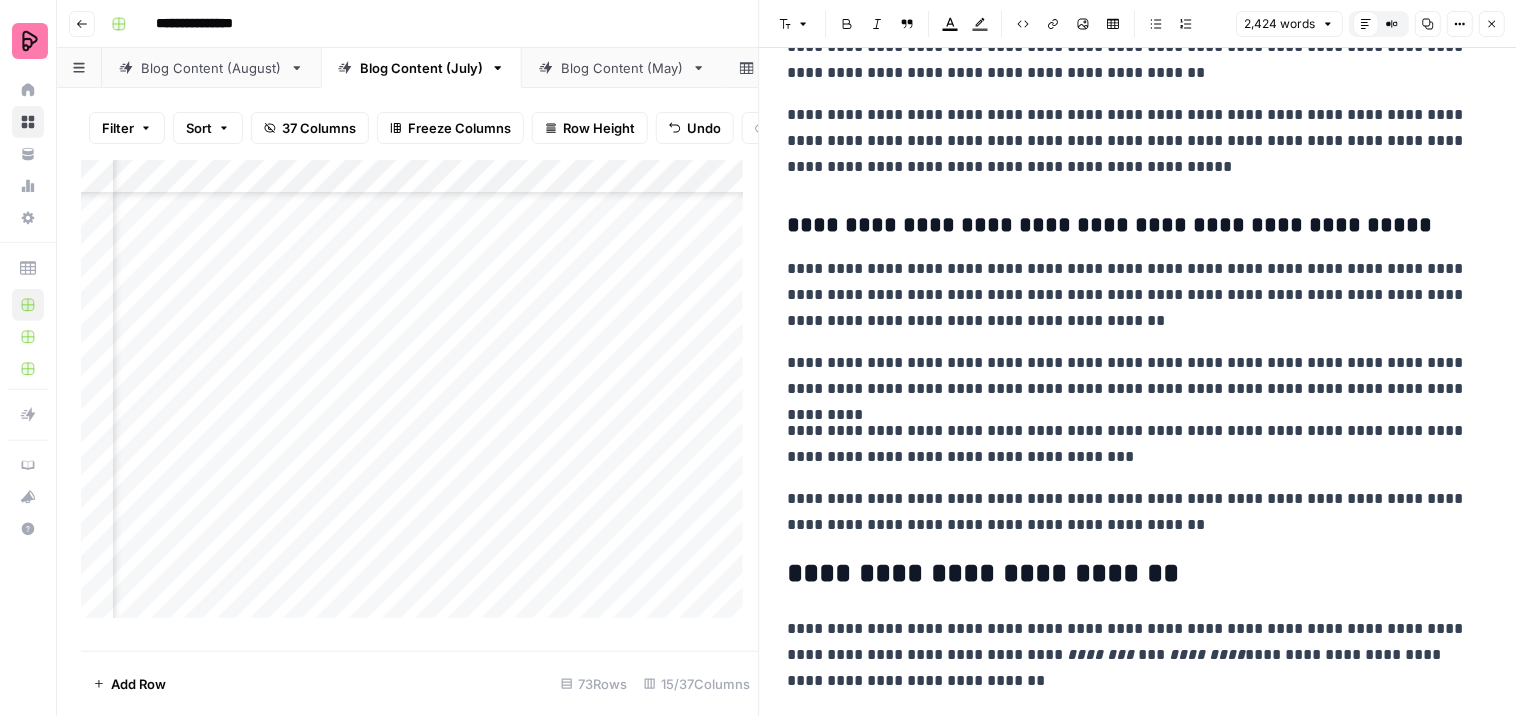 click on "**********" at bounding box center [1130, 444] 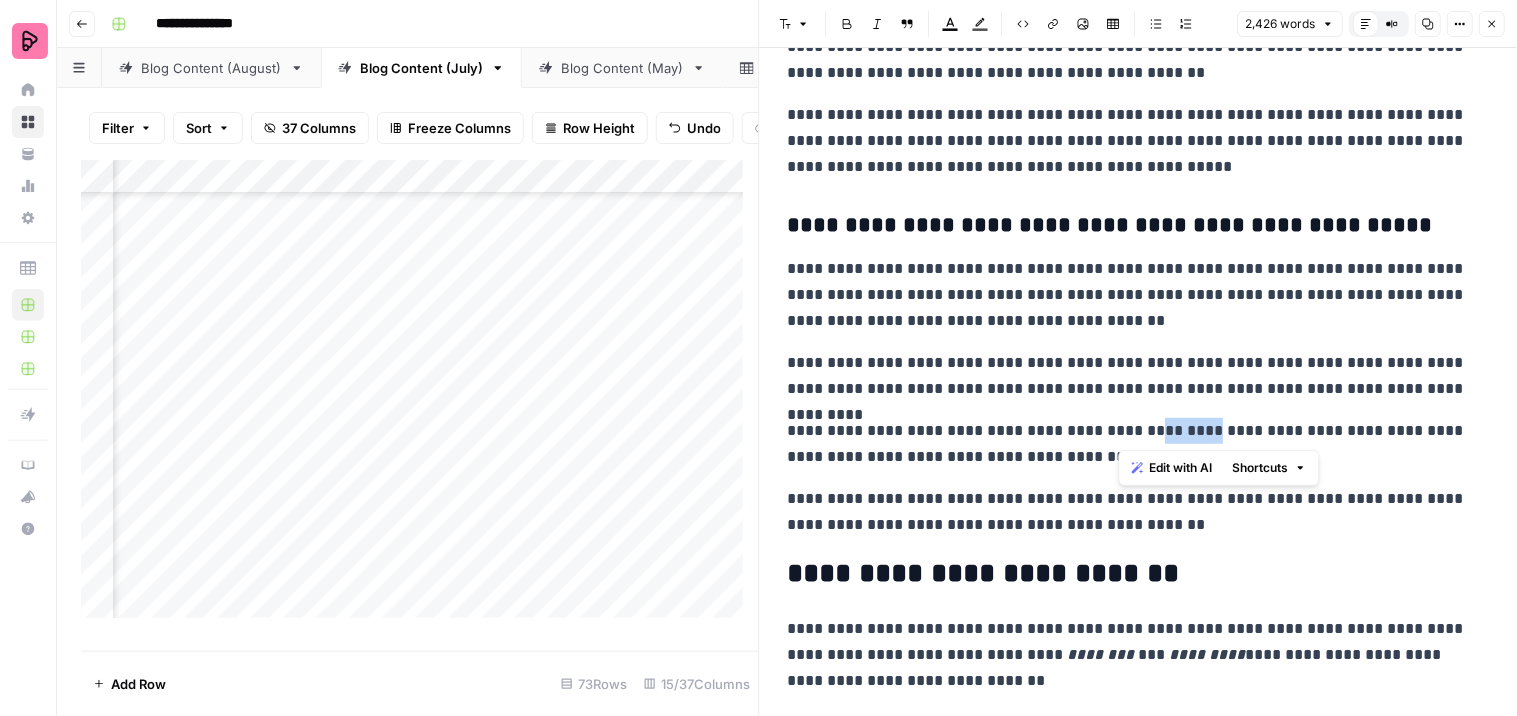 drag, startPoint x: 1178, startPoint y: 425, endPoint x: 1124, endPoint y: 425, distance: 54 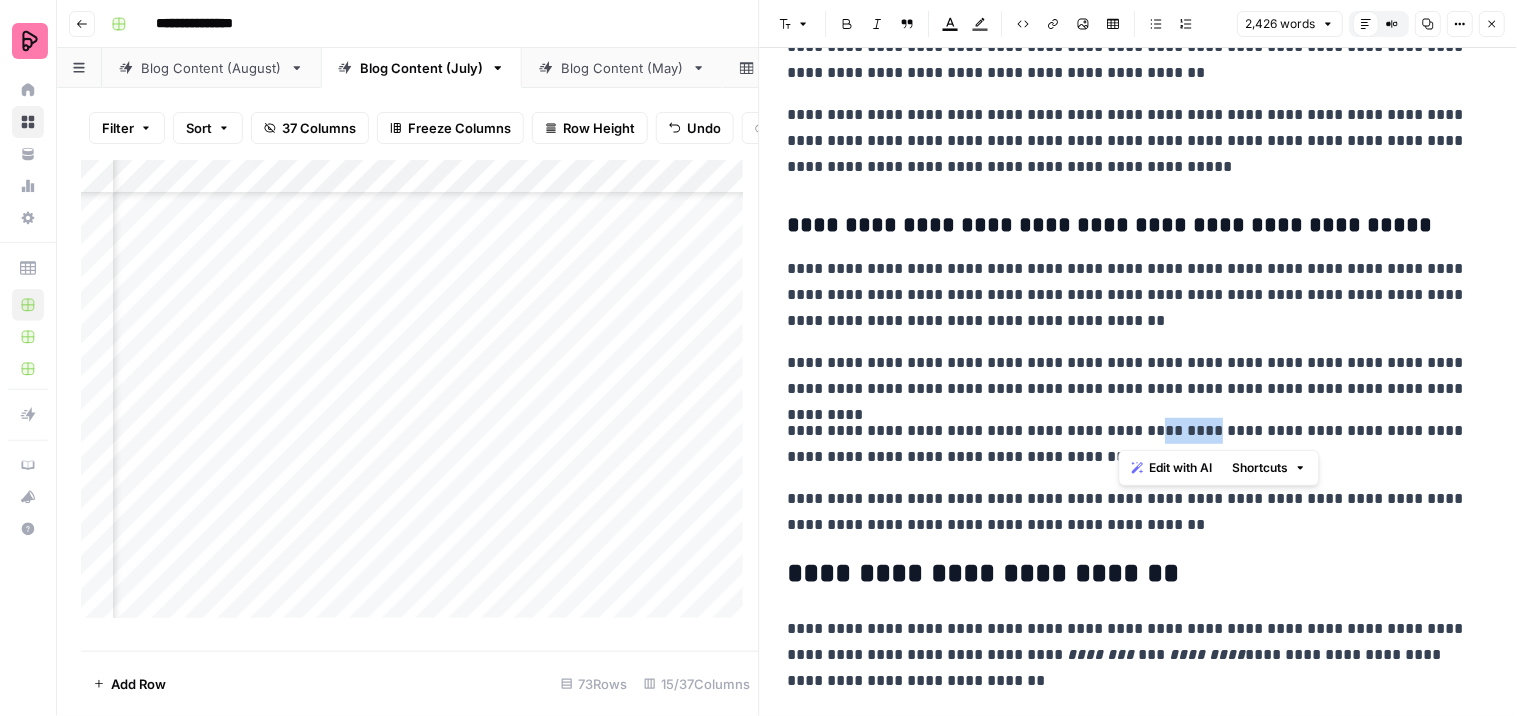 click on "**********" at bounding box center (1130, 444) 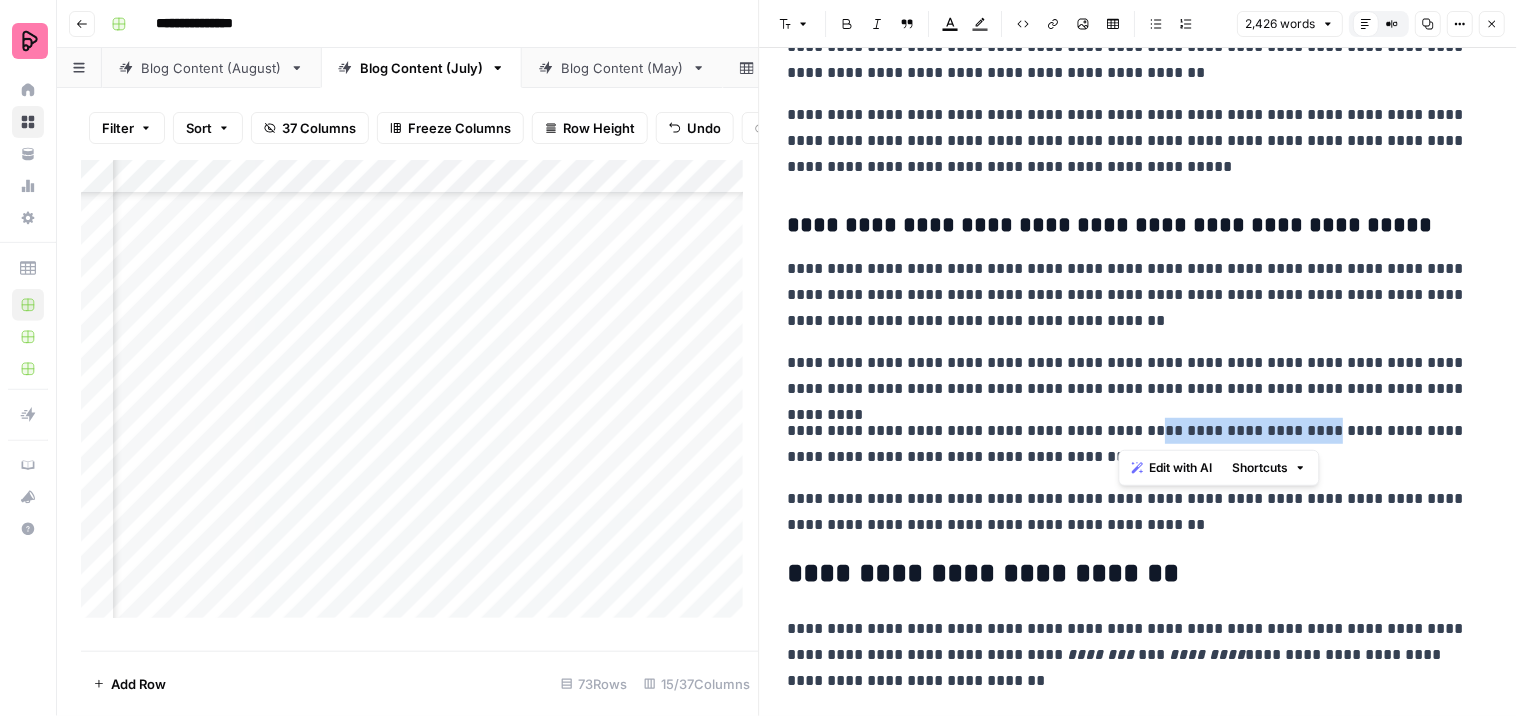 drag, startPoint x: 1308, startPoint y: 426, endPoint x: 1118, endPoint y: 426, distance: 190 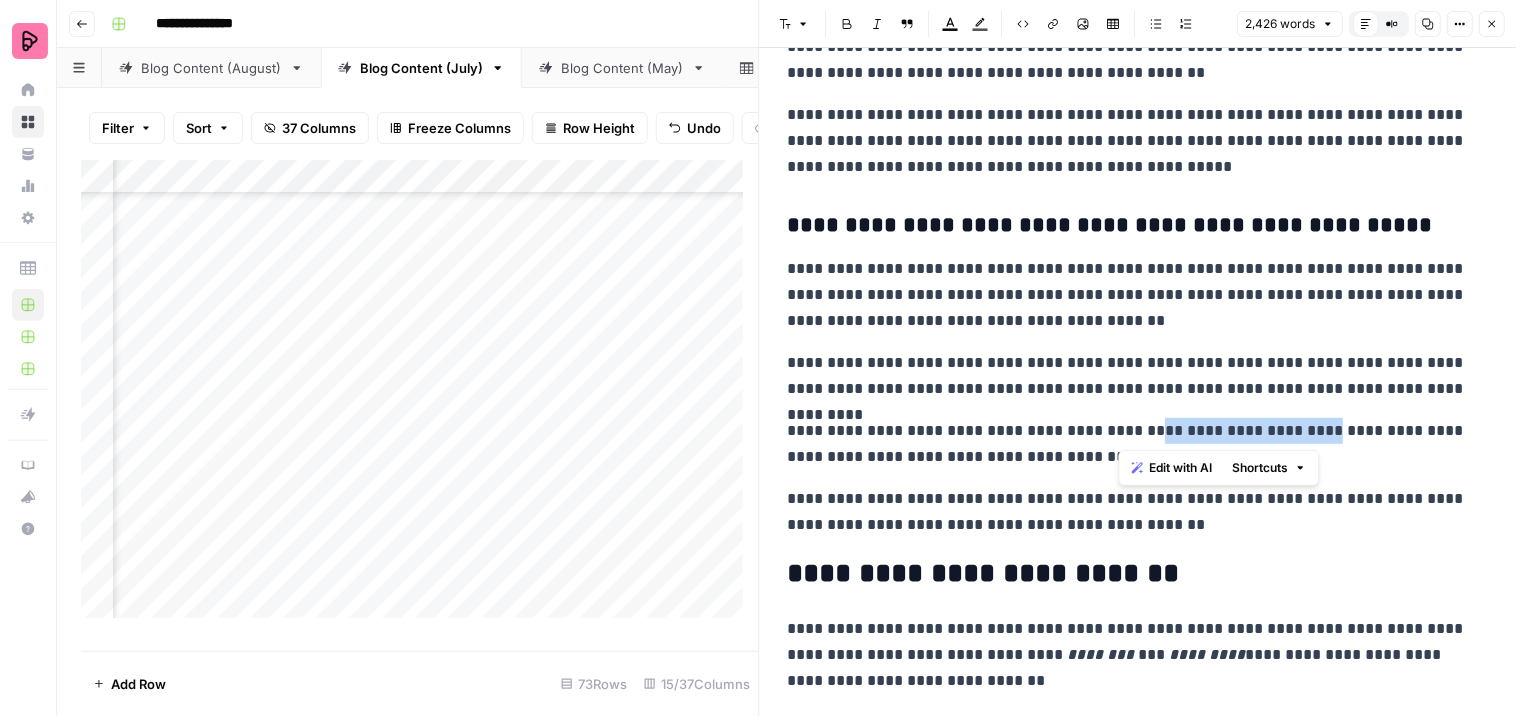 click on "**********" at bounding box center (1130, 444) 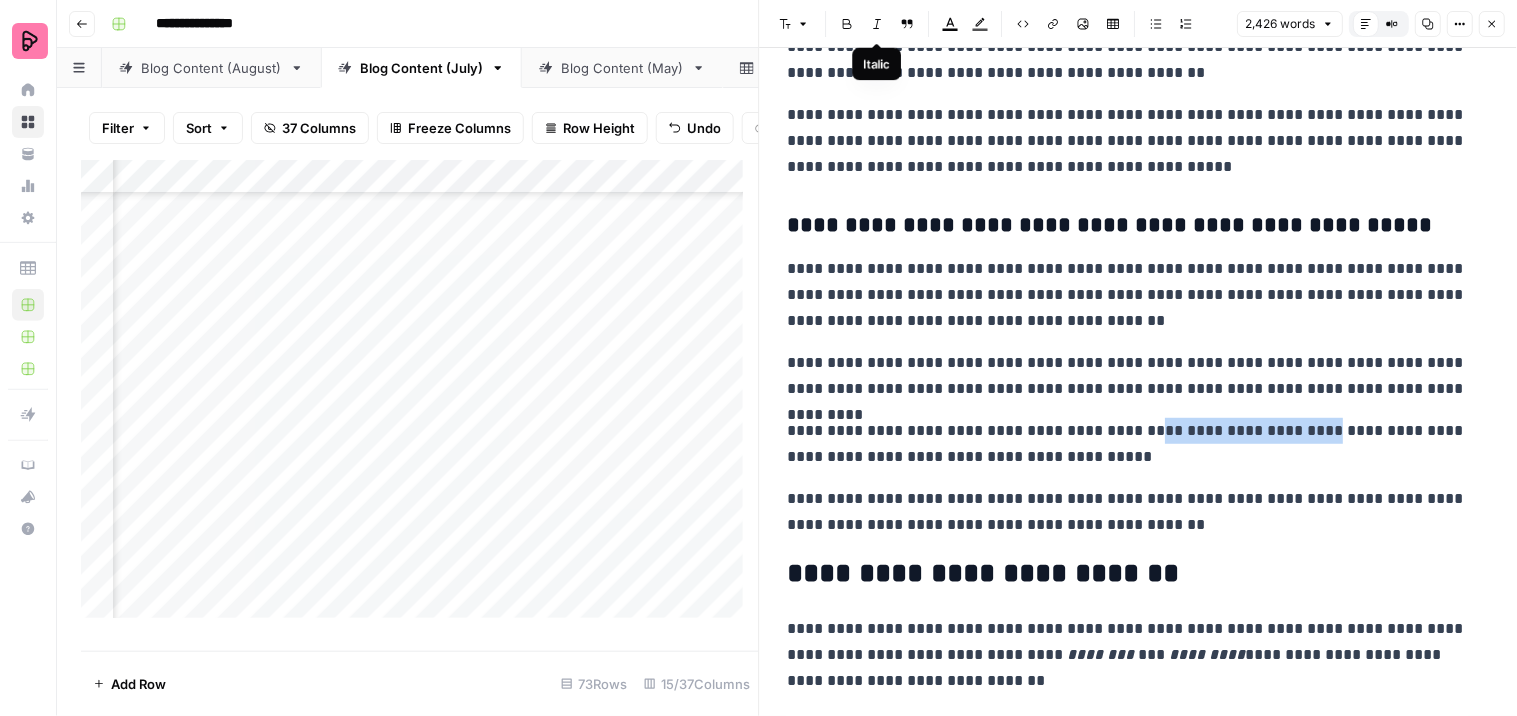 click on "Italic" at bounding box center (878, 24) 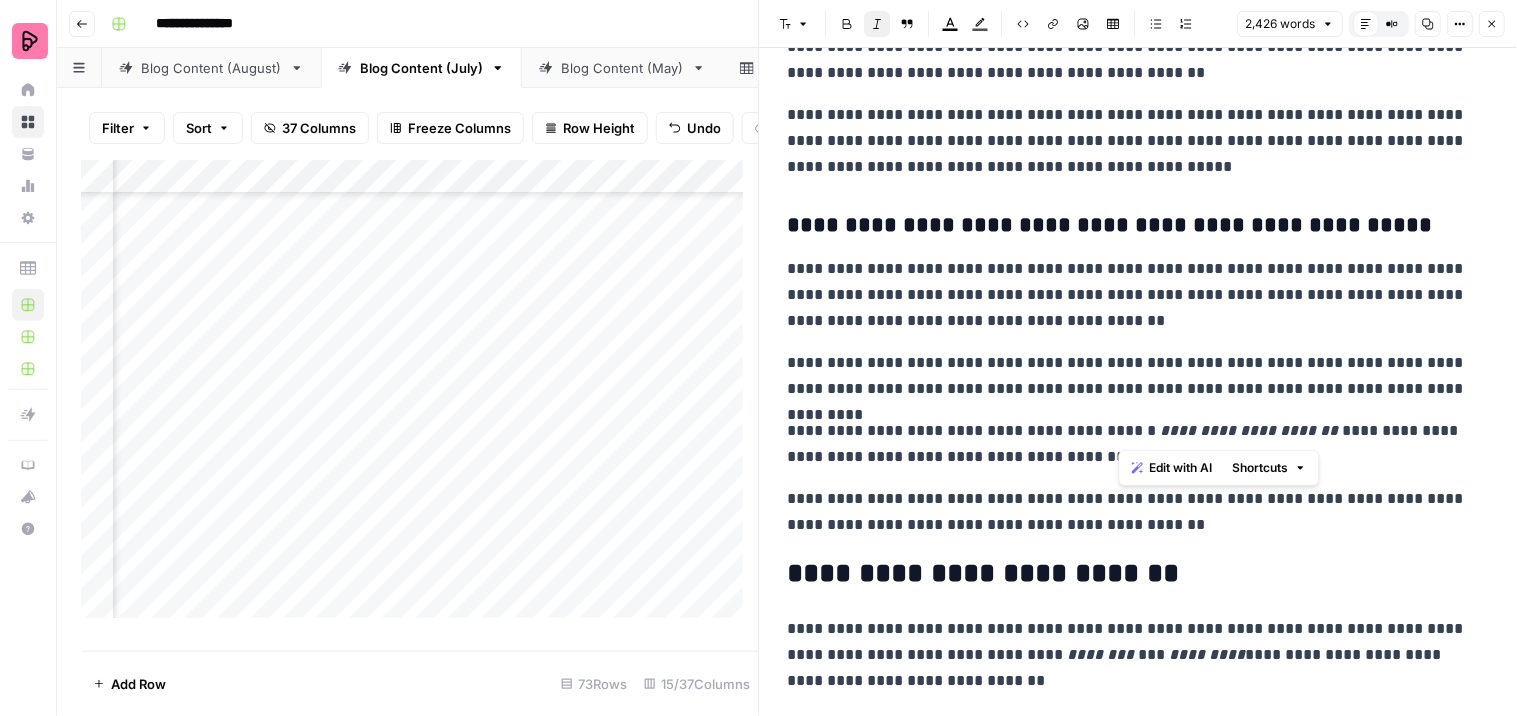 click on "**********" at bounding box center [1250, 430] 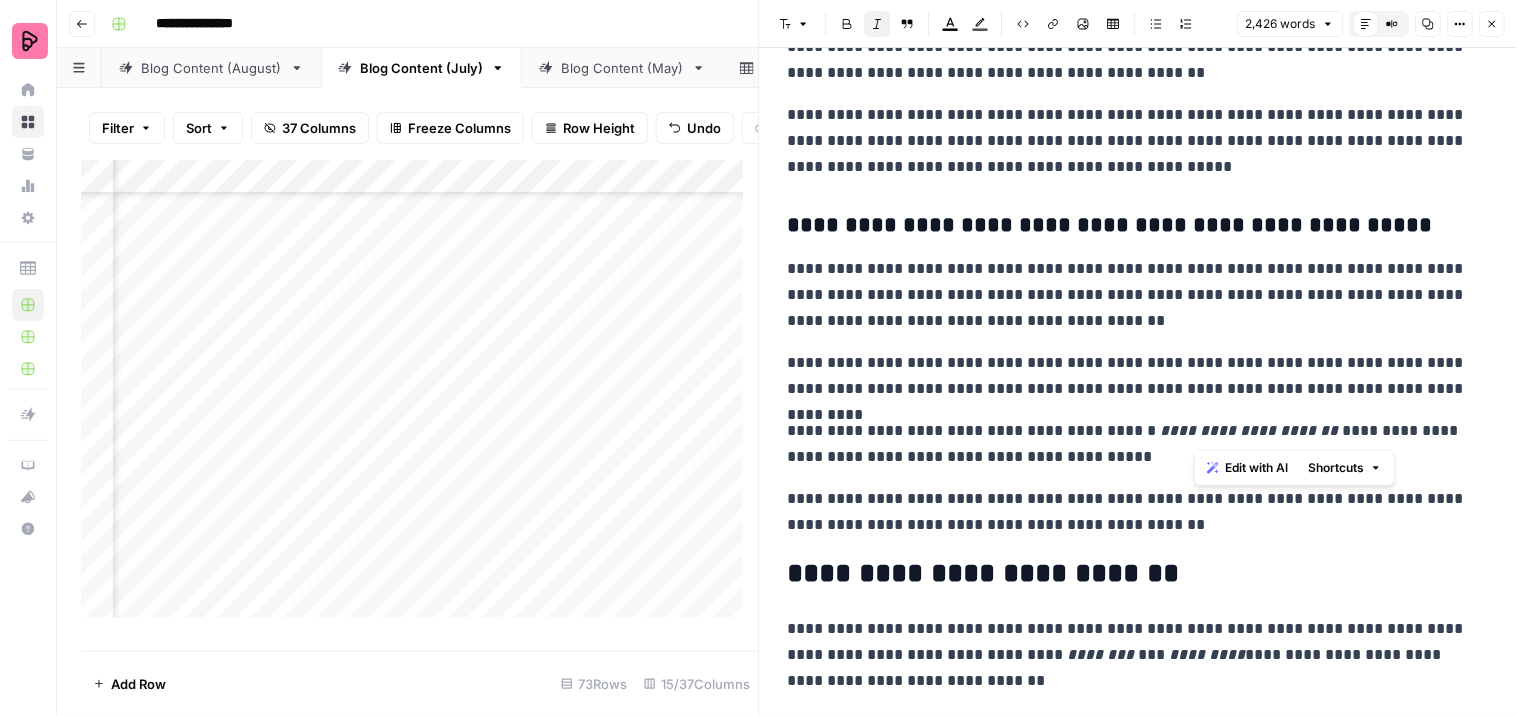 drag, startPoint x: 1224, startPoint y: 427, endPoint x: 1195, endPoint y: 421, distance: 29.614185 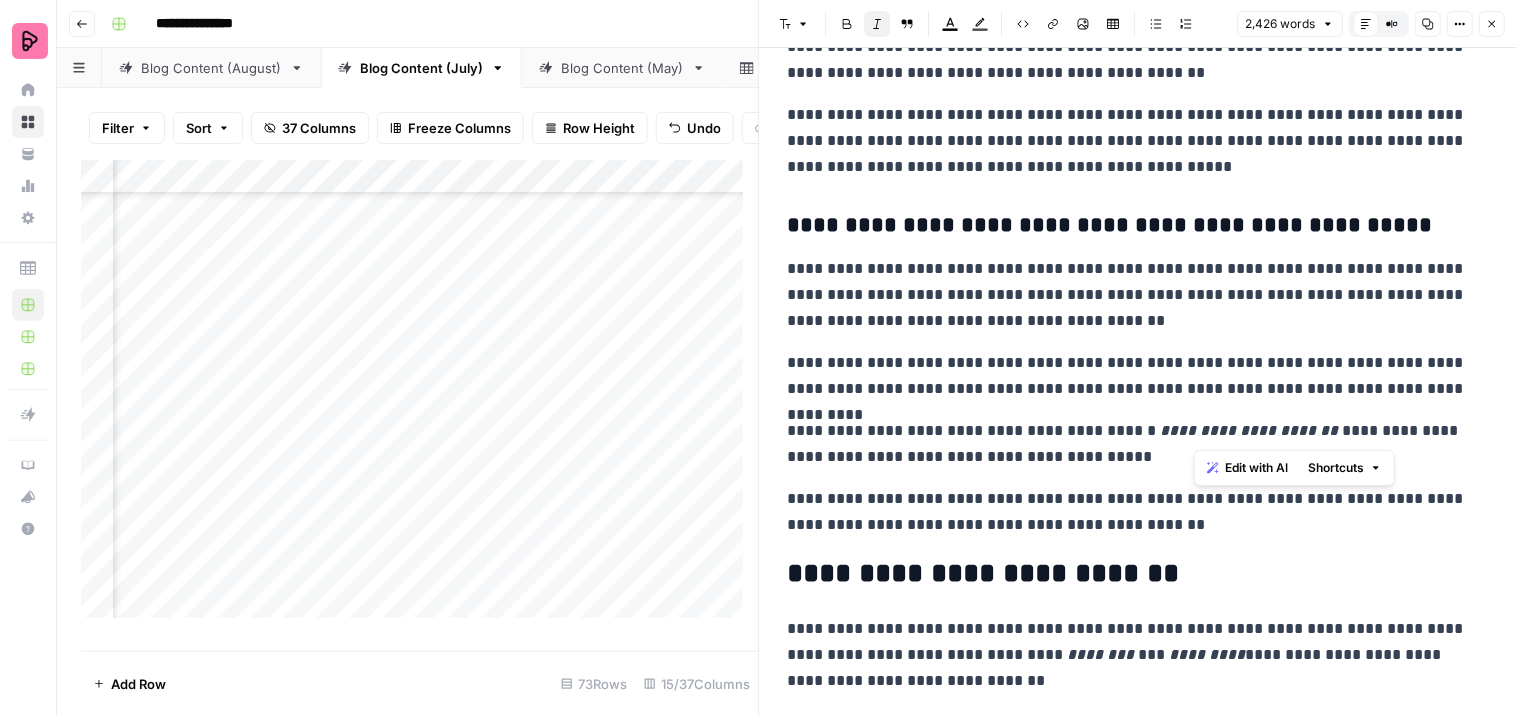 click on "**********" at bounding box center [1250, 430] 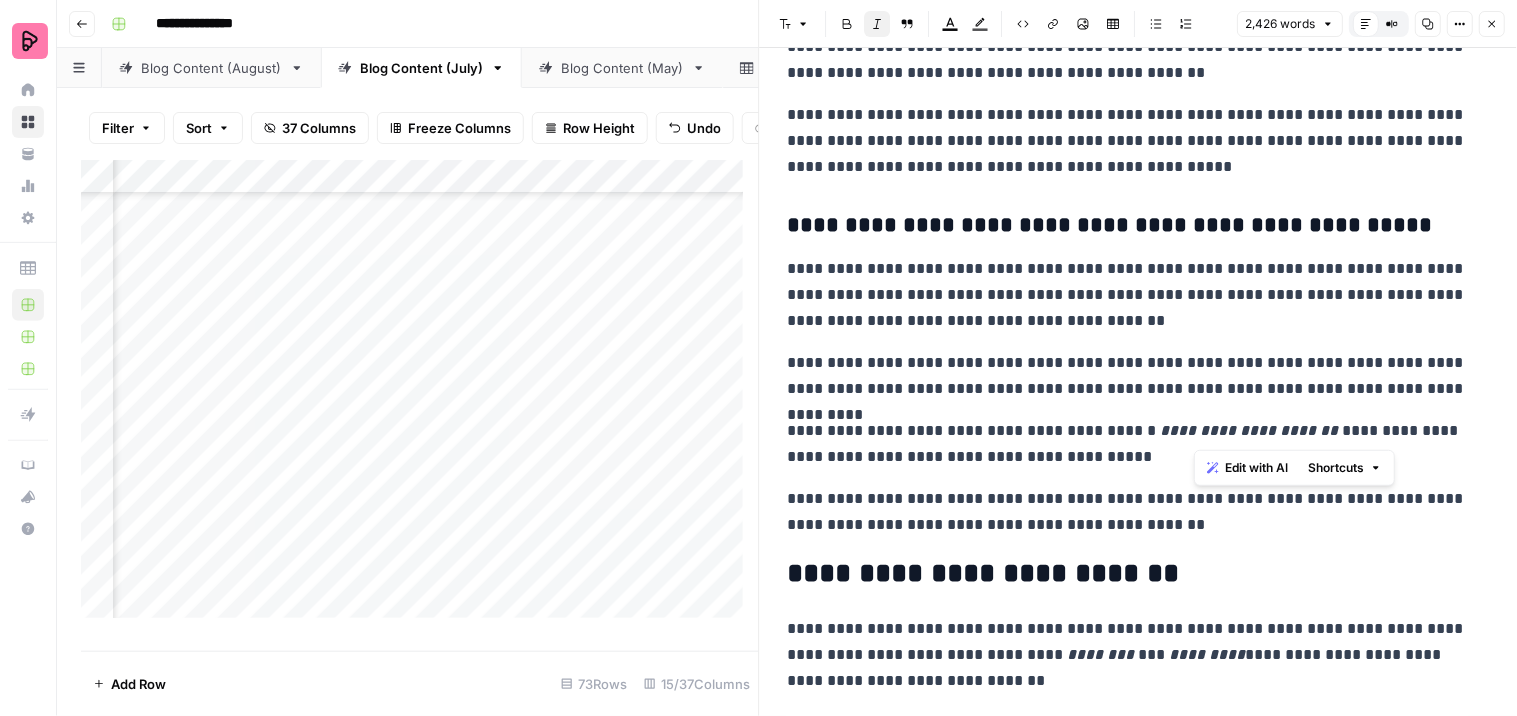 click 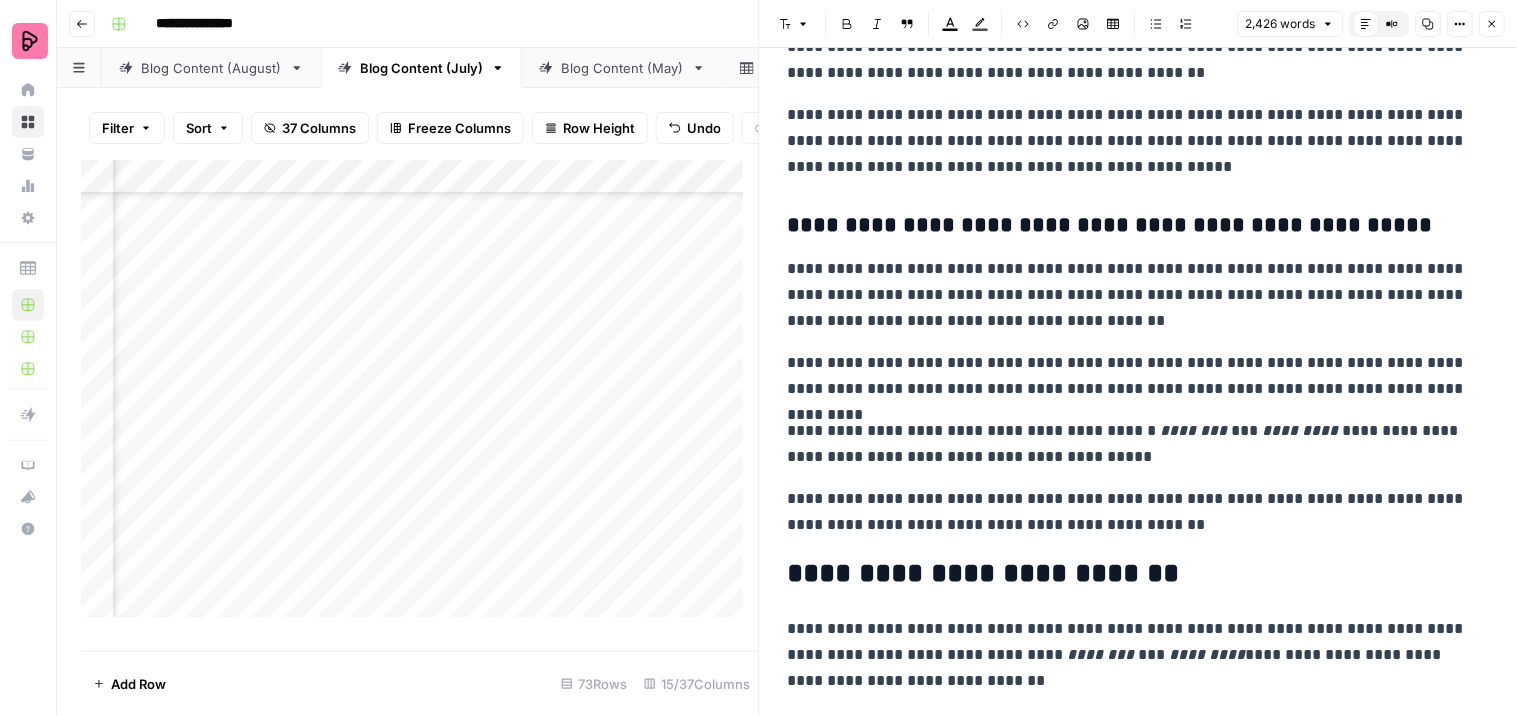 click on "[FIRST NAME] [LAST NAME] [ADDRESS] [CITY] [STATE] [POSTAL CODE] [COUNTRY] [PHONE] [EMAIL] [WEBSITE] [COMPANY NAME] [PRODUCT NAME] [PRICE] [DATE] [TIME] [YEAR] [SSN] [PASSPORT NUMBER] [DRIVER'S LICENSE NUMBER] [CREDIT CARD NUMBER] [COORDINATES]" at bounding box center (1130, 444) 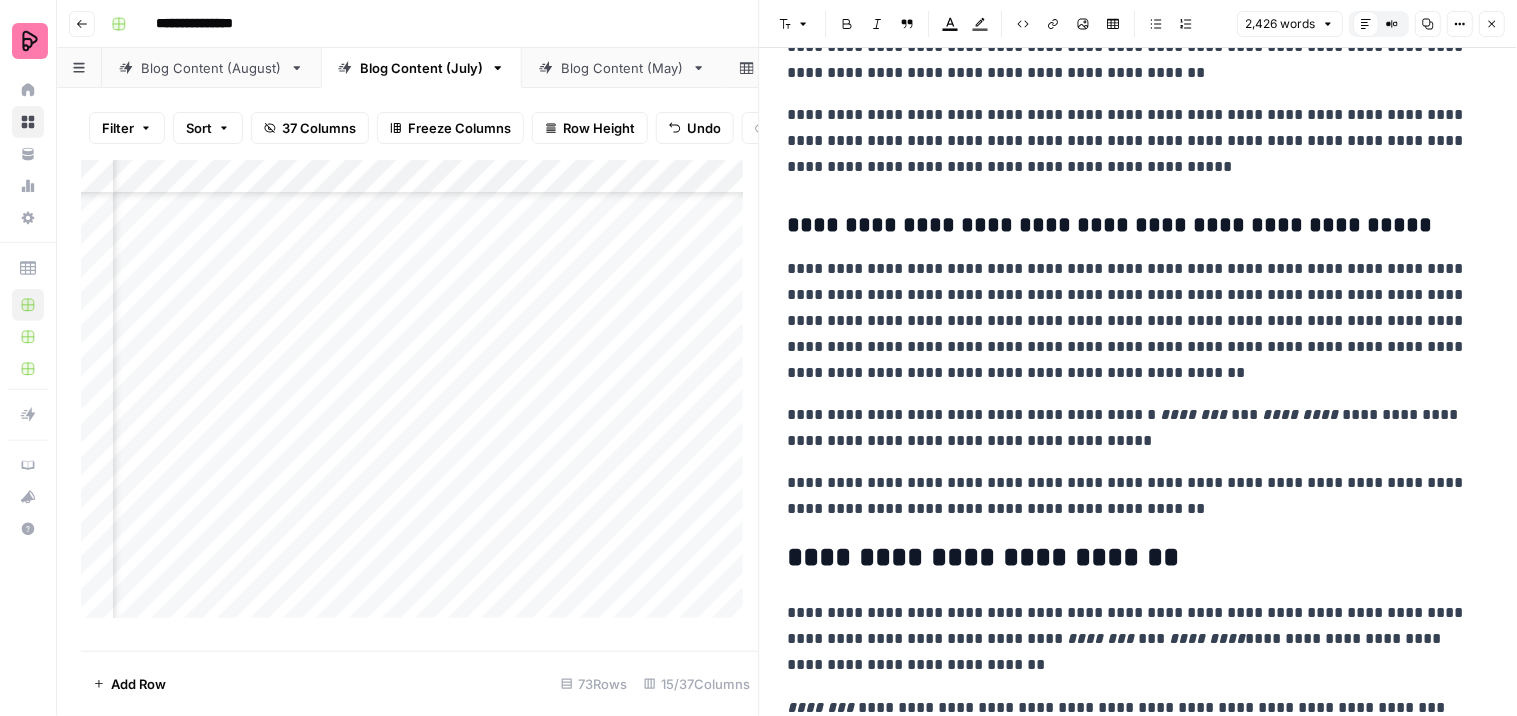click on "[FIRST NAME] [LAST NAME] [ADDRESS] [CITY] [STATE] [POSTAL CODE] [COUNTRY] [PHONE] [EMAIL] [WEBSITE] [COMPANY NAME] [PRODUCT NAME] [PRICE] [DATE] [TIME] [YEAR] [SSN] [PASSPORT NUMBER] [DRIVER'S LICENSE NUMBER] [CREDIT CARD NUMBER] [COORDINATES]" at bounding box center (1130, 428) 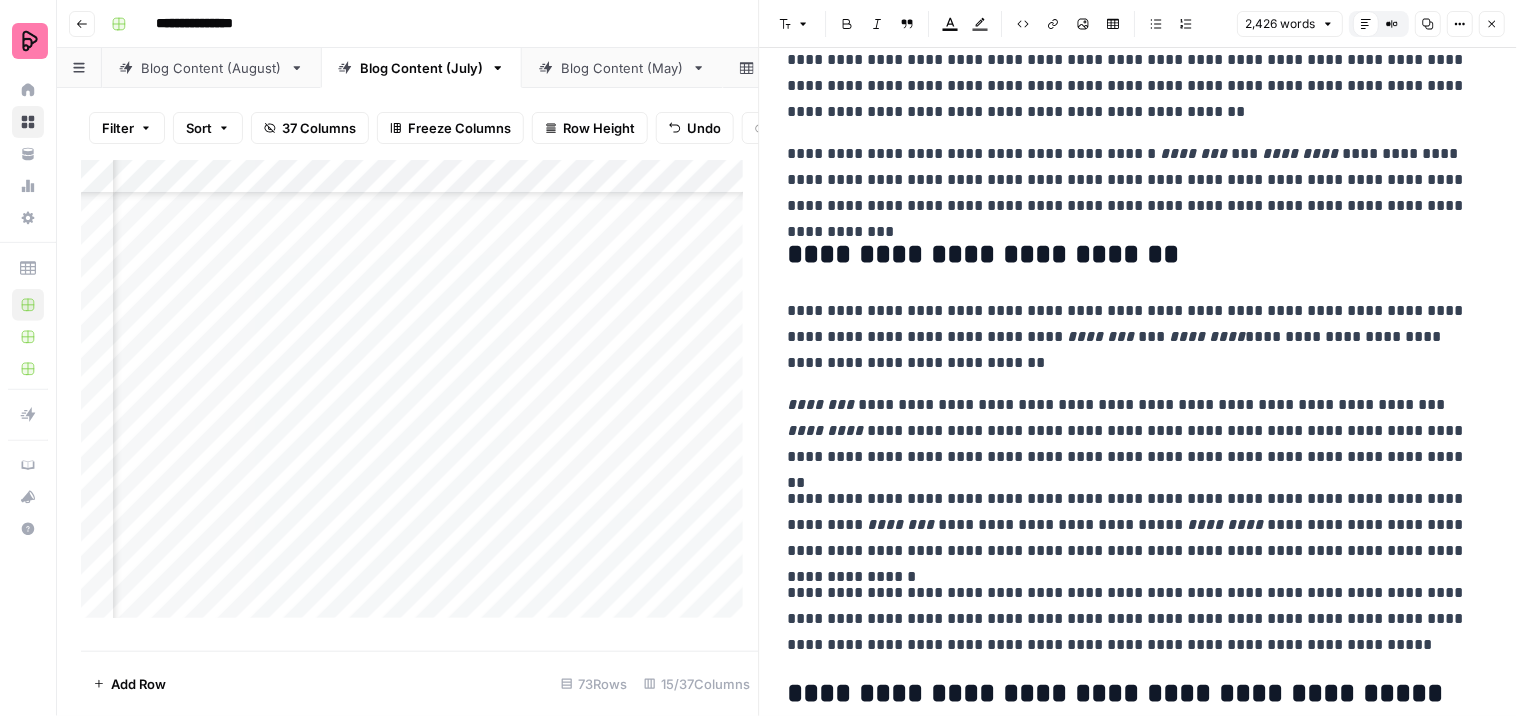 scroll, scrollTop: 1555, scrollLeft: 0, axis: vertical 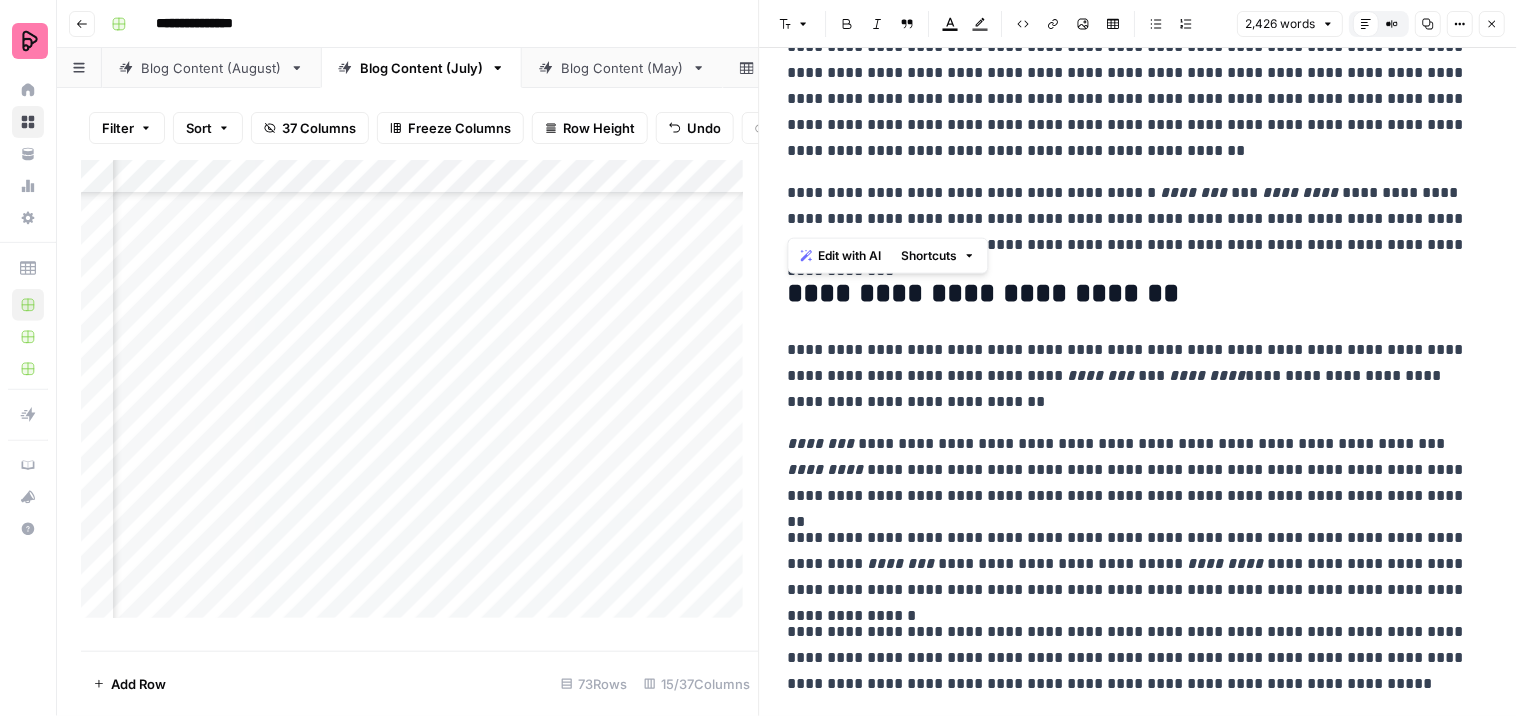drag, startPoint x: 1061, startPoint y: 217, endPoint x: 788, endPoint y: 183, distance: 275.10907 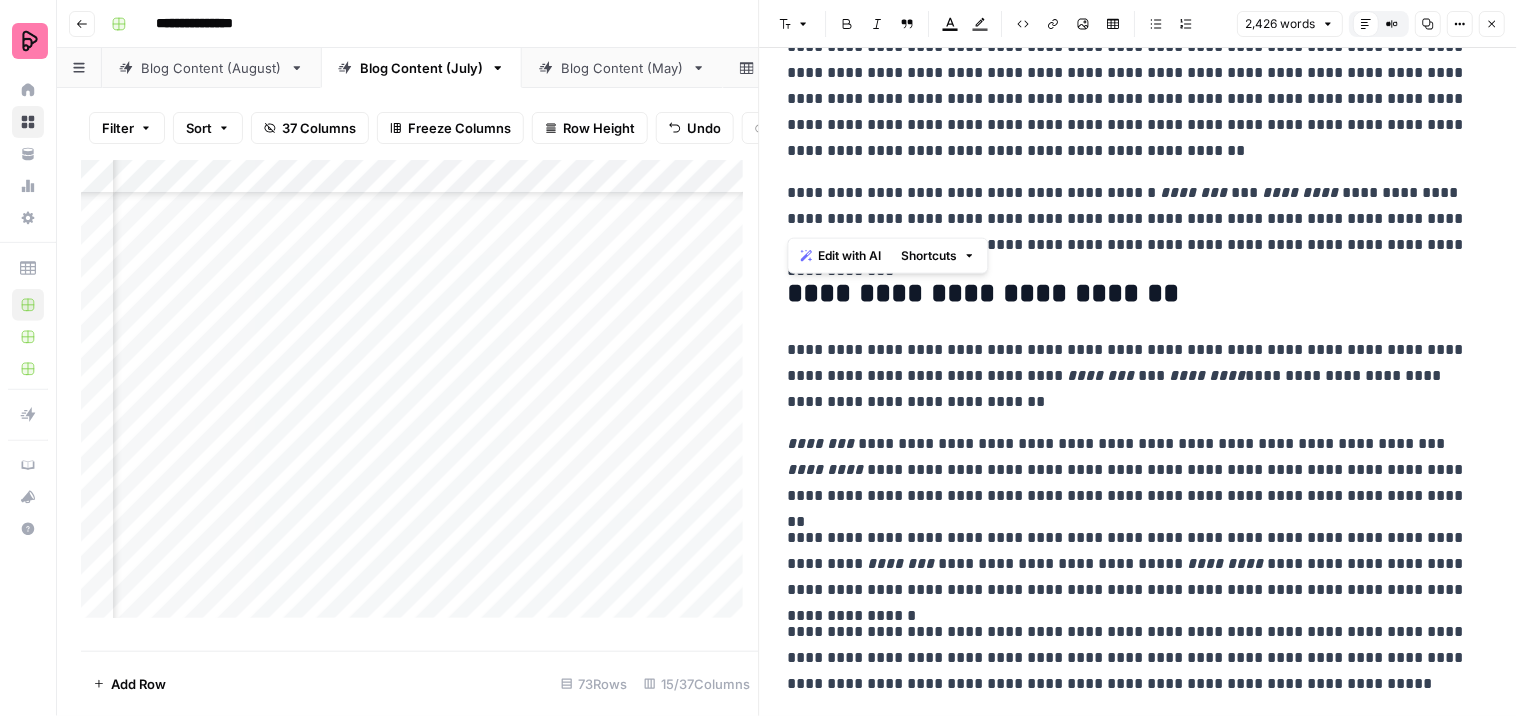 click on "**********" at bounding box center (1130, 219) 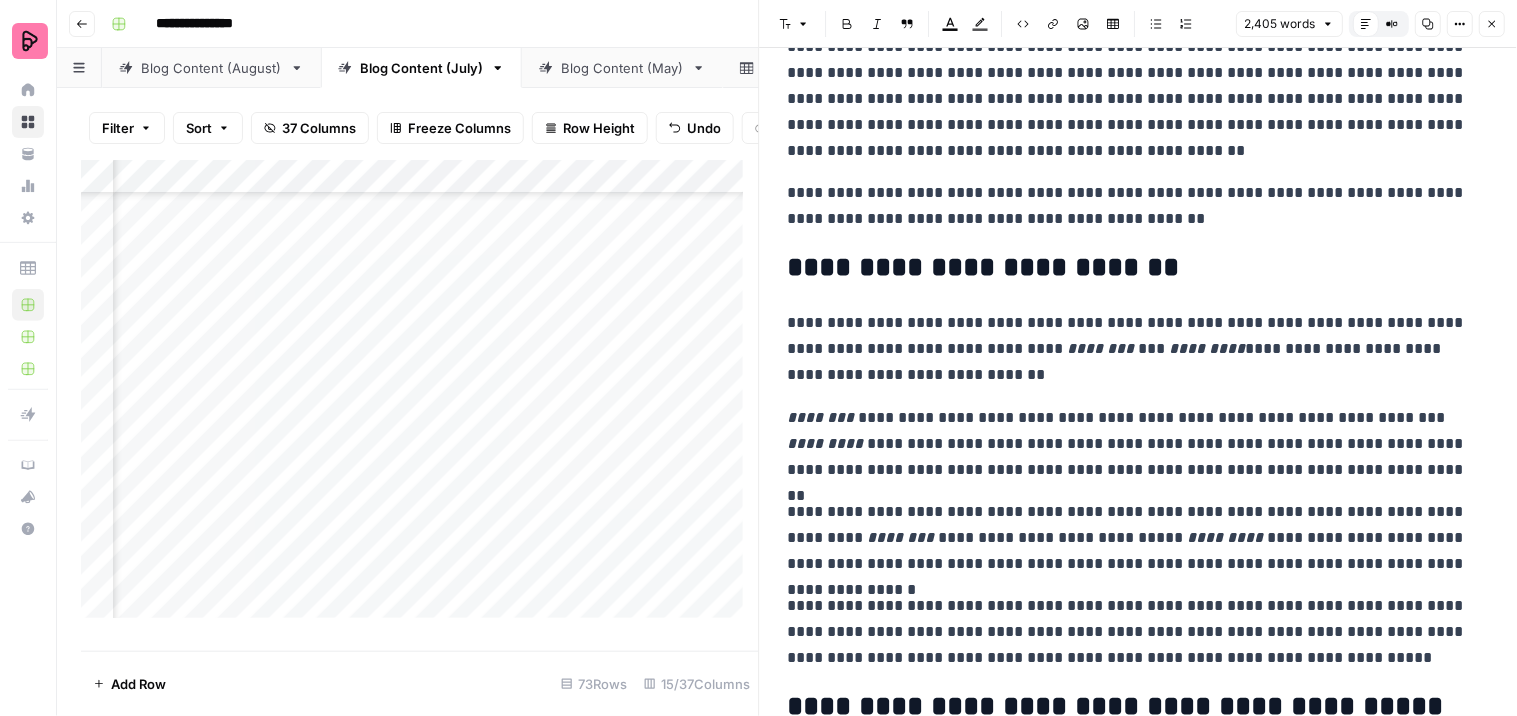 click on "**********" at bounding box center [1130, 349] 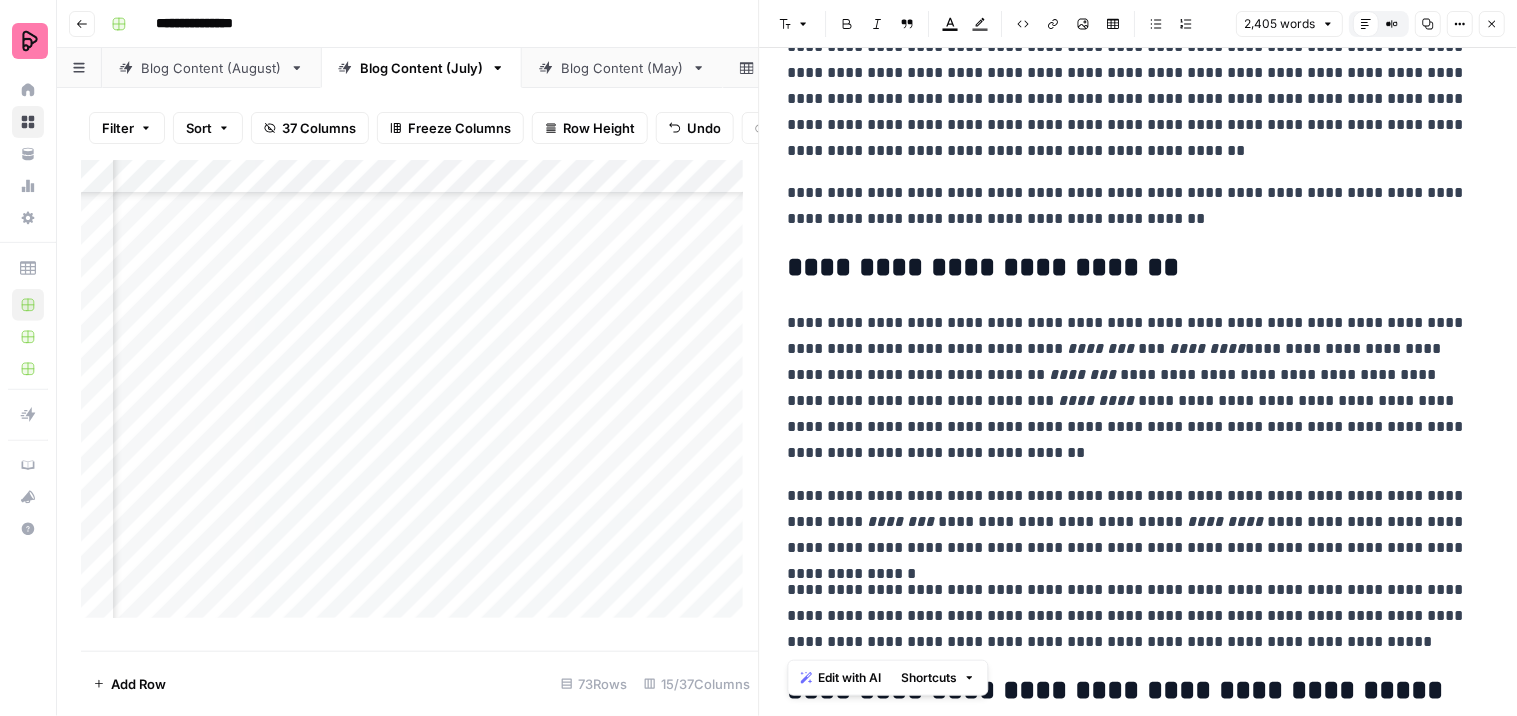 drag, startPoint x: 1350, startPoint y: 644, endPoint x: 767, endPoint y: 580, distance: 586.5023 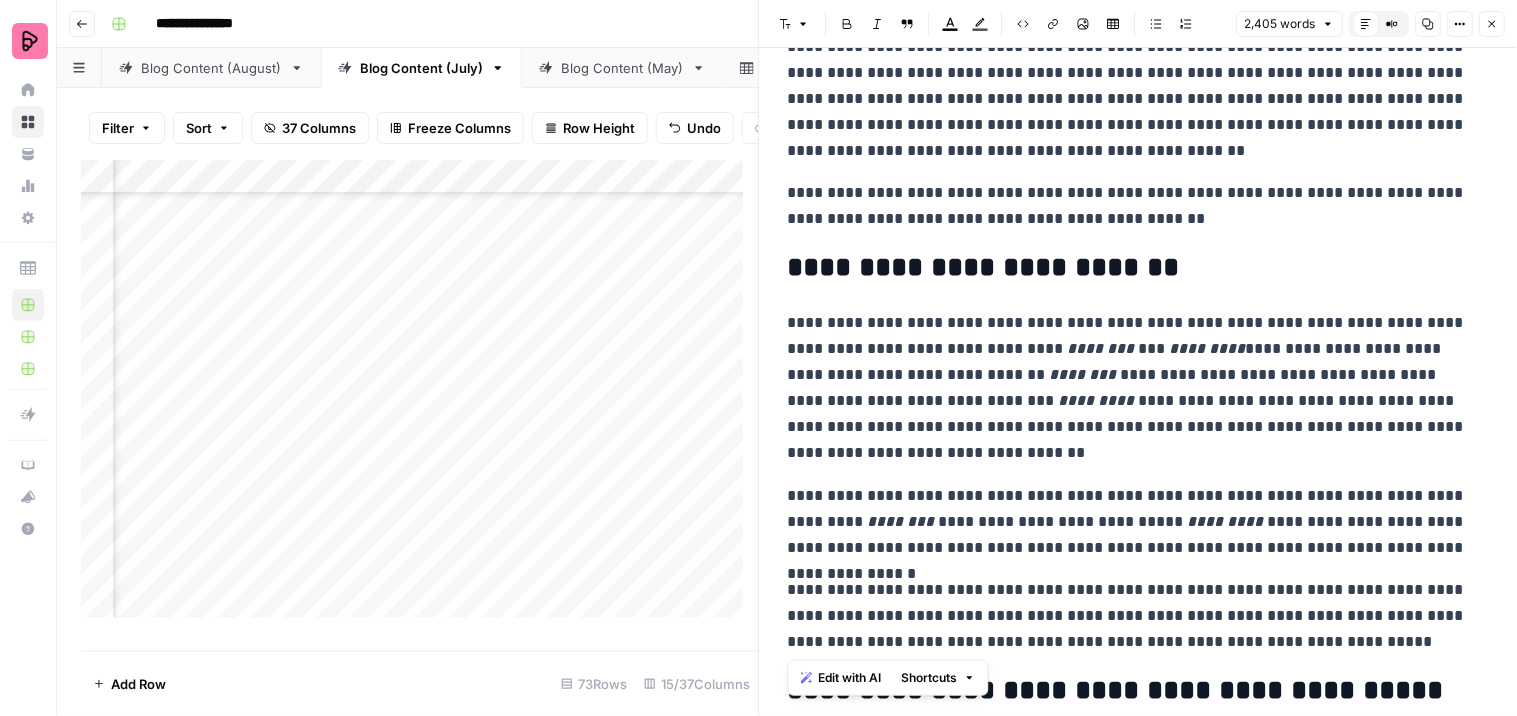 click on "**********" at bounding box center (1138, 358) 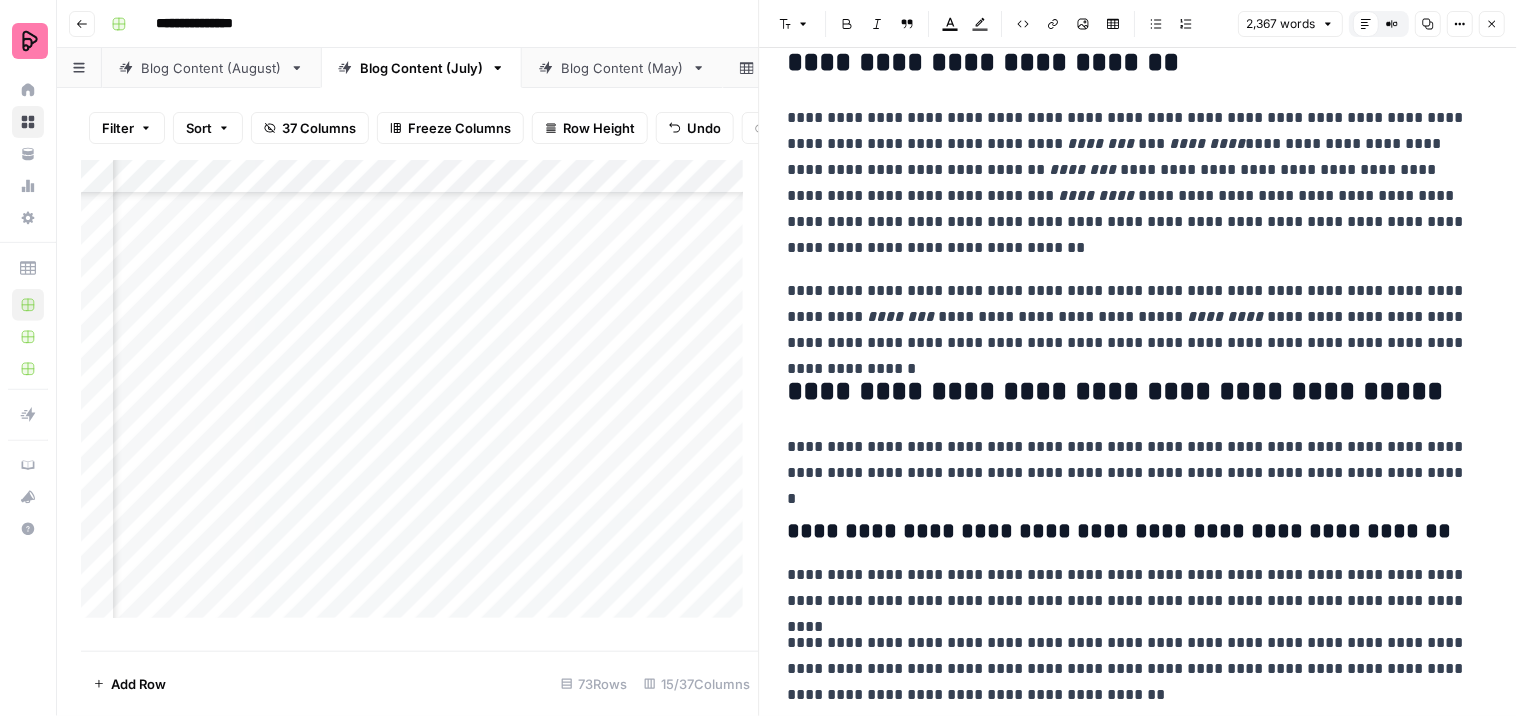 scroll, scrollTop: 1777, scrollLeft: 0, axis: vertical 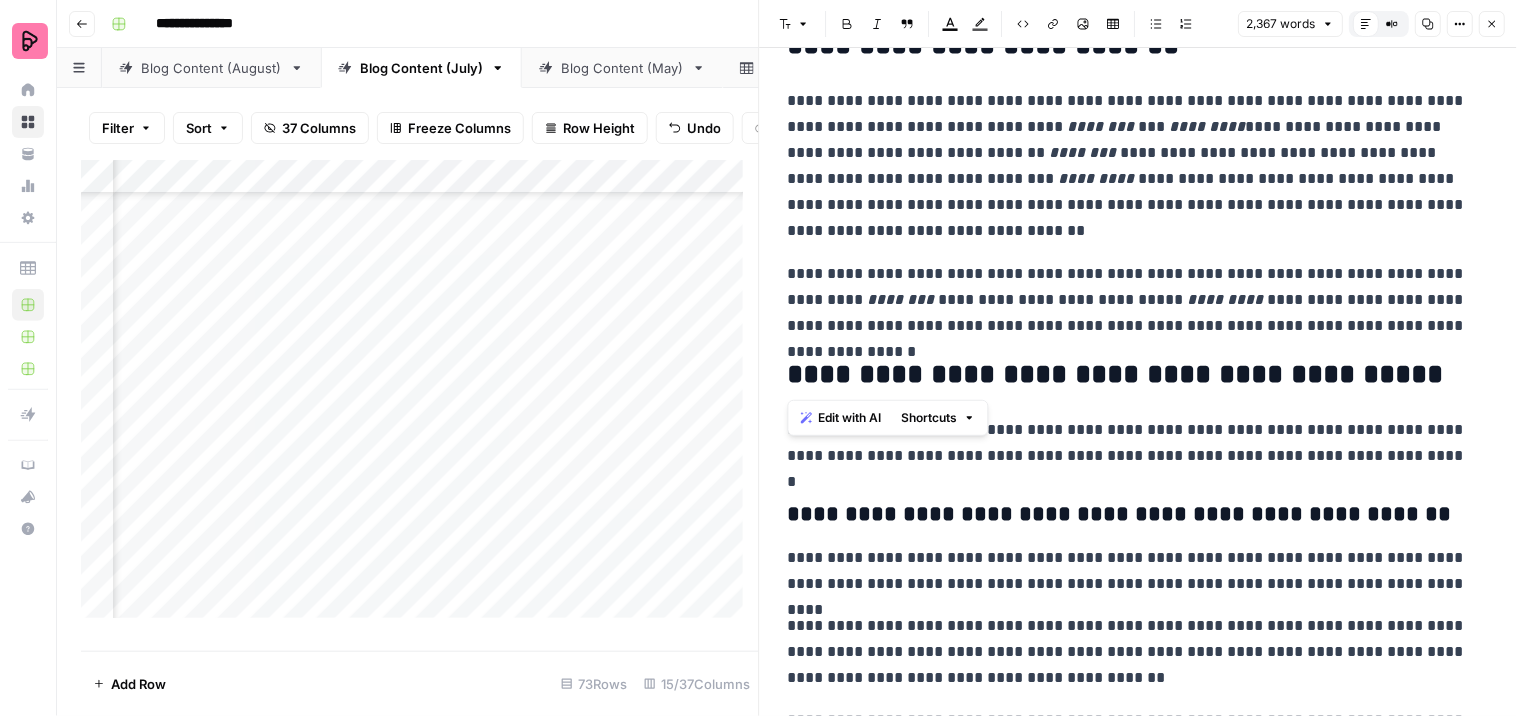 drag, startPoint x: 848, startPoint y: 371, endPoint x: 780, endPoint y: 375, distance: 68.117546 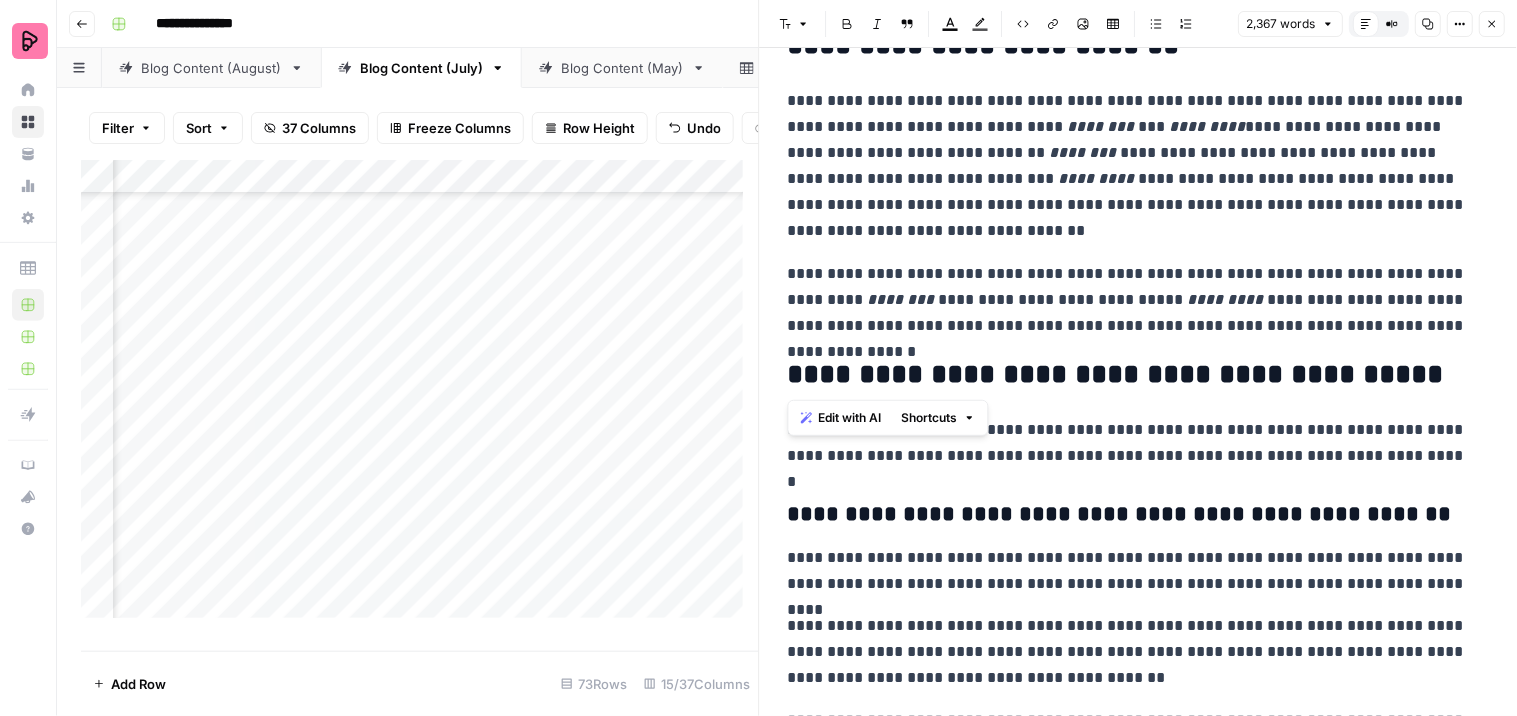 click on "**********" at bounding box center [1139, 2555] 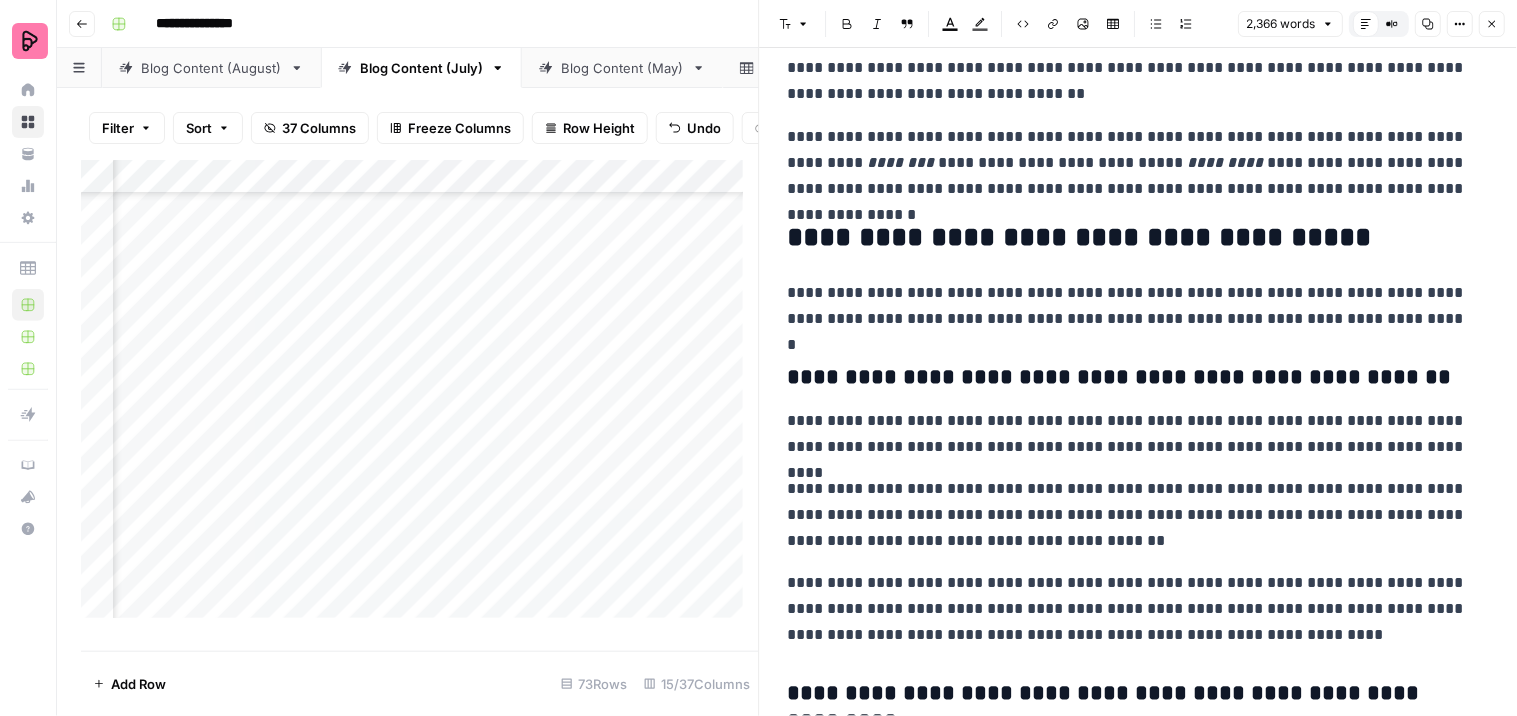 scroll, scrollTop: 2111, scrollLeft: 0, axis: vertical 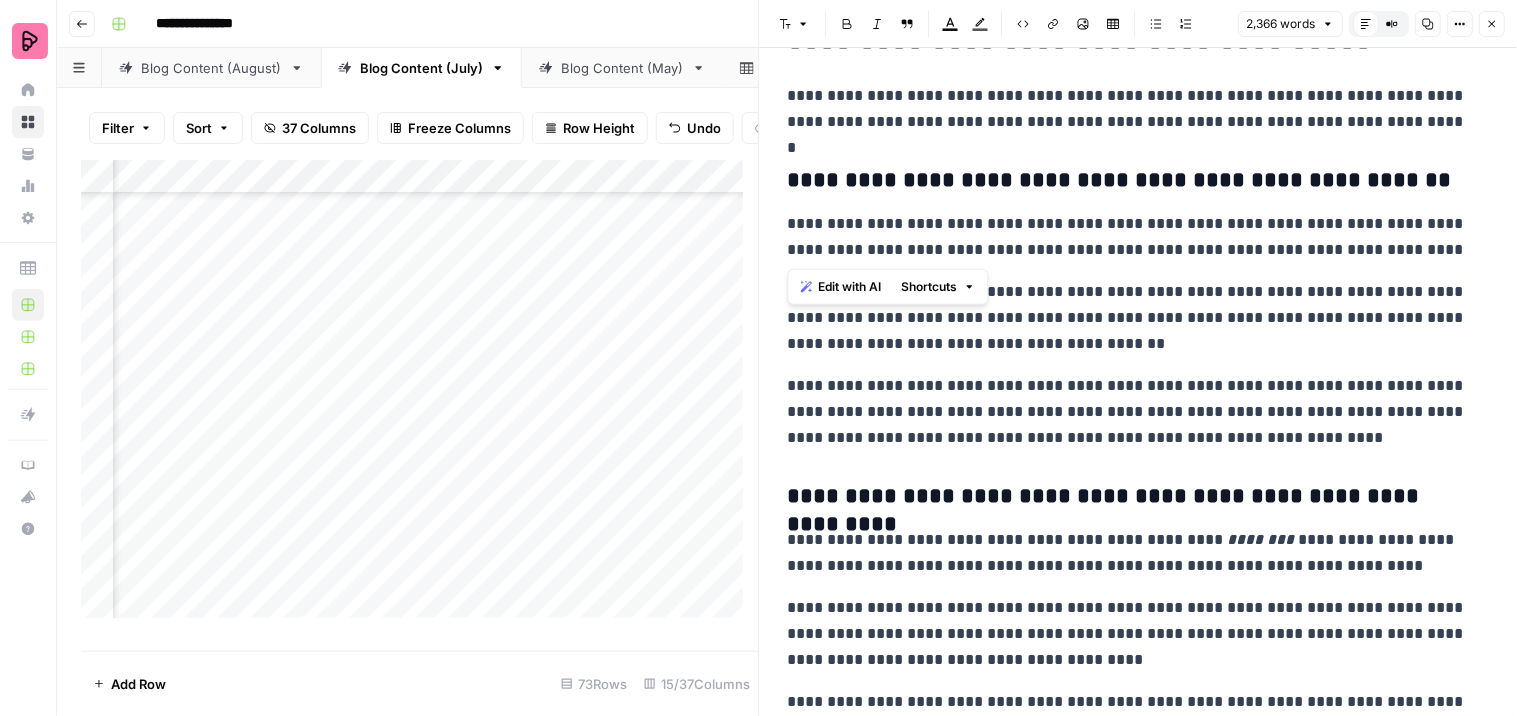 drag, startPoint x: 1400, startPoint y: 246, endPoint x: 787, endPoint y: 216, distance: 613.73364 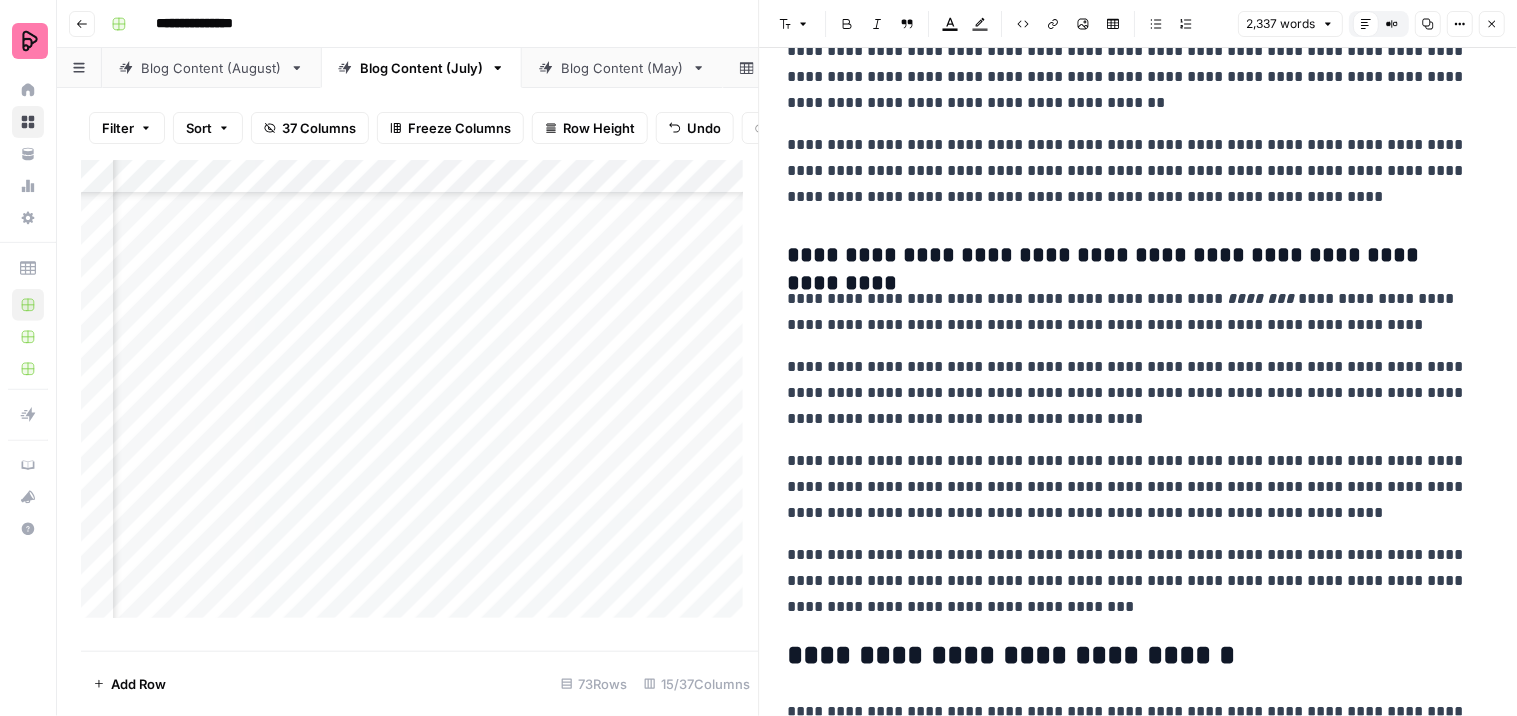 scroll, scrollTop: 2444, scrollLeft: 0, axis: vertical 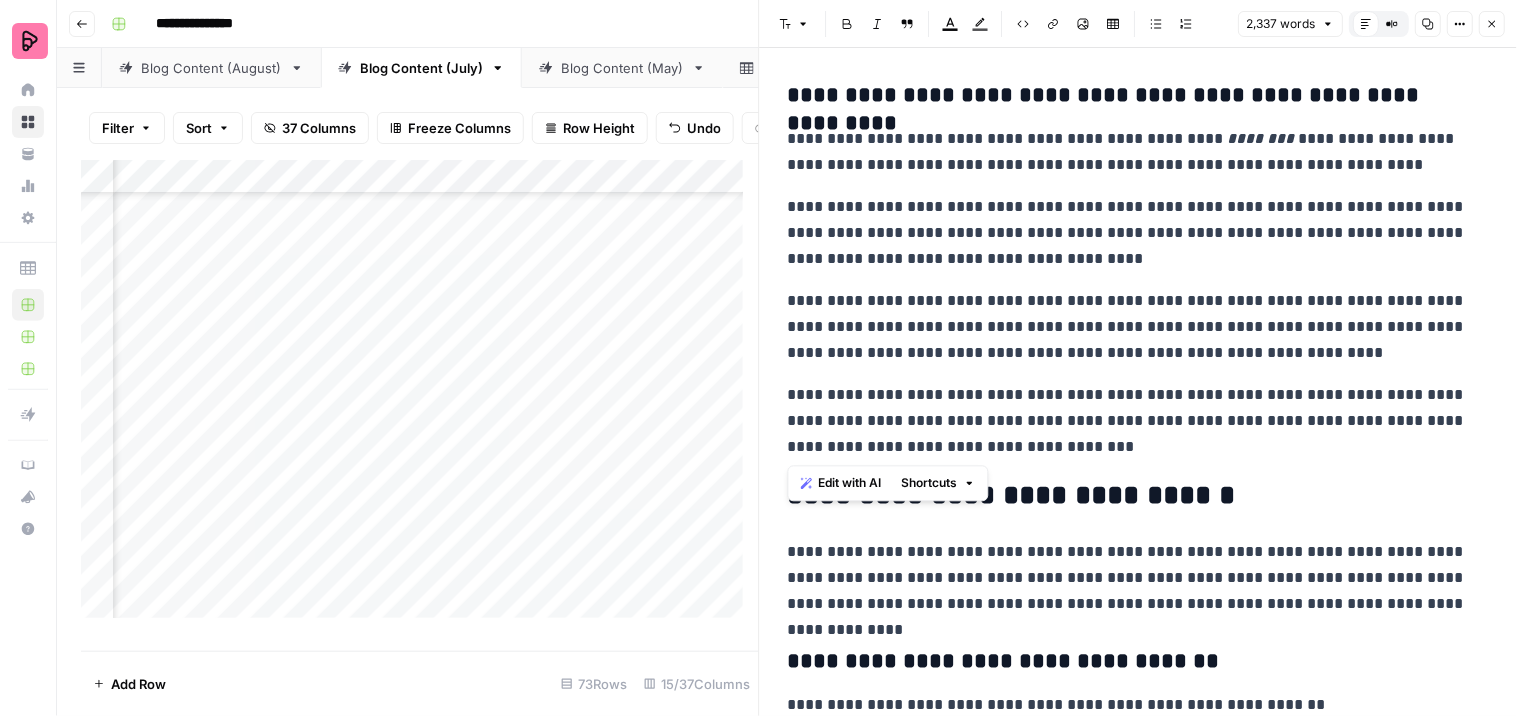 drag, startPoint x: 1092, startPoint y: 446, endPoint x: 787, endPoint y: 394, distance: 309.40103 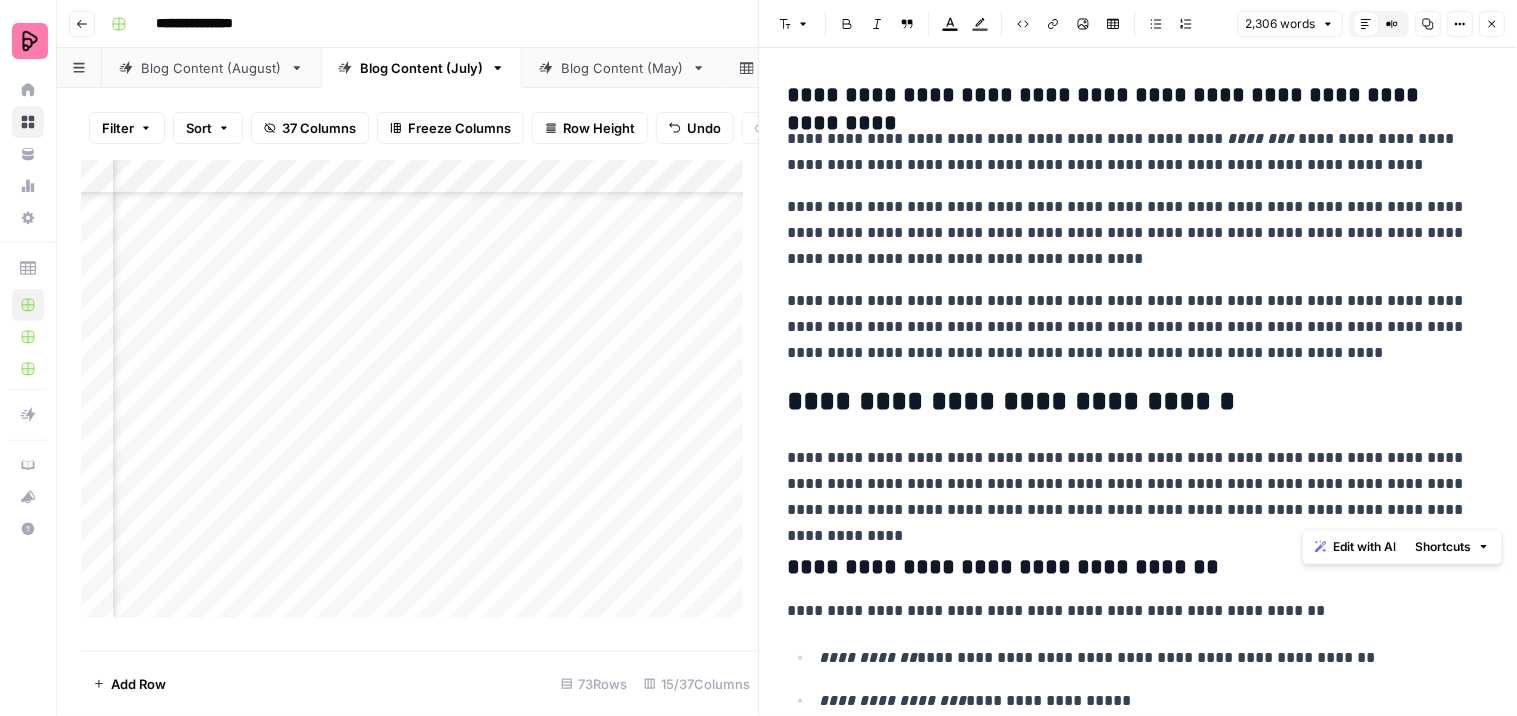 drag, startPoint x: 1302, startPoint y: 482, endPoint x: 1447, endPoint y: 518, distance: 149.40215 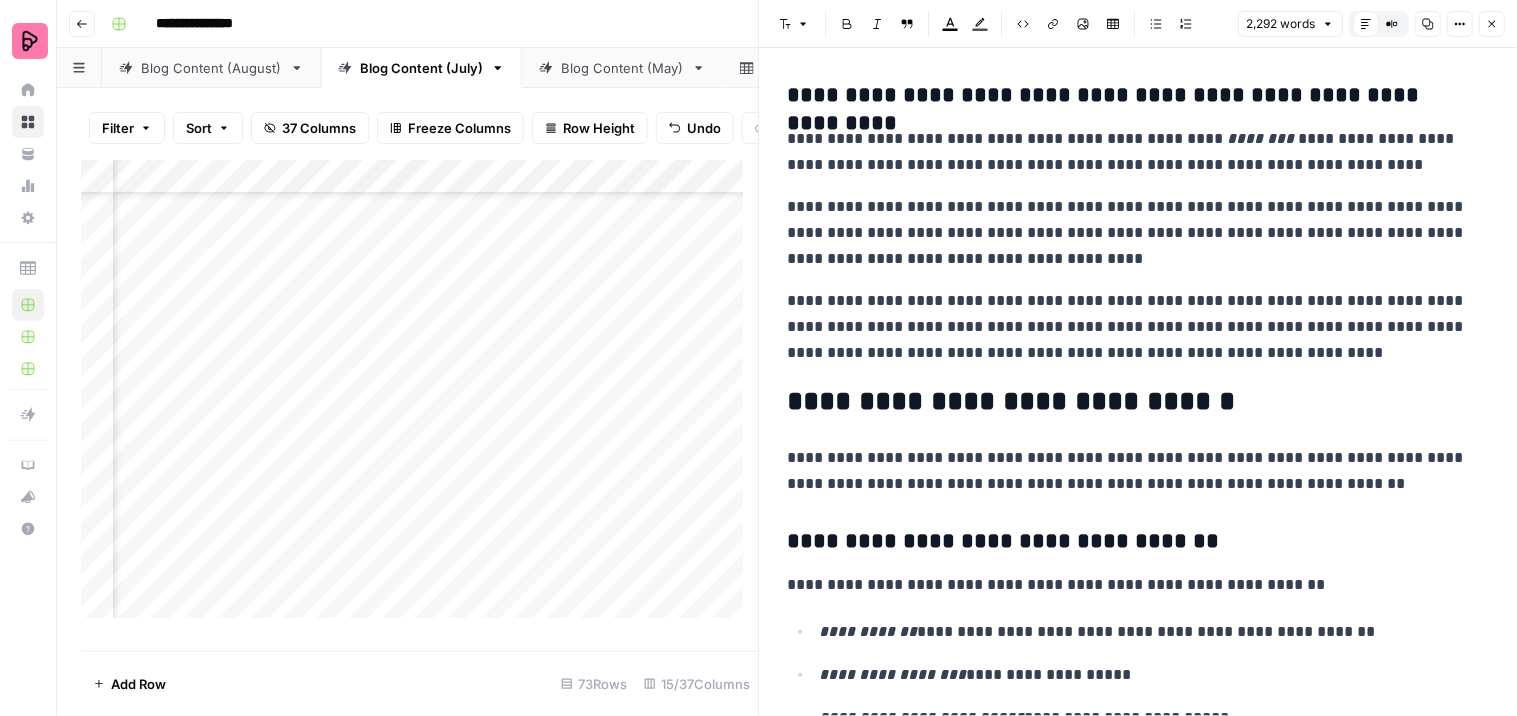 click on "Add Column" at bounding box center (420, 397) 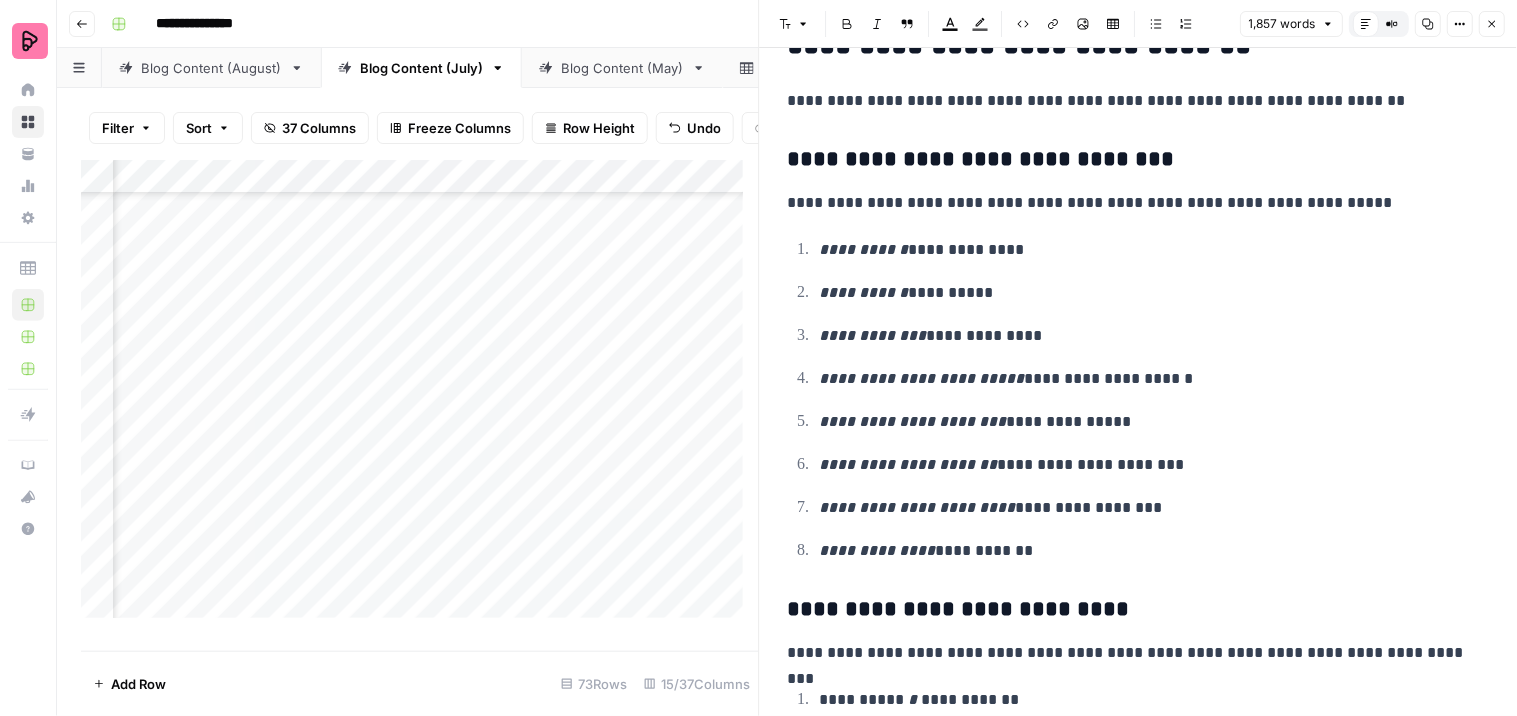scroll, scrollTop: 2666, scrollLeft: 0, axis: vertical 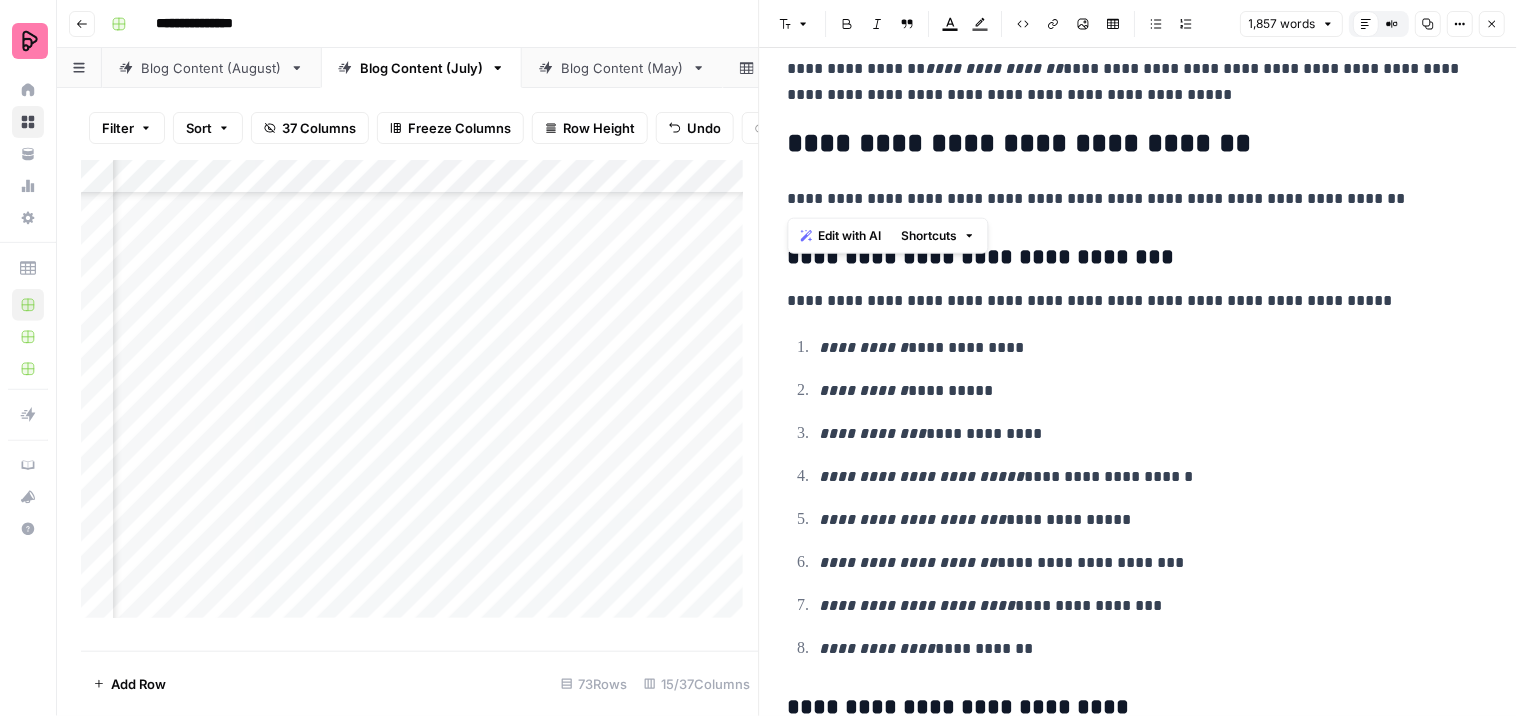 drag, startPoint x: 1370, startPoint y: 197, endPoint x: 793, endPoint y: 196, distance: 577.00085 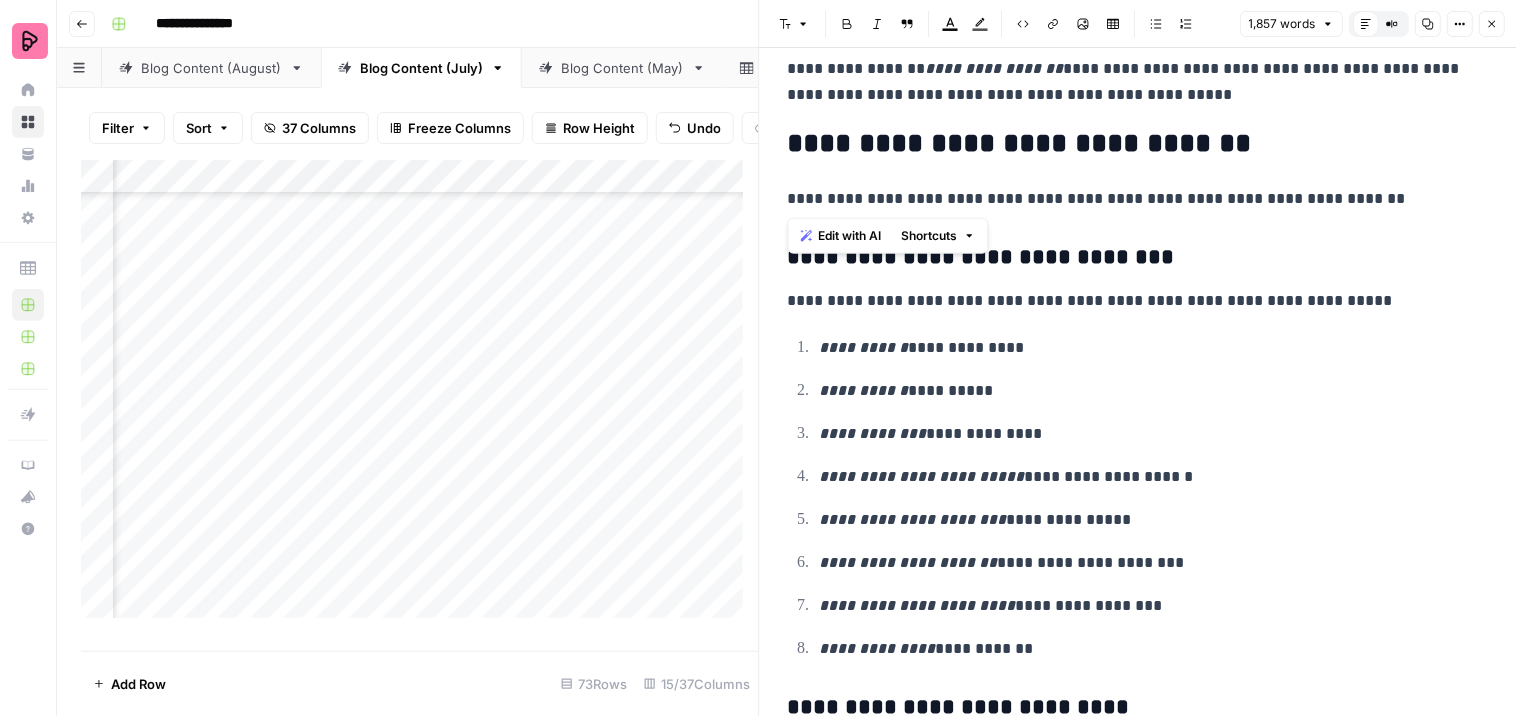 click on "**********" at bounding box center [1130, 199] 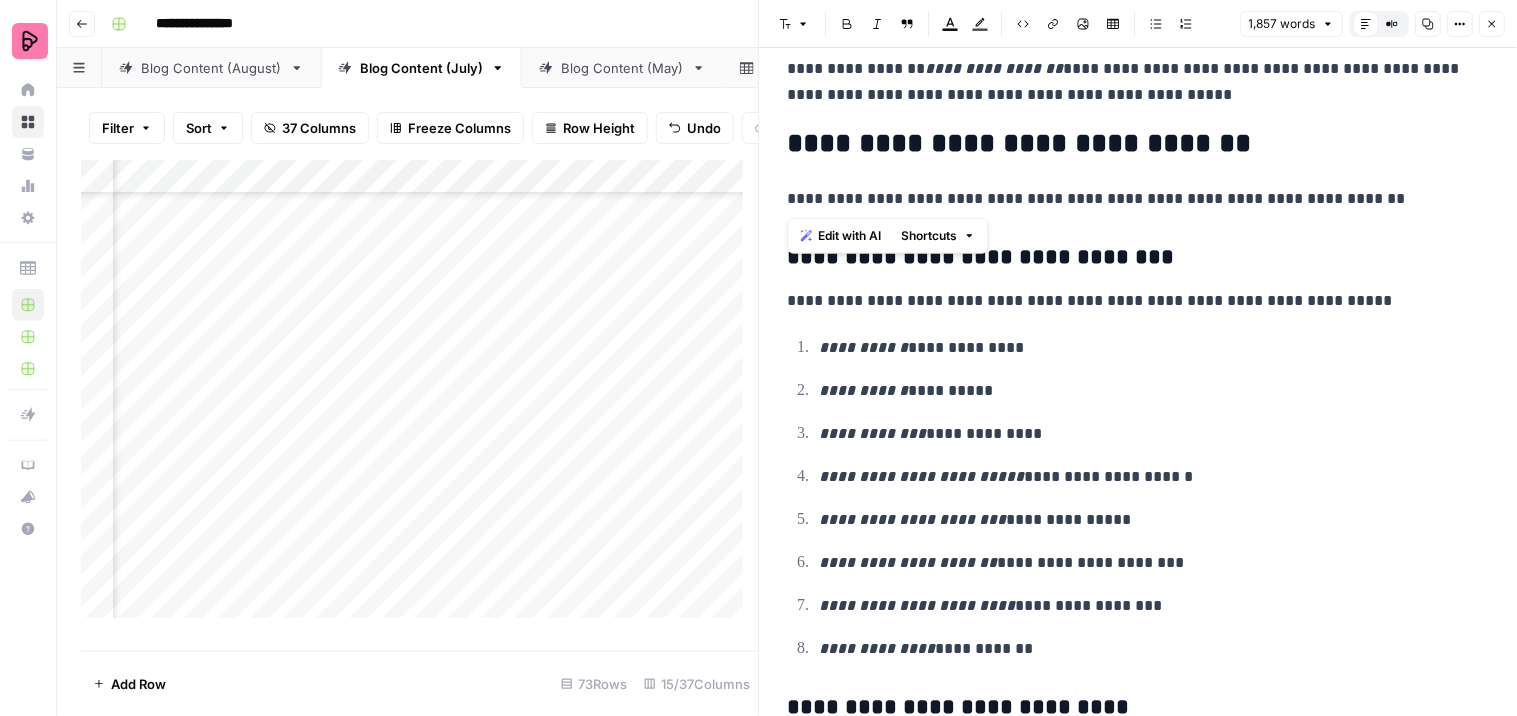 copy on "**********" 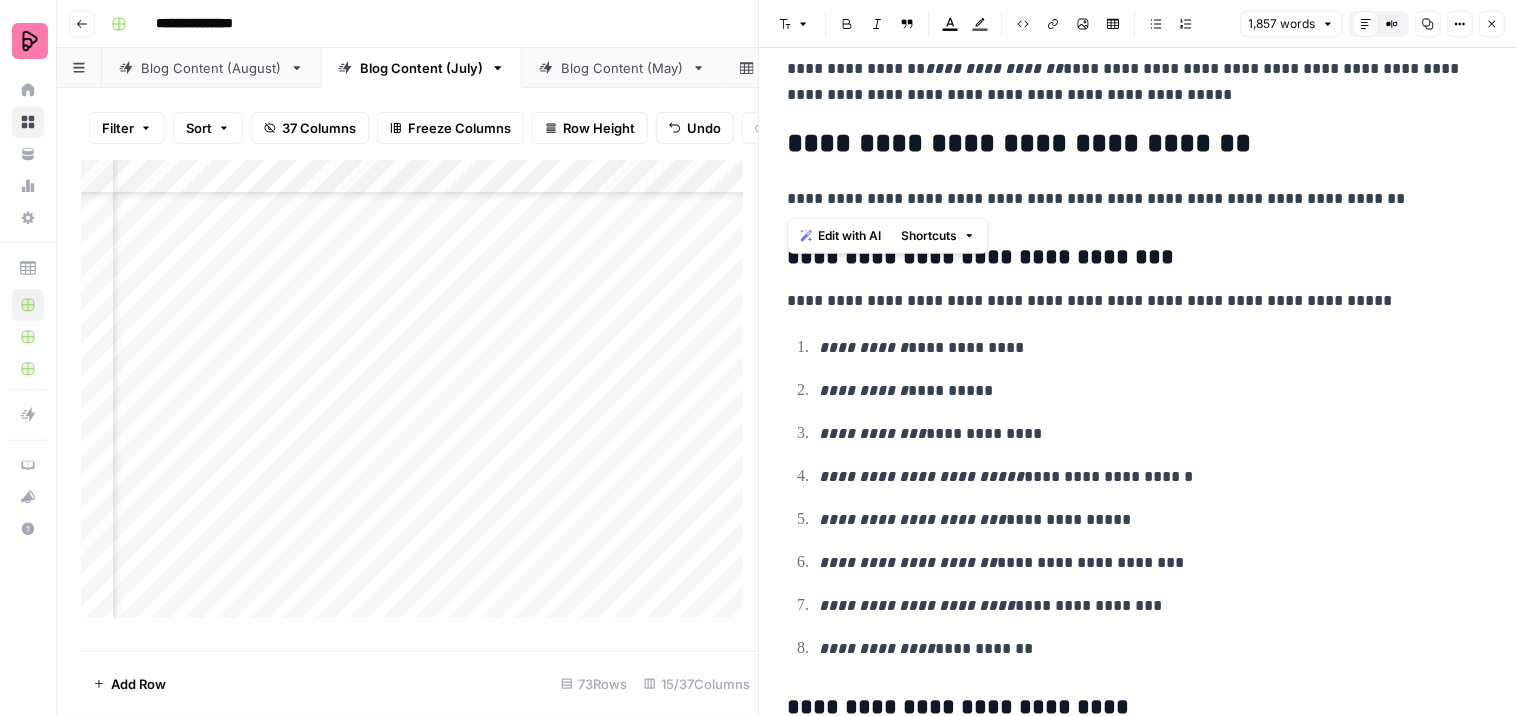 click on "Add Column" at bounding box center (420, 397) 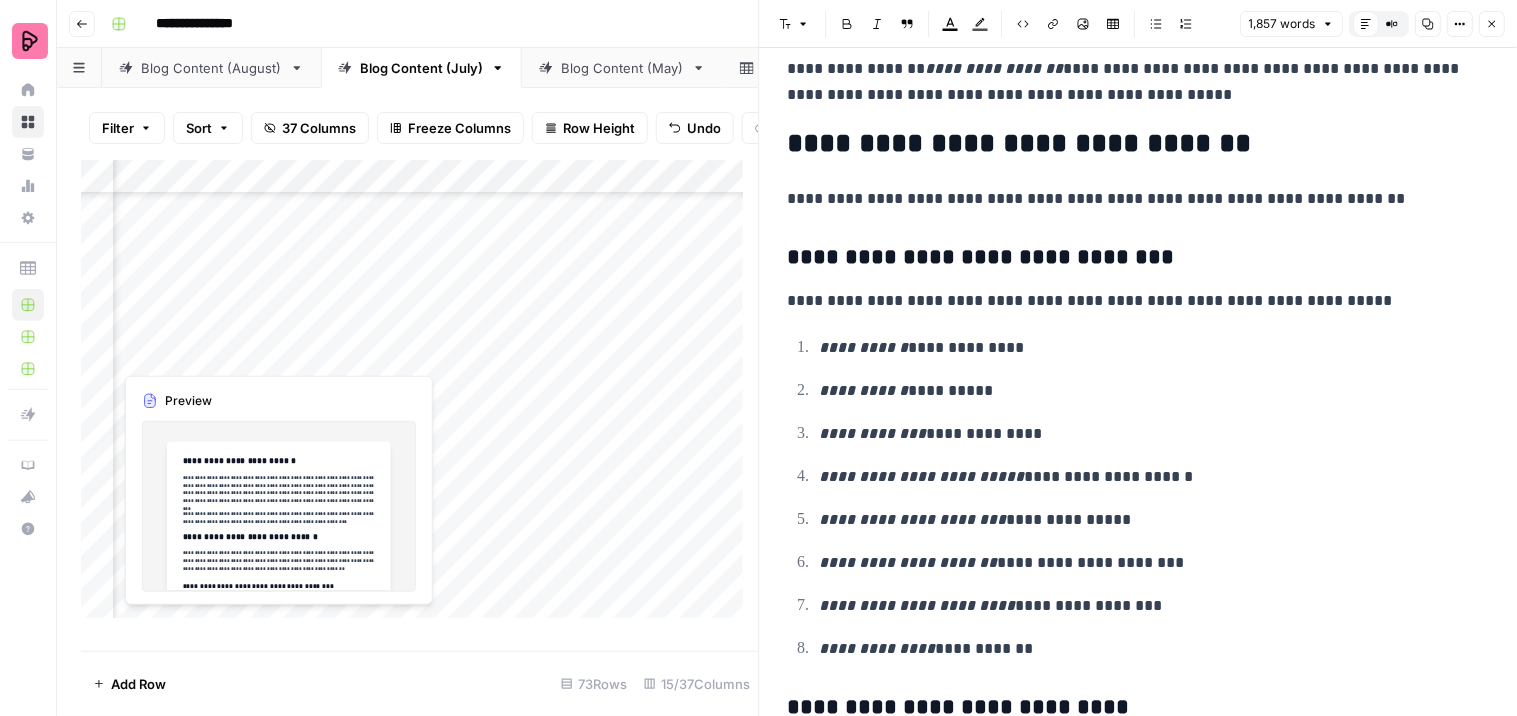 click on "Add Column" at bounding box center [420, 397] 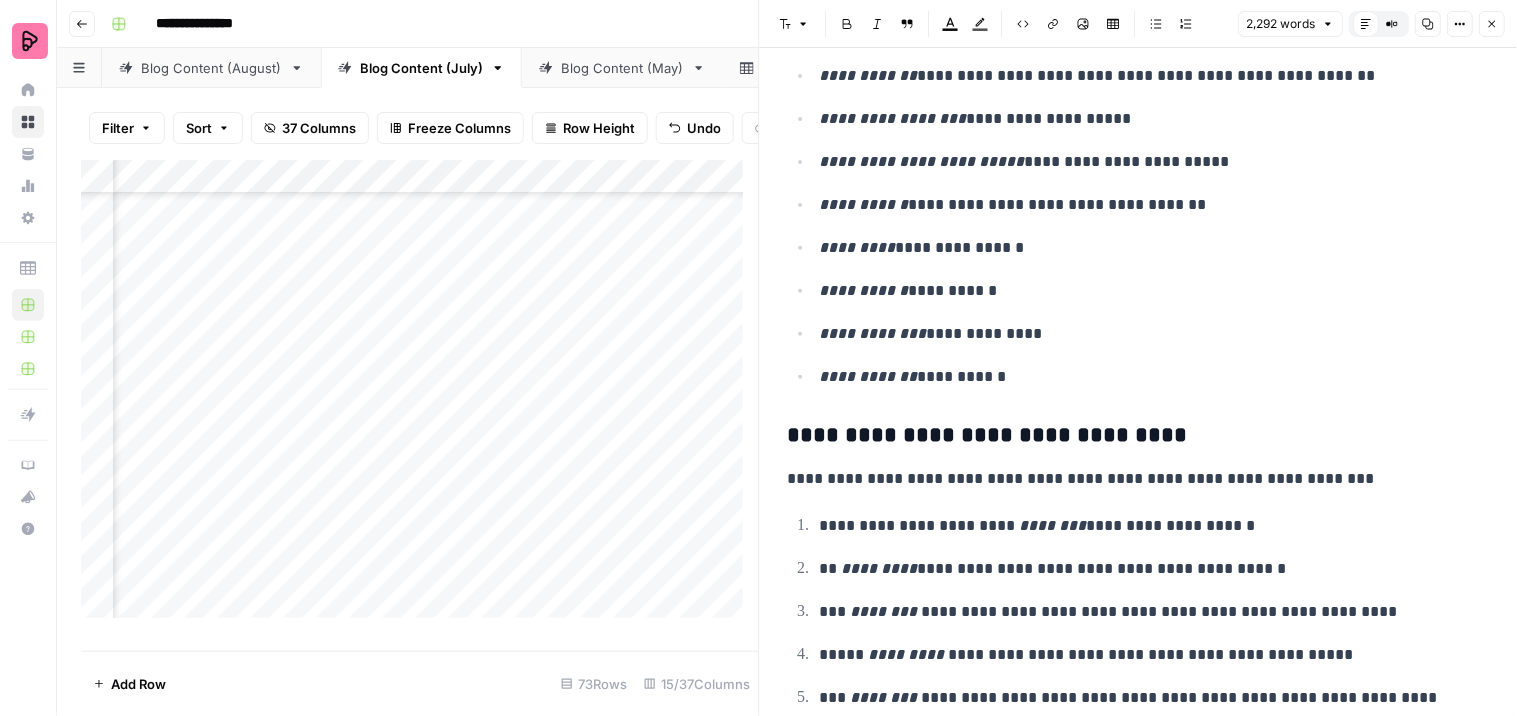 scroll, scrollTop: 2555, scrollLeft: 0, axis: vertical 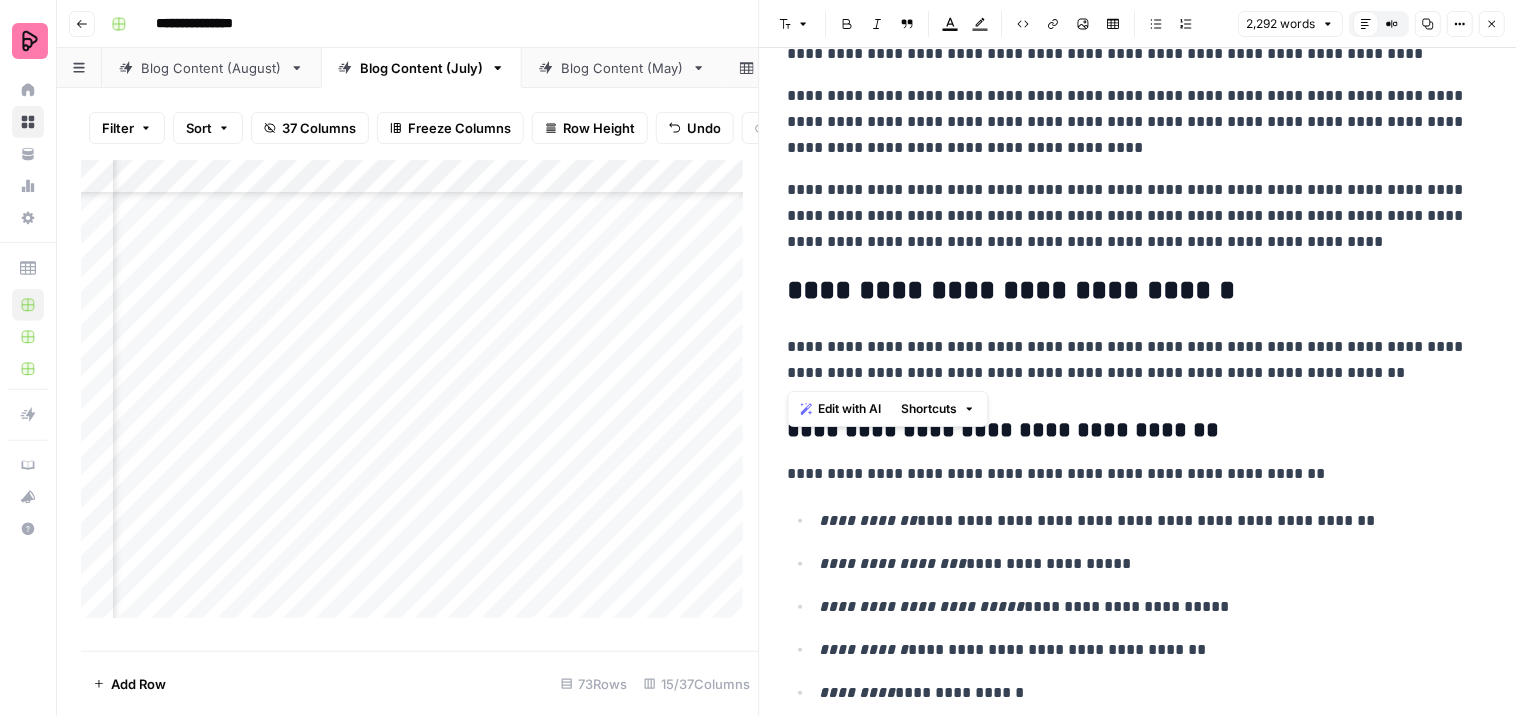 drag, startPoint x: 1245, startPoint y: 373, endPoint x: 771, endPoint y: 338, distance: 475.29044 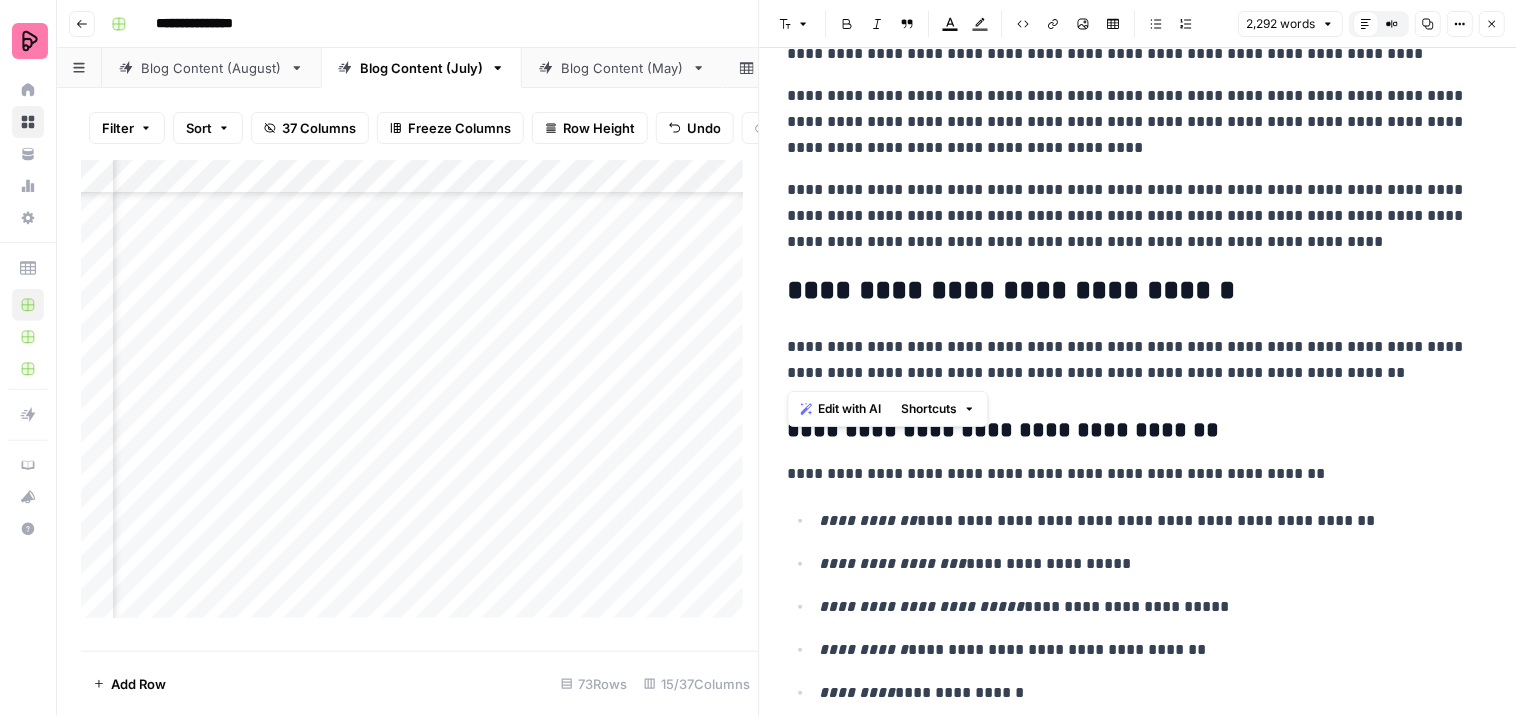 click on "**********" at bounding box center [1139, 1667] 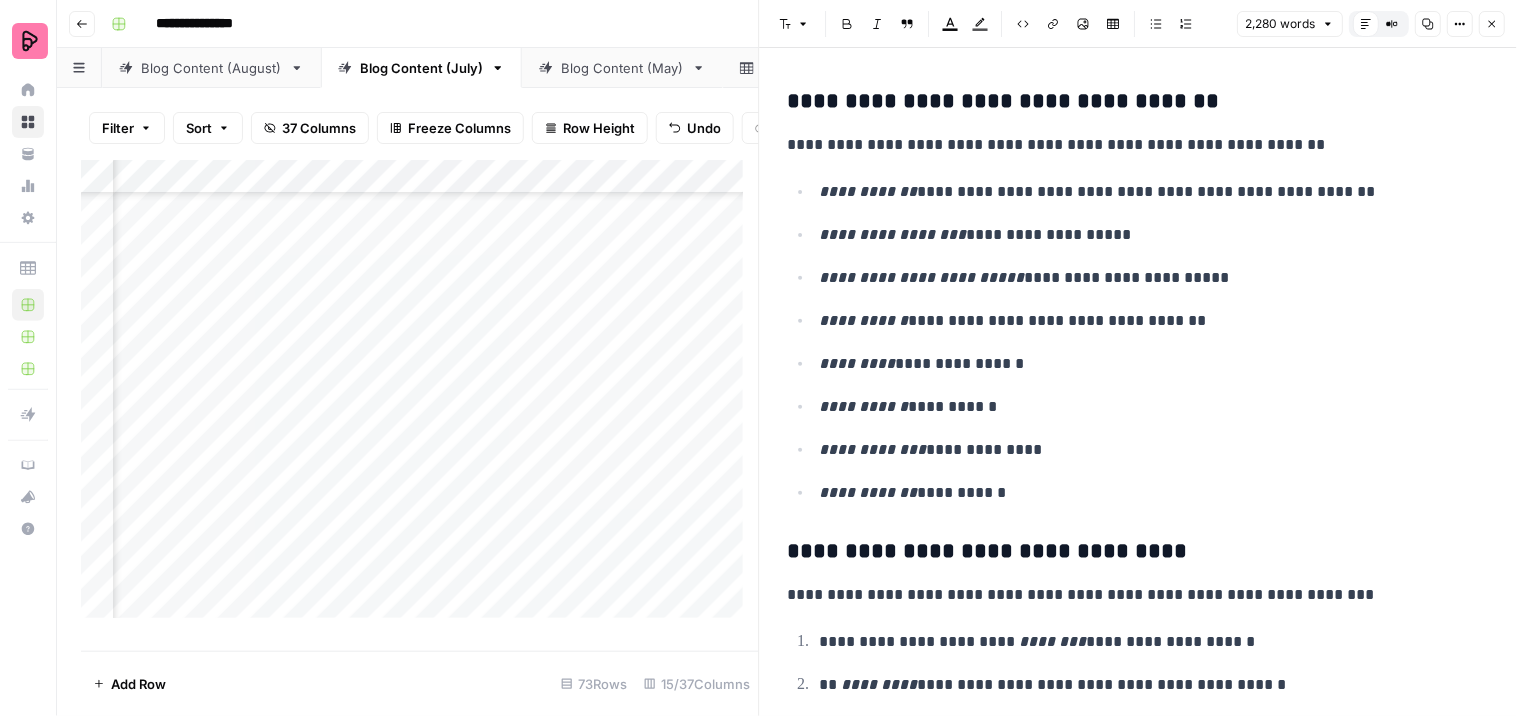 scroll, scrollTop: 2888, scrollLeft: 0, axis: vertical 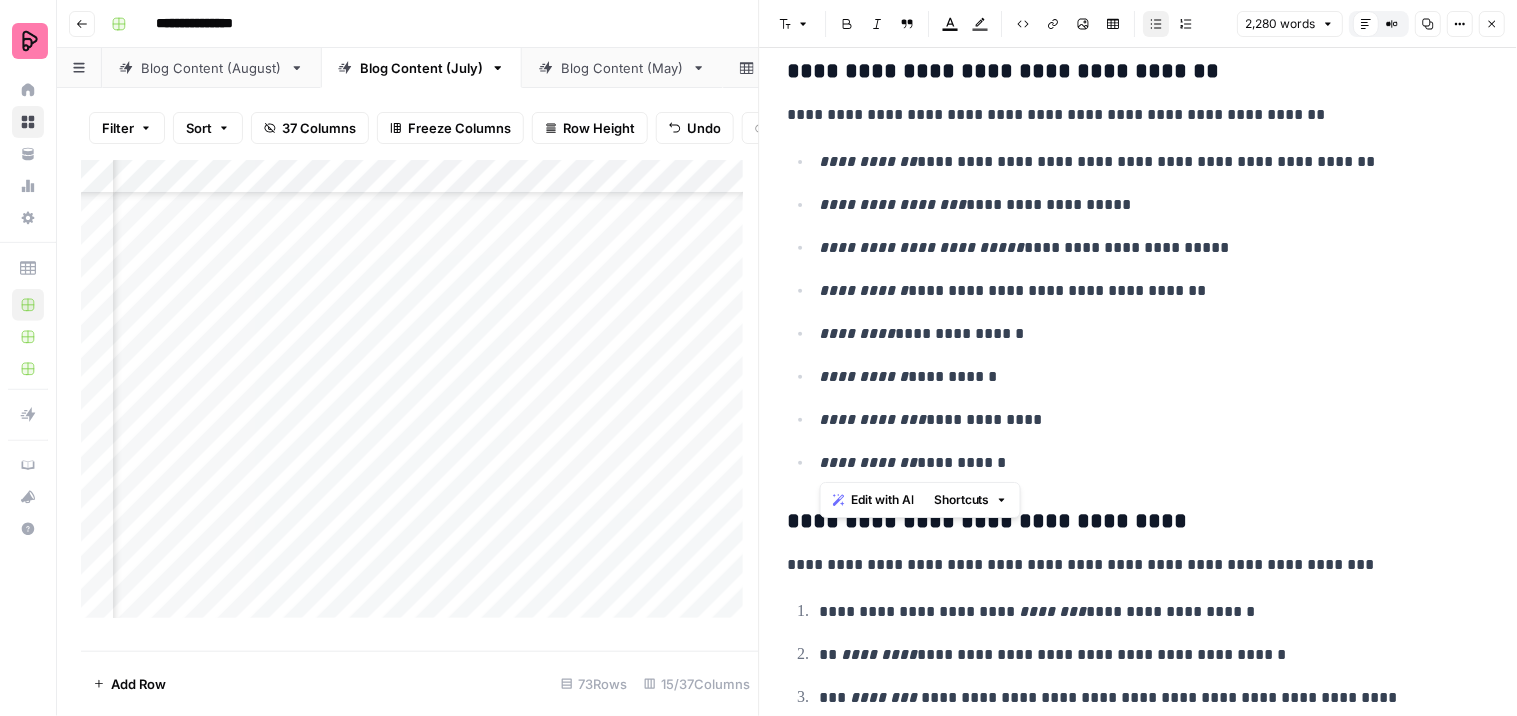 drag, startPoint x: 1004, startPoint y: 457, endPoint x: 822, endPoint y: 154, distance: 353.45862 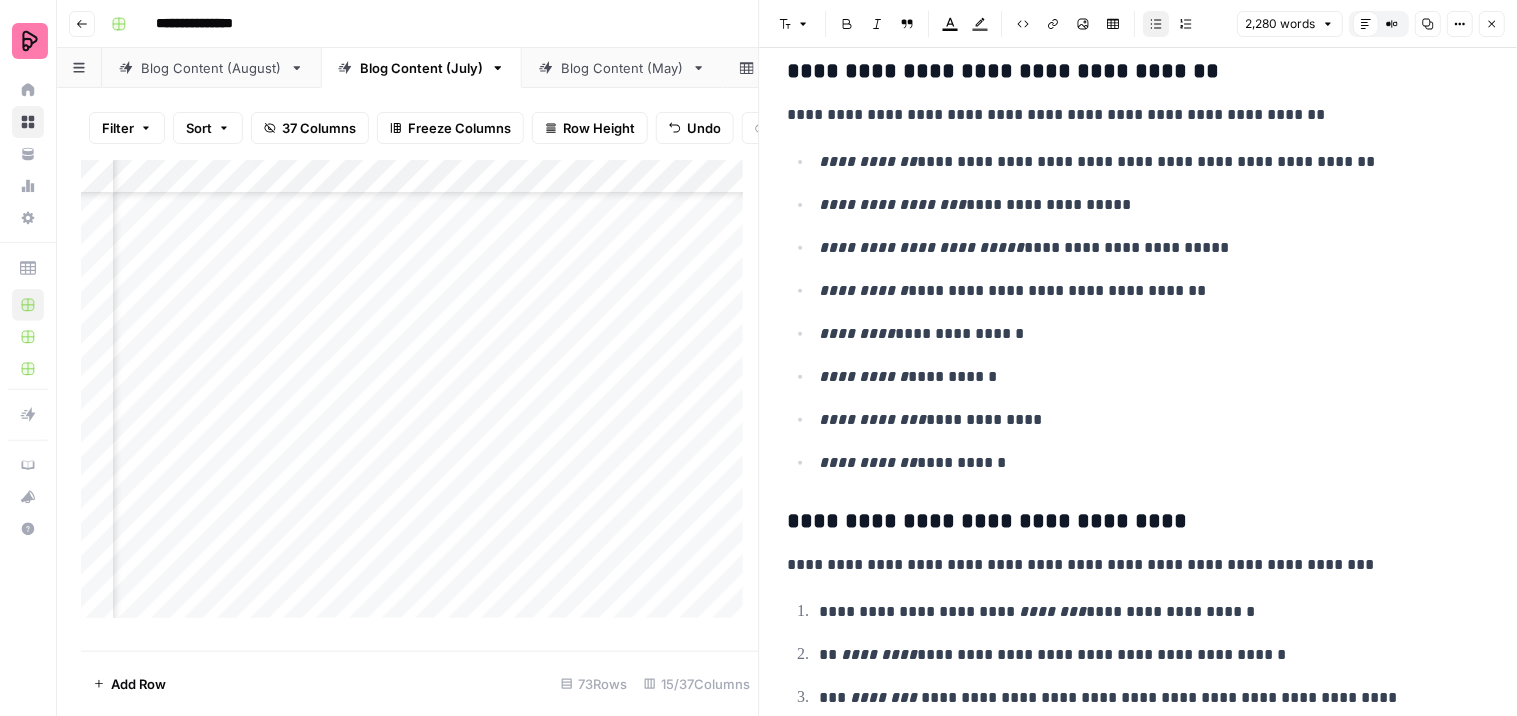 click 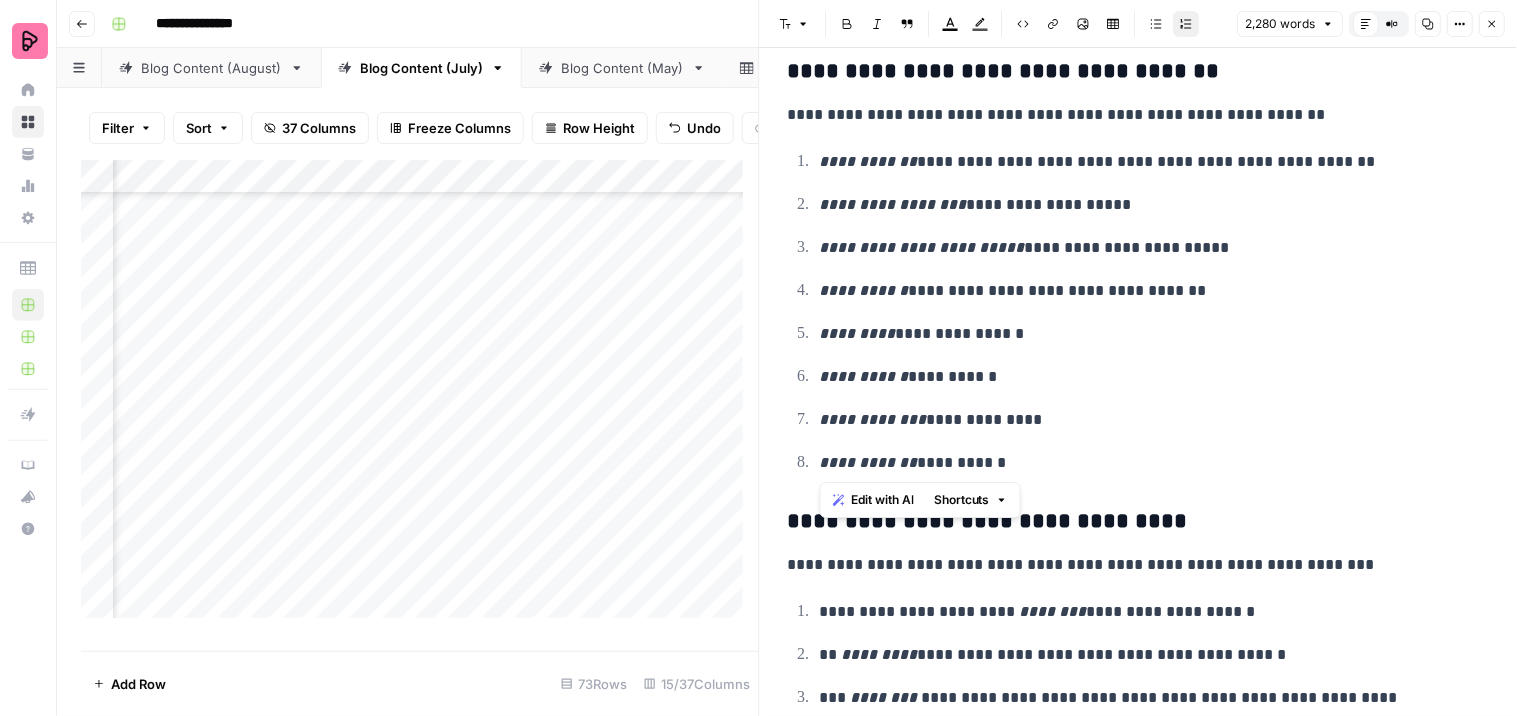 click on "**********" at bounding box center [1146, 377] 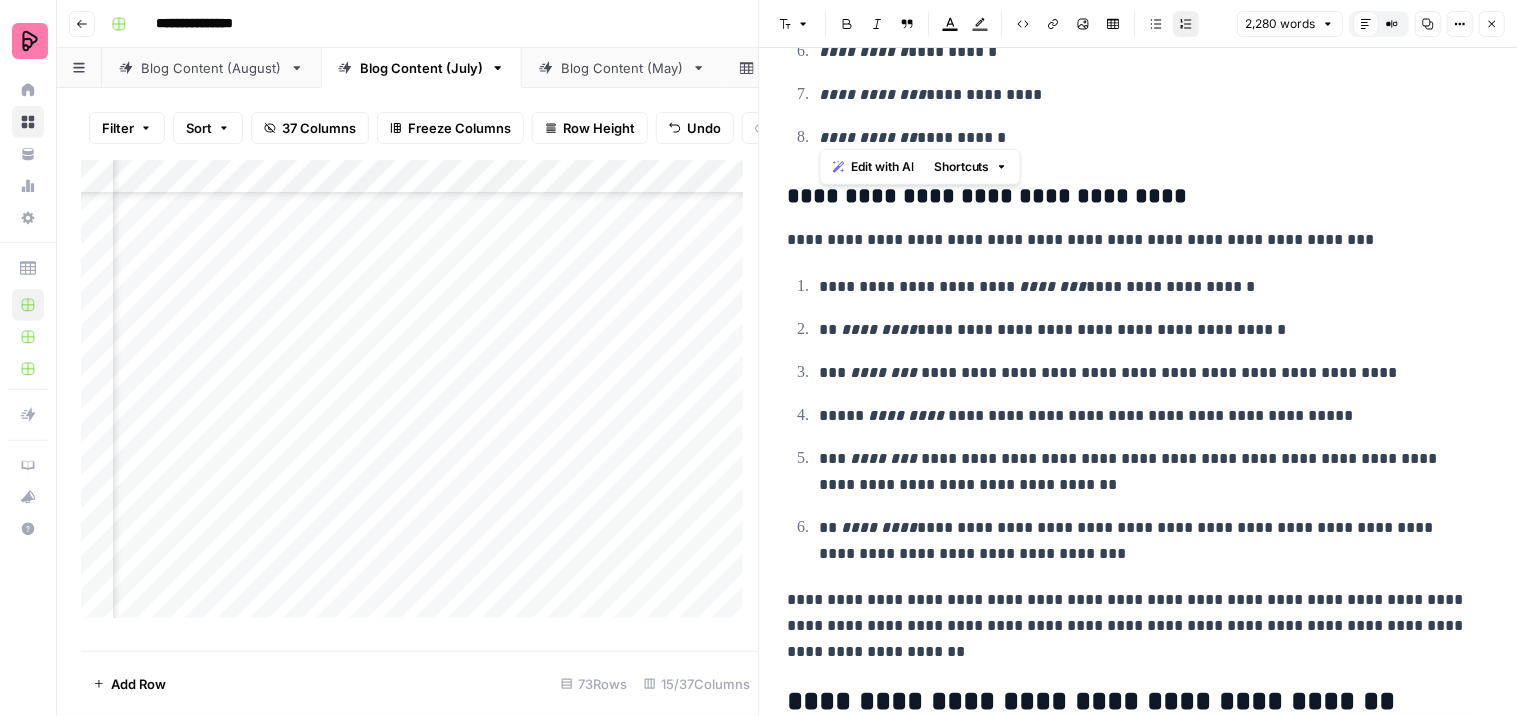 scroll, scrollTop: 3222, scrollLeft: 0, axis: vertical 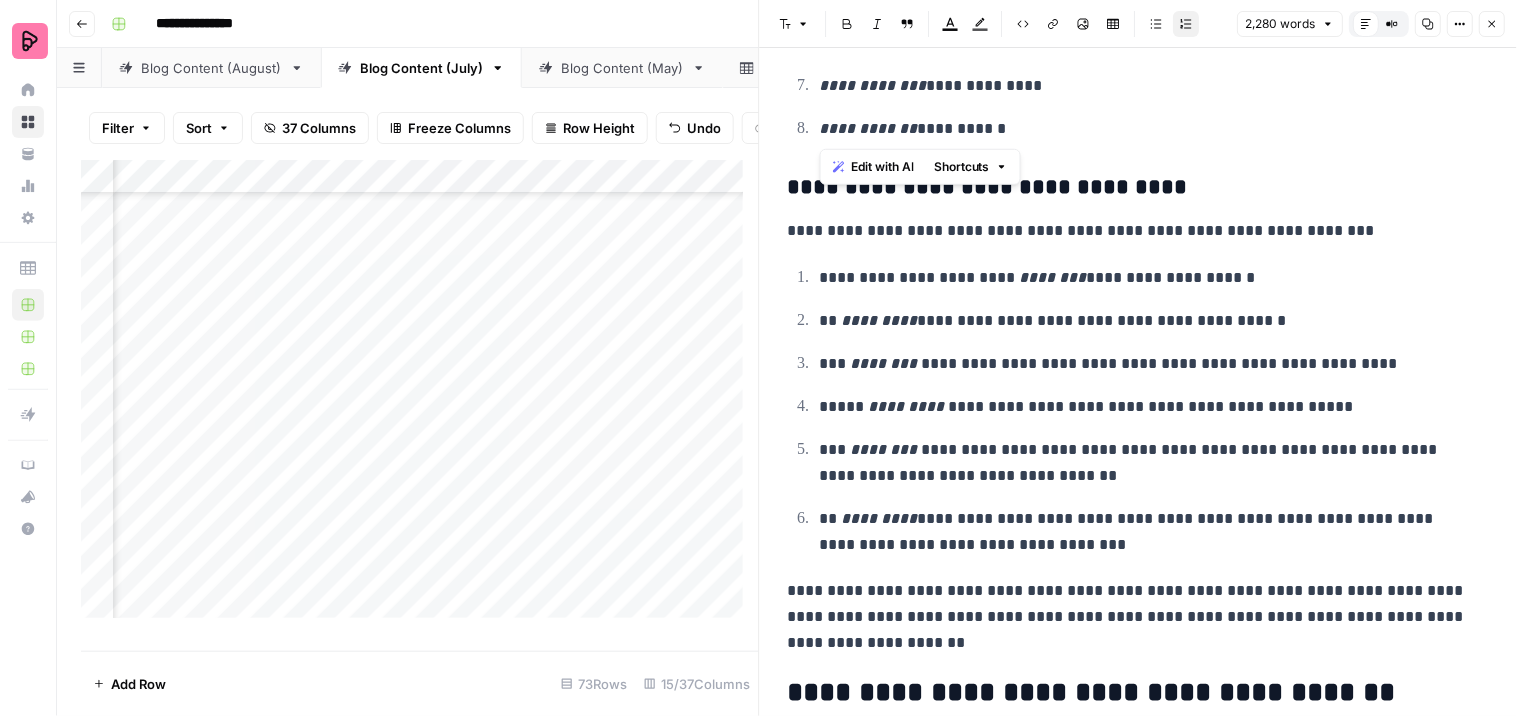 click on "**********" at bounding box center (1139, 411) 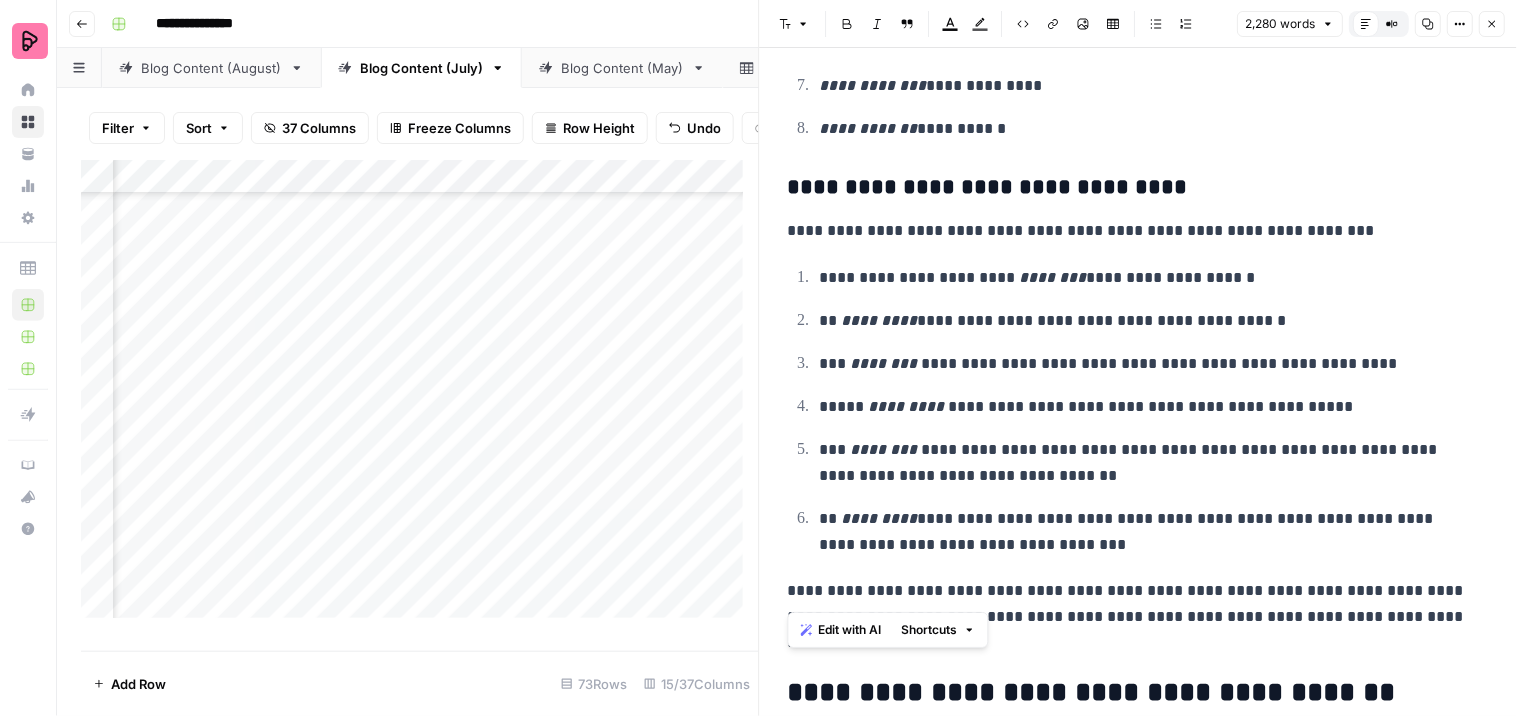 drag, startPoint x: 1251, startPoint y: 587, endPoint x: 787, endPoint y: 574, distance: 464.18207 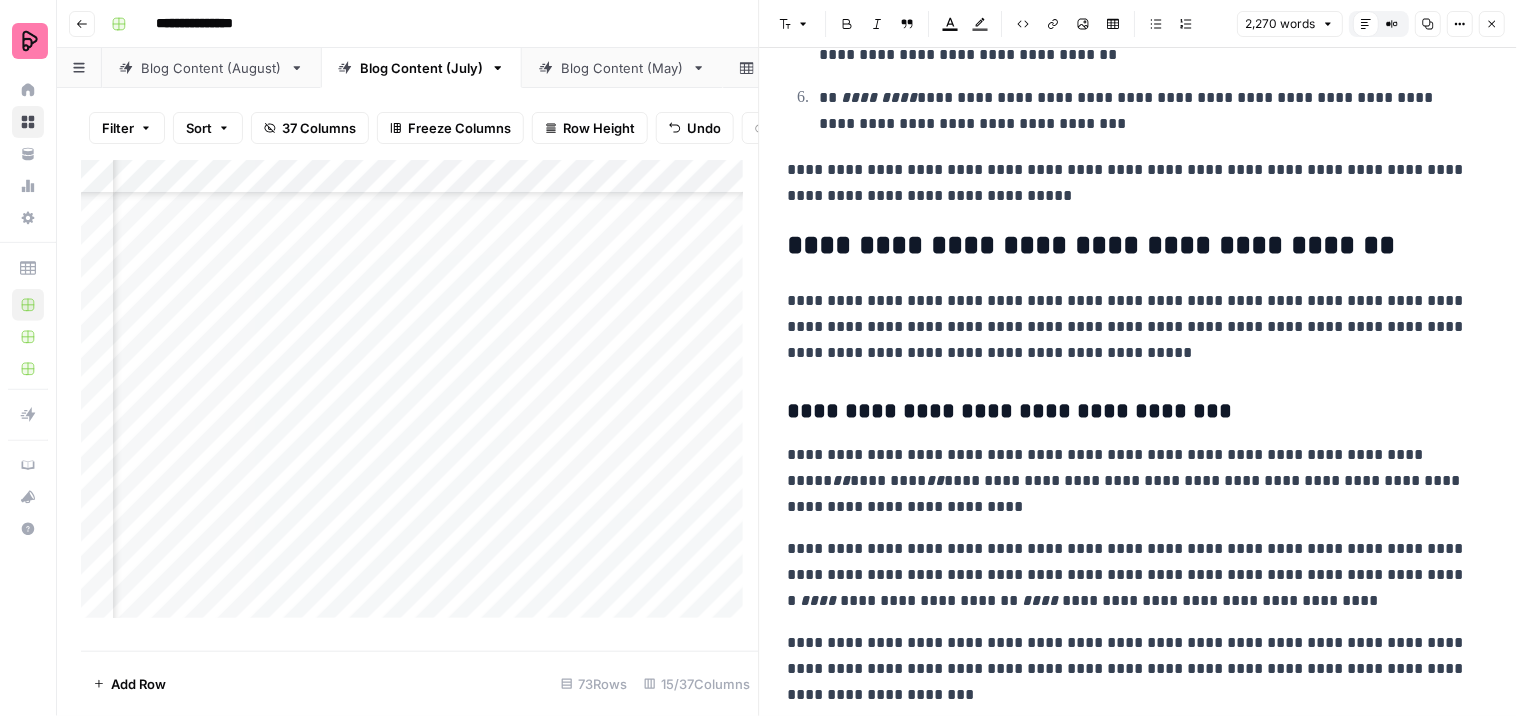 scroll, scrollTop: 3666, scrollLeft: 0, axis: vertical 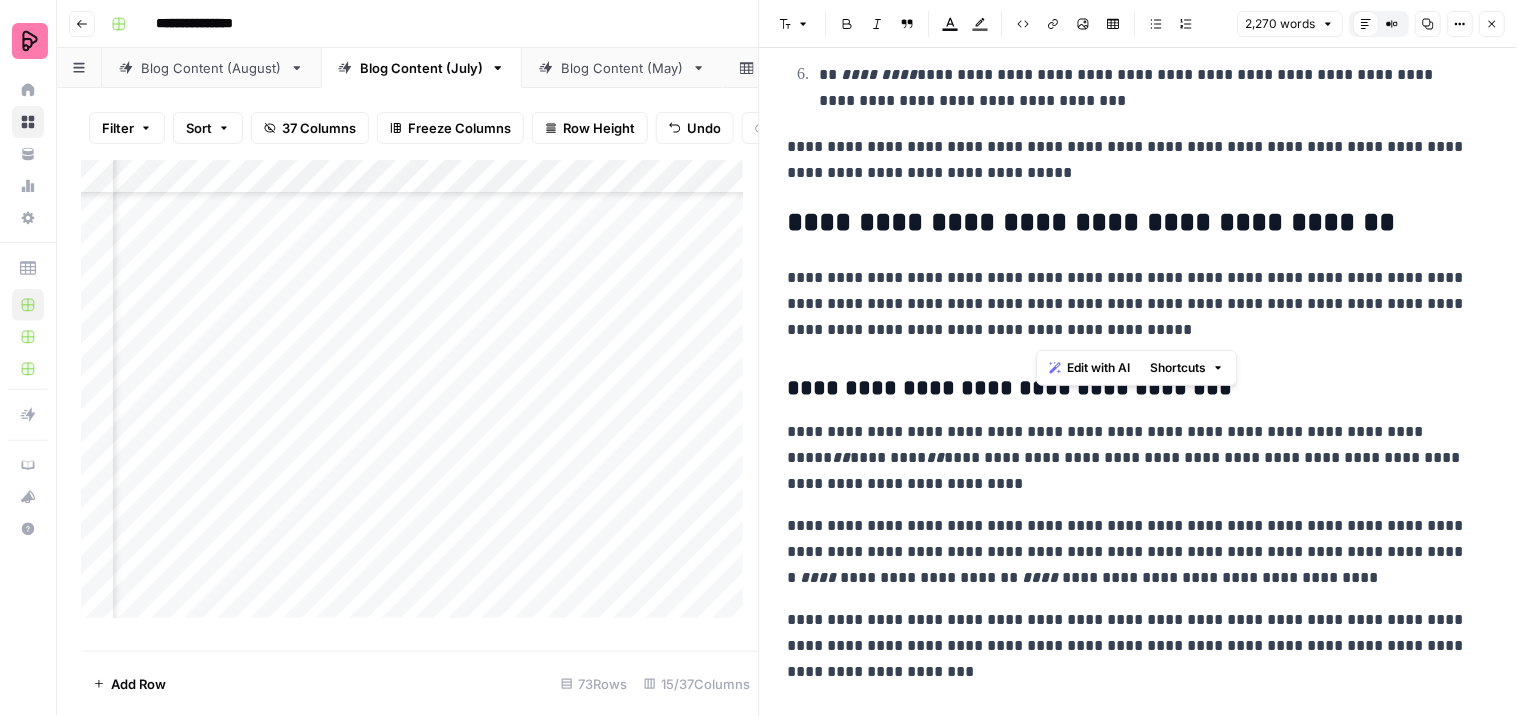 drag, startPoint x: 1034, startPoint y: 312, endPoint x: 1108, endPoint y: 335, distance: 77.491936 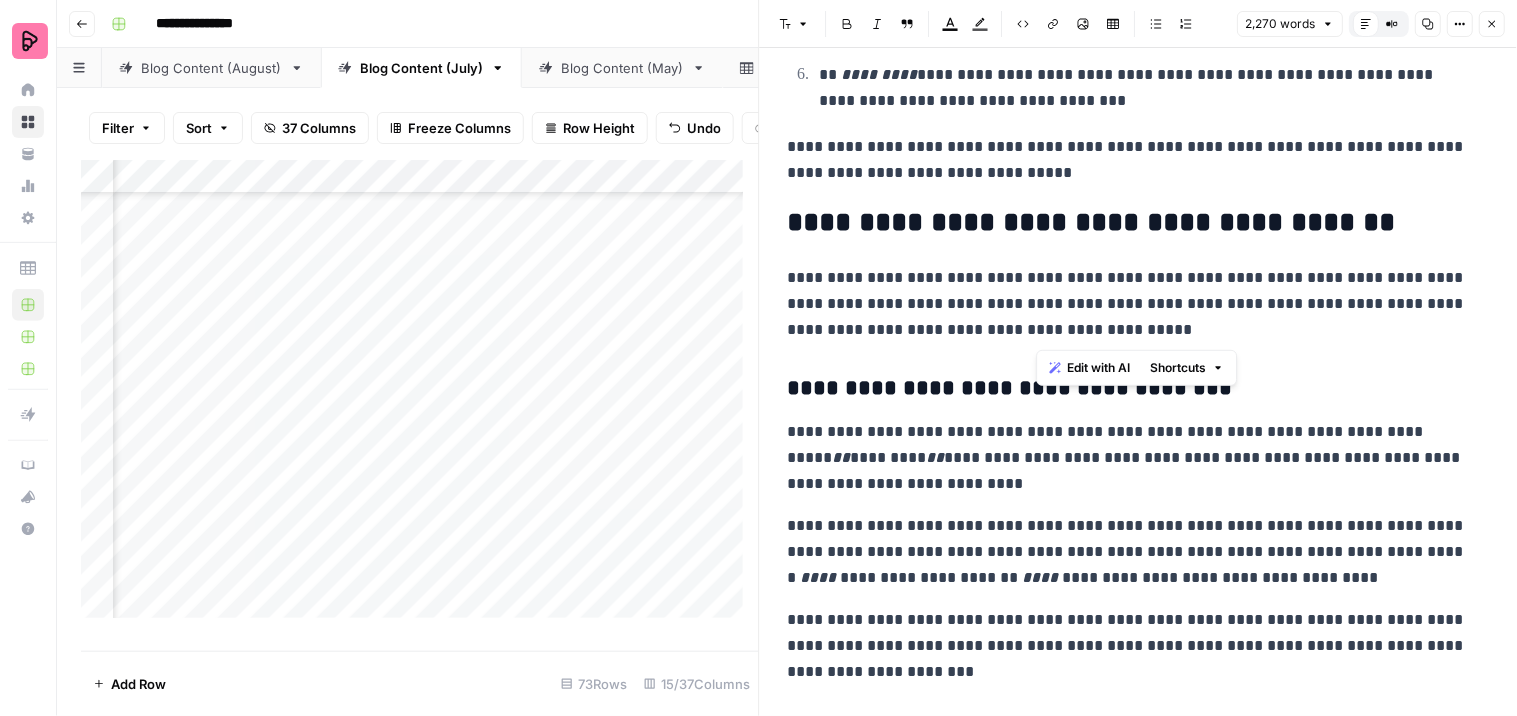 click on "**********" at bounding box center [1130, 304] 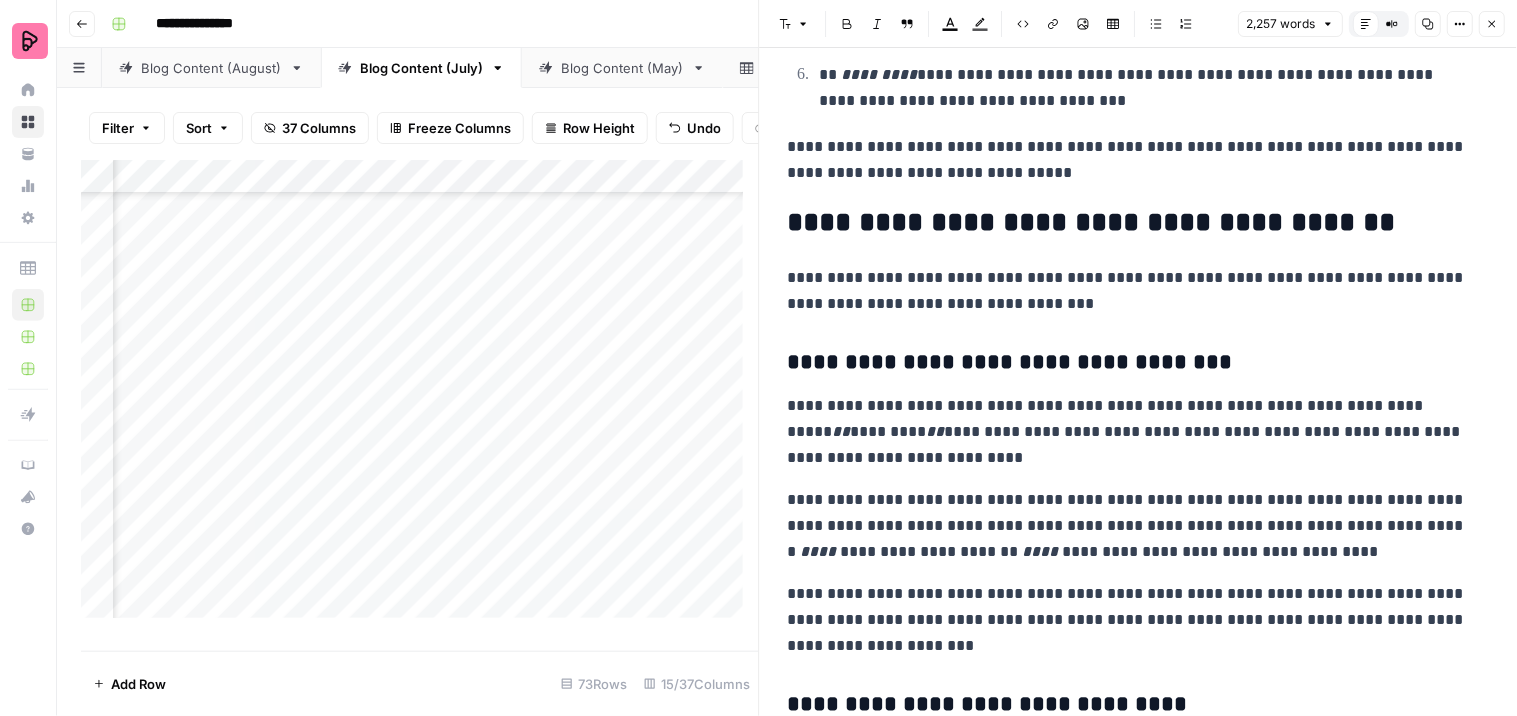 type 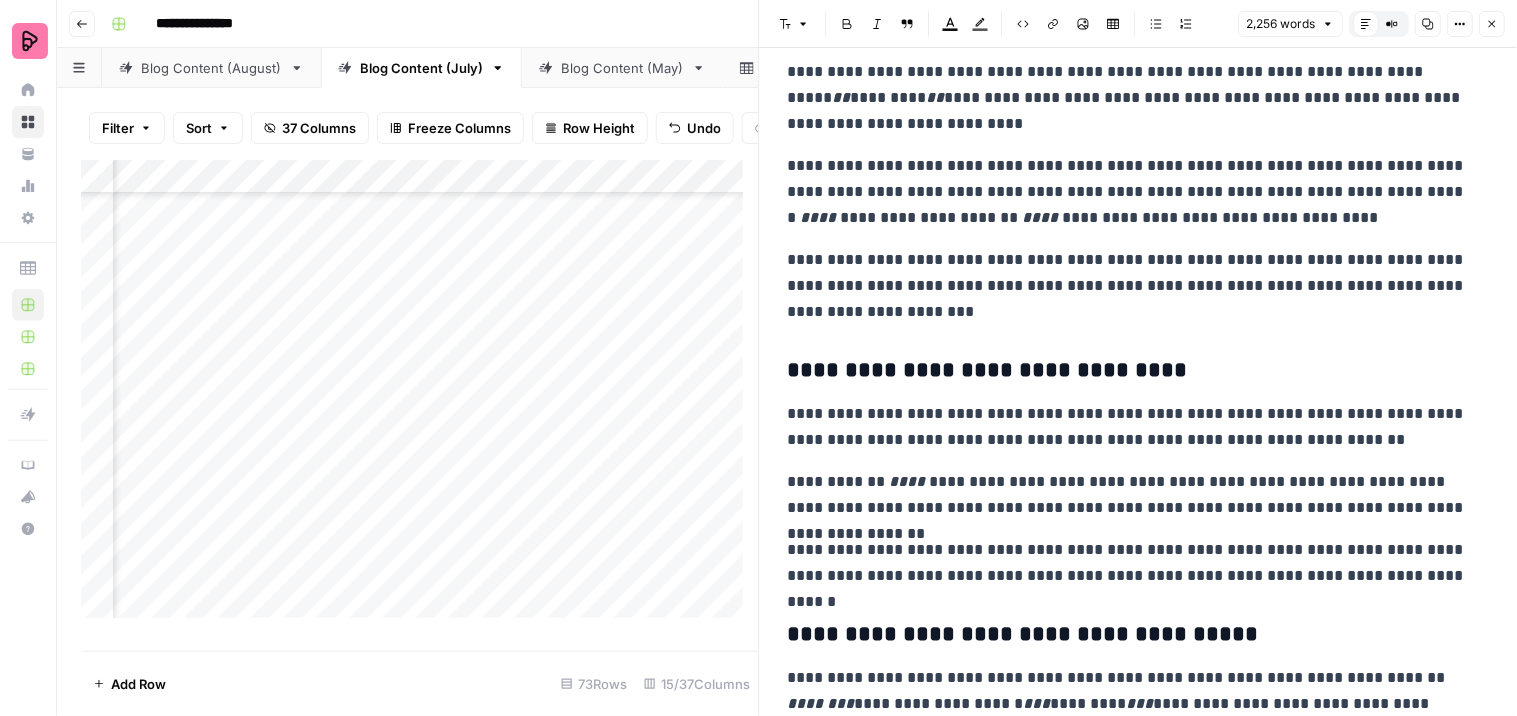 scroll, scrollTop: 3888, scrollLeft: 0, axis: vertical 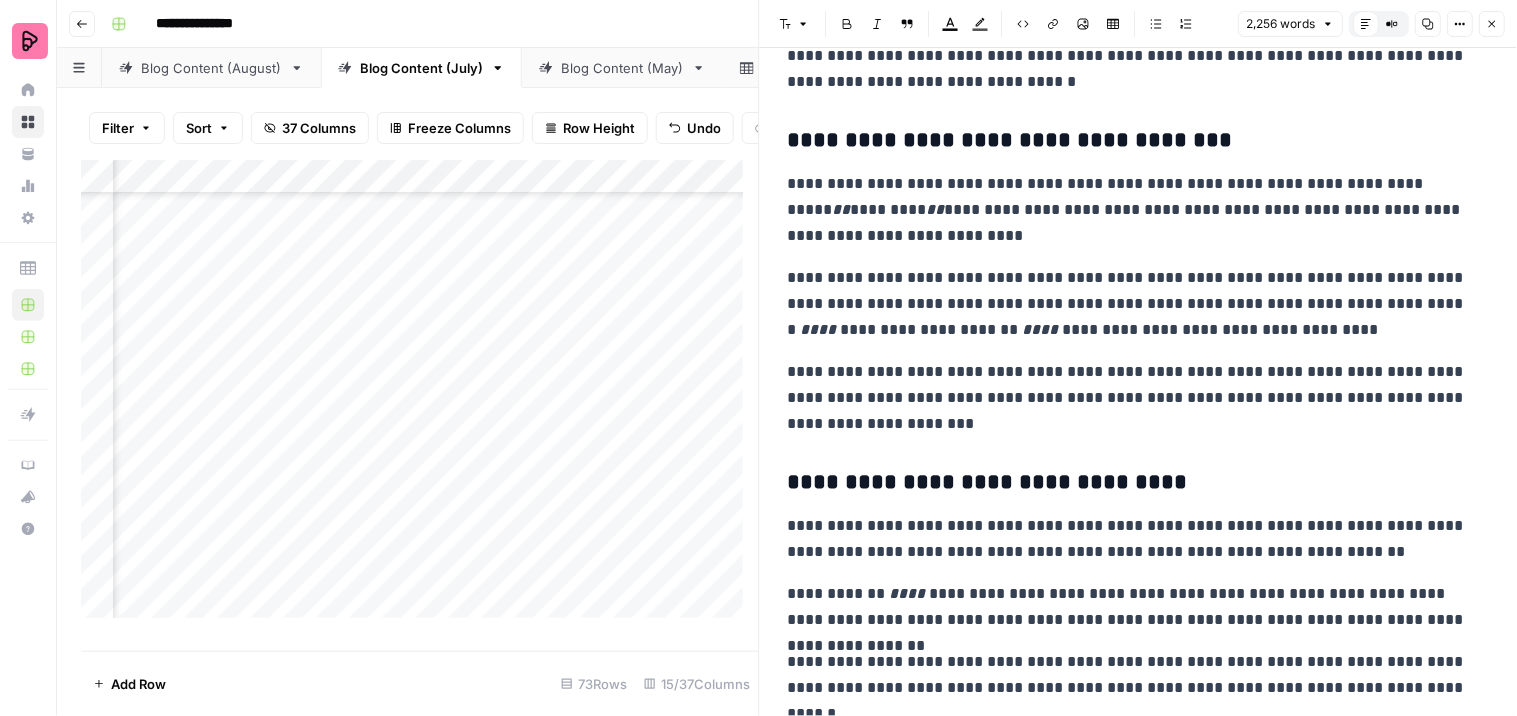 click on "[FIRST NAME] [LAST NAME] [ADDRESS] [CITY] [STATE] [POSTAL CODE] [COUNTRY] [PHONE] [EMAIL] [WEBSITE] [COMPANY NAME] [PRODUCT NAME] [PRICE] [DATE] [TIME] [YEAR] [SSN] [PASSPORT NUMBER] [DRIVER'S LICENSE NUMBER] [CREDIT CARD NUMBER] [COORDINATES]" at bounding box center [1130, 304] 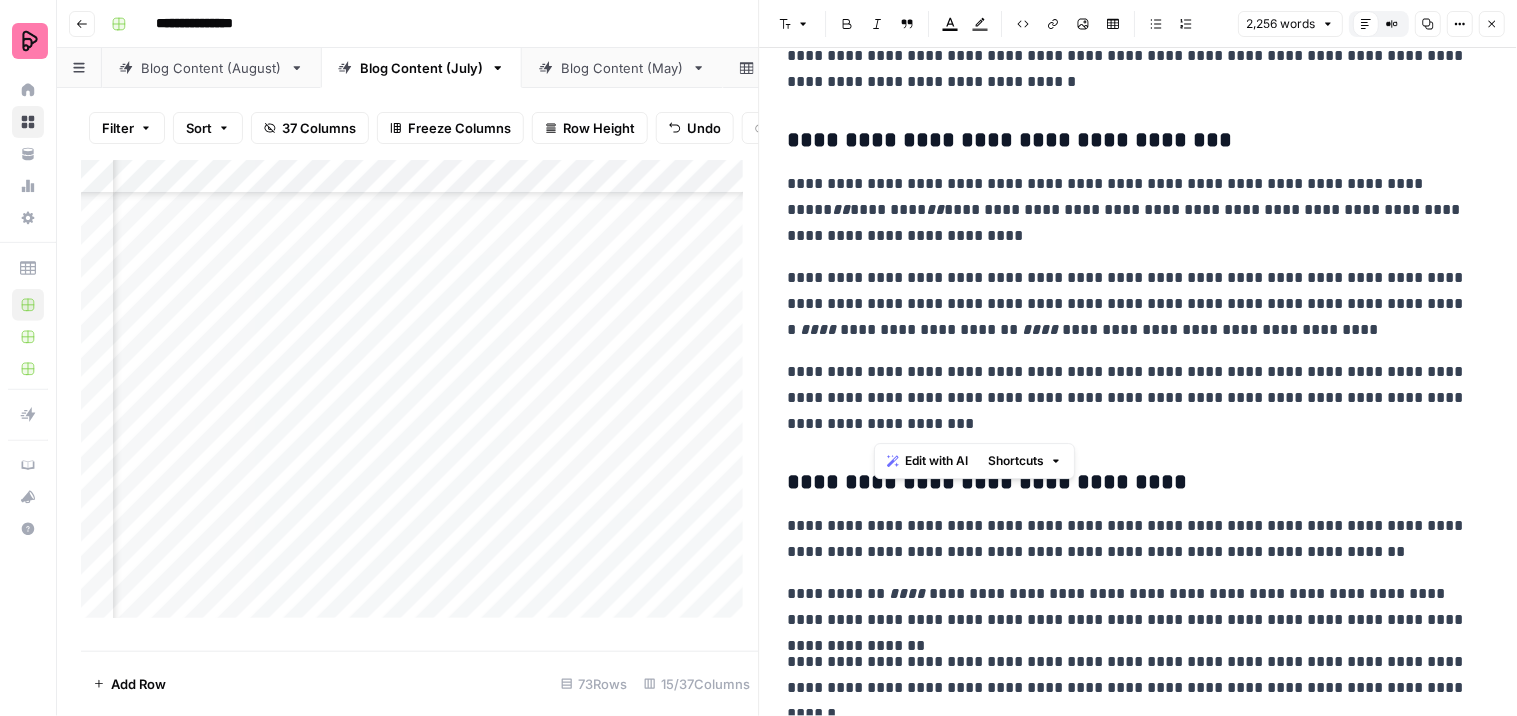 drag, startPoint x: 886, startPoint y: 391, endPoint x: 924, endPoint y: 418, distance: 46.615448 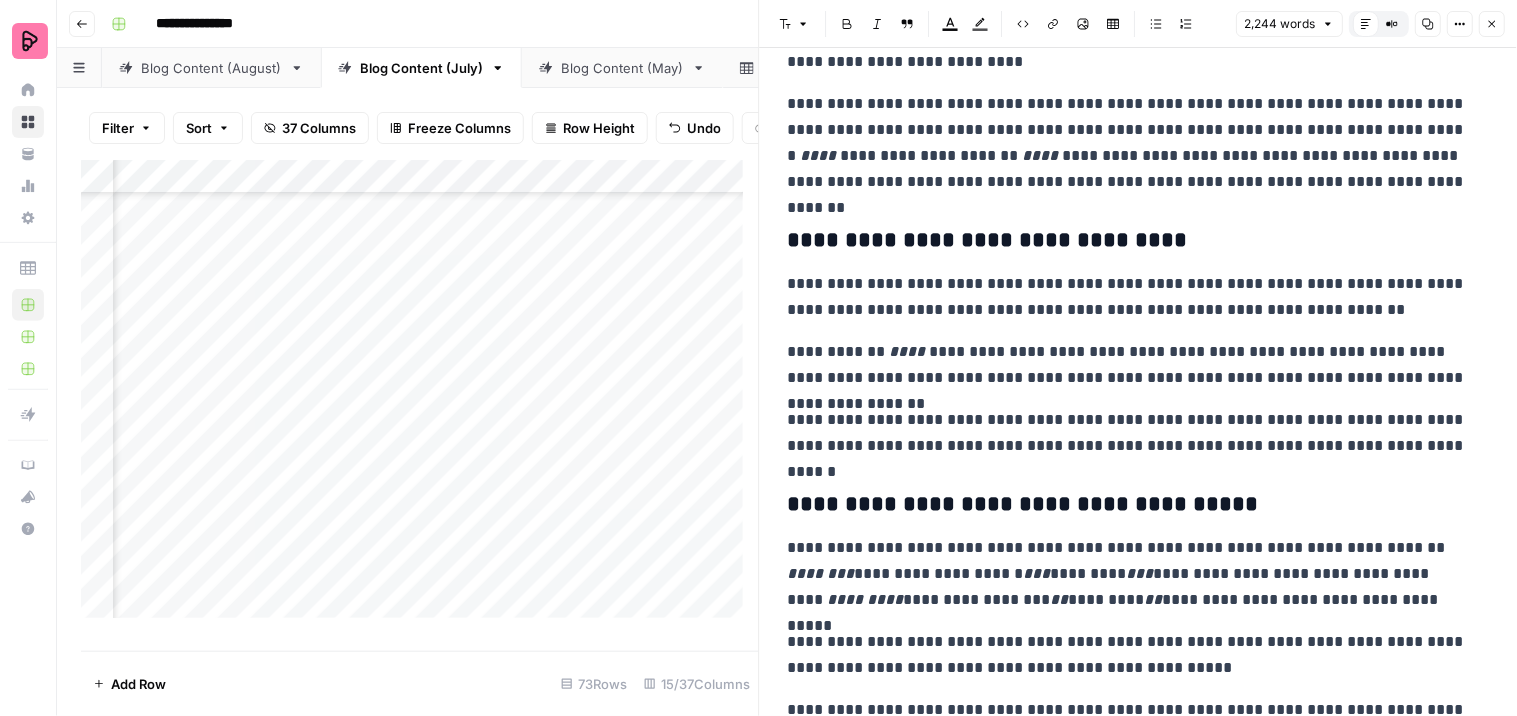 scroll, scrollTop: 4111, scrollLeft: 0, axis: vertical 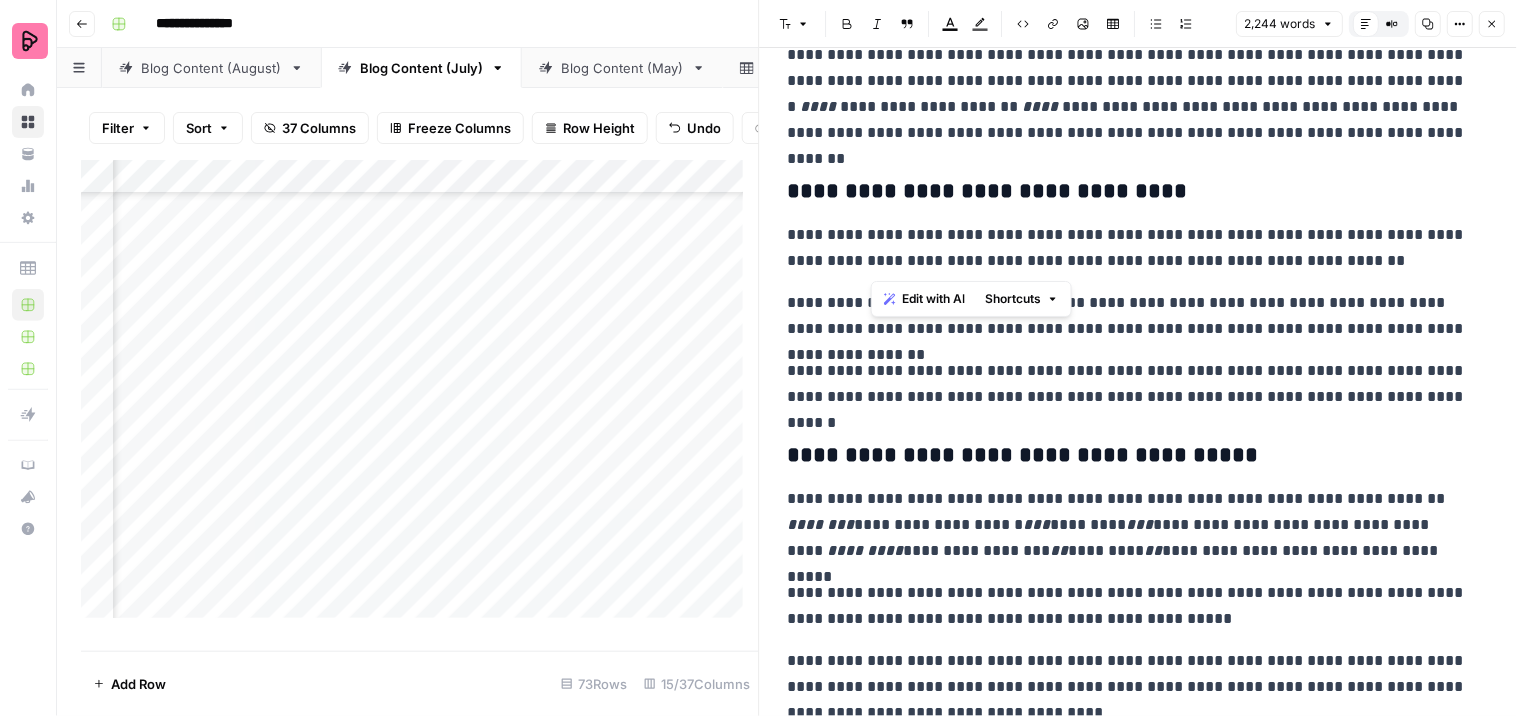 drag, startPoint x: 1355, startPoint y: 262, endPoint x: 872, endPoint y: 262, distance: 483 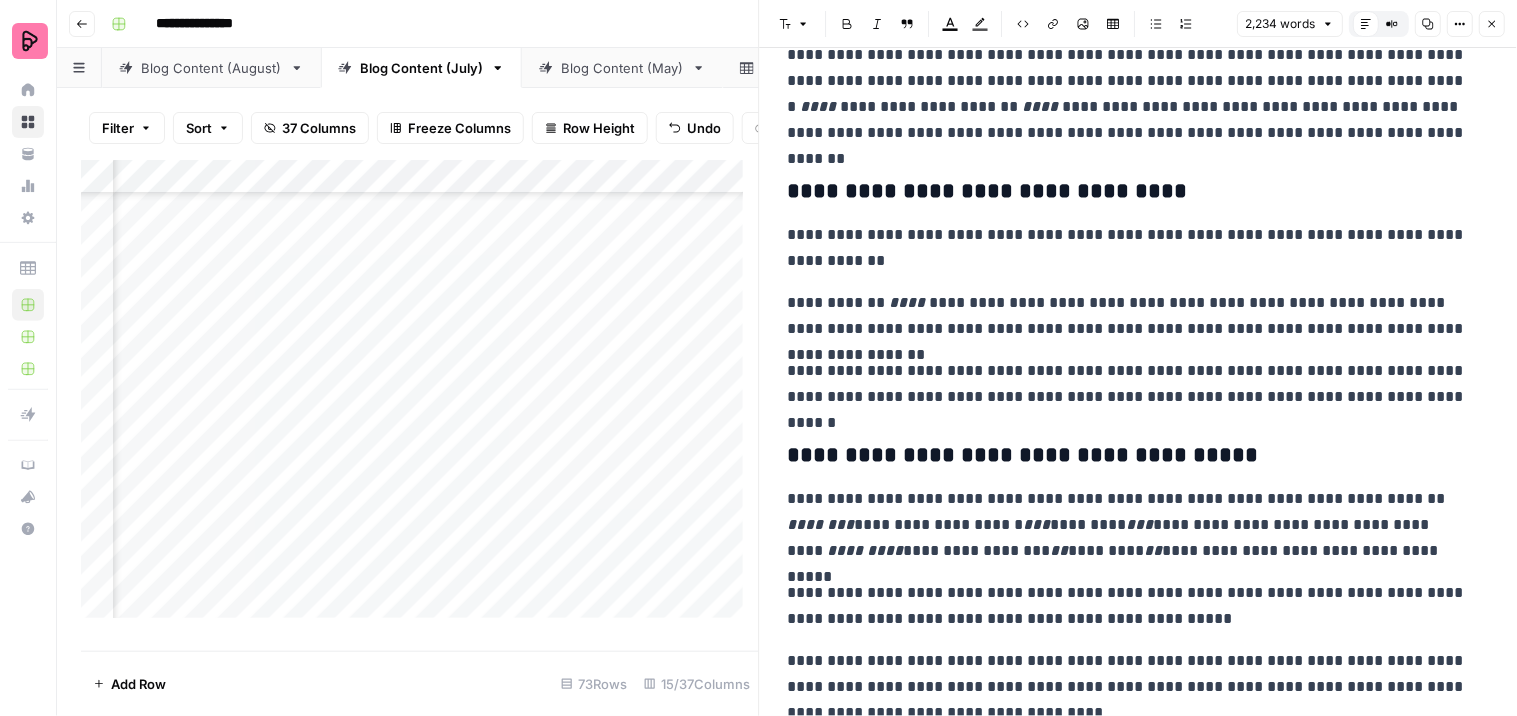click on "**********" at bounding box center (1139, 54) 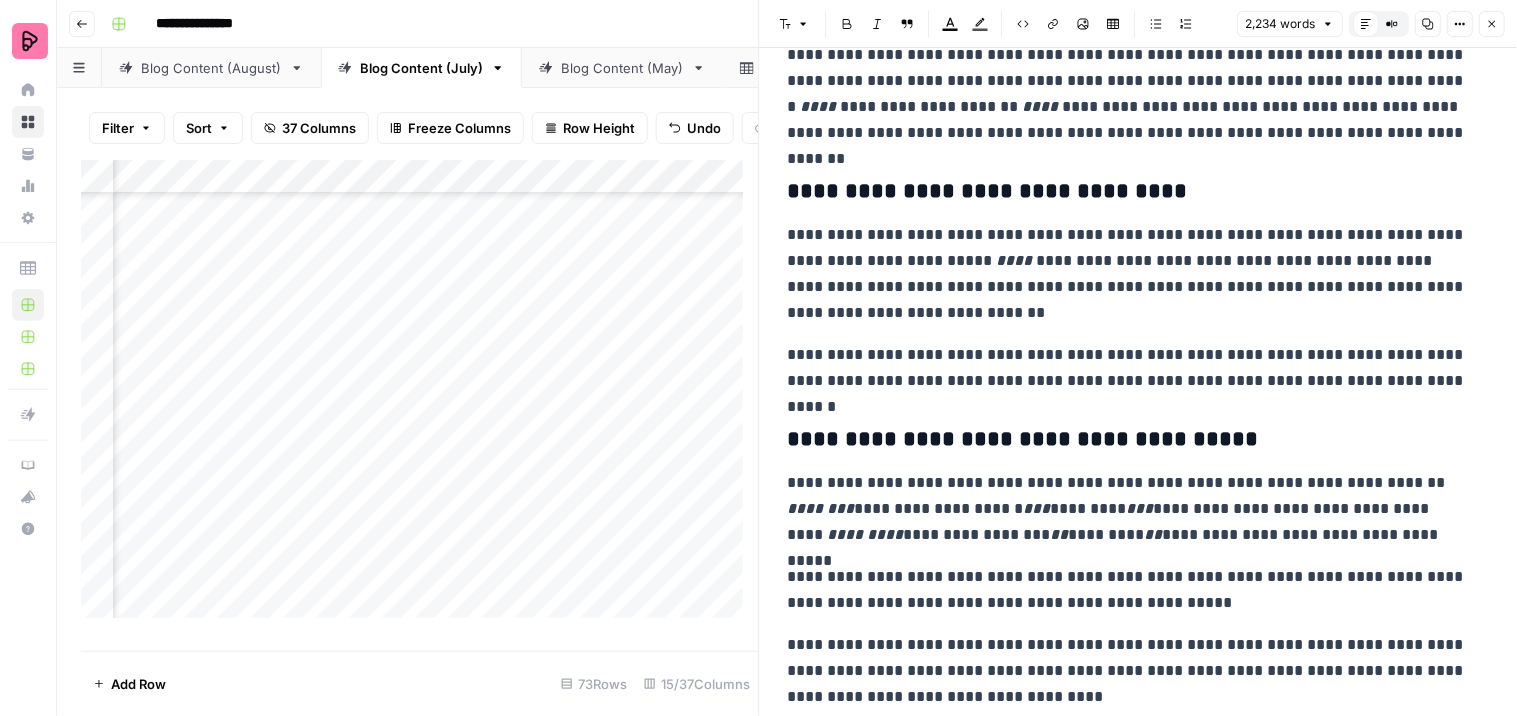 click on "**********" at bounding box center (1130, 274) 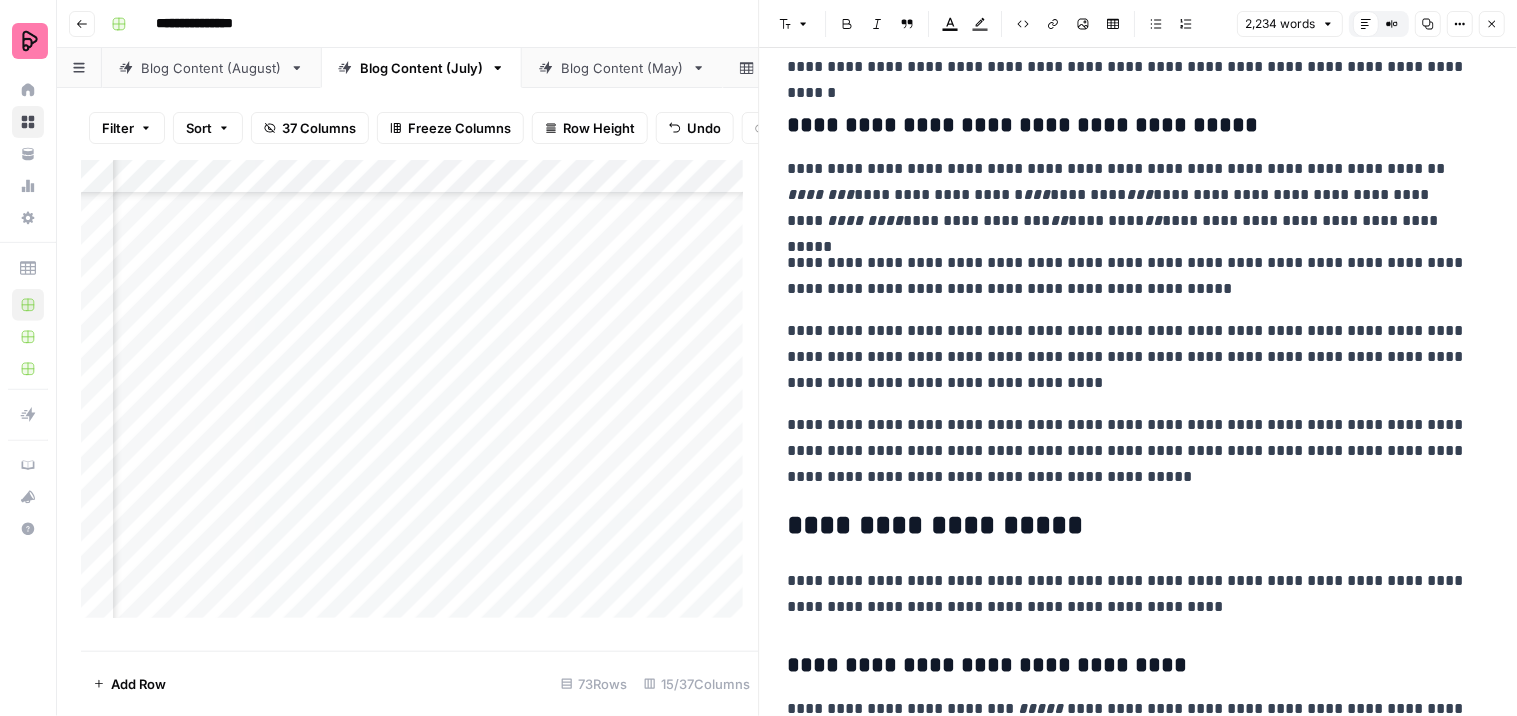 scroll, scrollTop: 4444, scrollLeft: 0, axis: vertical 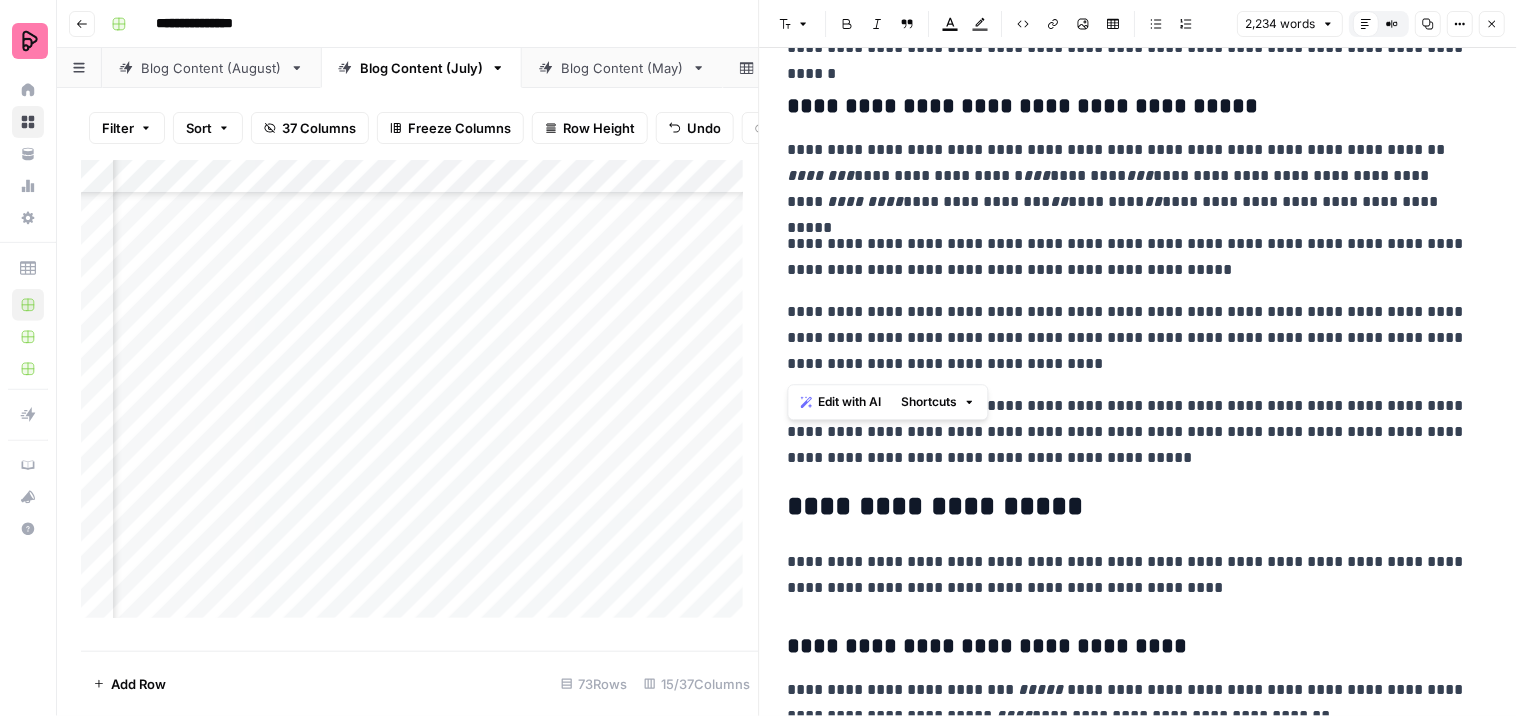 drag, startPoint x: 982, startPoint y: 368, endPoint x: 785, endPoint y: 305, distance: 206.82843 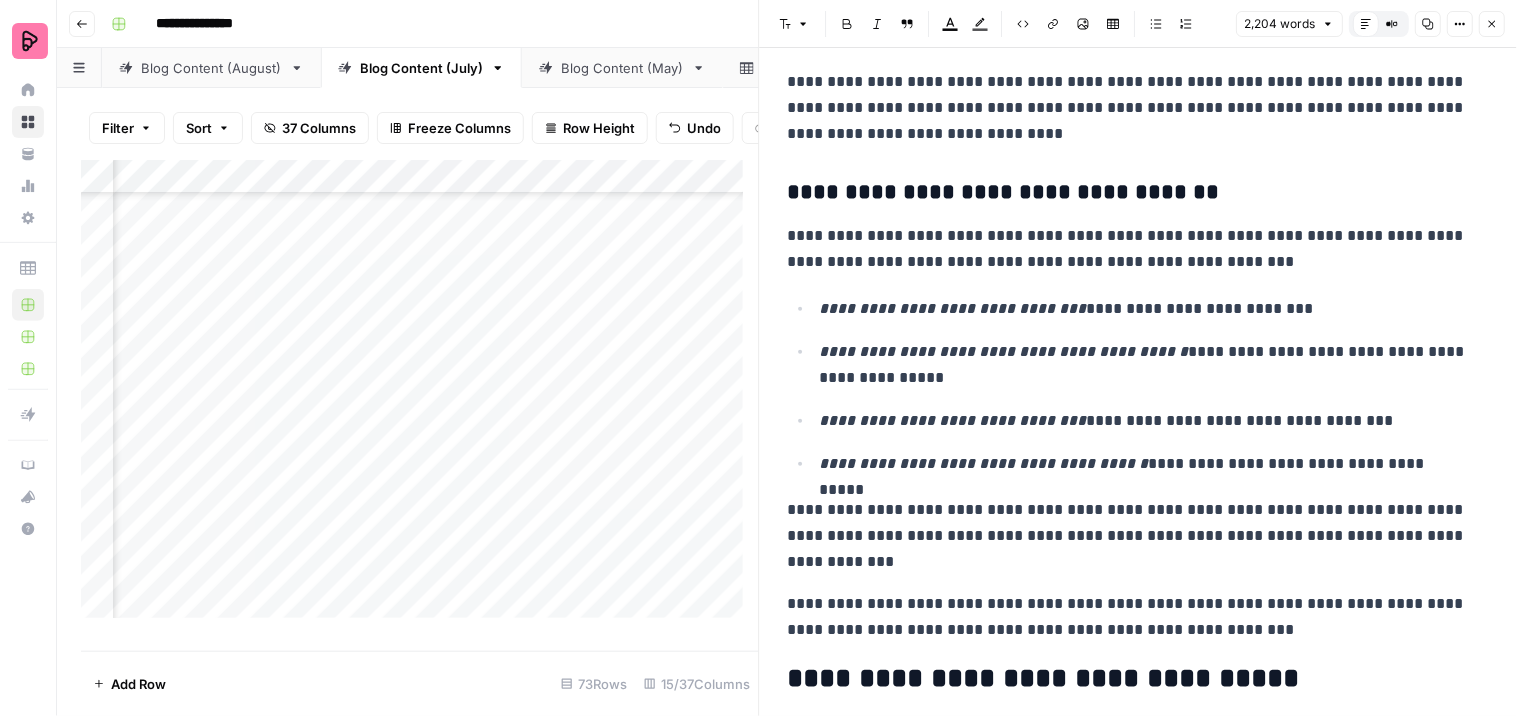 scroll, scrollTop: 5666, scrollLeft: 0, axis: vertical 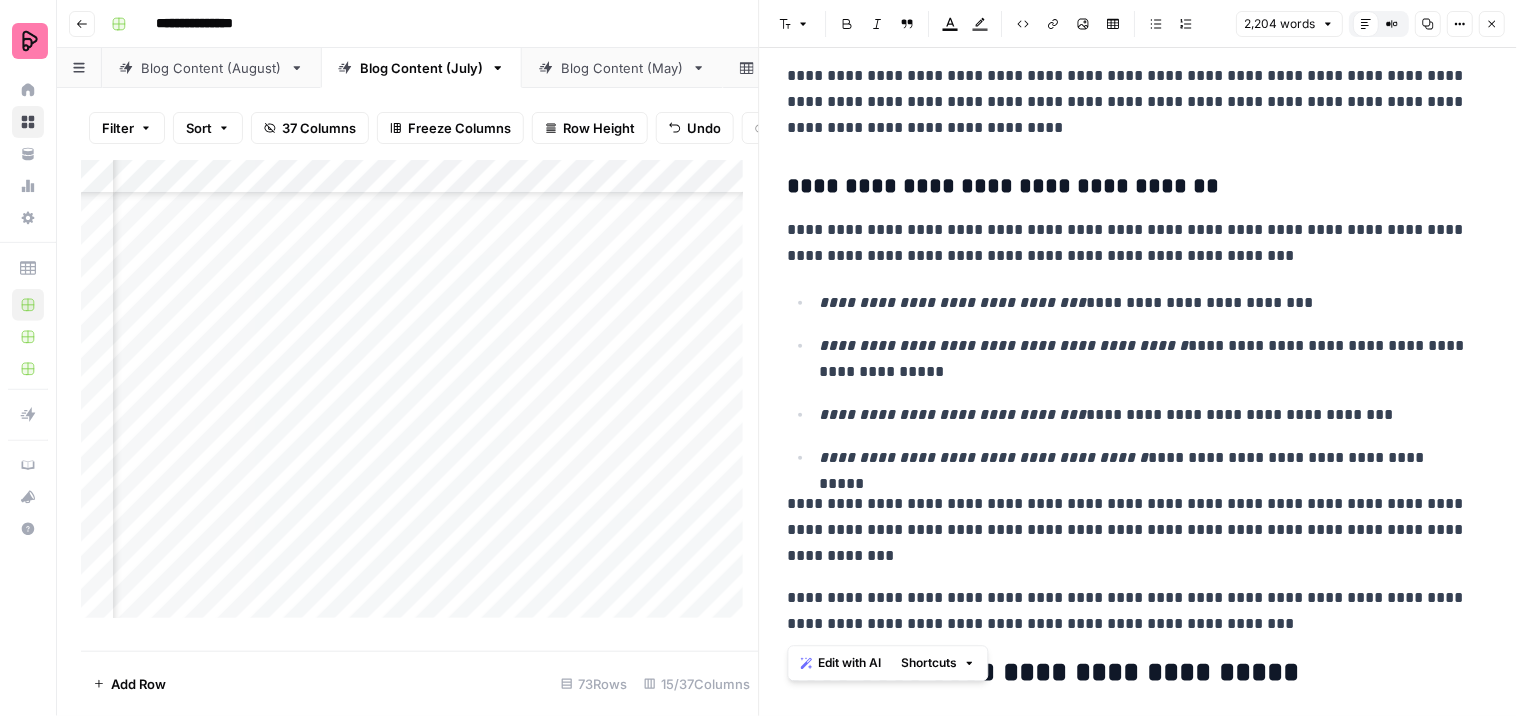 drag, startPoint x: 1213, startPoint y: 626, endPoint x: 781, endPoint y: 587, distance: 433.75684 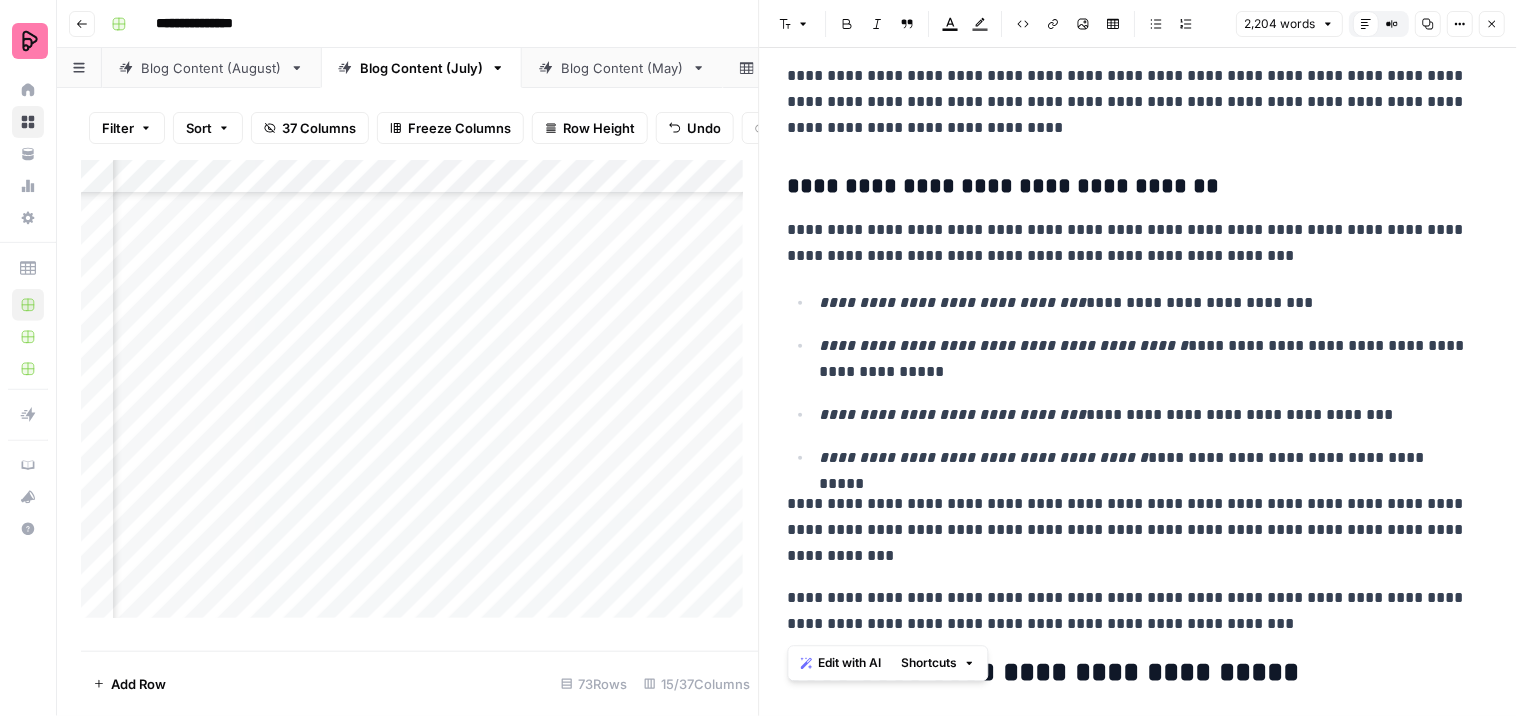click on "**********" at bounding box center [1139, -1556] 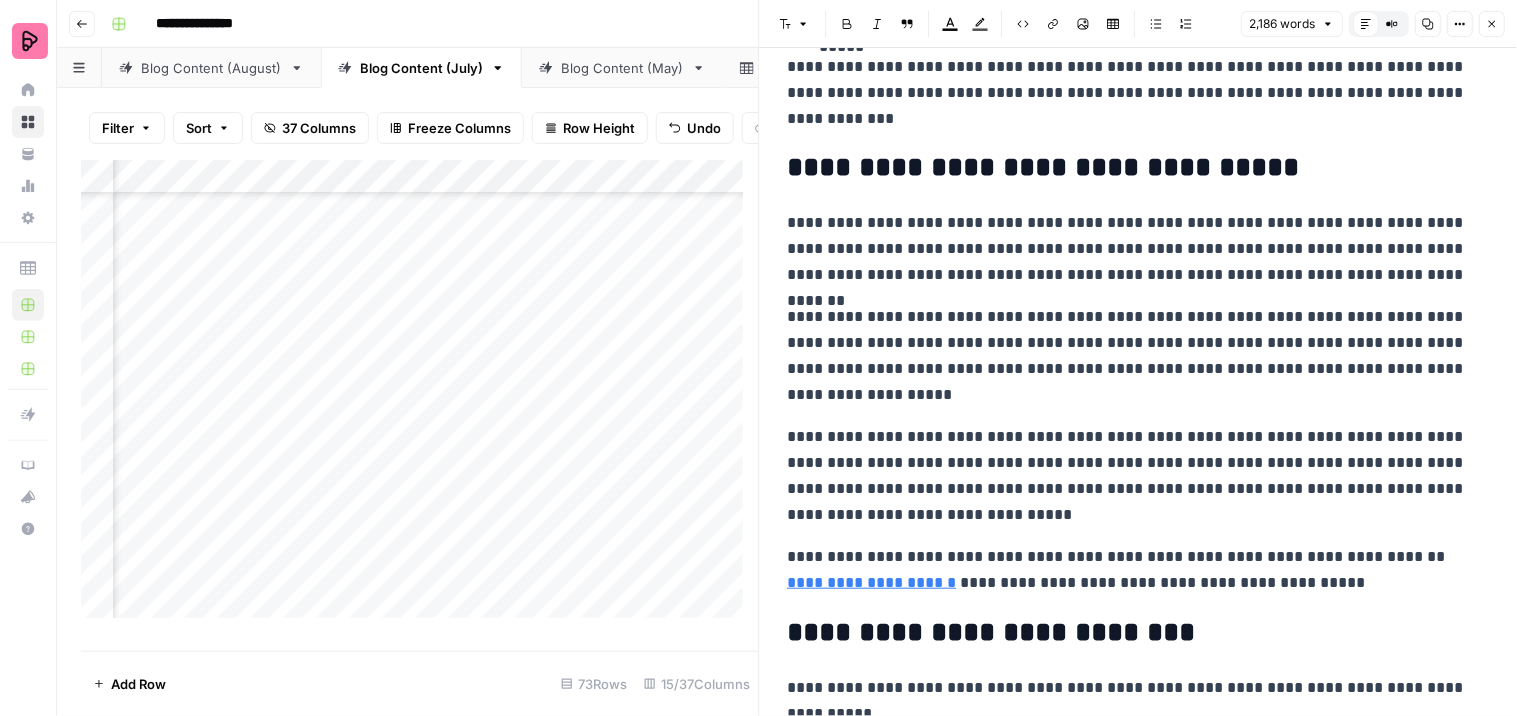 scroll, scrollTop: 6111, scrollLeft: 0, axis: vertical 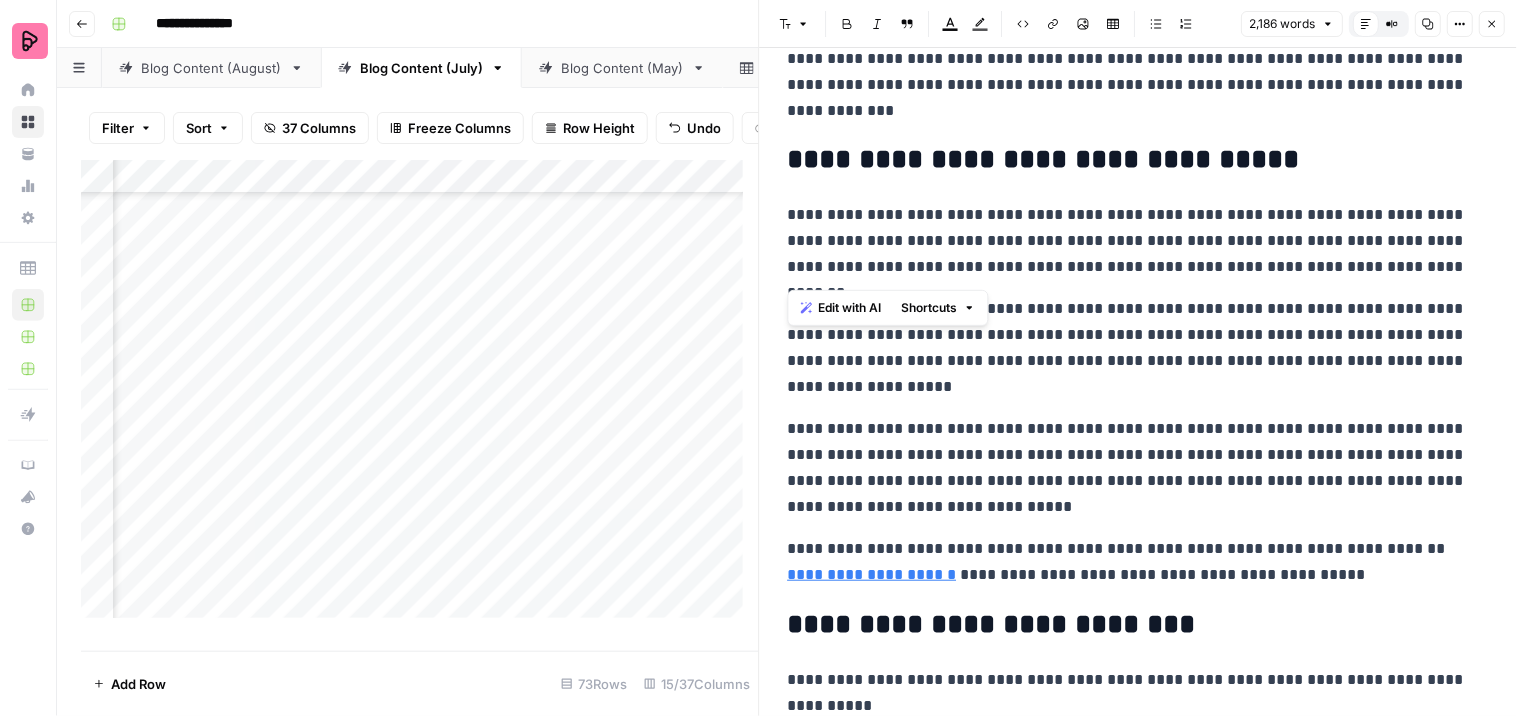 drag, startPoint x: 1315, startPoint y: 266, endPoint x: 775, endPoint y: 226, distance: 541.47943 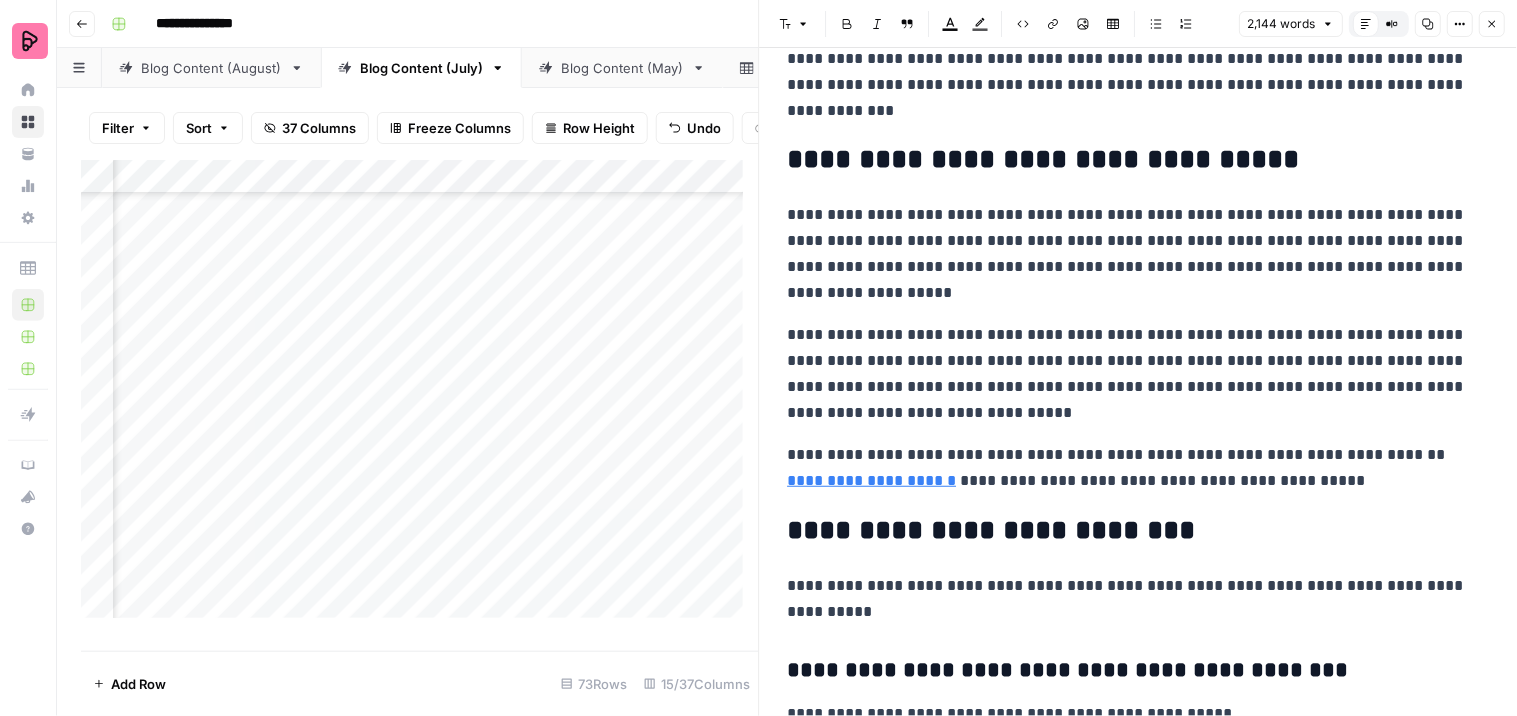 click on "**********" at bounding box center [1130, 374] 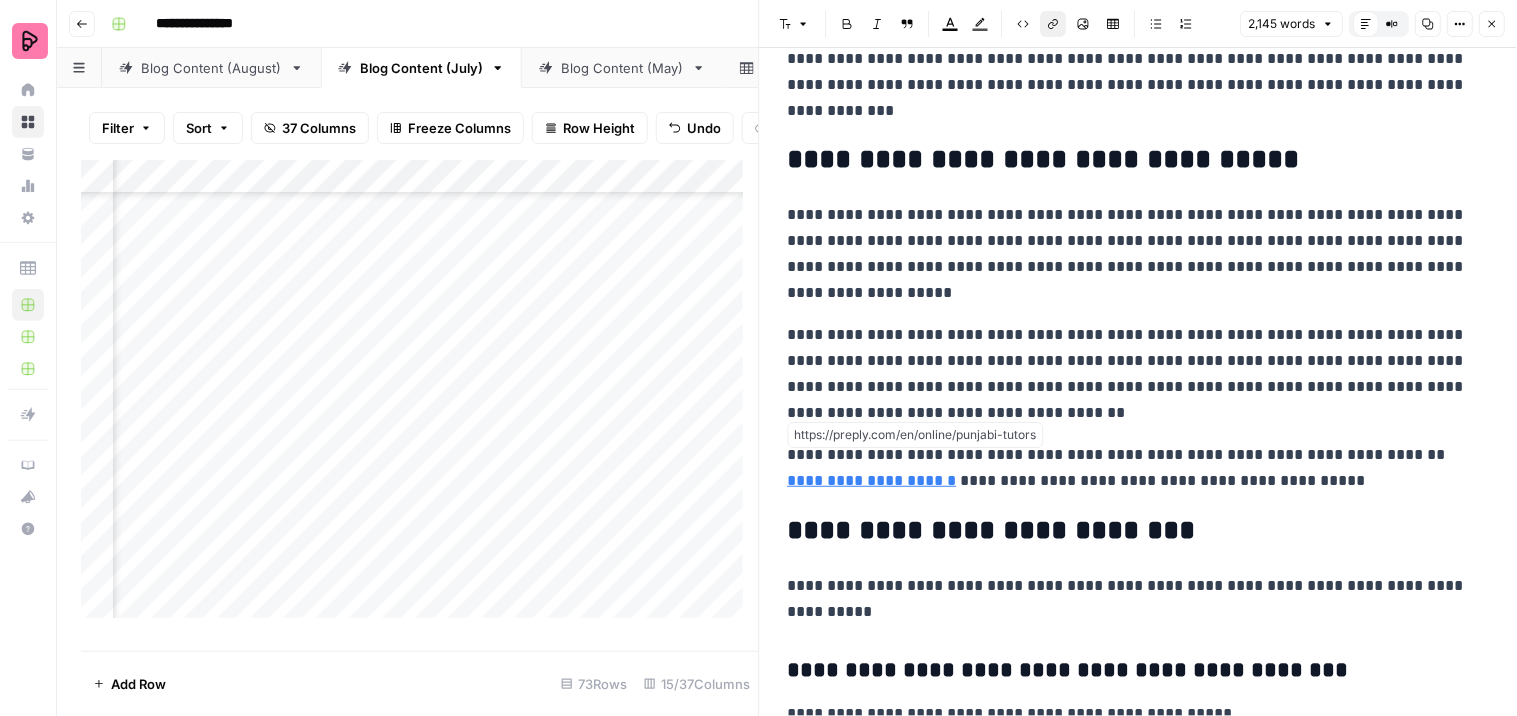 click on "**********" at bounding box center (872, 480) 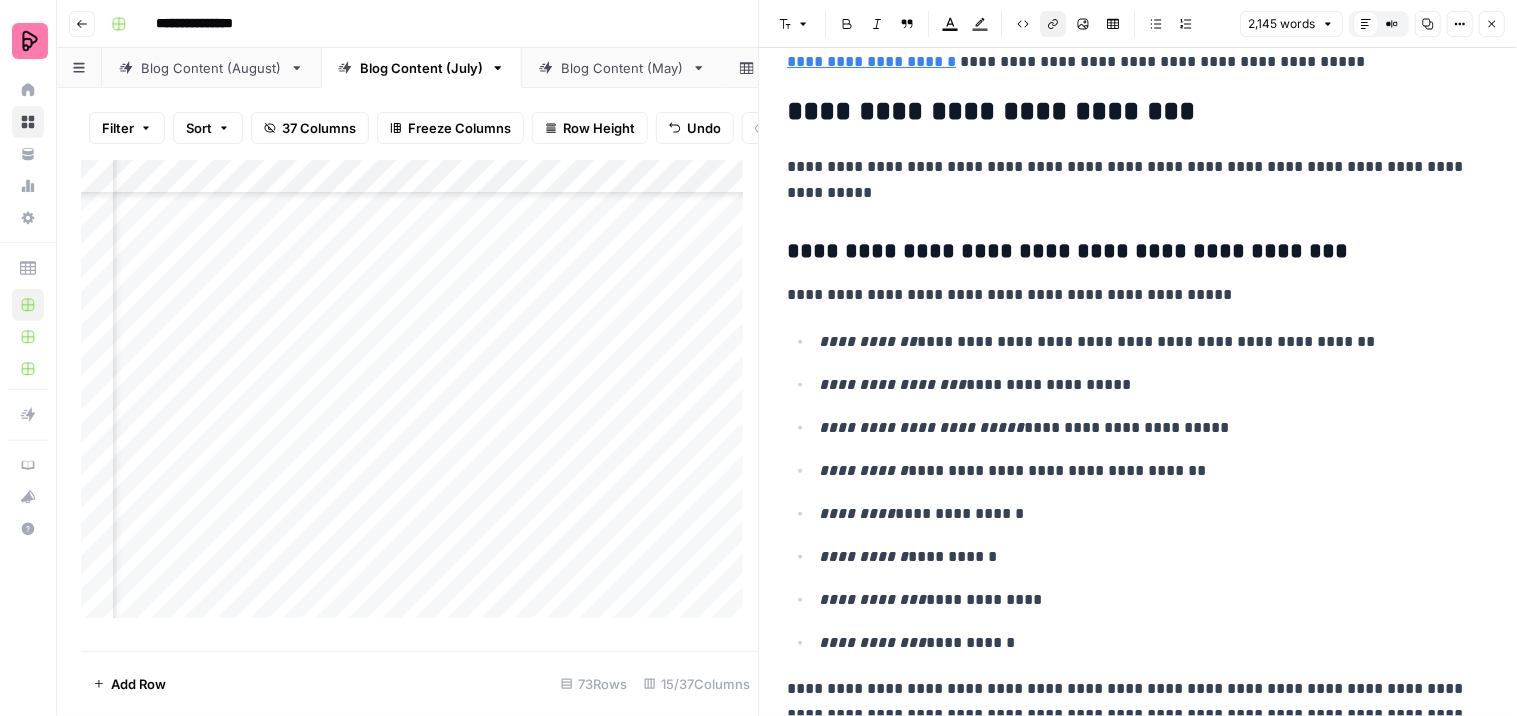 scroll, scrollTop: 6555, scrollLeft: 0, axis: vertical 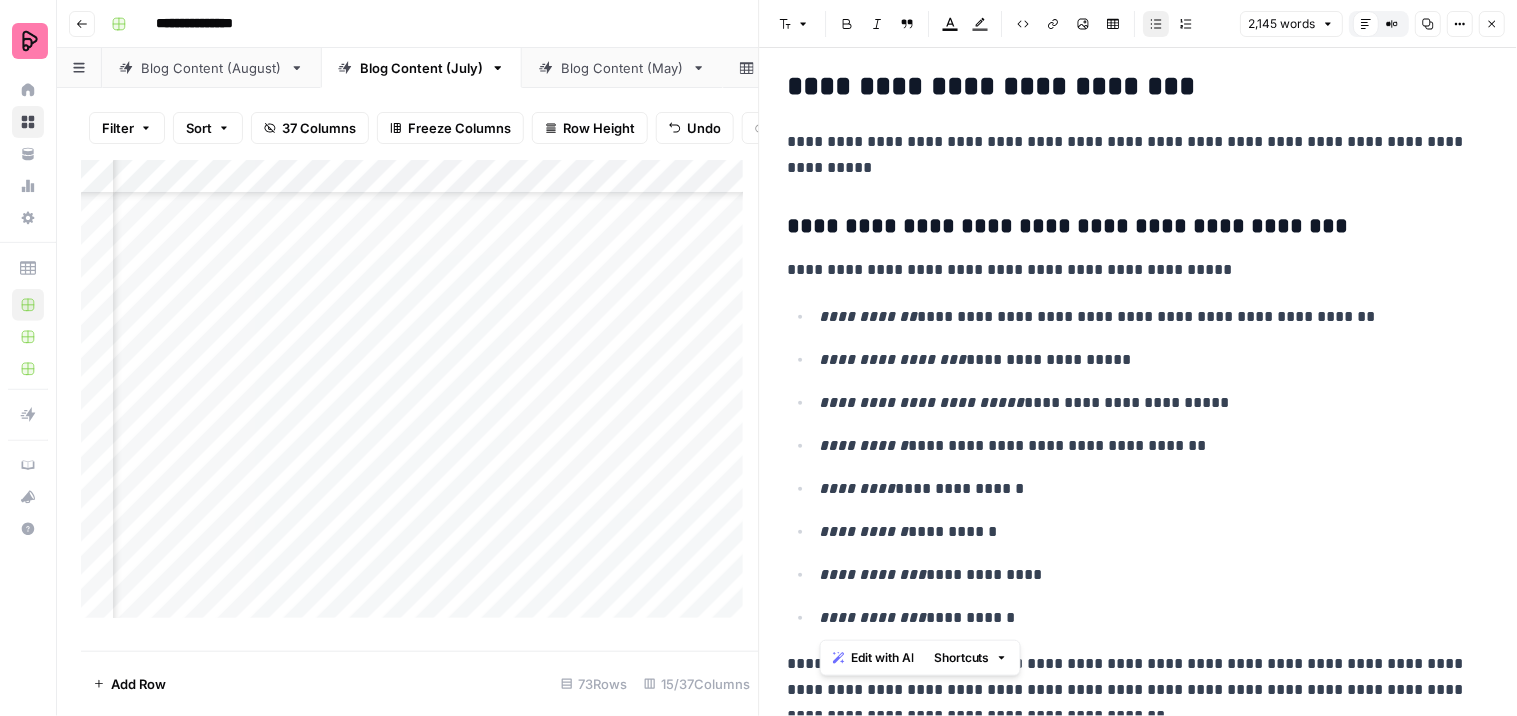 drag, startPoint x: 1011, startPoint y: 612, endPoint x: 822, endPoint y: 315, distance: 352.03693 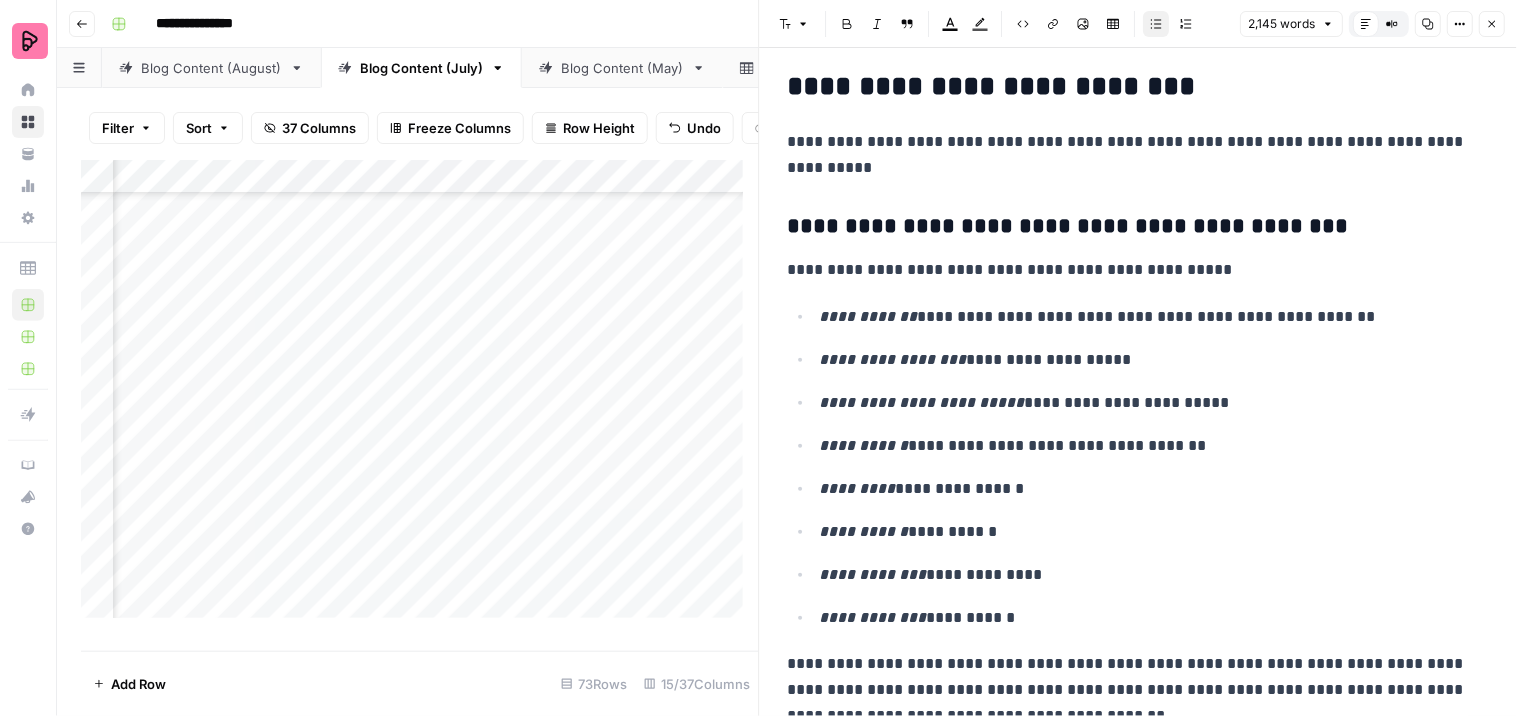 click 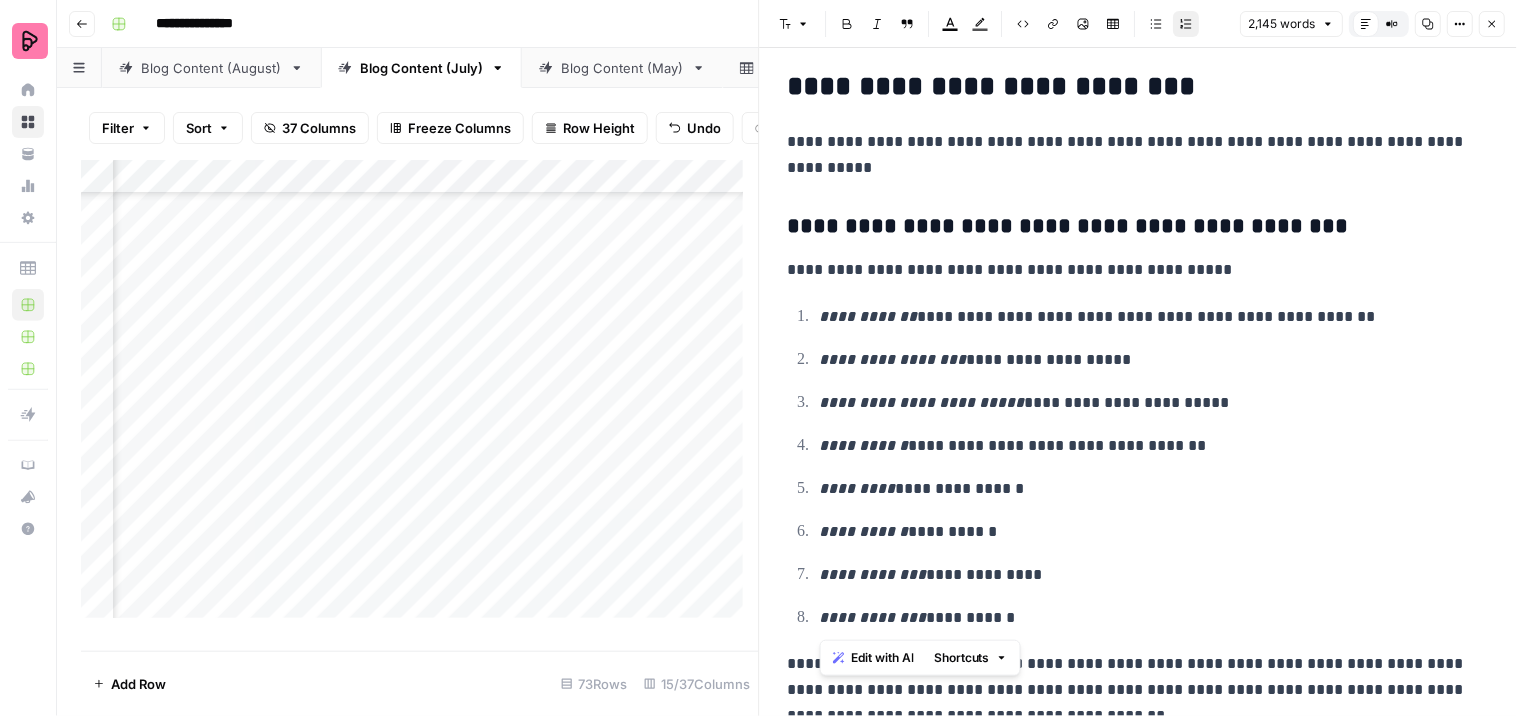click on "**********" at bounding box center [1146, 532] 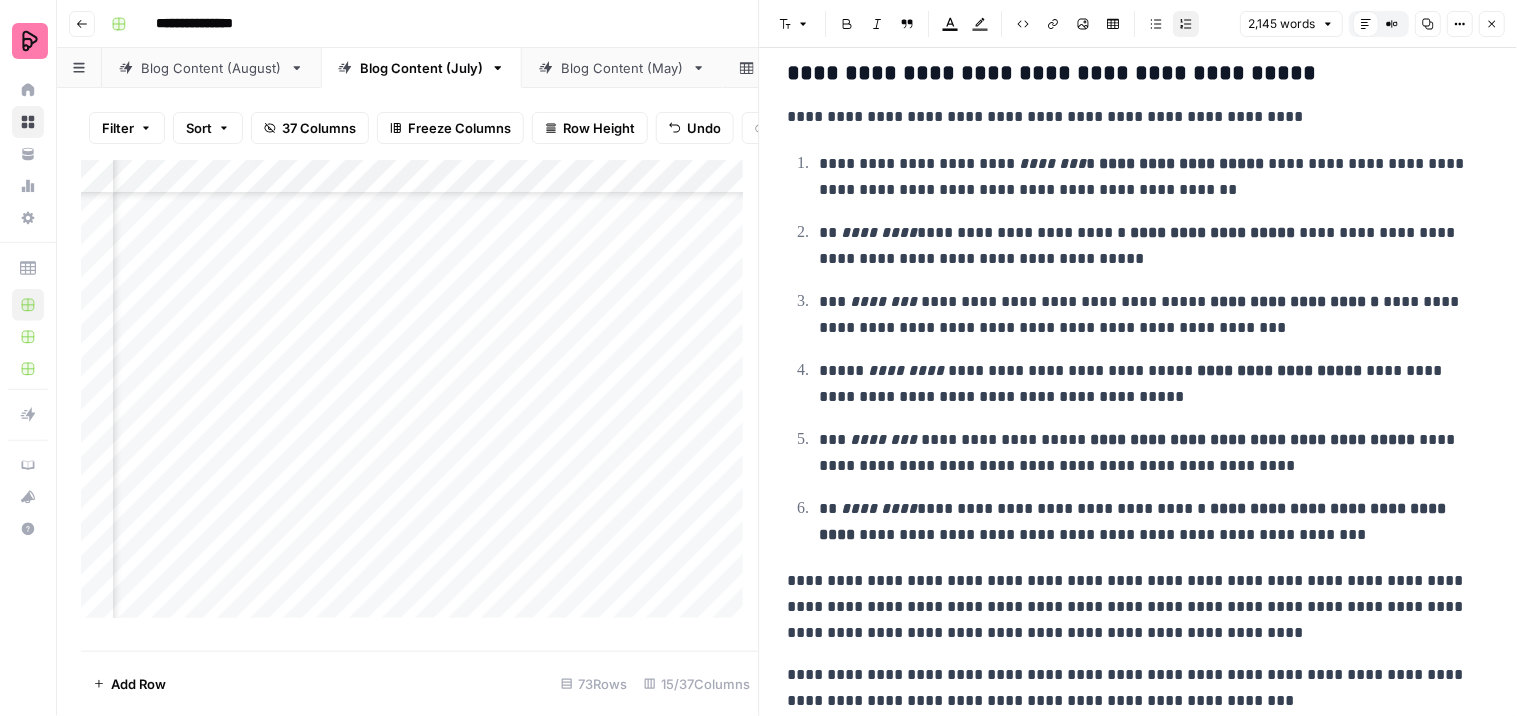 scroll, scrollTop: 7266, scrollLeft: 0, axis: vertical 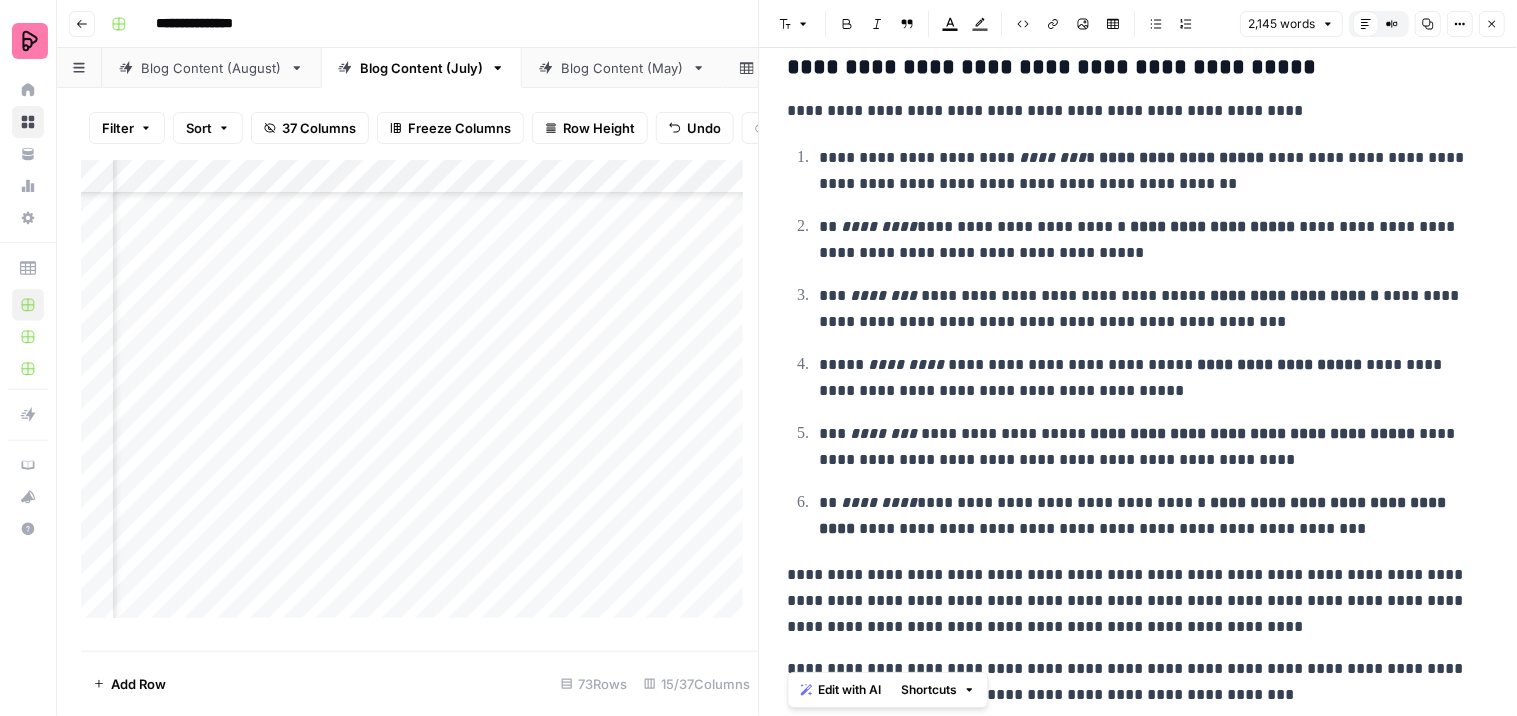 drag, startPoint x: 1277, startPoint y: 690, endPoint x: 786, endPoint y: 661, distance: 491.85568 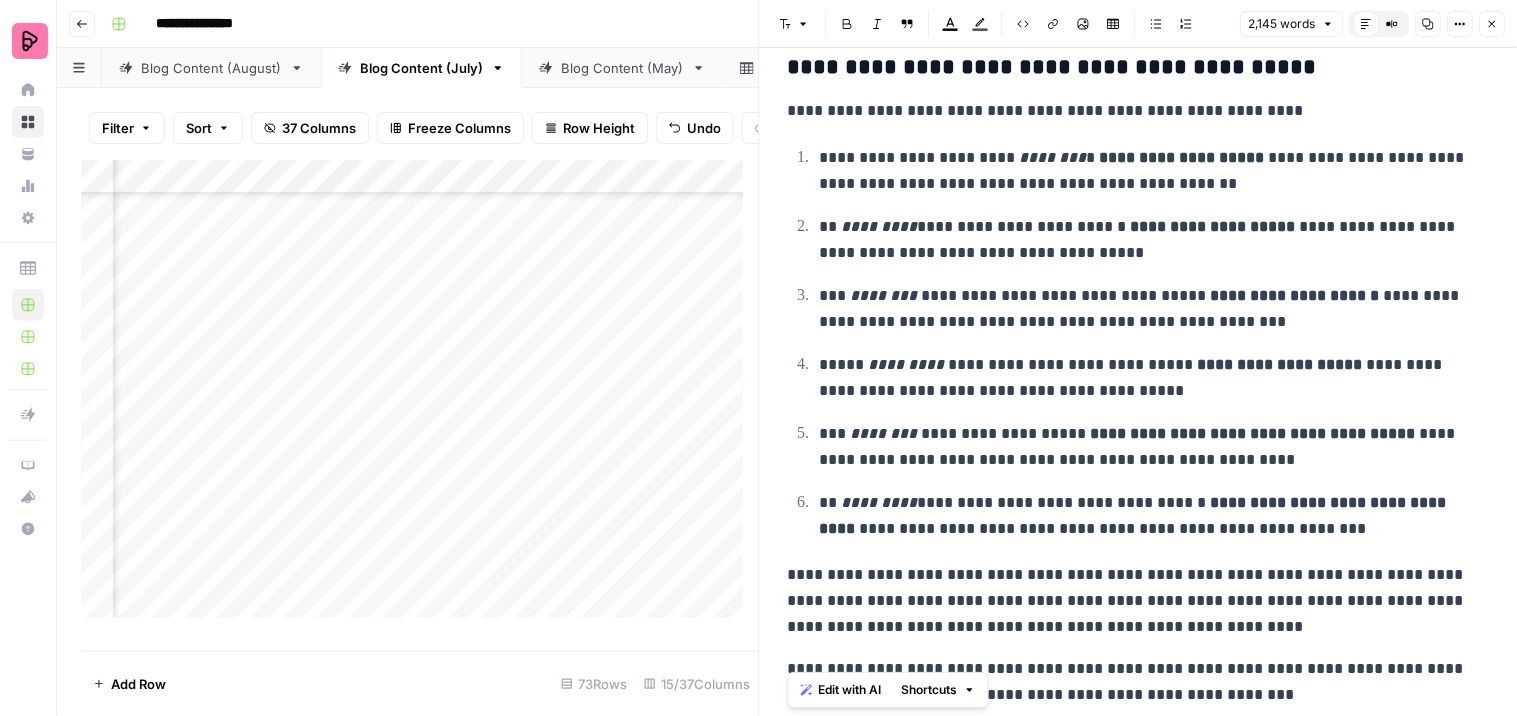 click on "**********" at bounding box center [1130, 682] 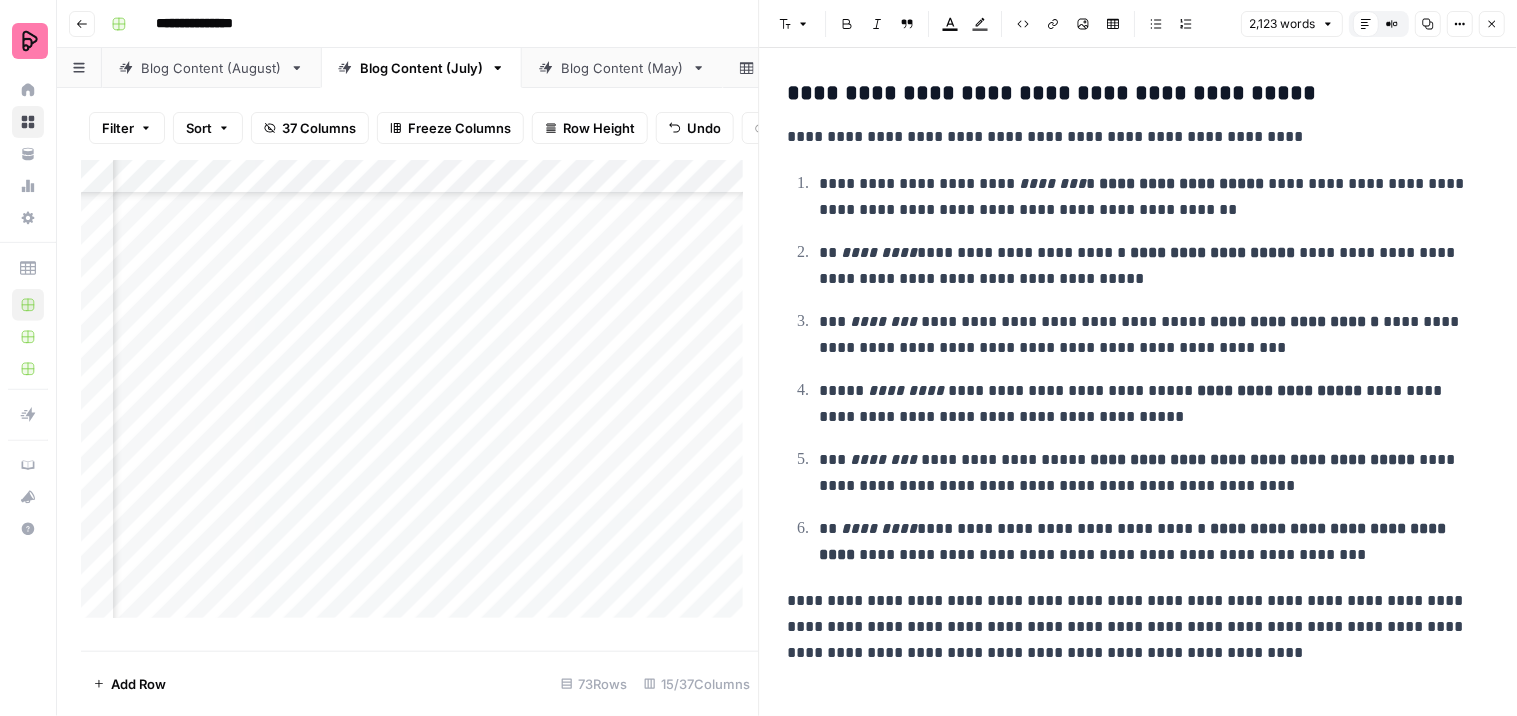 scroll, scrollTop: 7241, scrollLeft: 0, axis: vertical 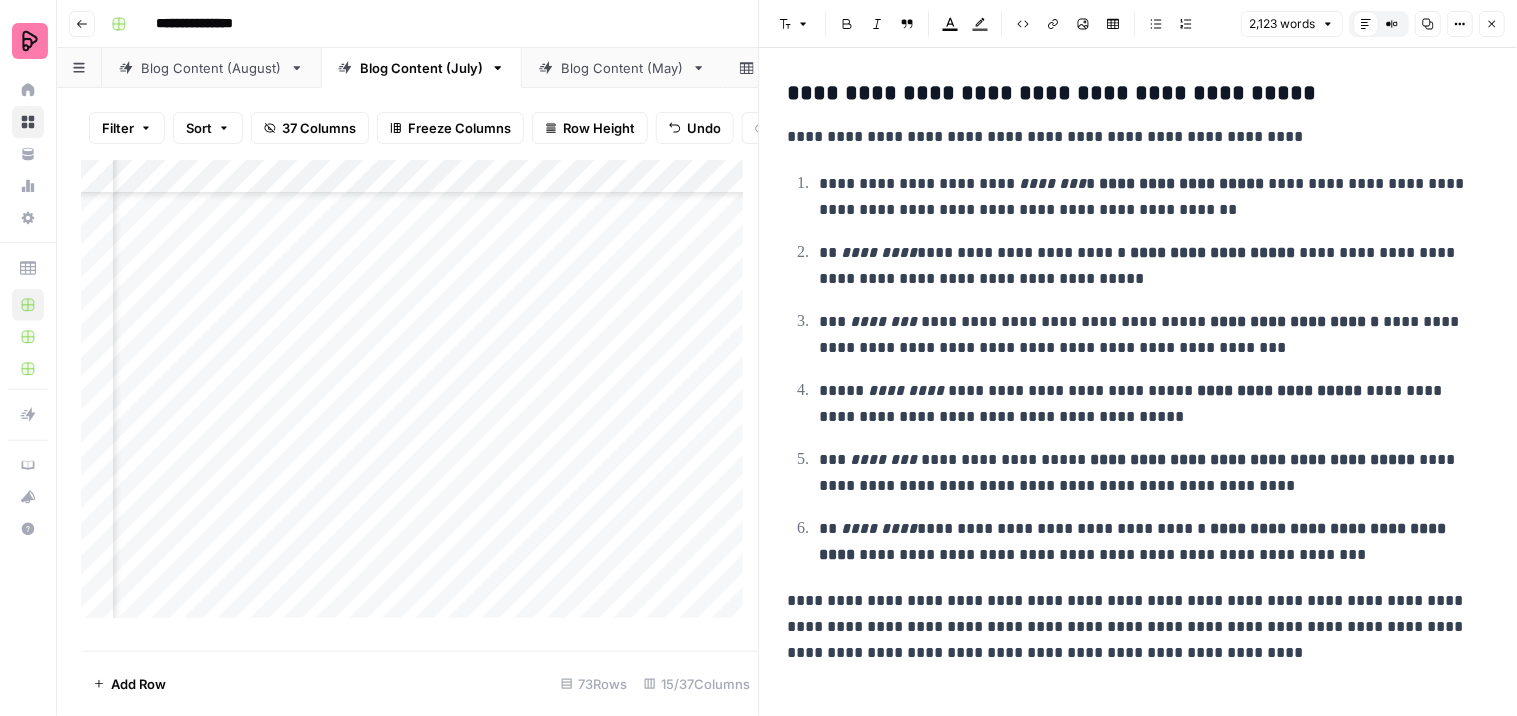 click on "Add Column" at bounding box center (420, 397) 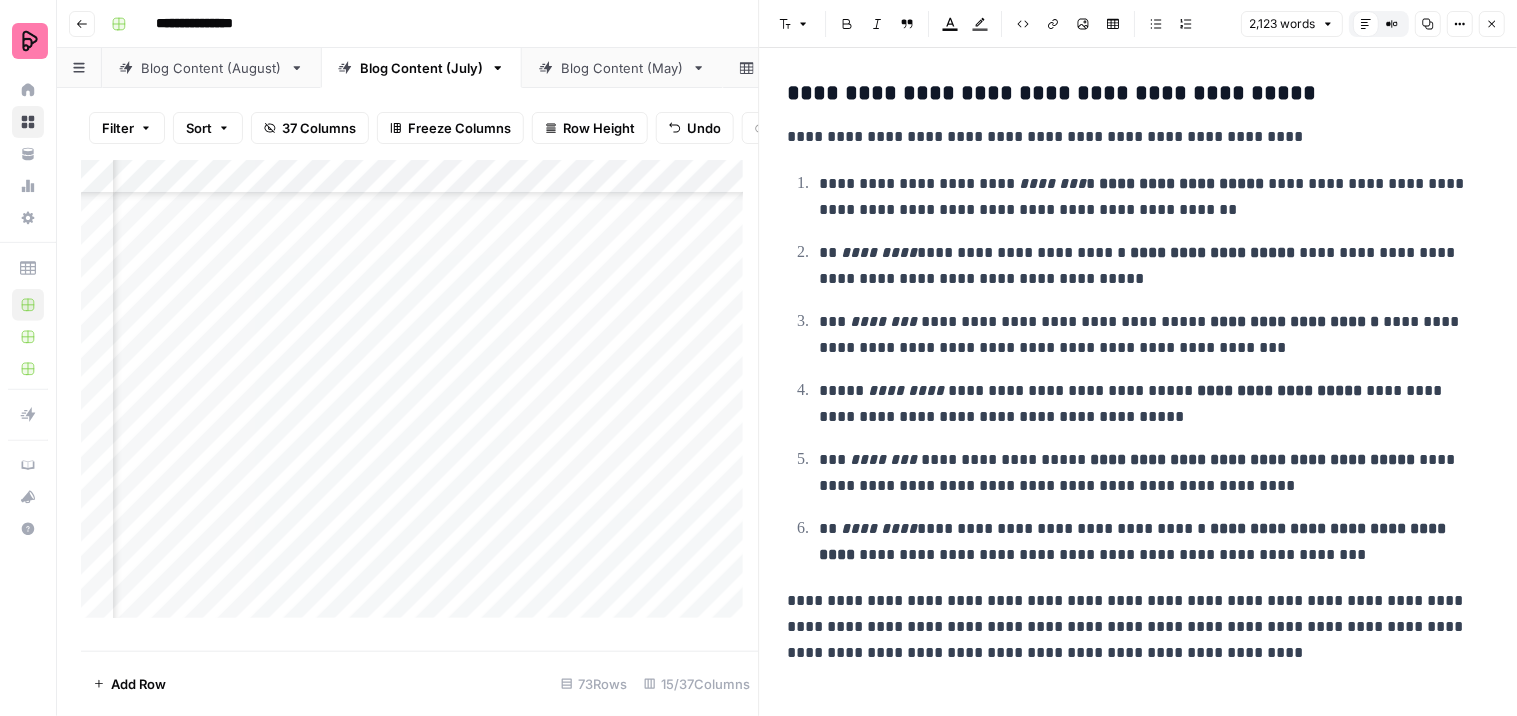 click on "Add Column" at bounding box center (420, 397) 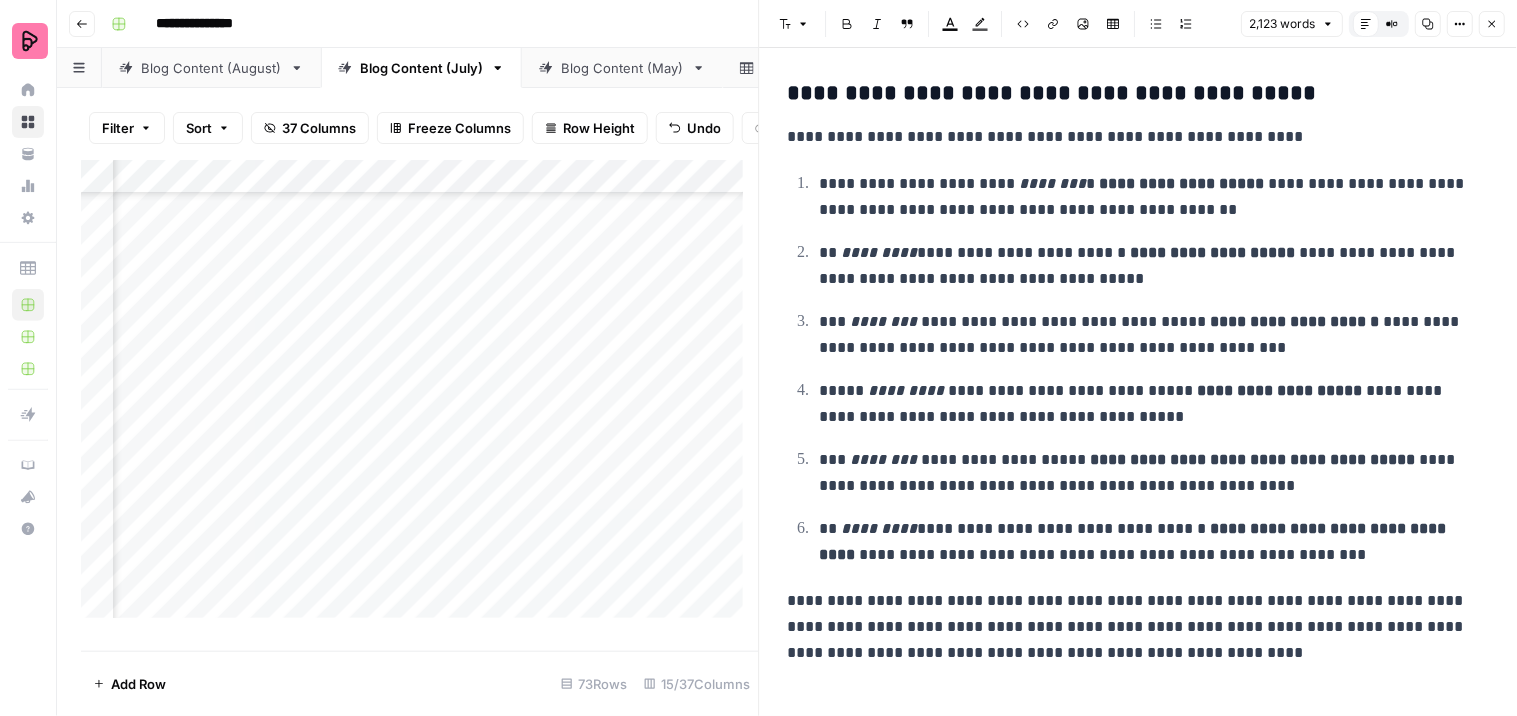 click on "Add Column" at bounding box center [420, 397] 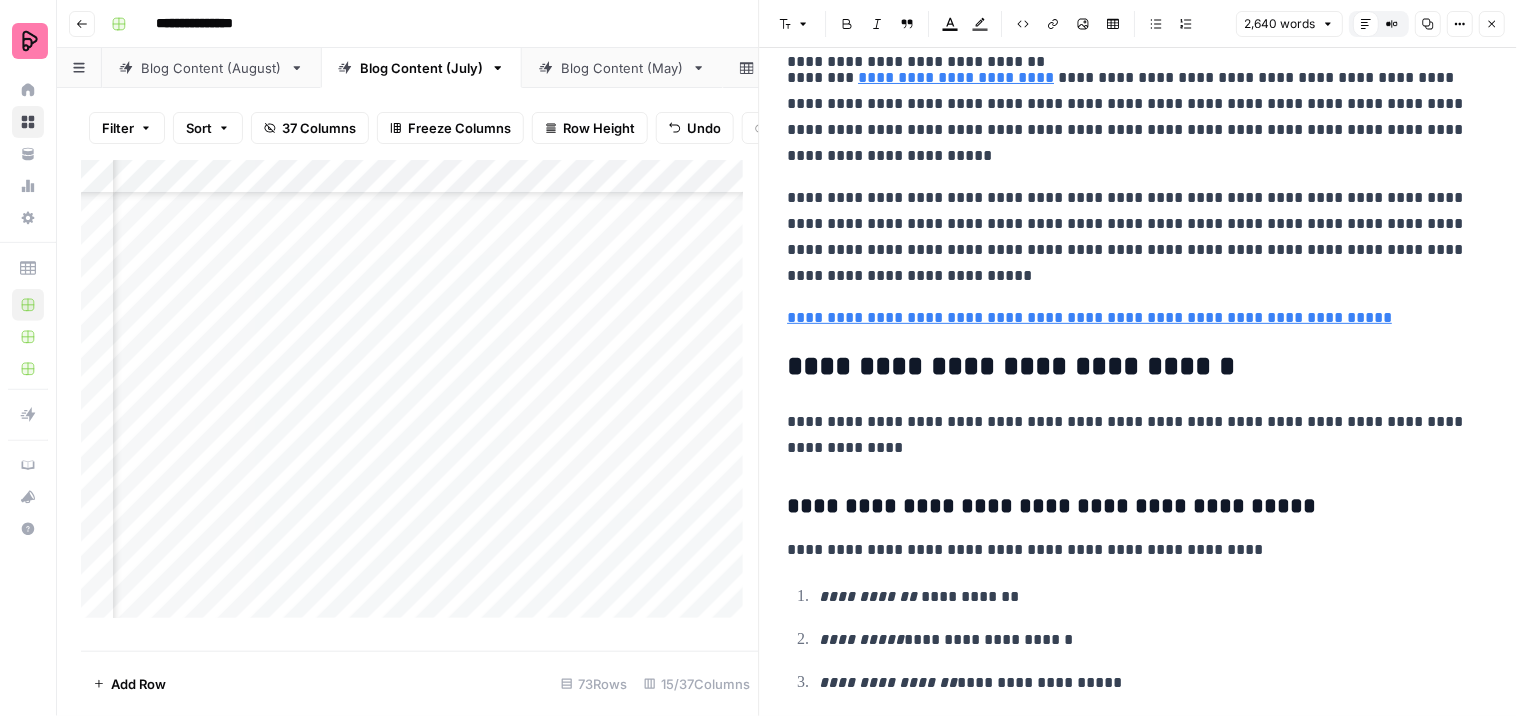 scroll, scrollTop: 8024, scrollLeft: 0, axis: vertical 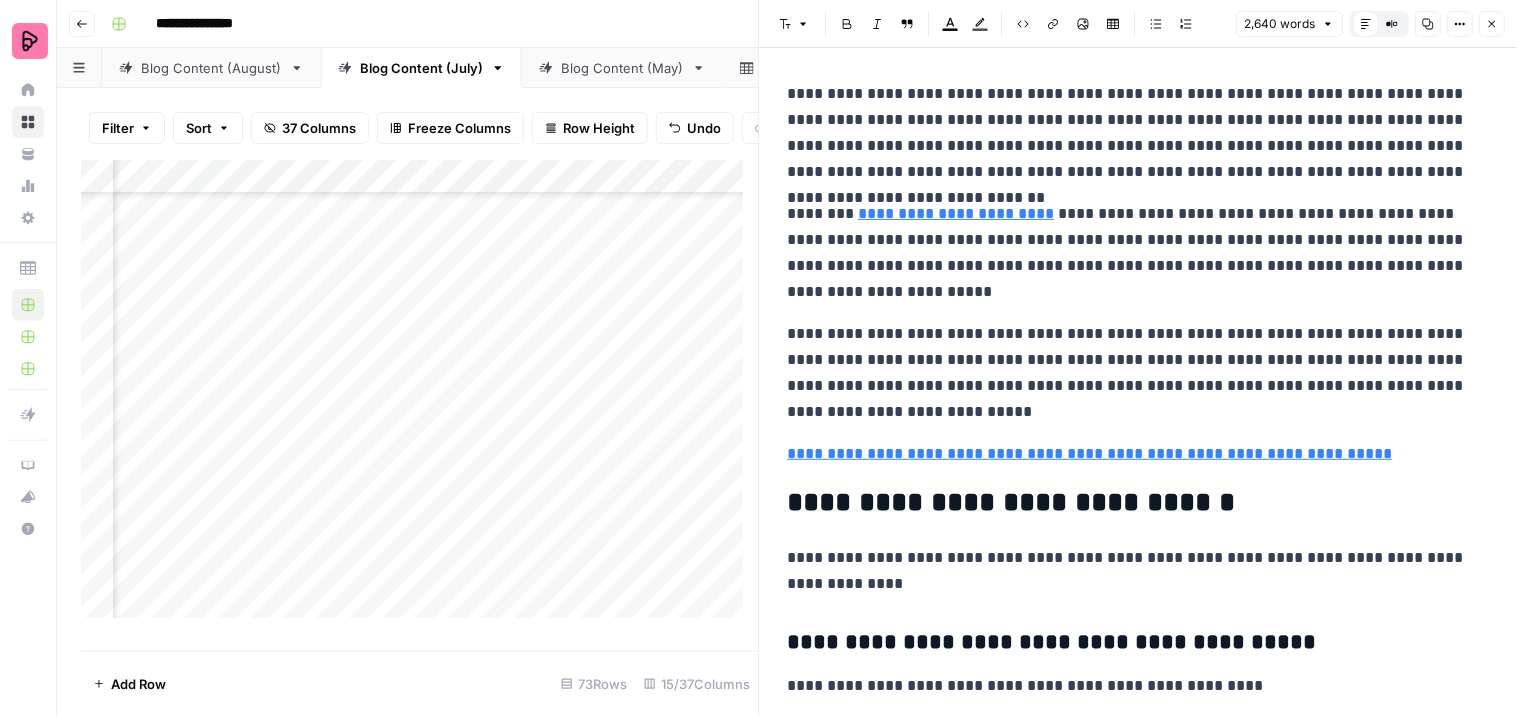 click on "Add Column" at bounding box center (420, 397) 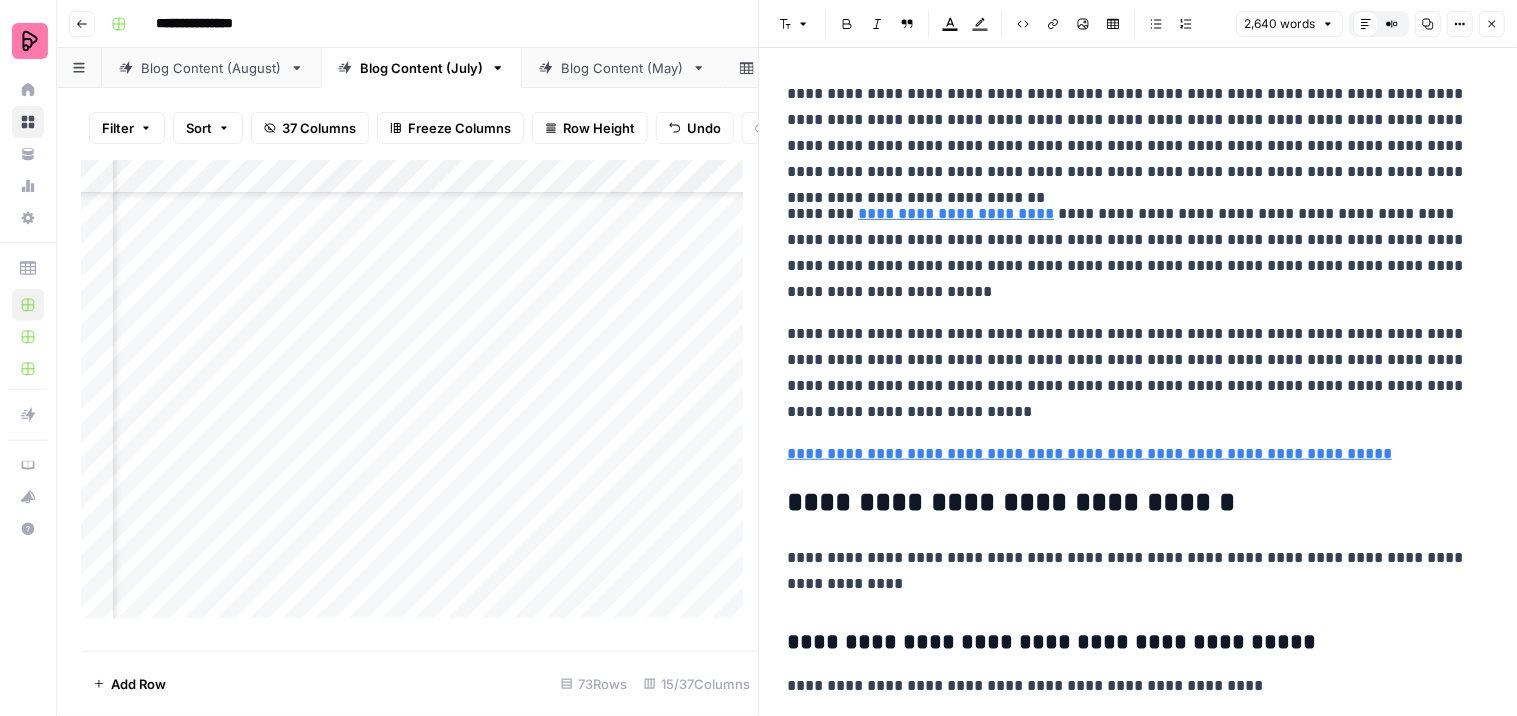 click on "Add Column" at bounding box center [420, 397] 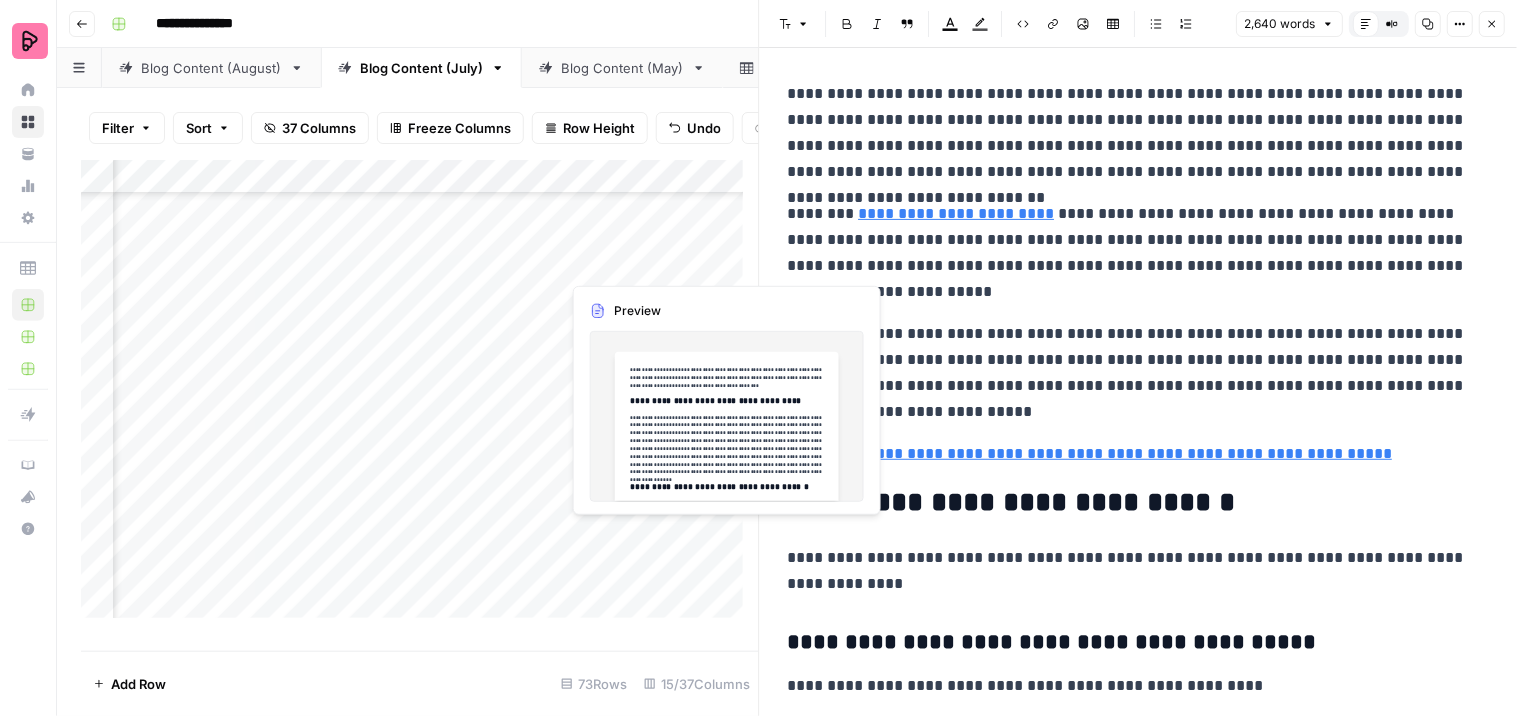 click at bounding box center [651, 253] 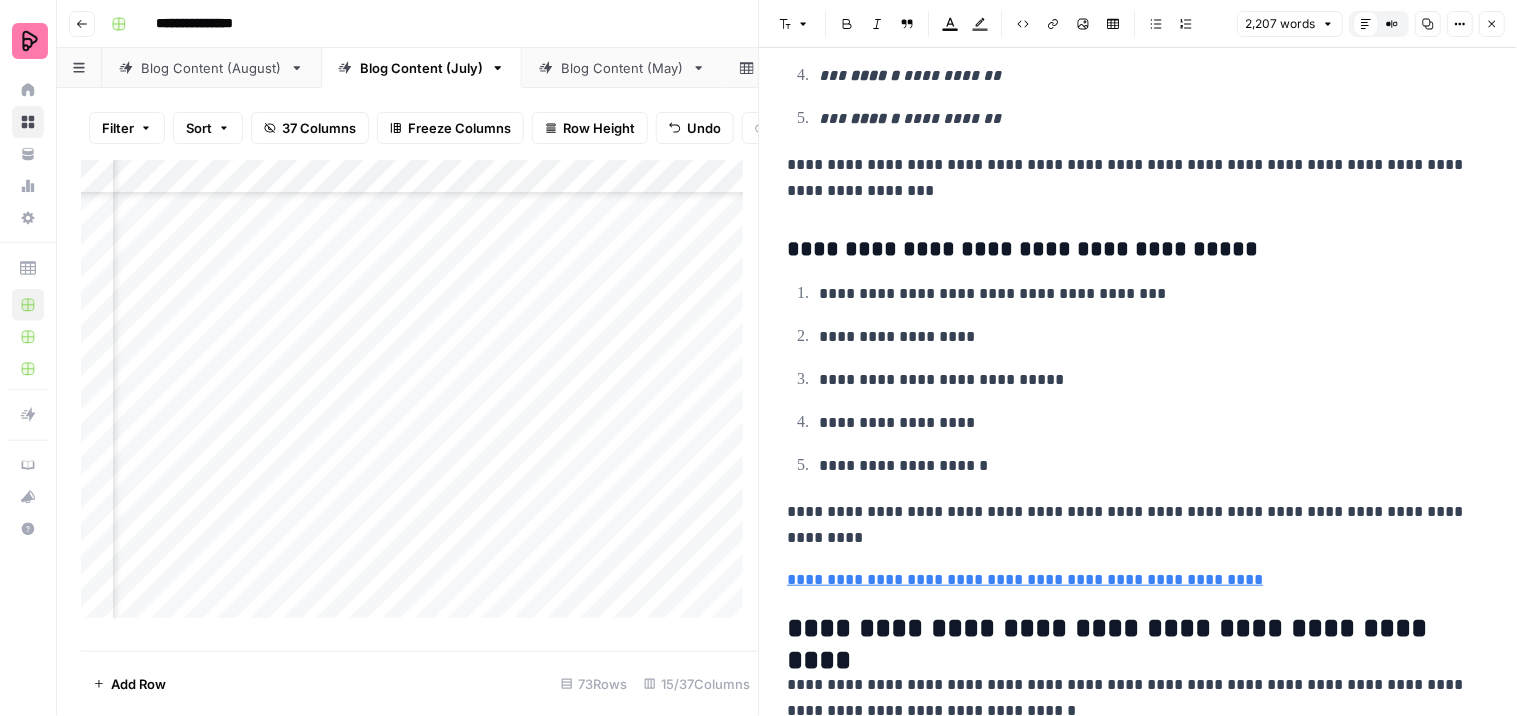 scroll, scrollTop: 6777, scrollLeft: 0, axis: vertical 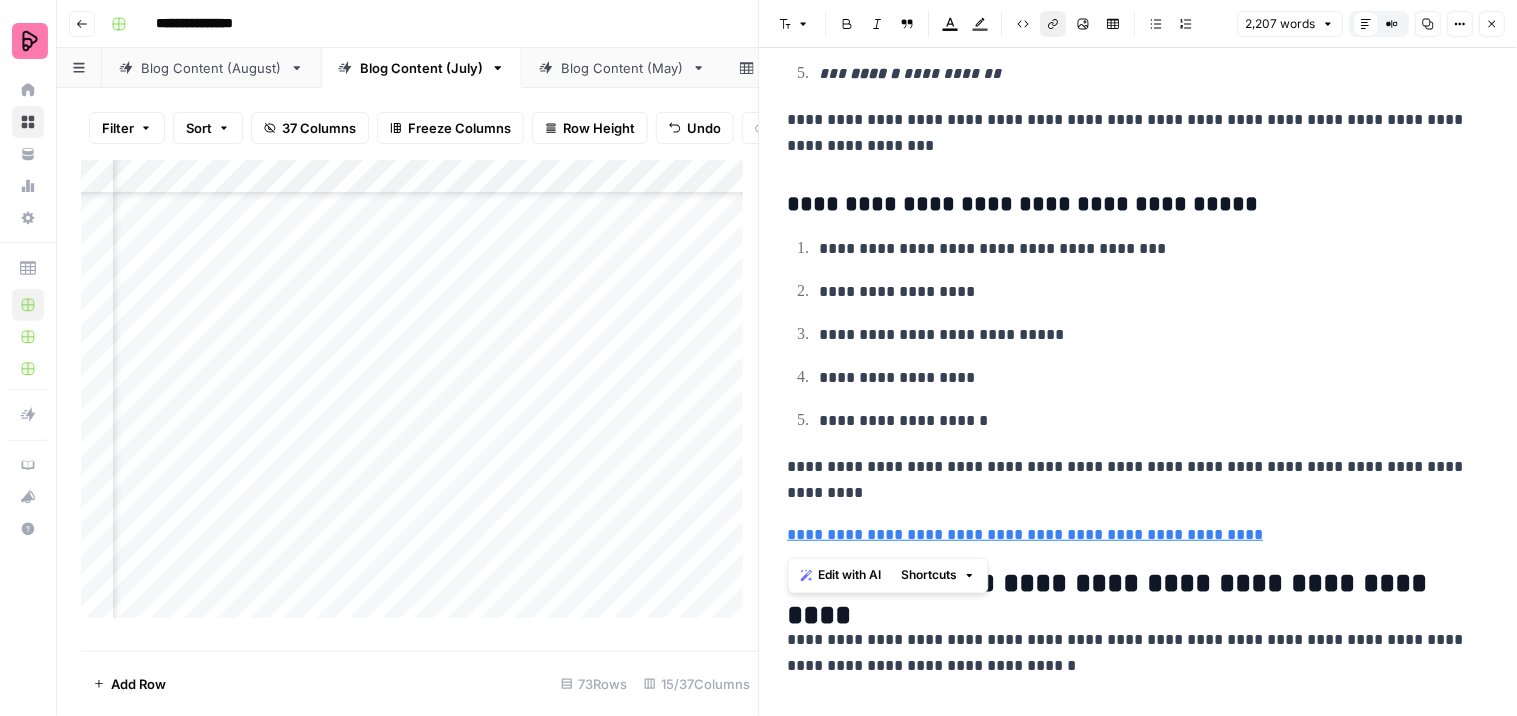 drag, startPoint x: 1221, startPoint y: 537, endPoint x: 780, endPoint y: 525, distance: 441.16324 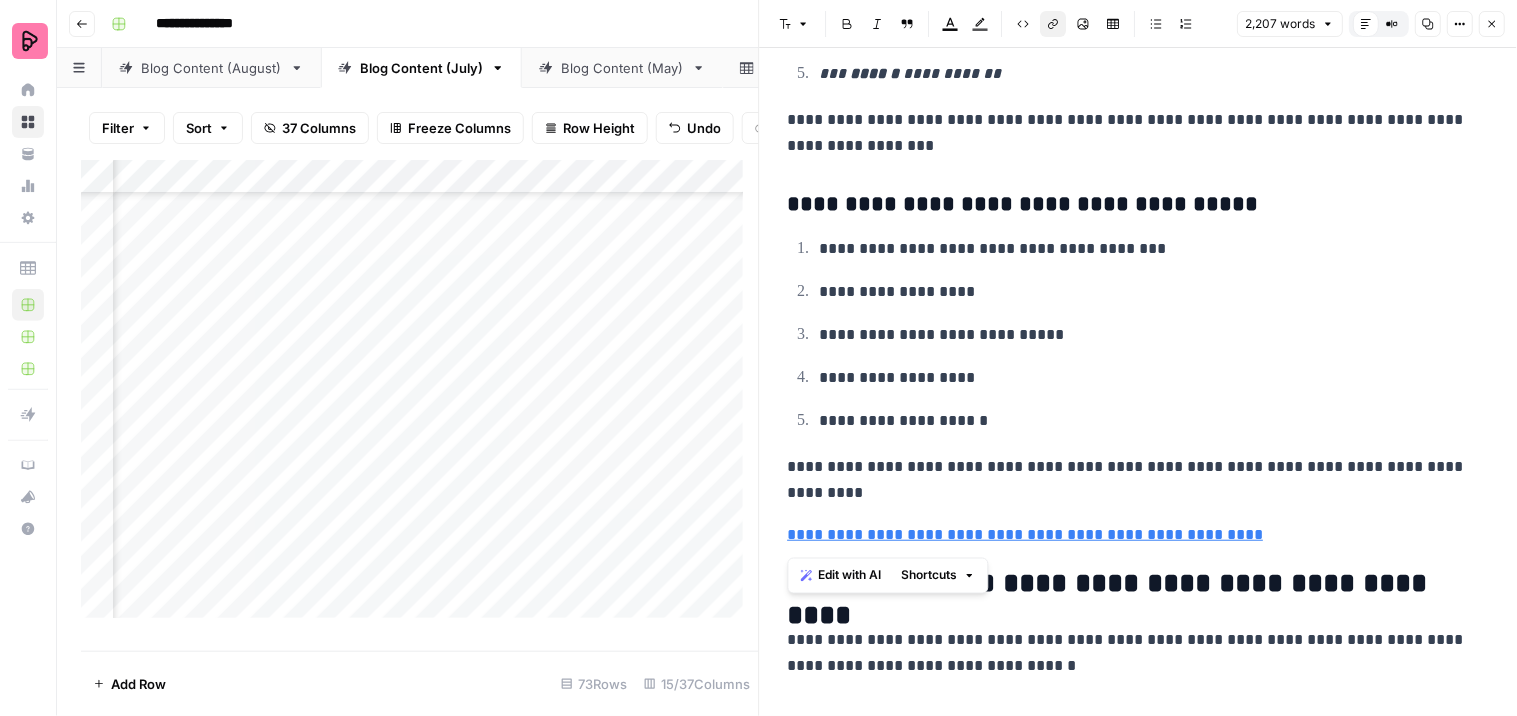 click on "Add Column" at bounding box center [420, 397] 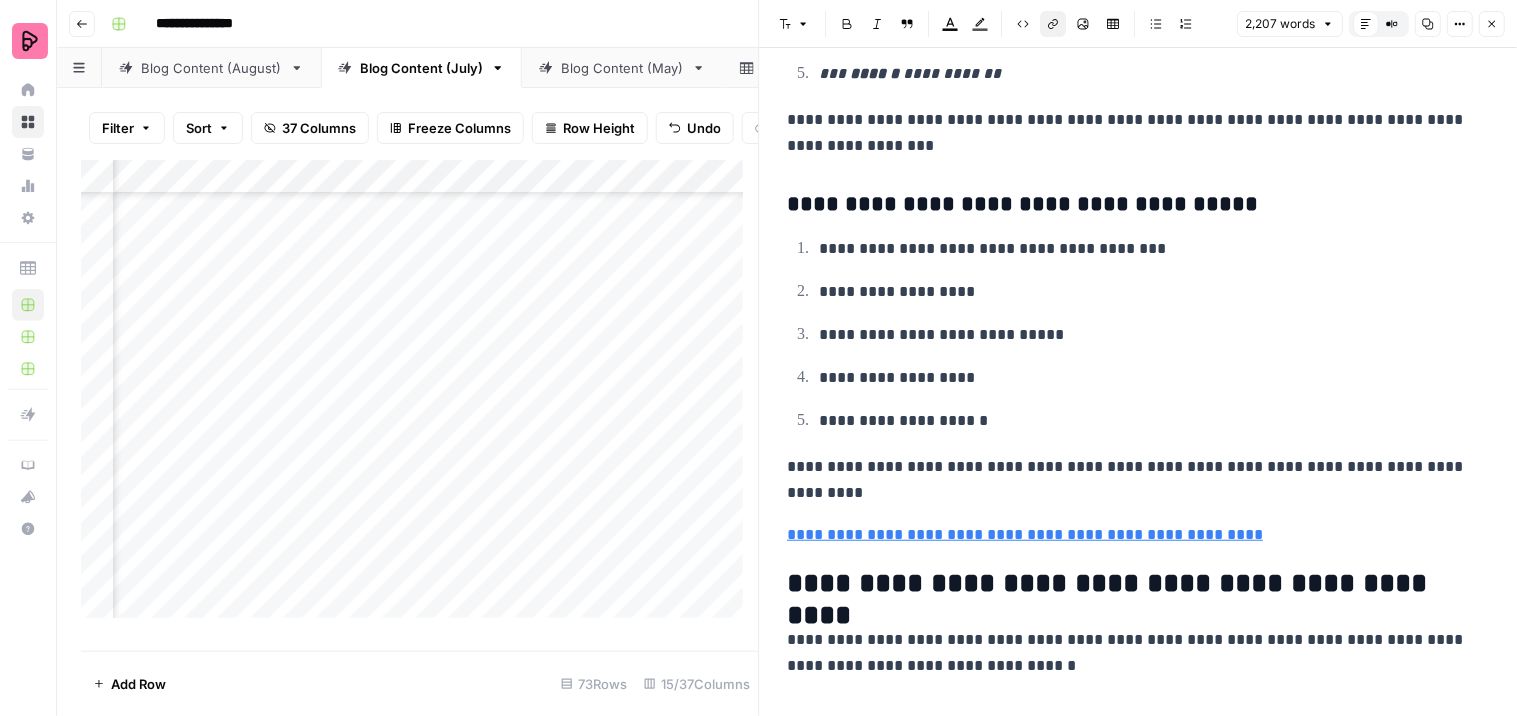 click on "Add Column" at bounding box center [420, 397] 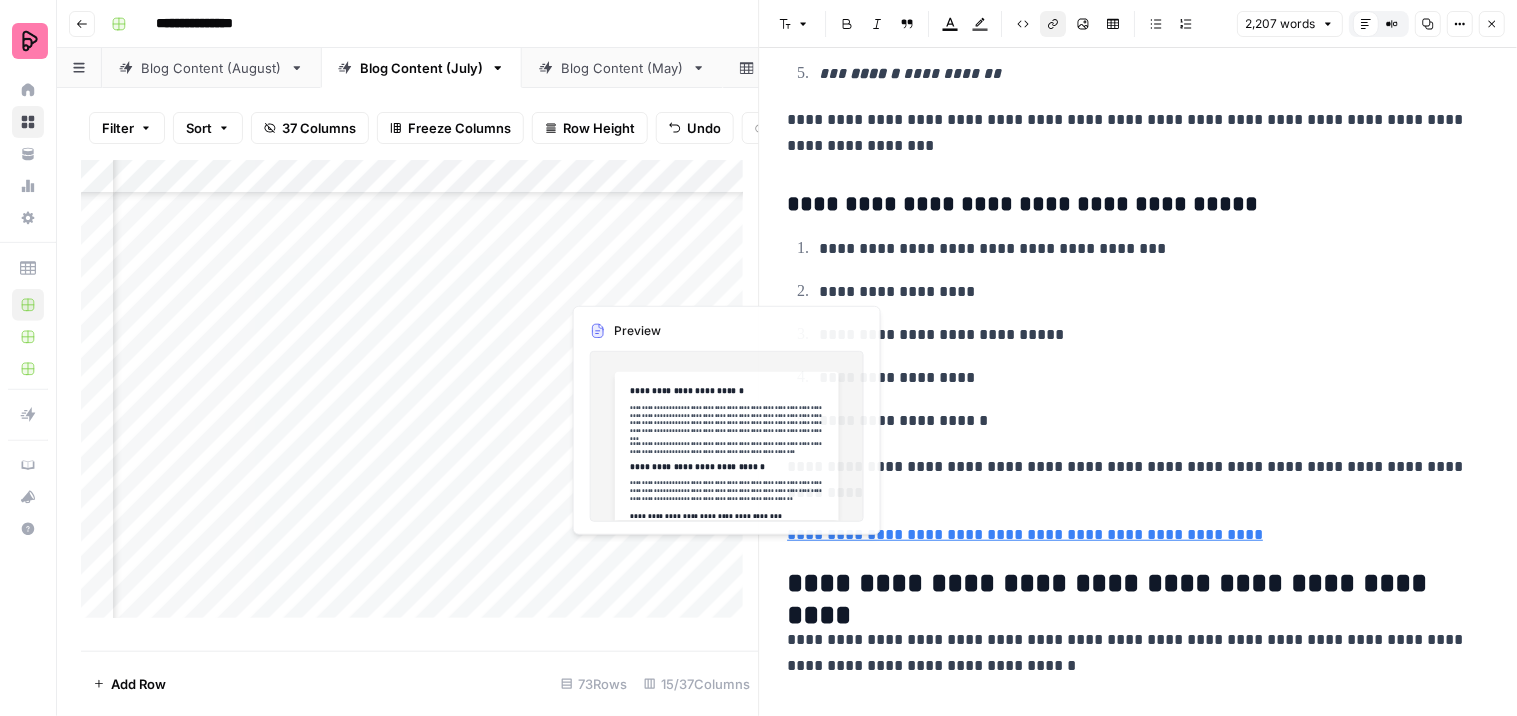 click at bounding box center [651, 565] 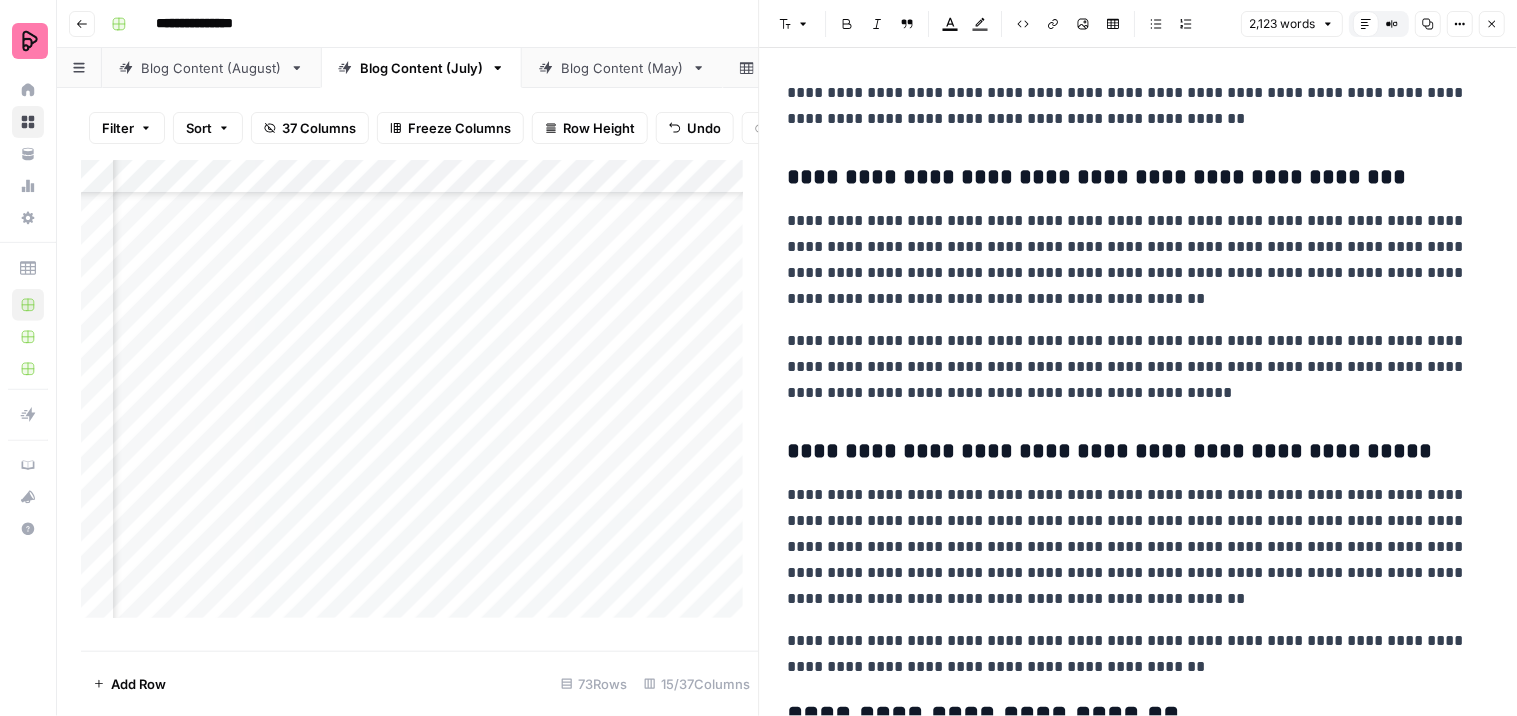 scroll, scrollTop: 1444, scrollLeft: 0, axis: vertical 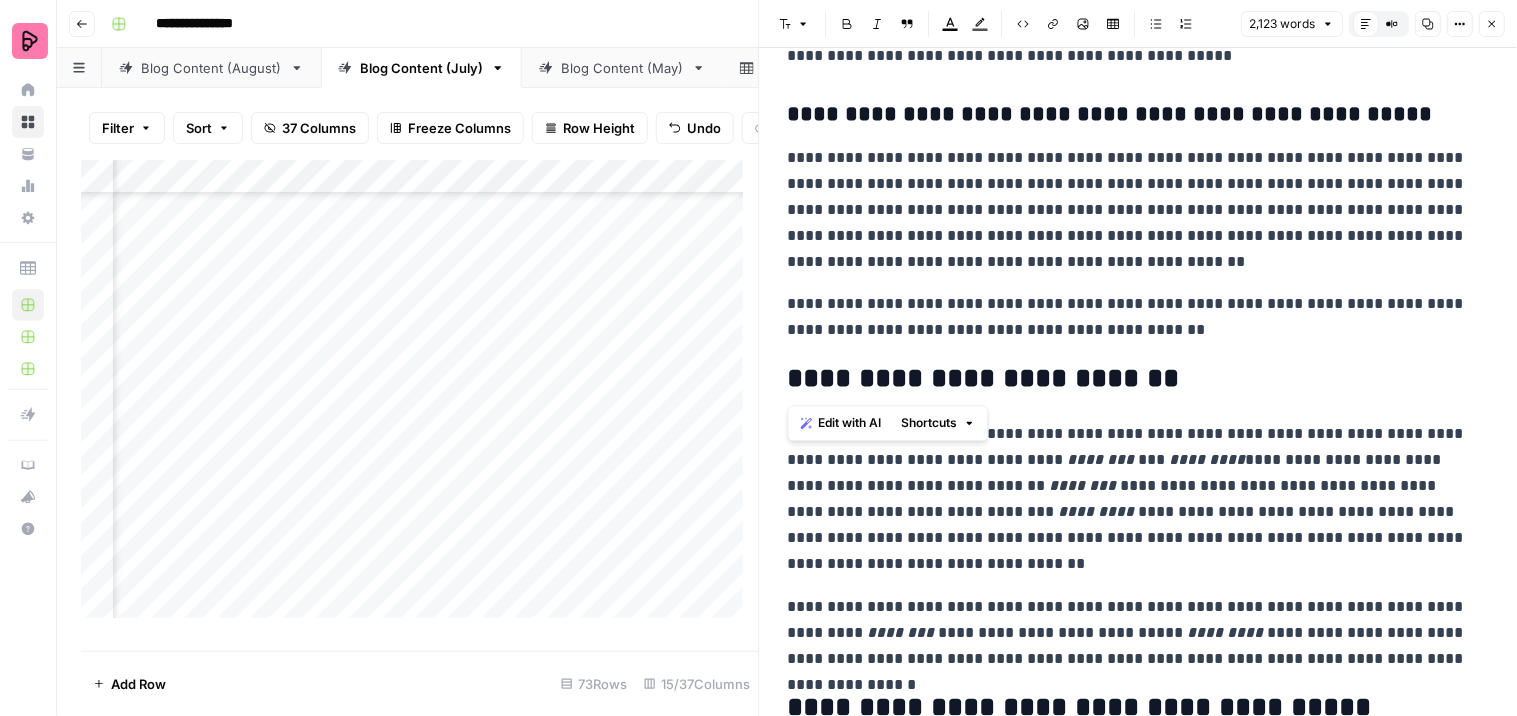 drag, startPoint x: 1125, startPoint y: 381, endPoint x: 790, endPoint y: 373, distance: 335.09552 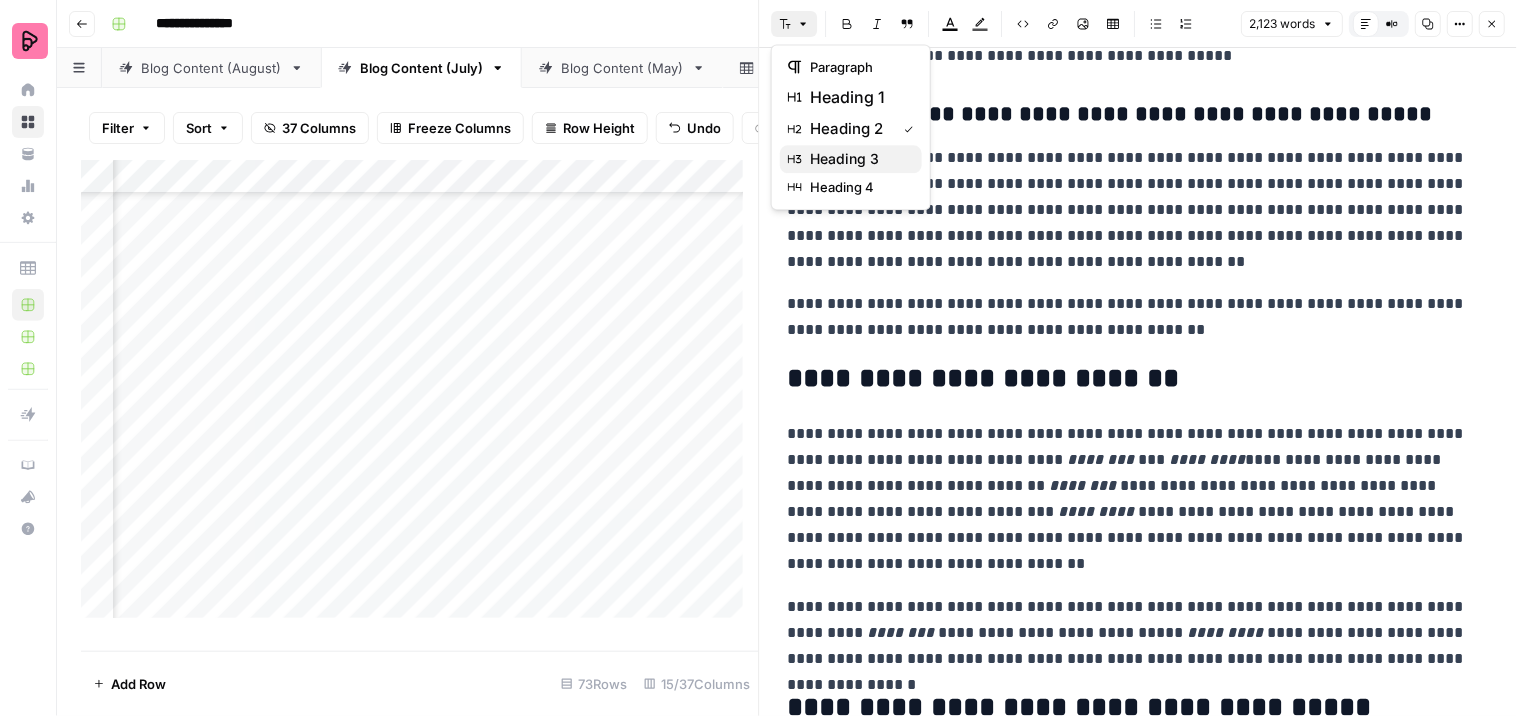 click on "heading 3" at bounding box center [858, 159] 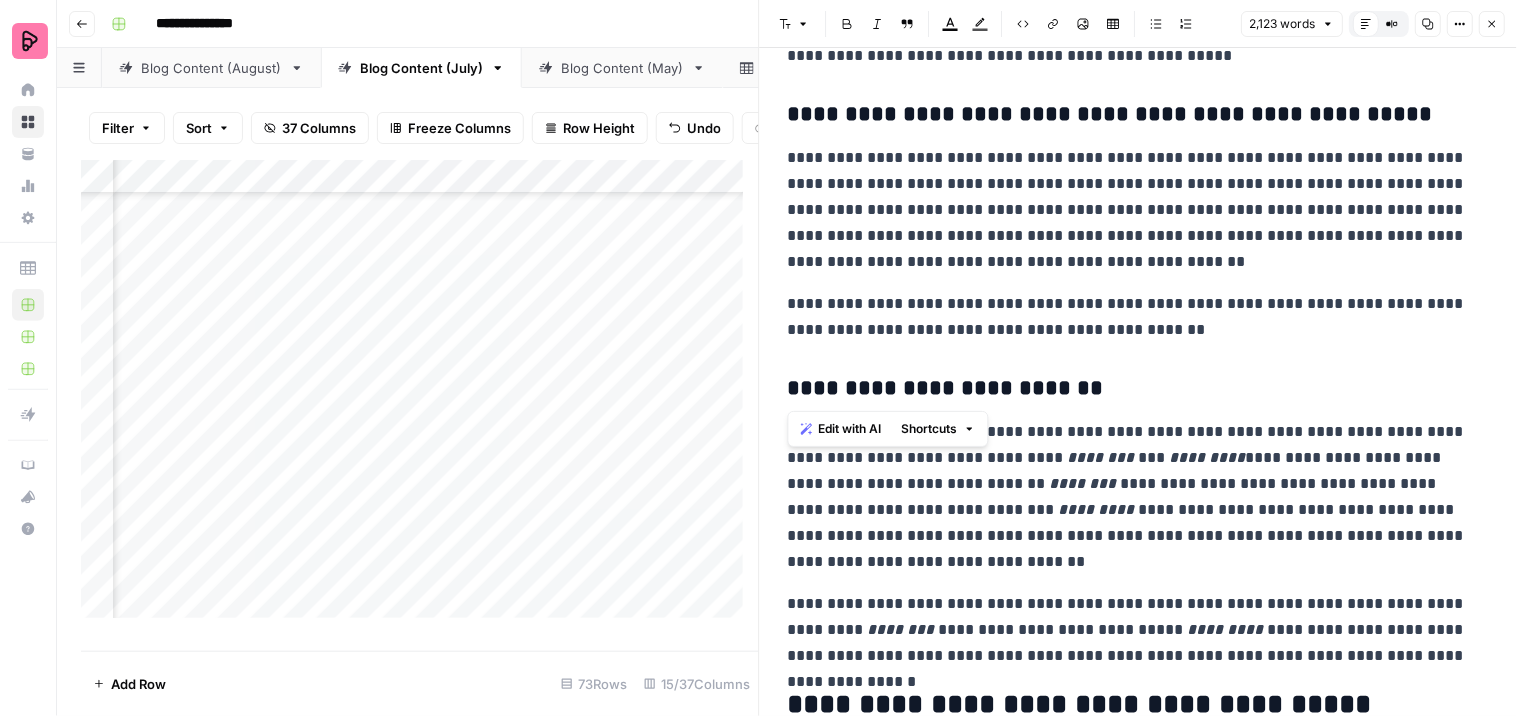 click on "**********" at bounding box center (1139, 2570) 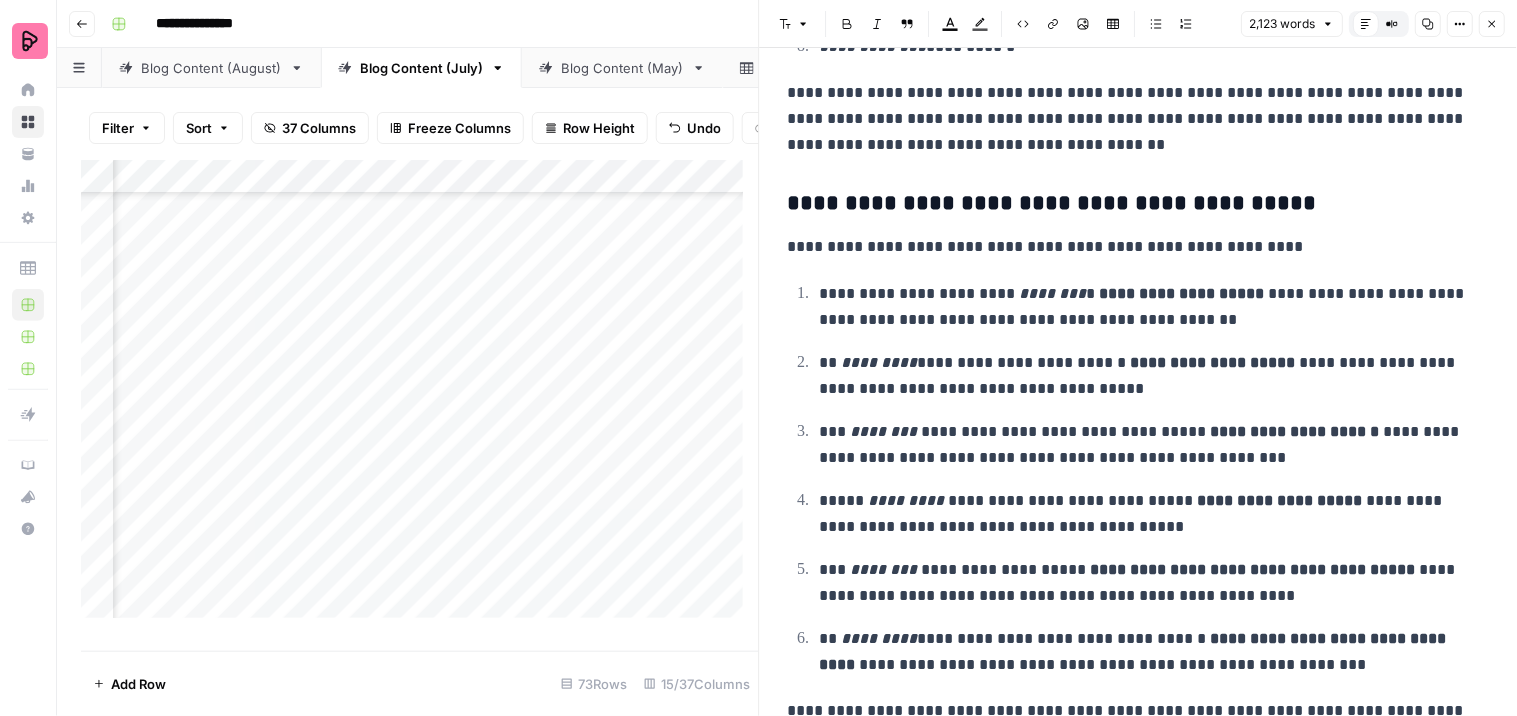 scroll, scrollTop: 7237, scrollLeft: 0, axis: vertical 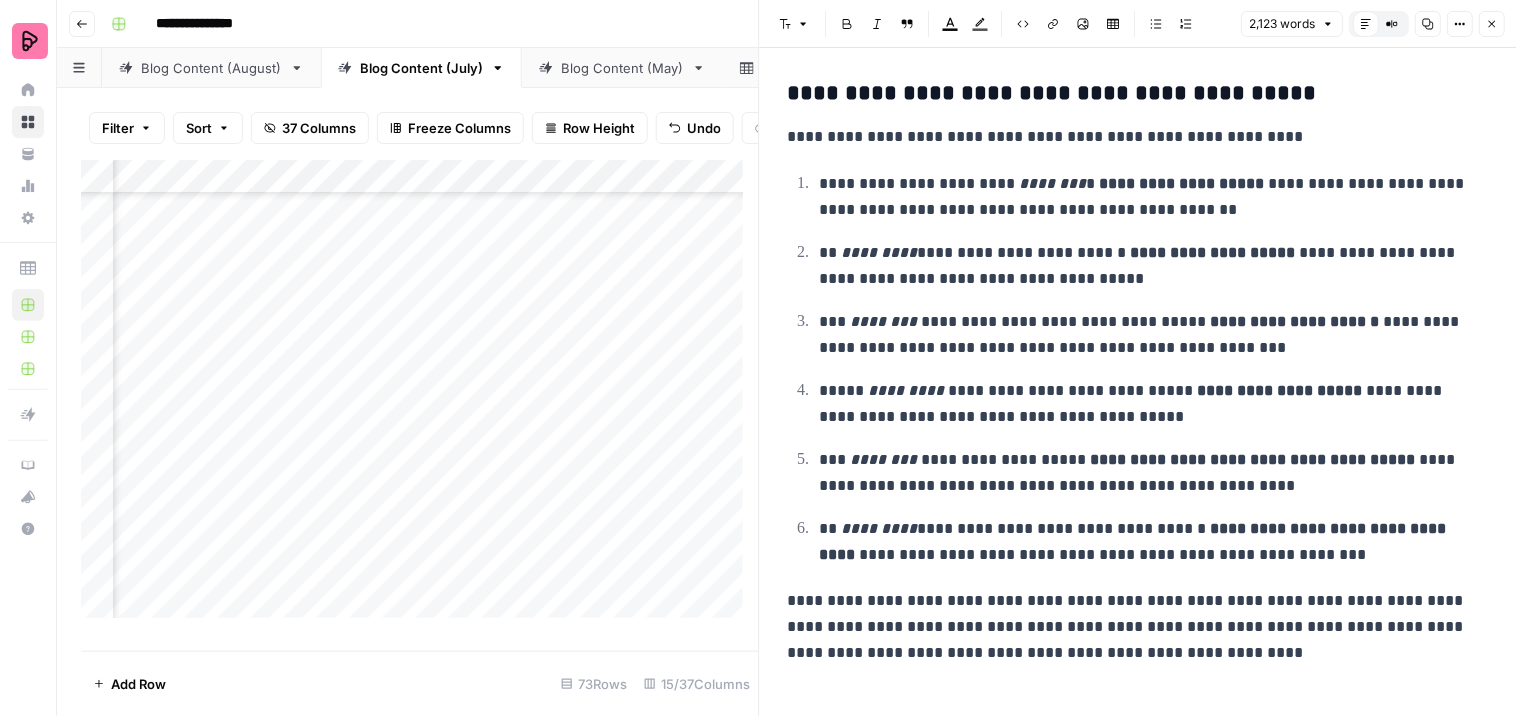 click at bounding box center [1139, 695] 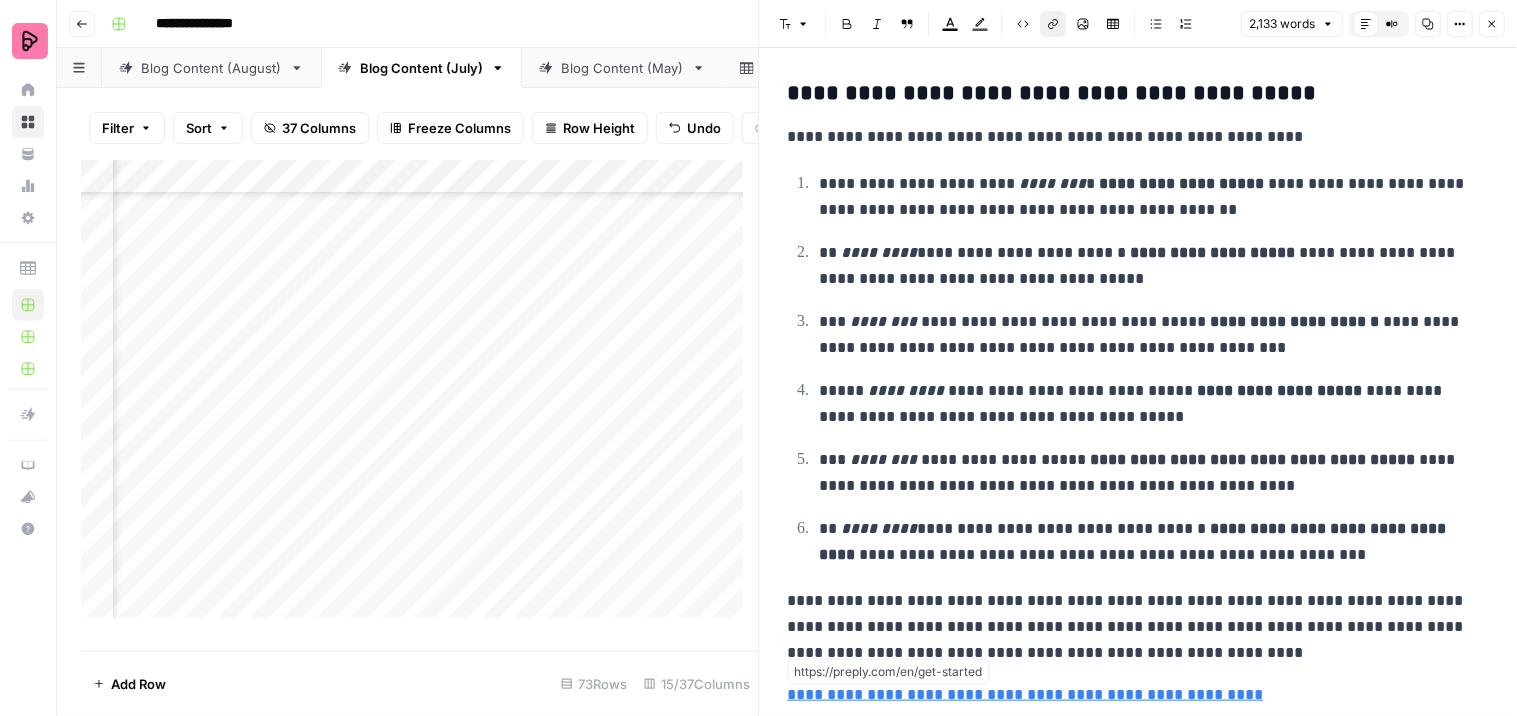 click on "**********" at bounding box center [1026, 694] 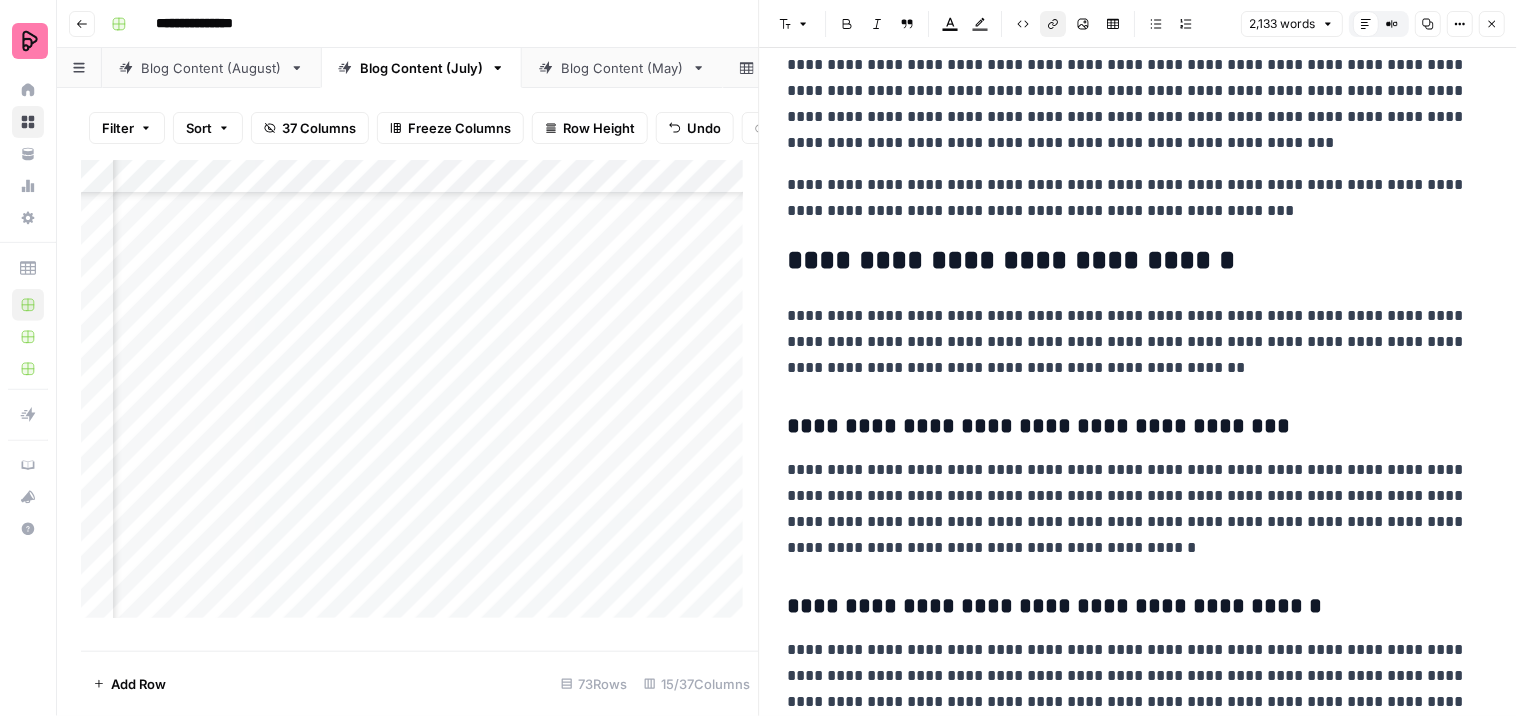 scroll, scrollTop: 0, scrollLeft: 0, axis: both 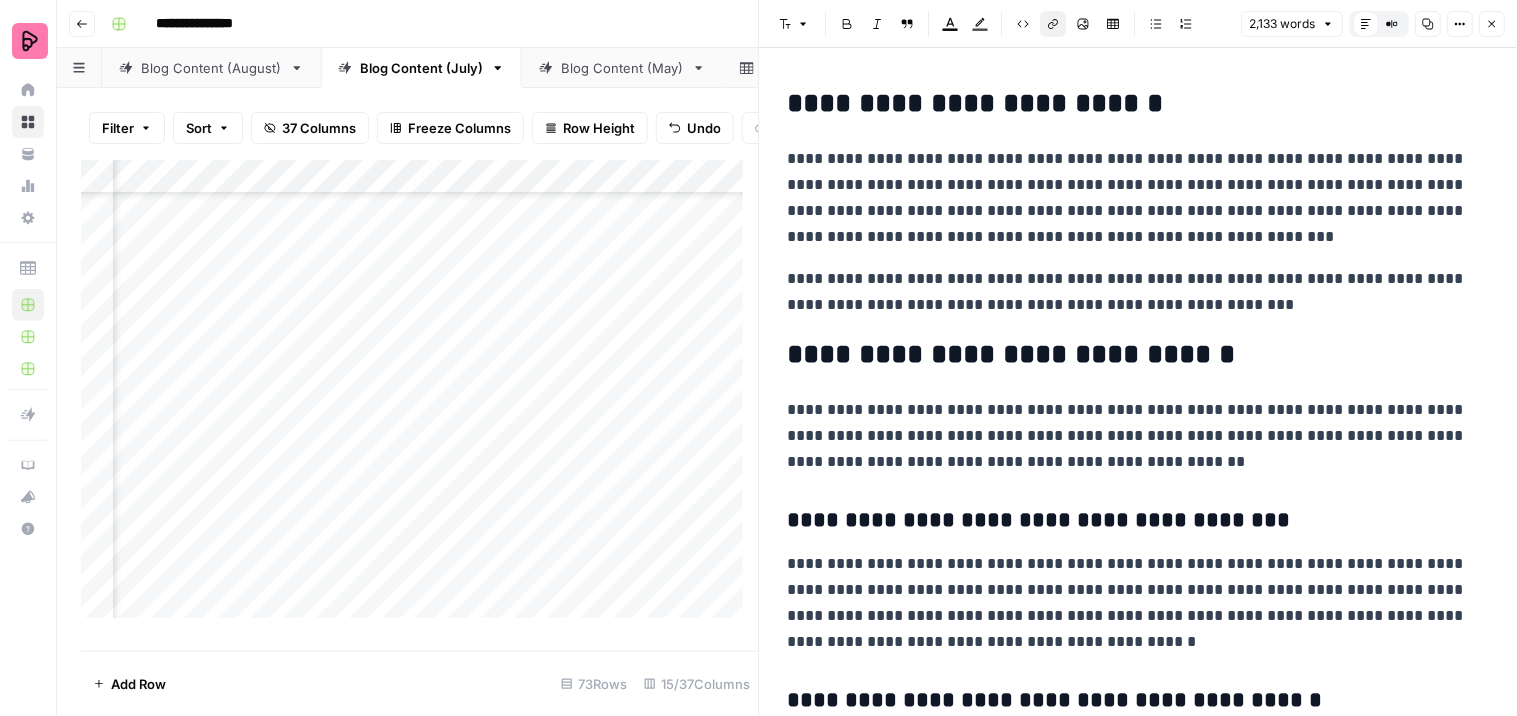 click on "Add Column" at bounding box center [420, 397] 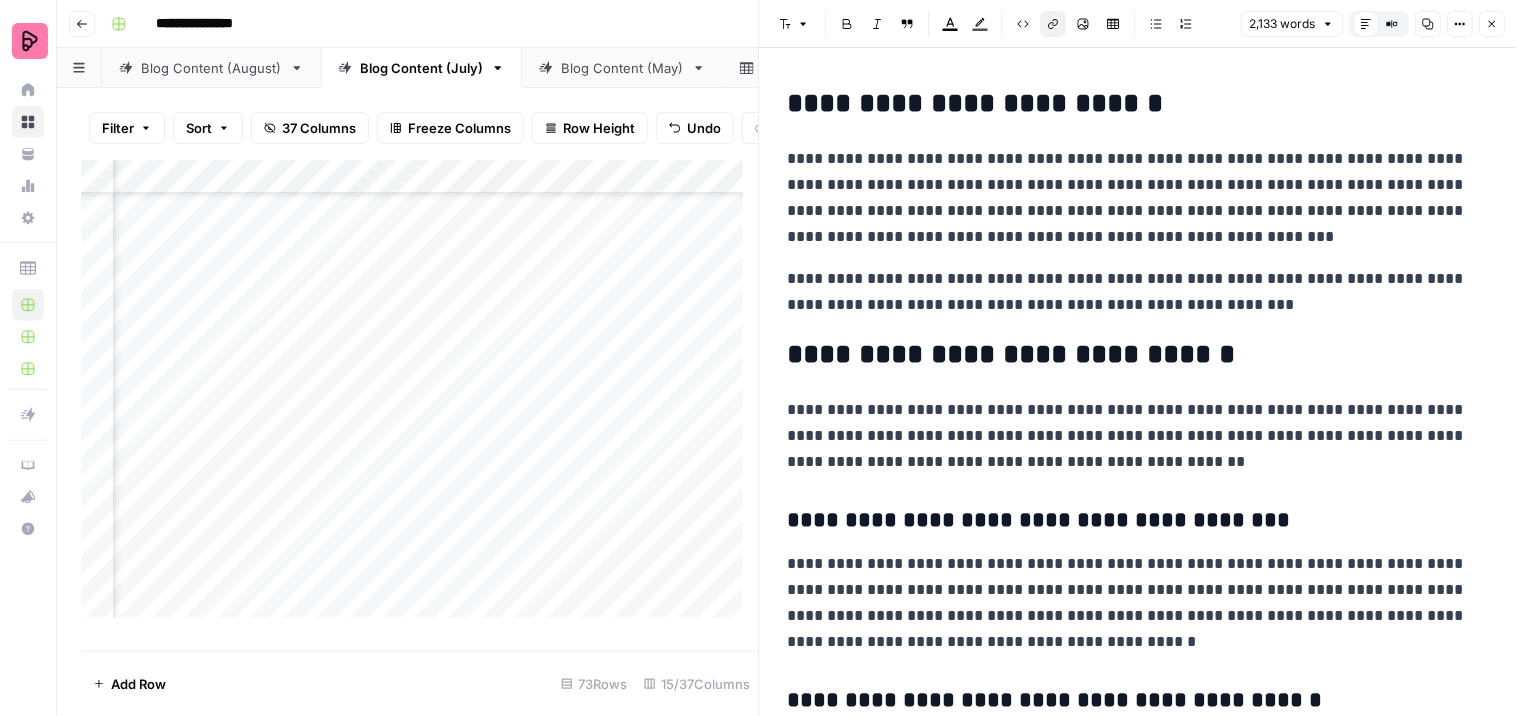 scroll, scrollTop: 2165, scrollLeft: 1281, axis: both 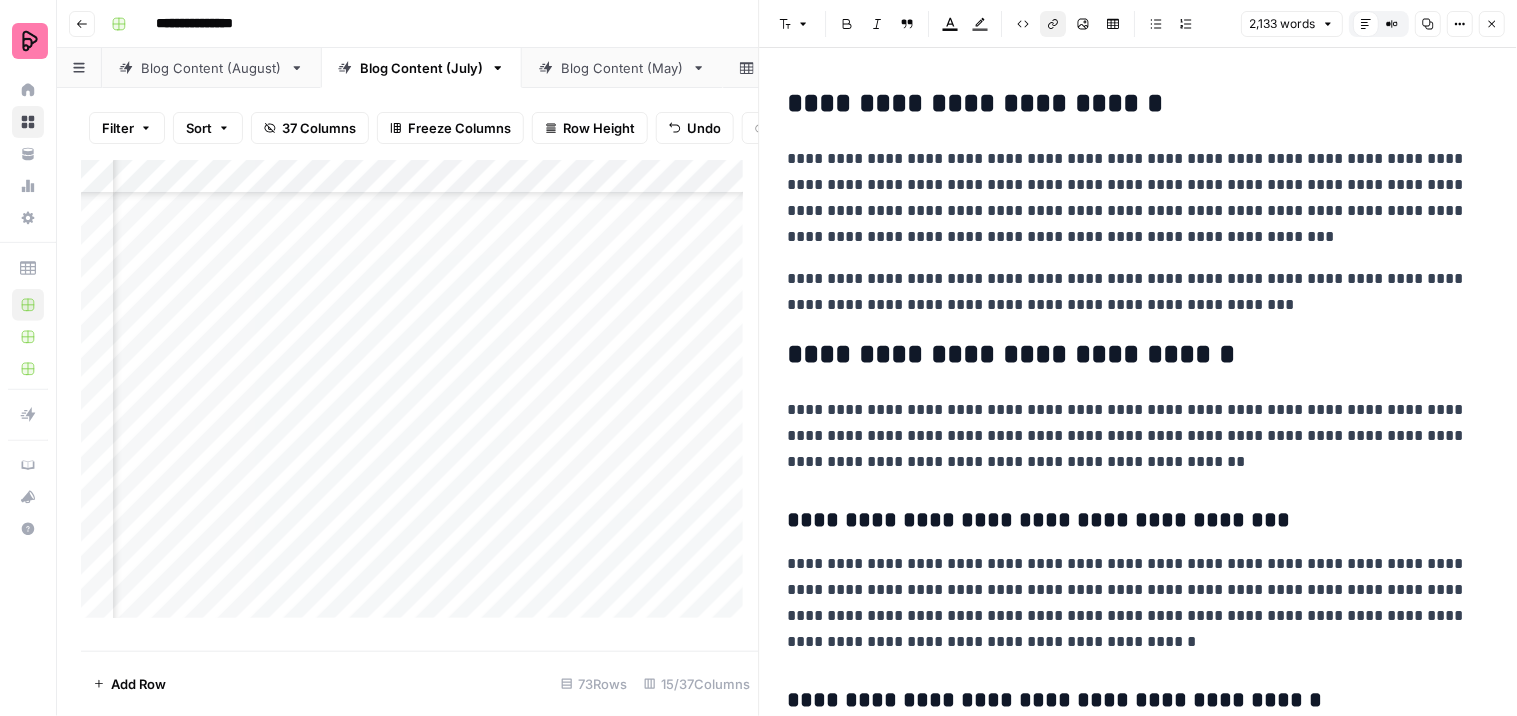 click on "Add Column" at bounding box center (420, 397) 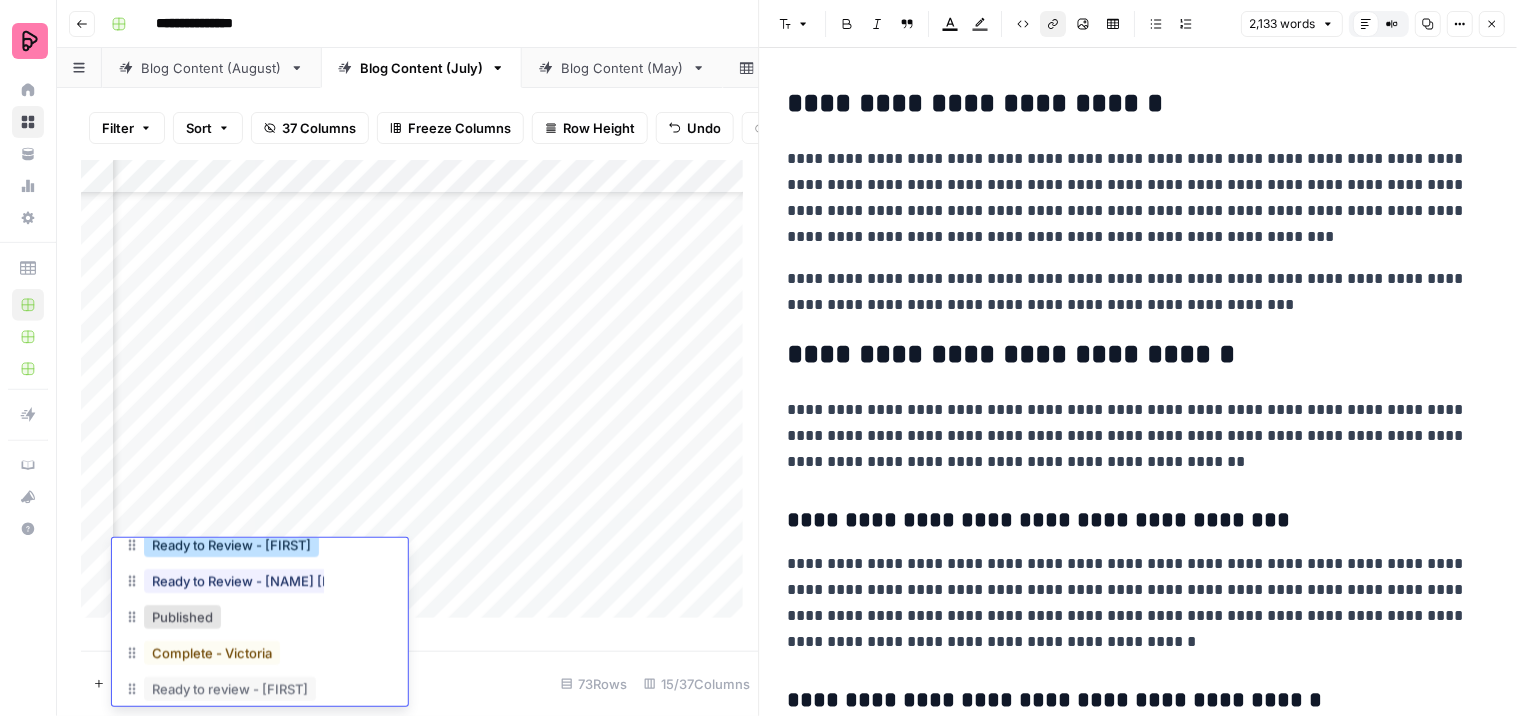 scroll, scrollTop: 183, scrollLeft: 0, axis: vertical 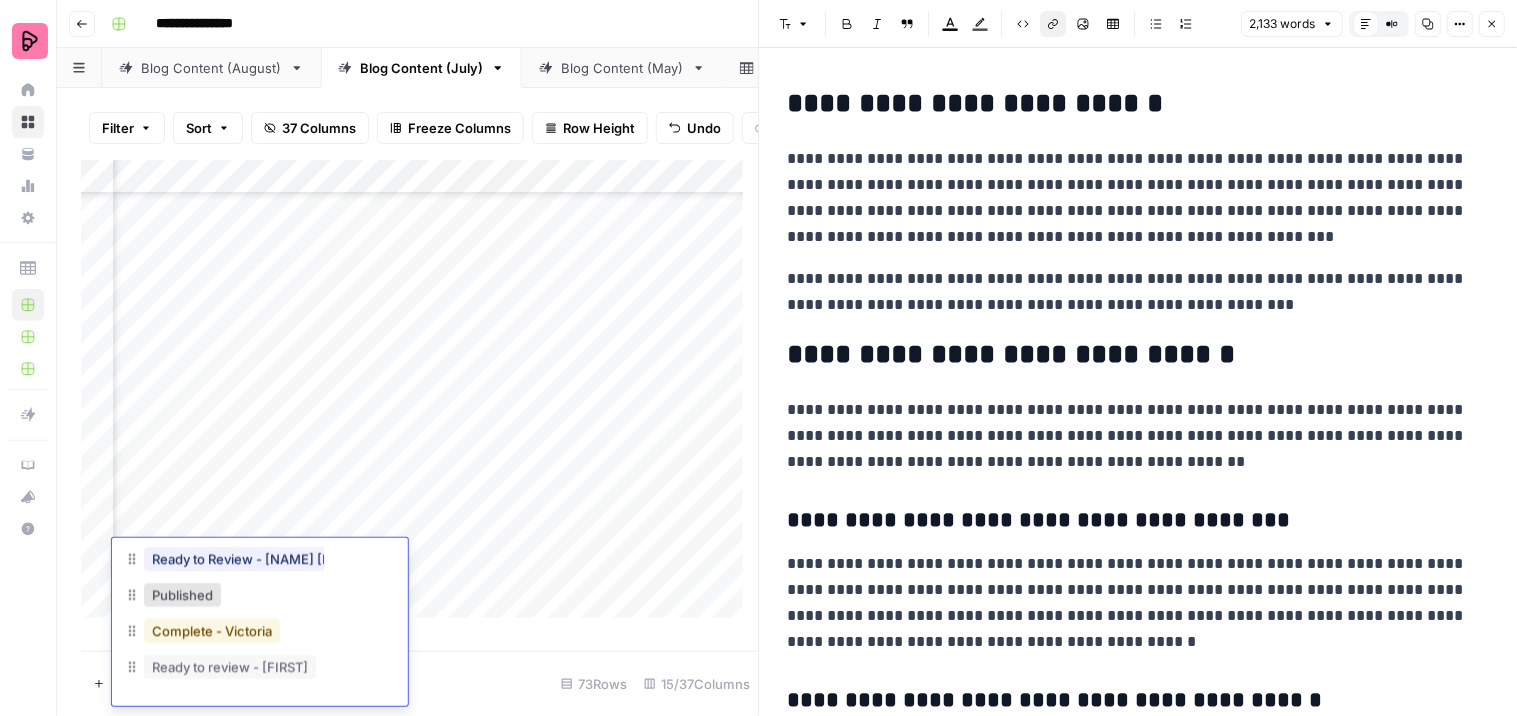 click on "Complete - Victoria" at bounding box center [212, 631] 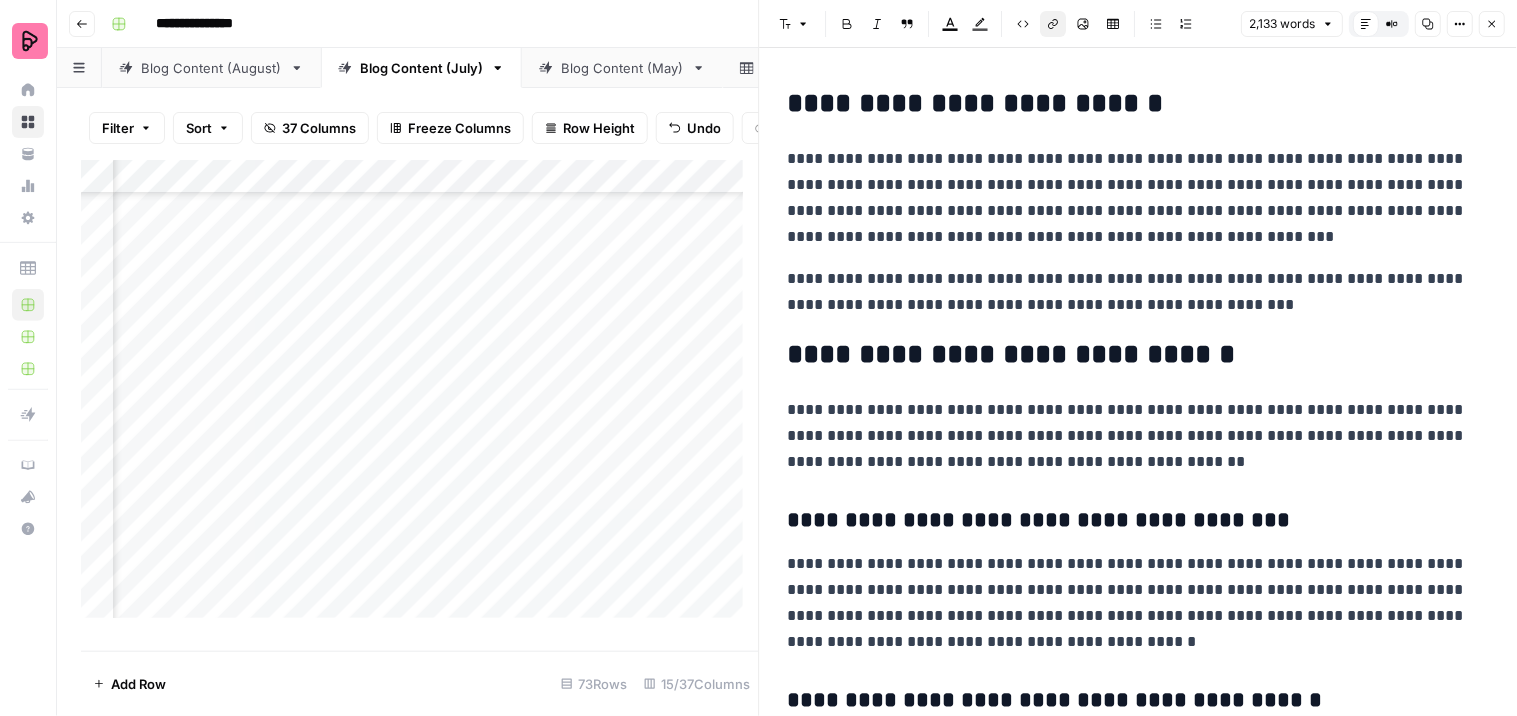 click on "Add Column" at bounding box center (420, 397) 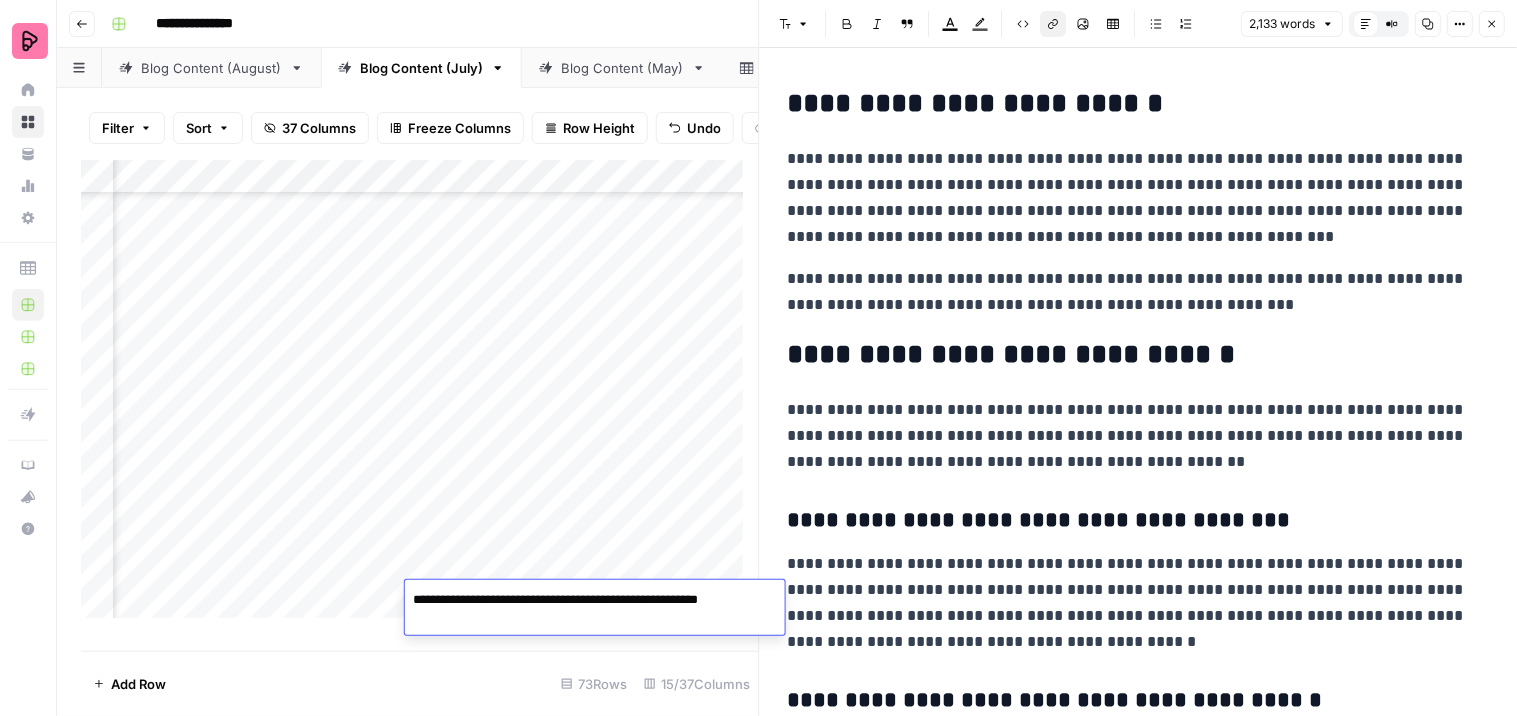 click on "Add Column" at bounding box center (420, 397) 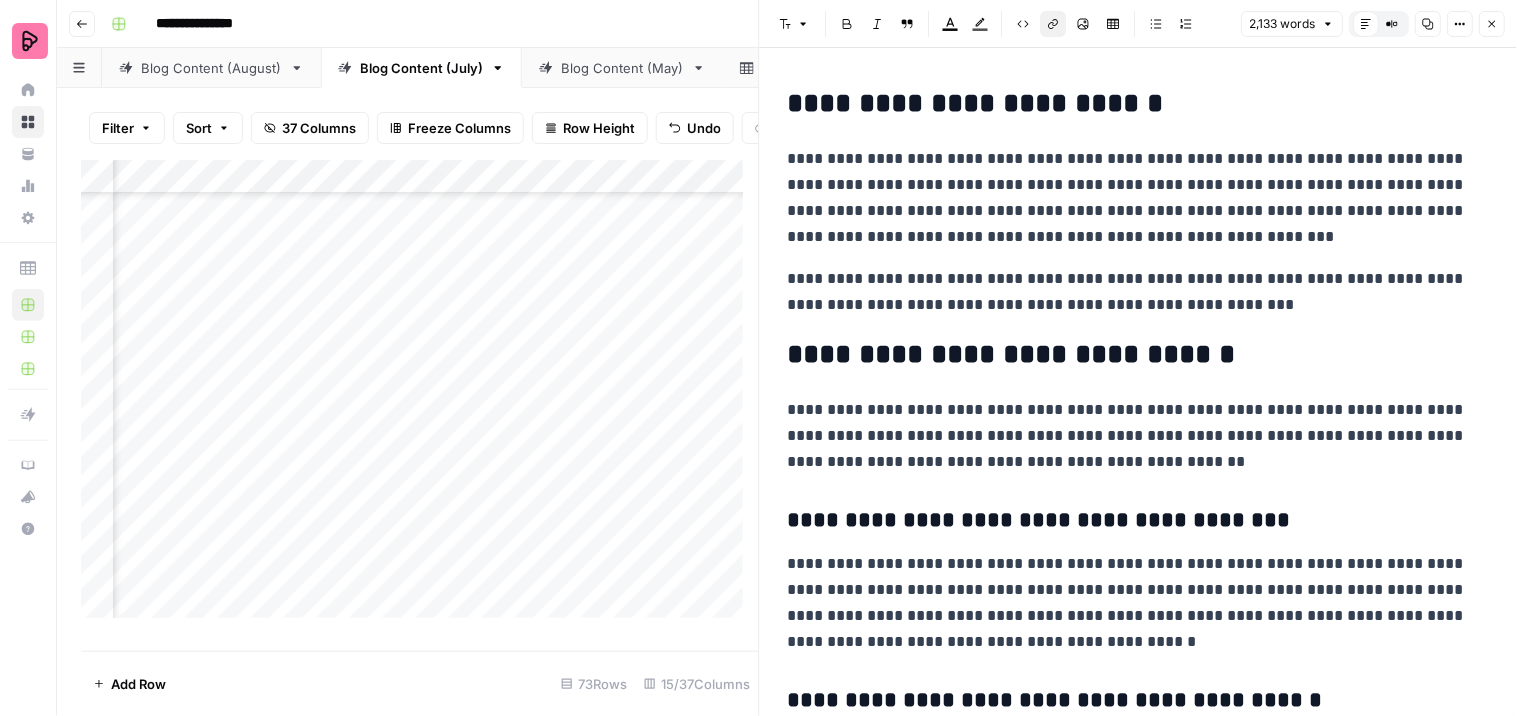 scroll, scrollTop: 2175, scrollLeft: 1305, axis: both 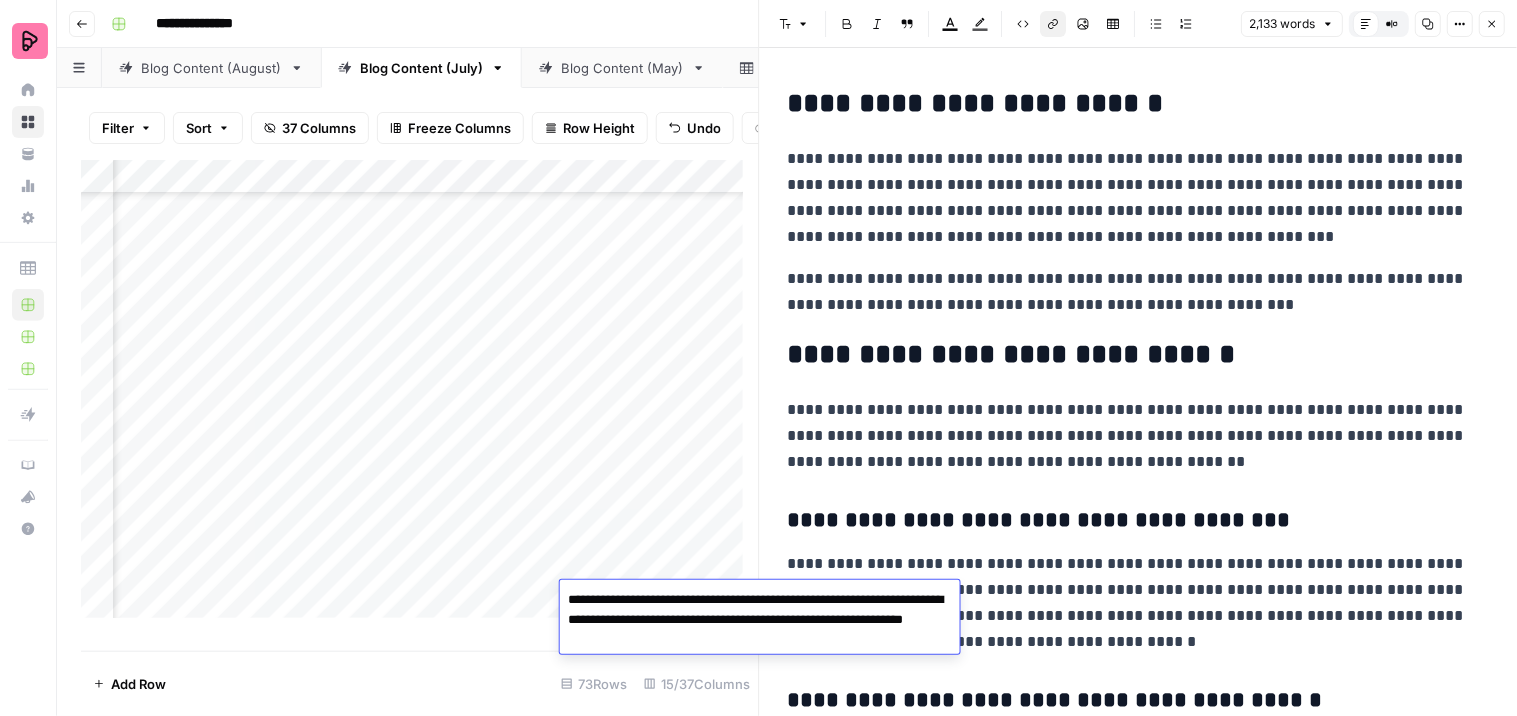 click on "Add Column" at bounding box center [420, 397] 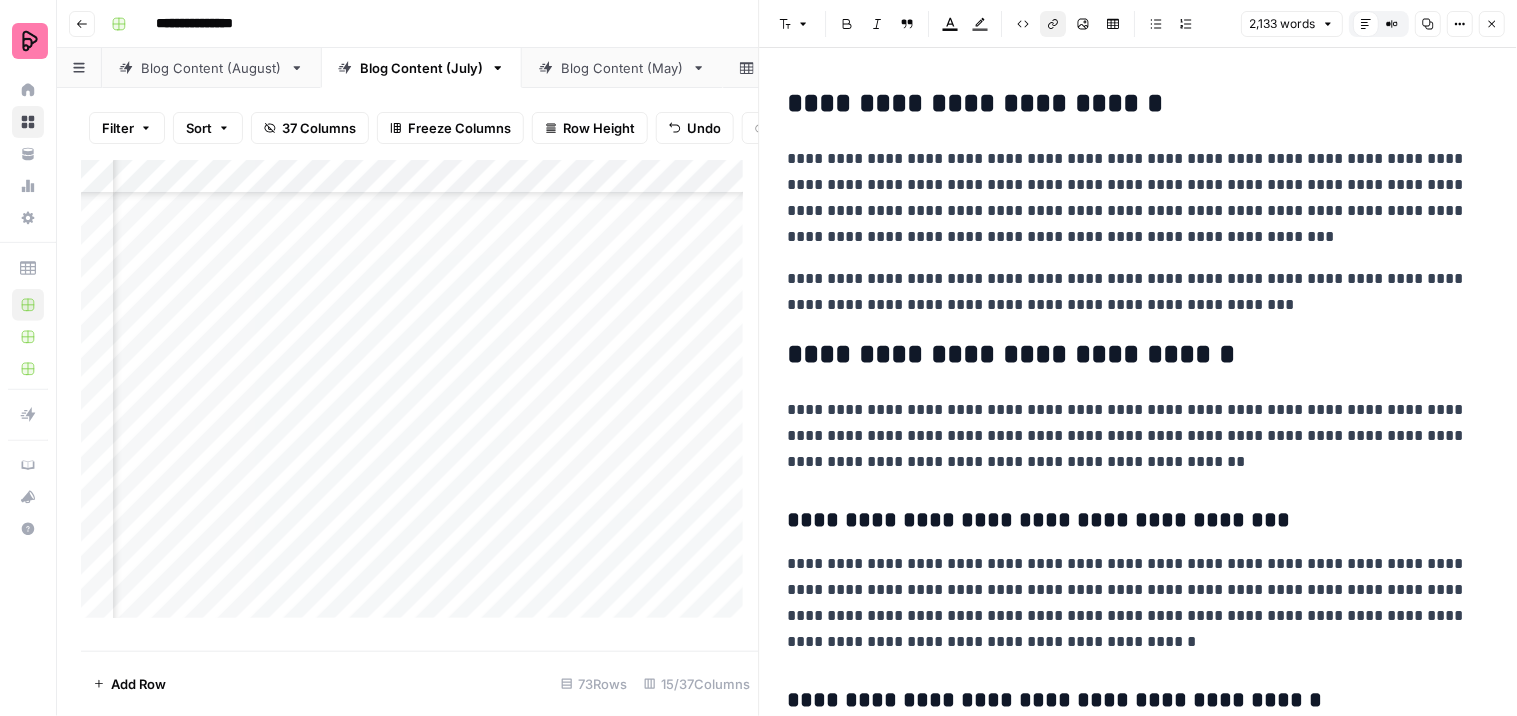 scroll, scrollTop: 2175, scrollLeft: 1845, axis: both 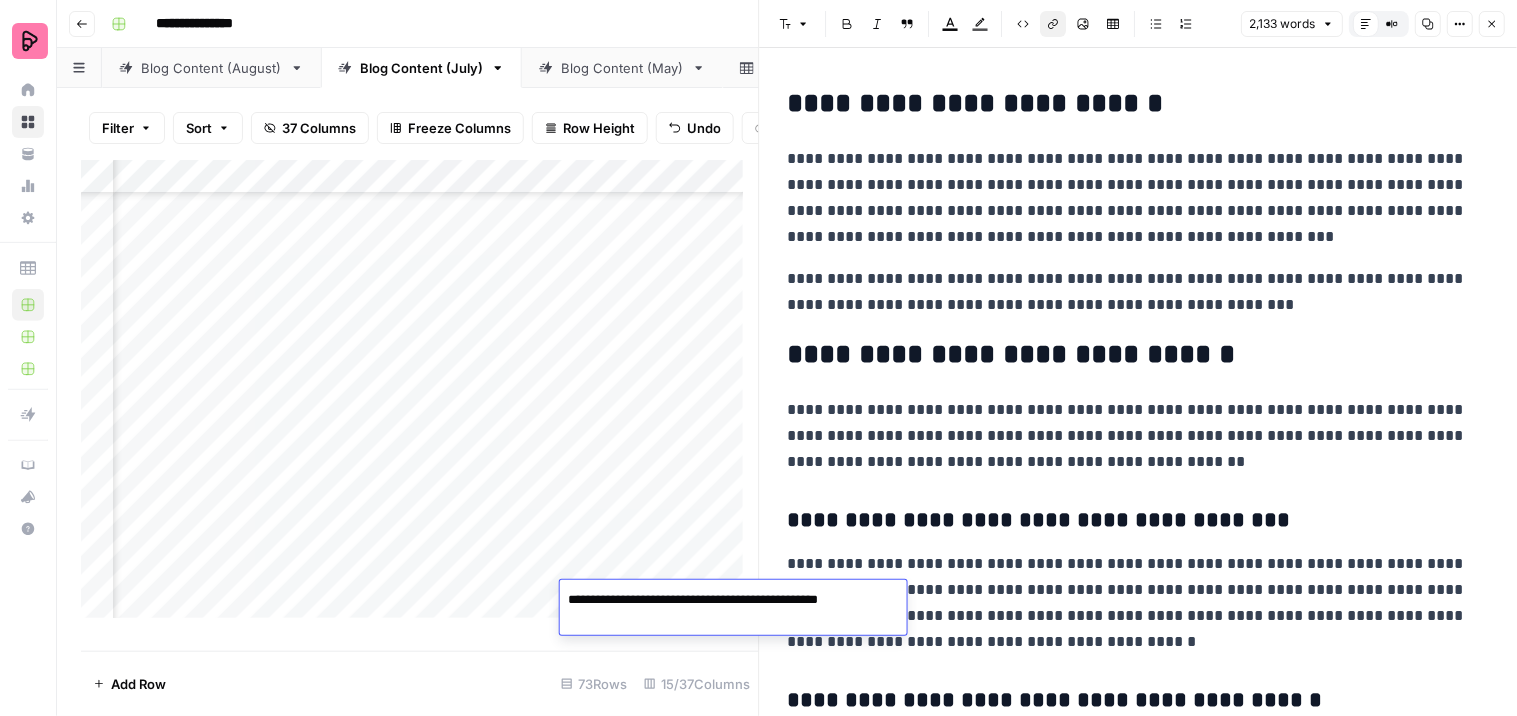 click on "Add Column" at bounding box center (420, 397) 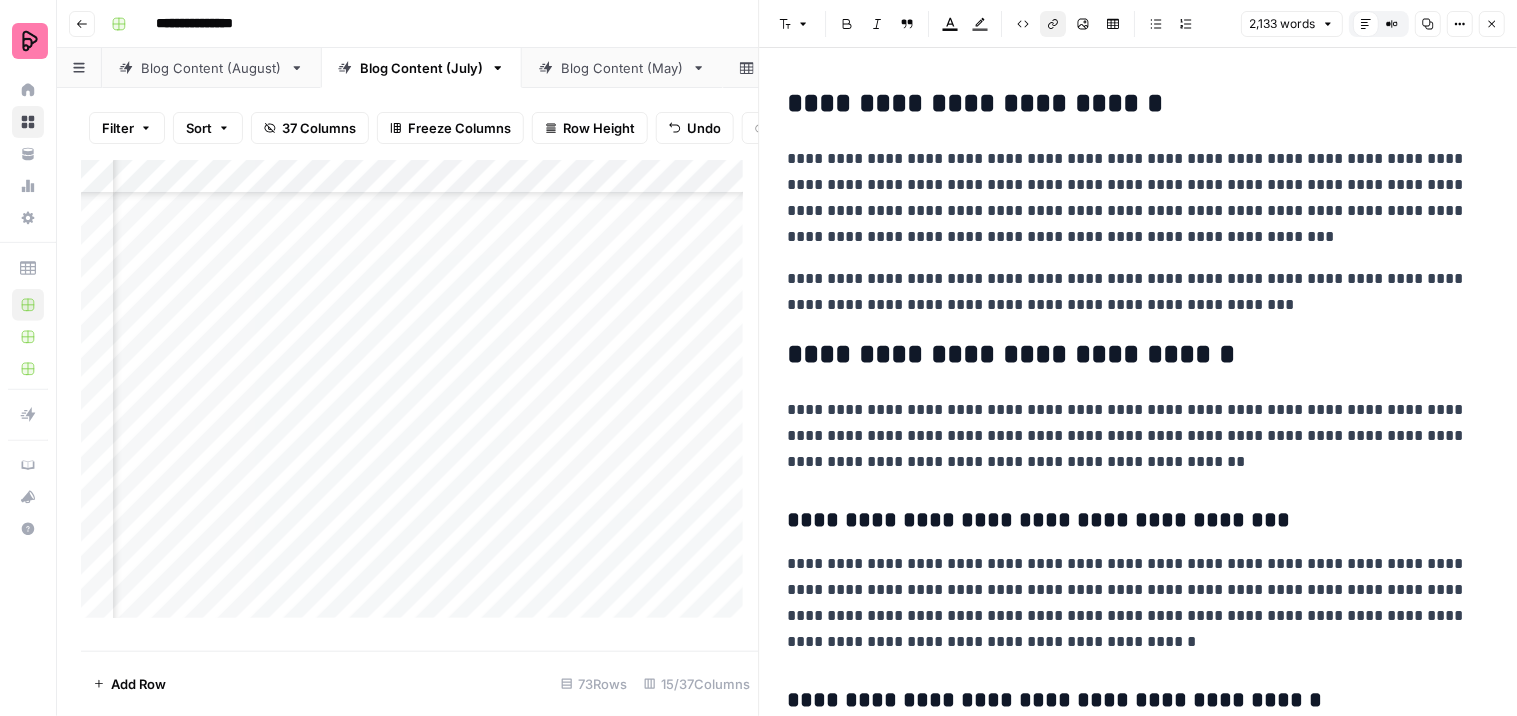 scroll, scrollTop: 2175, scrollLeft: 2025, axis: both 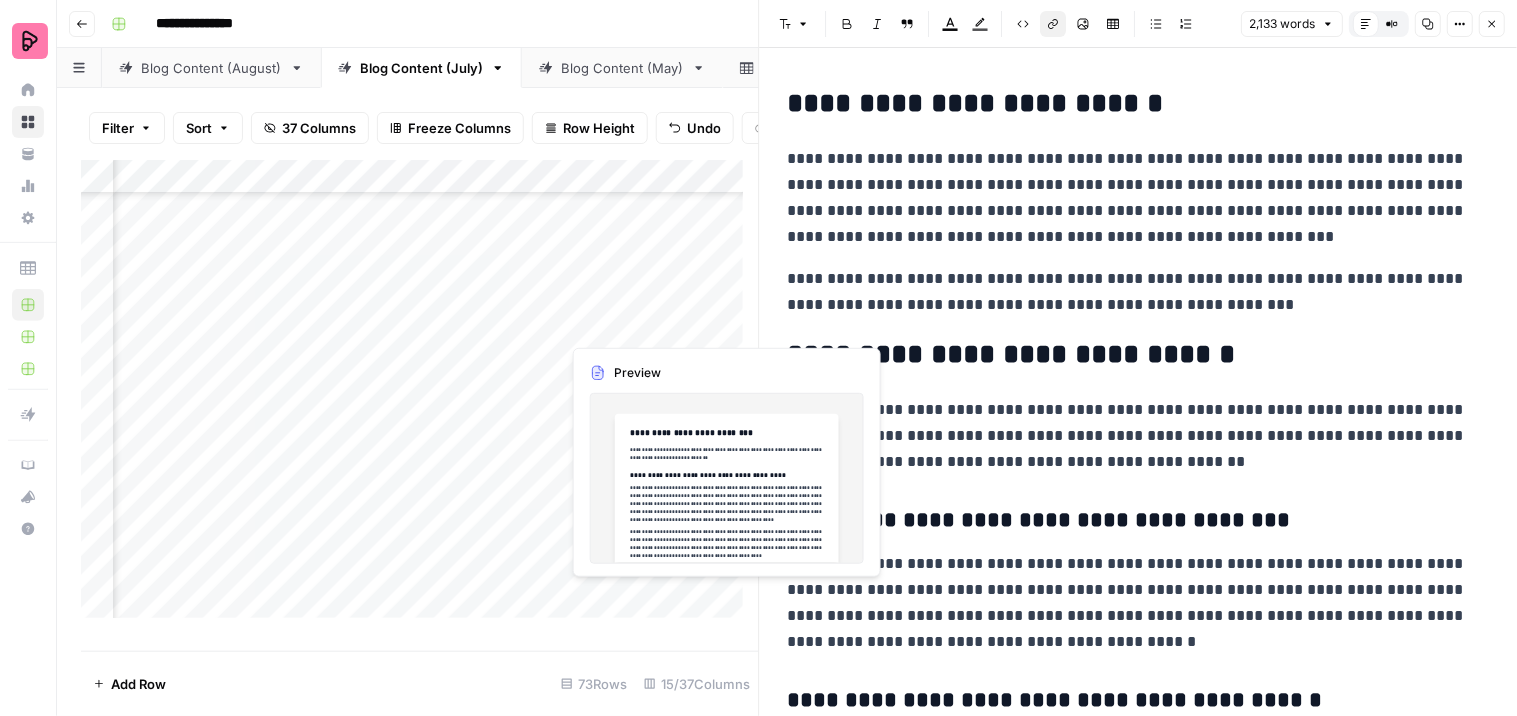 click on "Add Column" at bounding box center (420, 397) 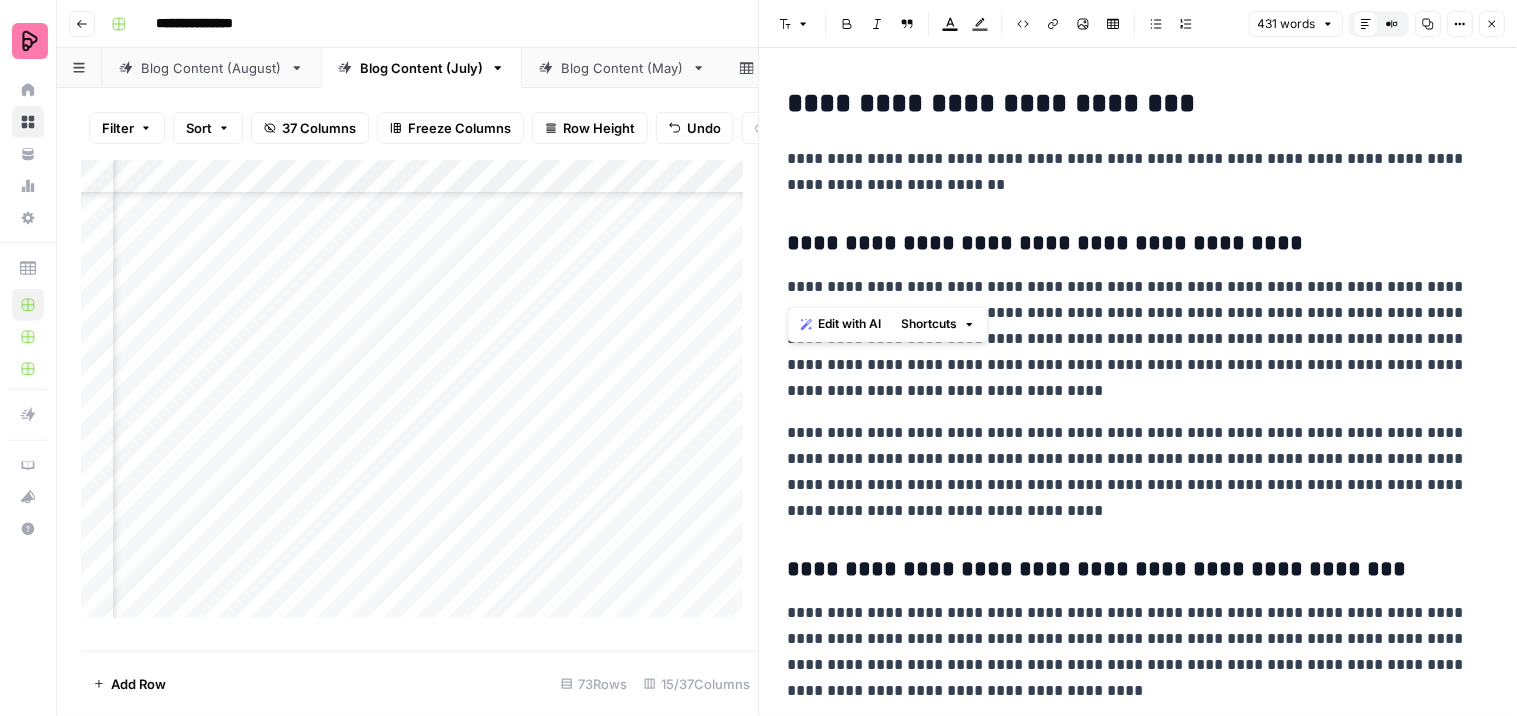 drag, startPoint x: 1311, startPoint y: 287, endPoint x: 771, endPoint y: 277, distance: 540.0926 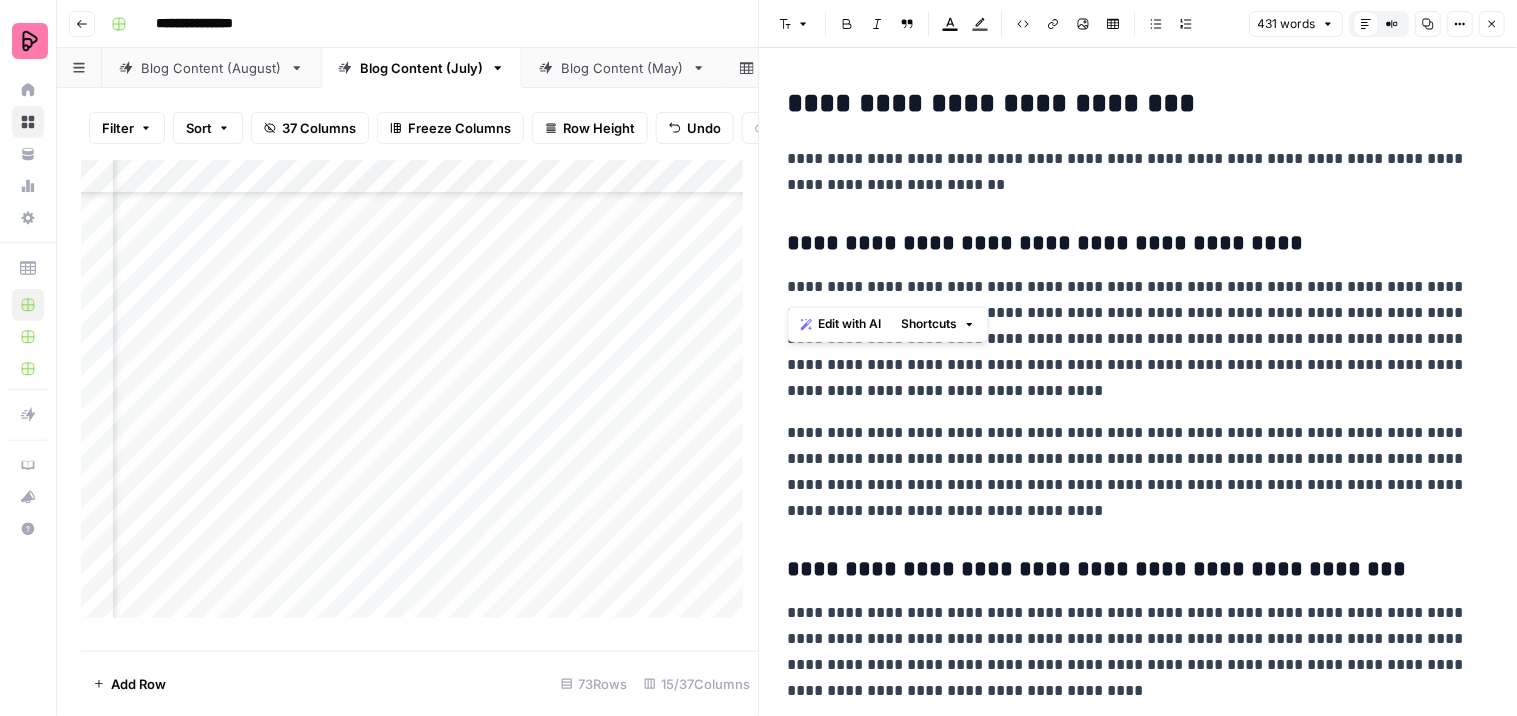 click on "New Text [FIRST NAME] [LAST NAME] [ADDRESS] [CITY] [STATE] [POSTAL CODE] [COUNTRY] [PHONE] [EMAIL] [WEBSITE] [COMPANY NAME] [PRODUCT NAME] [PRICE] [DATE] [TIME] [YEAR] [SSN] [PASSPORT NUMBER] [DRIVER'S LICENSE NUMBER] [CREDIT CARD NUMBER] [COORDINATES]" at bounding box center [1139, 740] 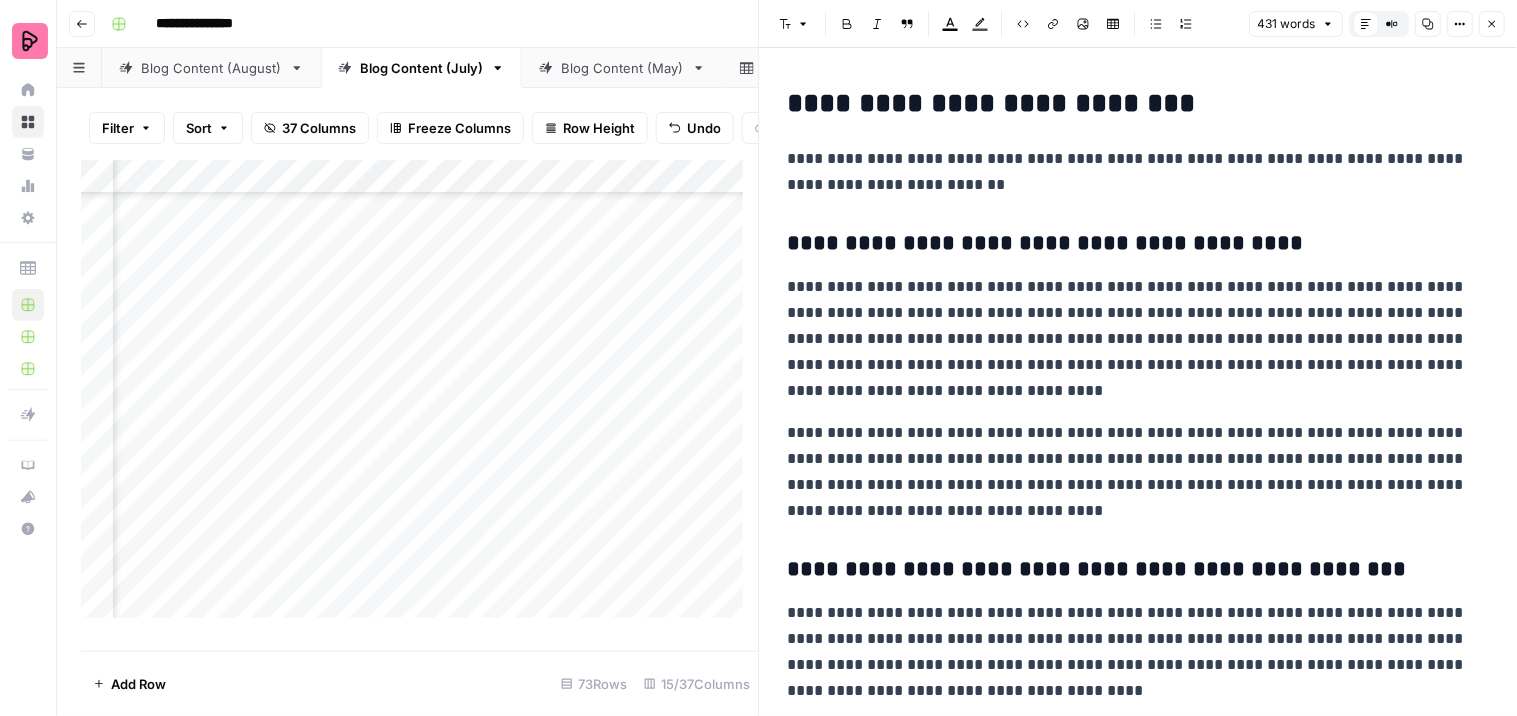 click on "**********" at bounding box center [1130, 339] 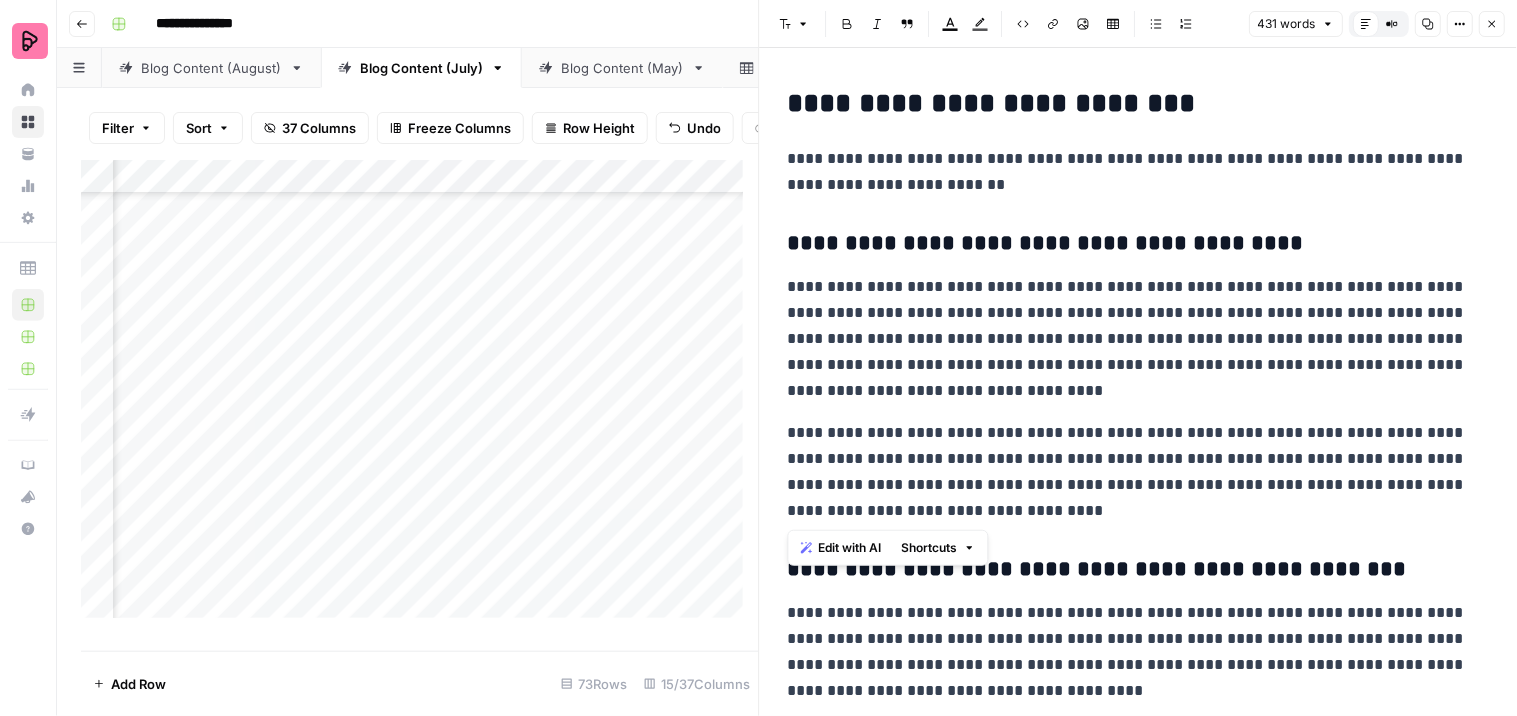 drag, startPoint x: 1034, startPoint y: 514, endPoint x: 790, endPoint y: 415, distance: 263.31918 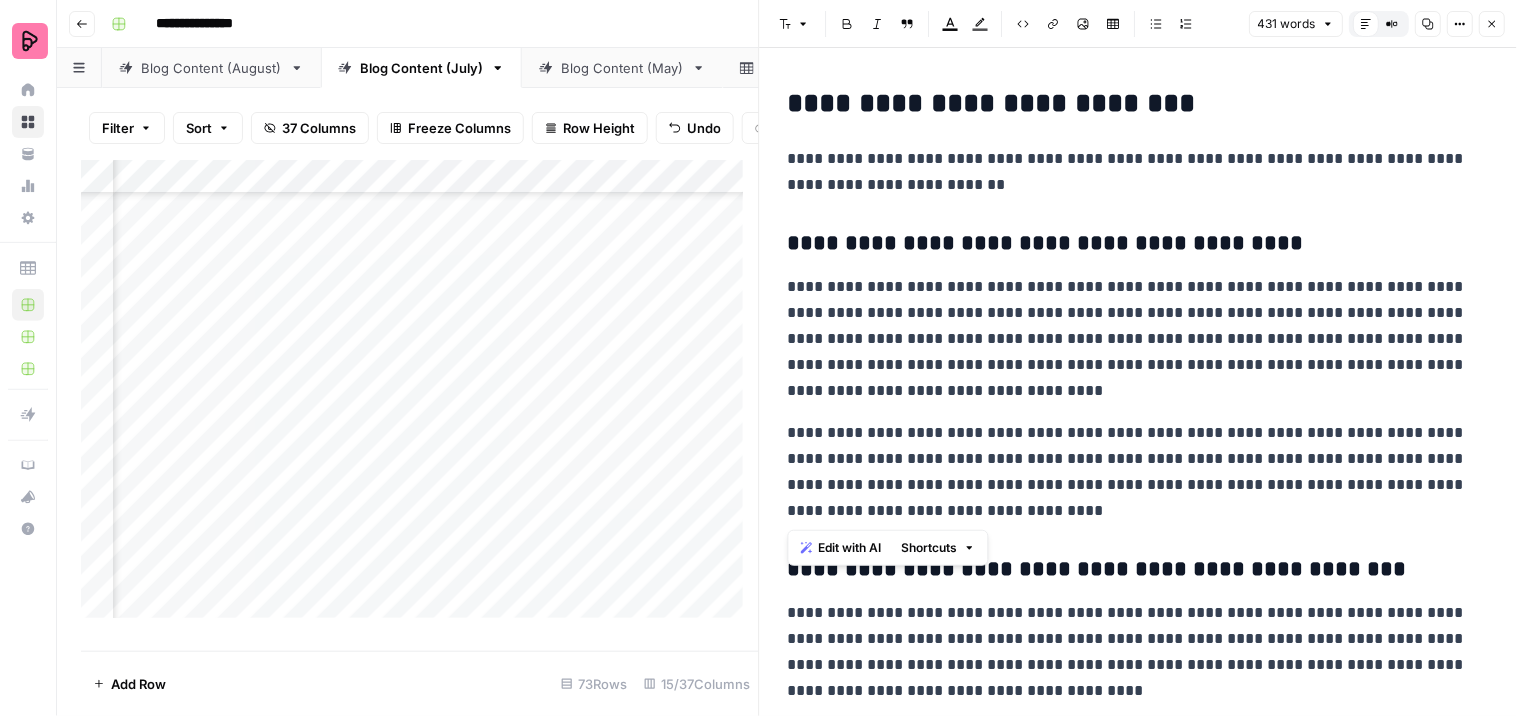 click on "**********" at bounding box center [1139, 756] 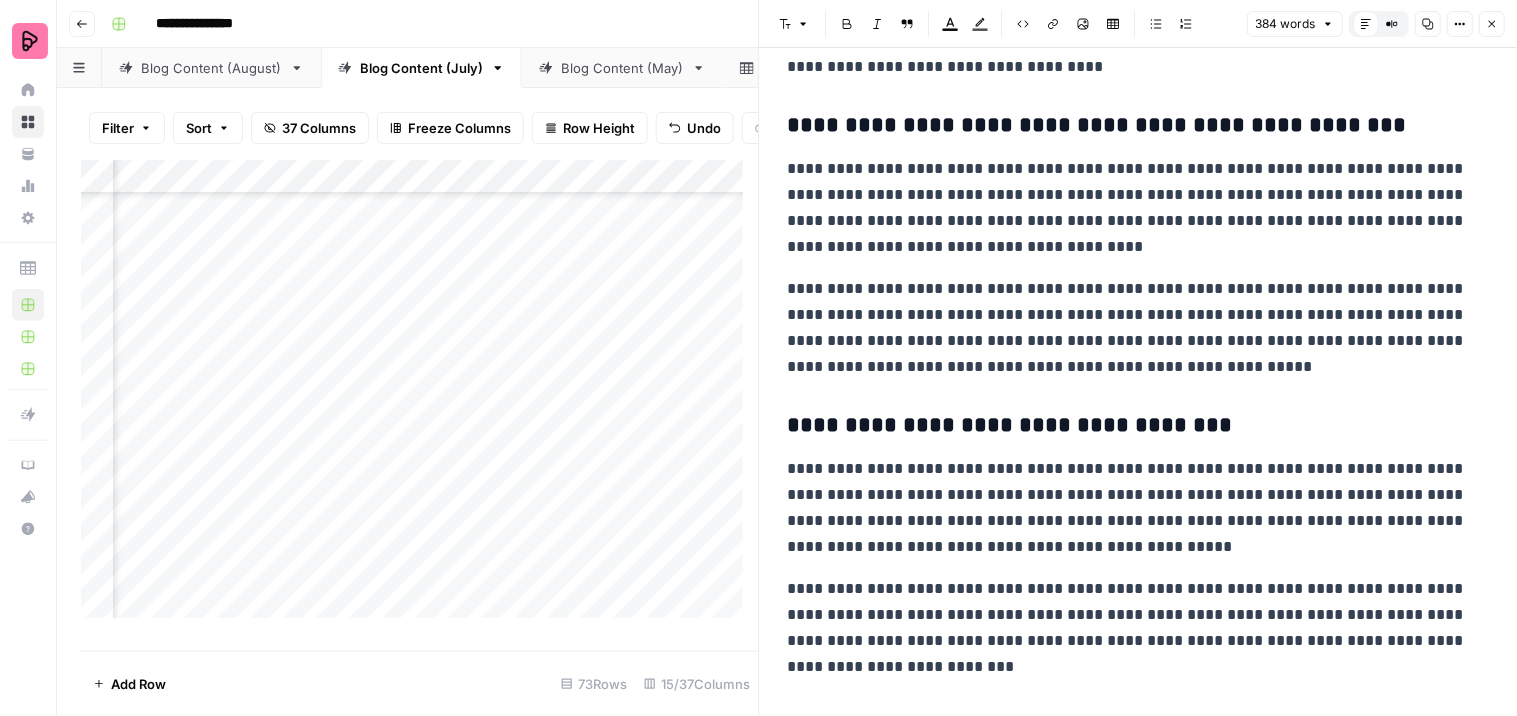 scroll, scrollTop: 333, scrollLeft: 0, axis: vertical 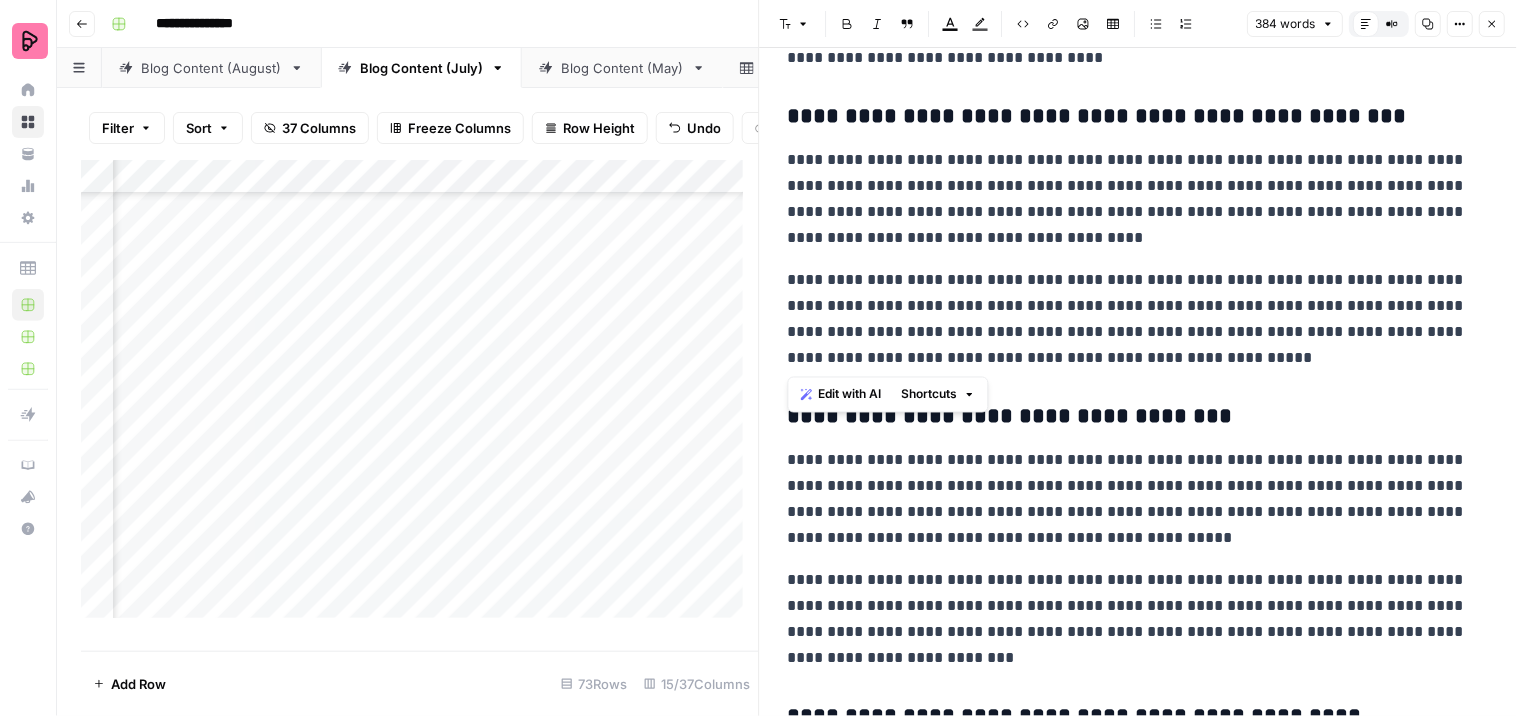 drag, startPoint x: 1102, startPoint y: 351, endPoint x: 782, endPoint y: 283, distance: 327.14523 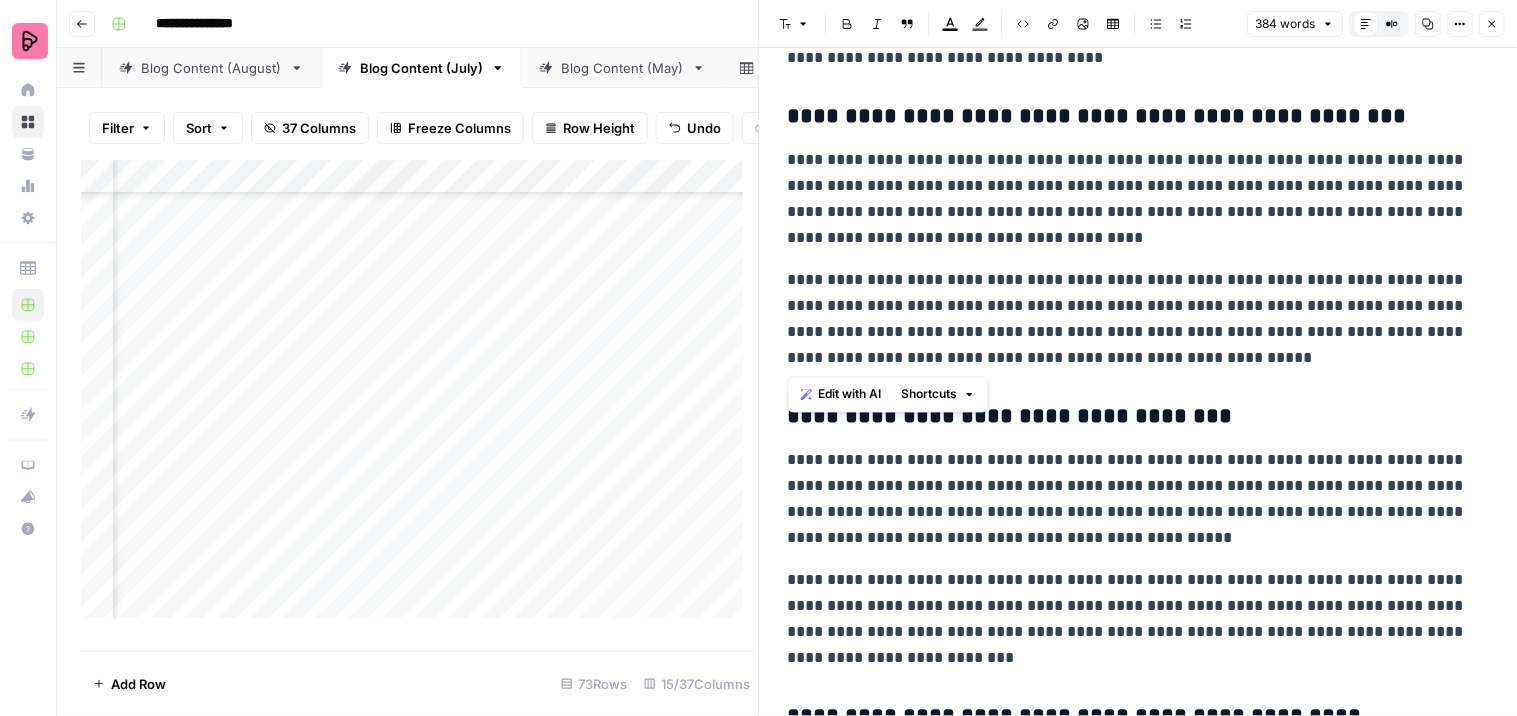 click on "[FIRST NAME] [LAST NAME] [ADDRESS] [CITY] [STATE] [POSTAL CODE] [COUNTRY] [PHONE] [EMAIL] [WEBSITE] [COMPANY NAME] [PRODUCT NAME] [PRICE] [DATE] [TIME] [YEAR] [SSN] [PASSPORT NUMBER] [DRIVER'S LICENSE NUMBER] [CREDIT CARD NUMBER] [COORDINATES]" at bounding box center [1139, 363] 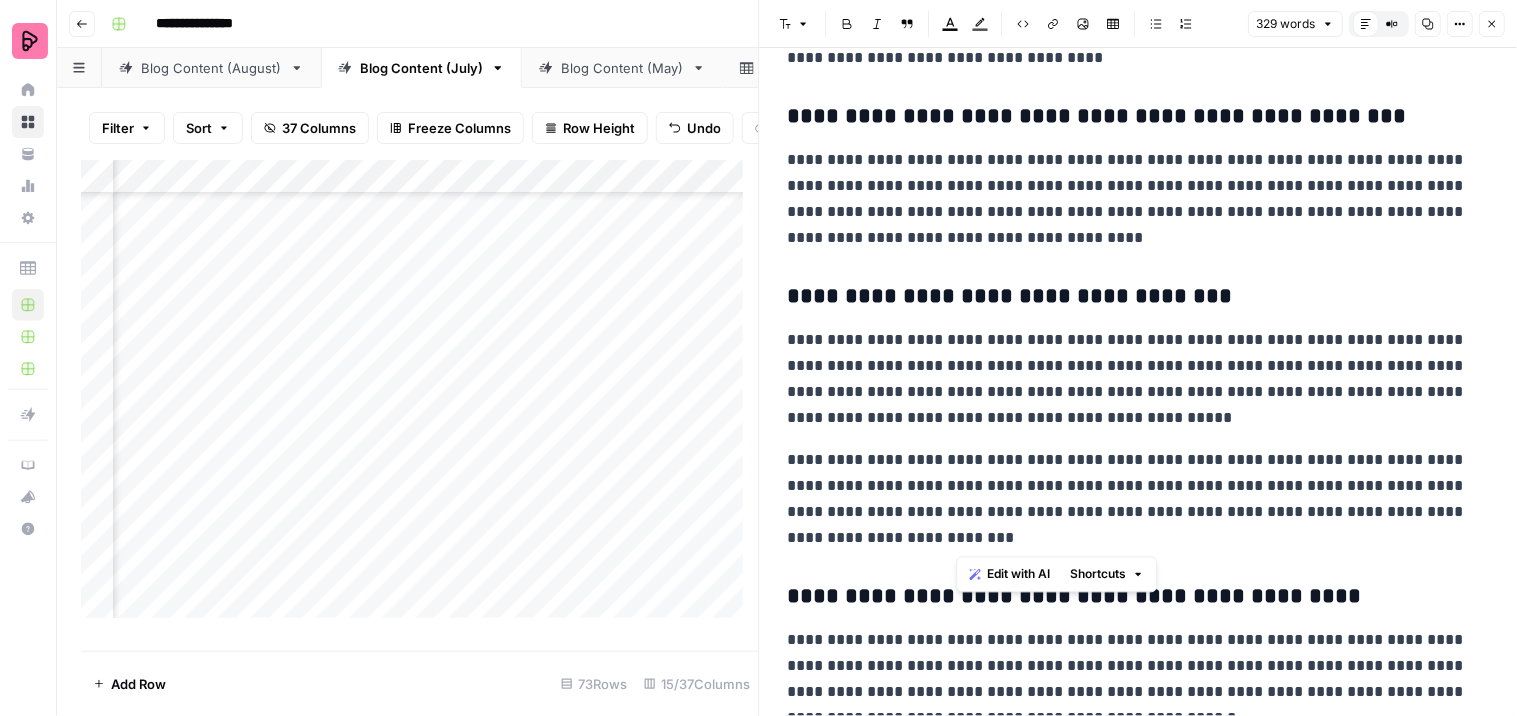 drag, startPoint x: 1258, startPoint y: 487, endPoint x: 1263, endPoint y: 506, distance: 19.646883 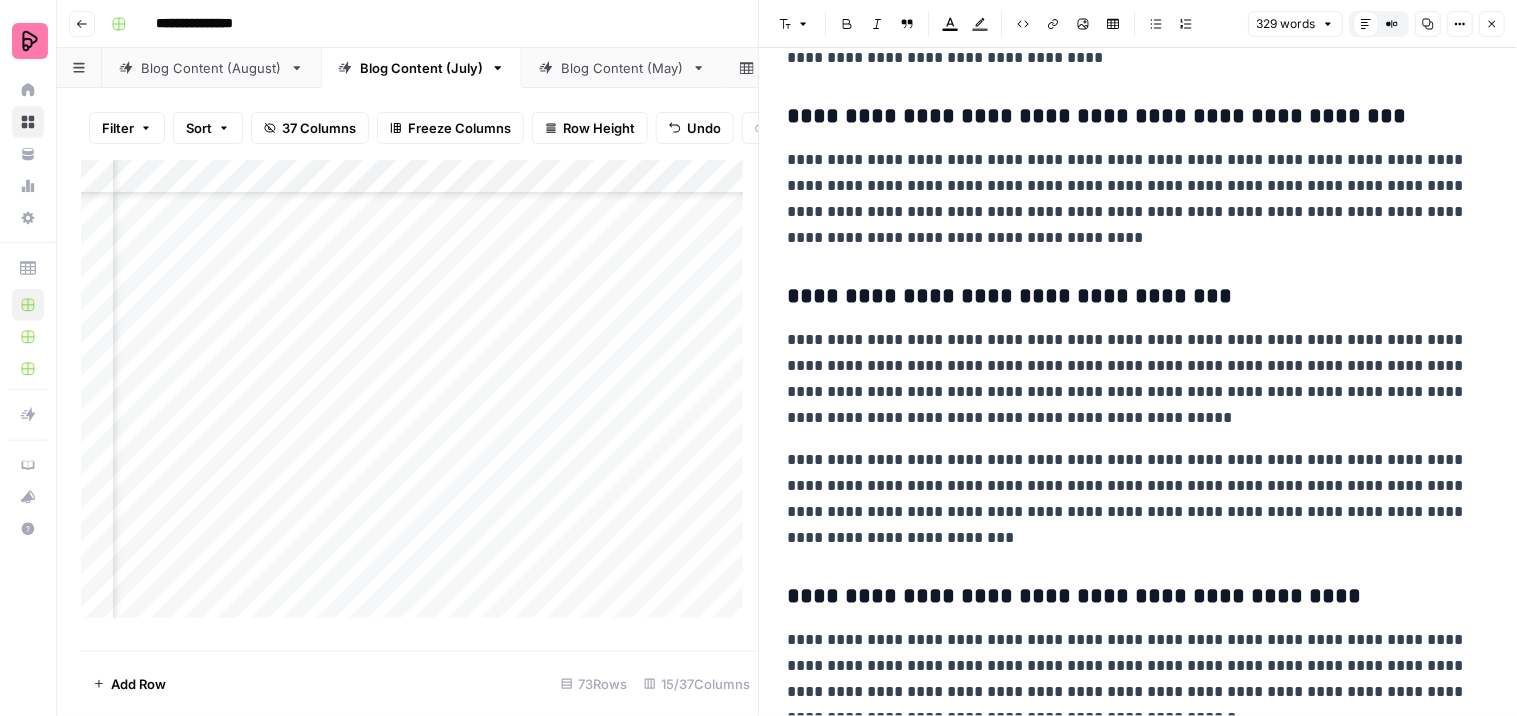 click on "**********" at bounding box center [1130, 379] 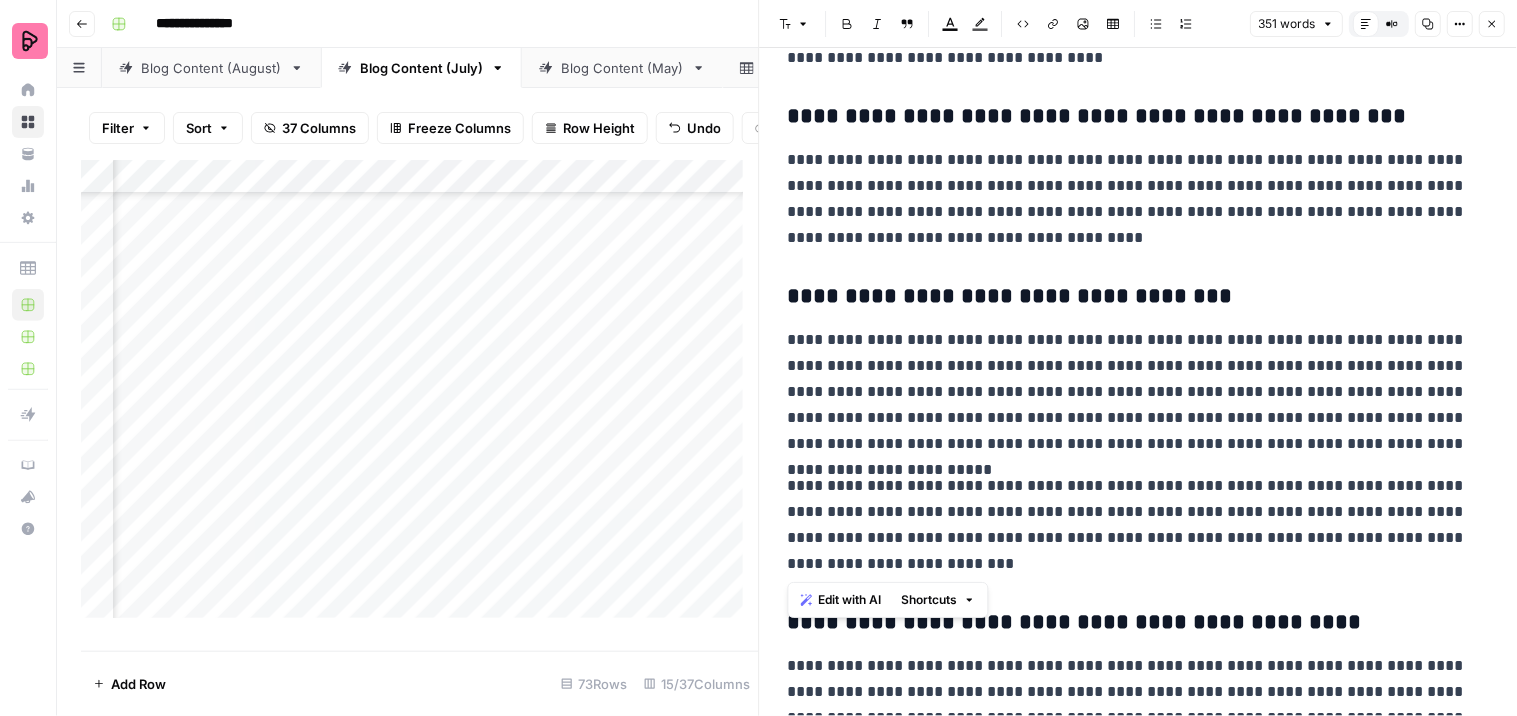drag, startPoint x: 974, startPoint y: 571, endPoint x: 781, endPoint y: 475, distance: 215.55742 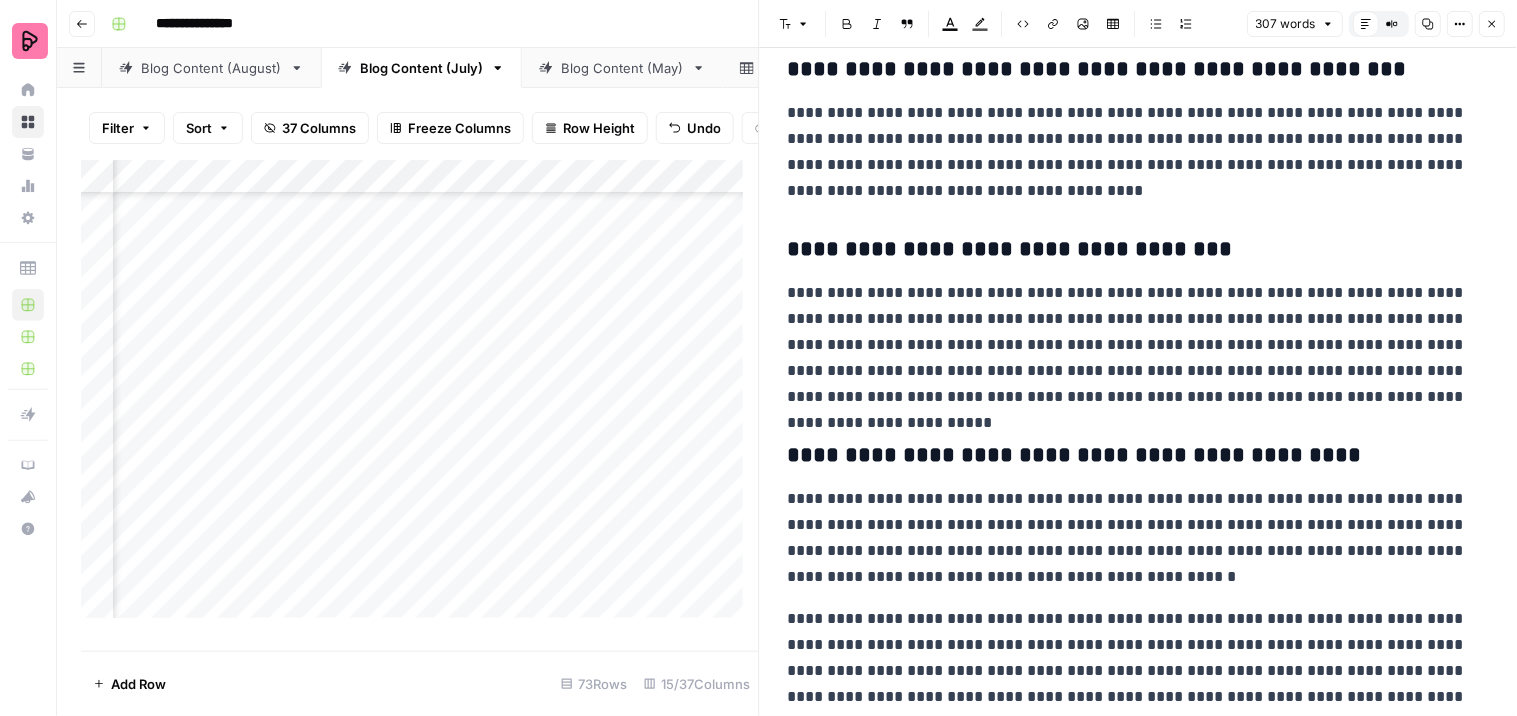 scroll, scrollTop: 382, scrollLeft: 0, axis: vertical 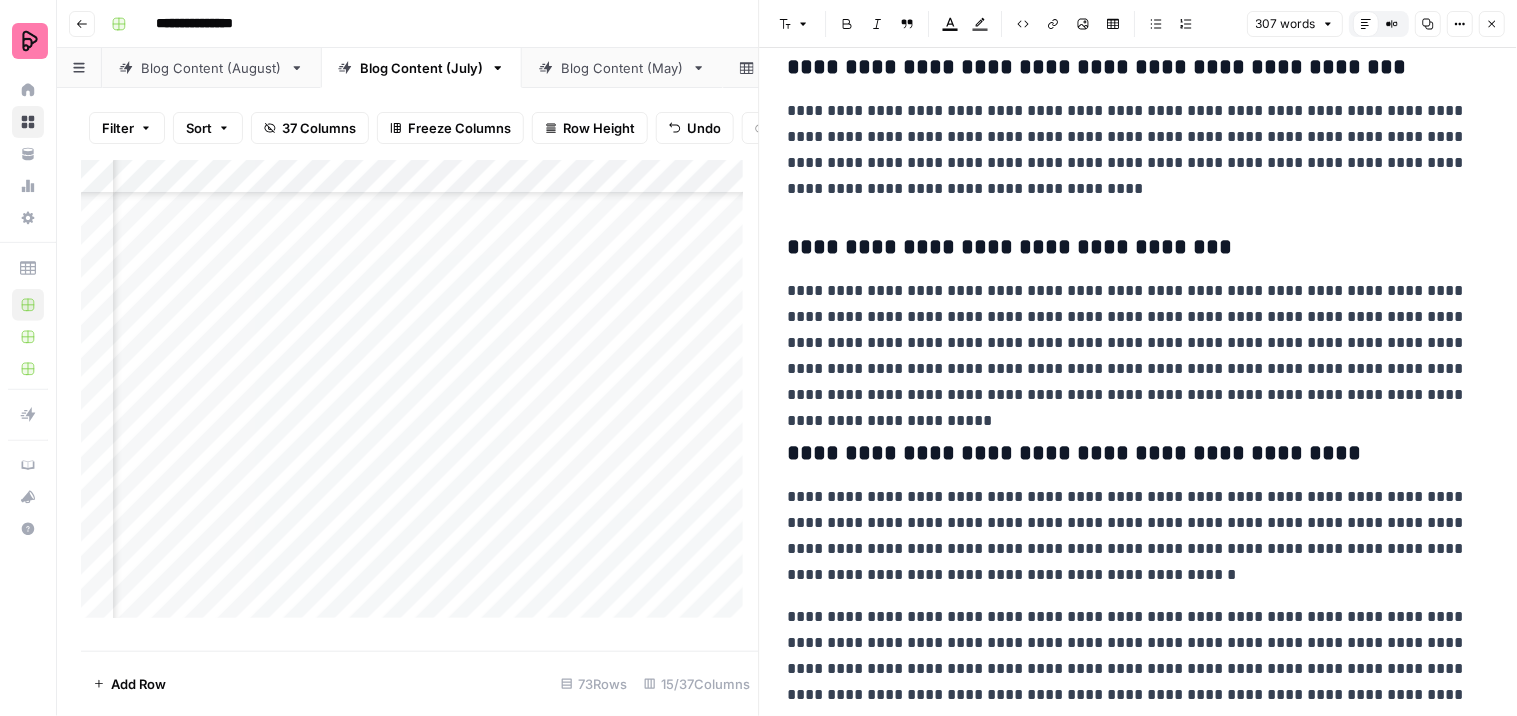 click on "[FIRST NAME] [LAST NAME] [ADDRESS] [CITY] [STATE] [POSTAL CODE] [COUNTRY] [PHONE] [EMAIL] [WEBSITE] [COMPANY NAME] [PRODUCT NAME] [PRICE] [DATE] [TIME] [YEAR] [SSN] [PASSPORT NUMBER] [DRIVER'S LICENSE NUMBER] [CREDIT CARD NUMBER] [COORDINATES]" at bounding box center (1130, 656) 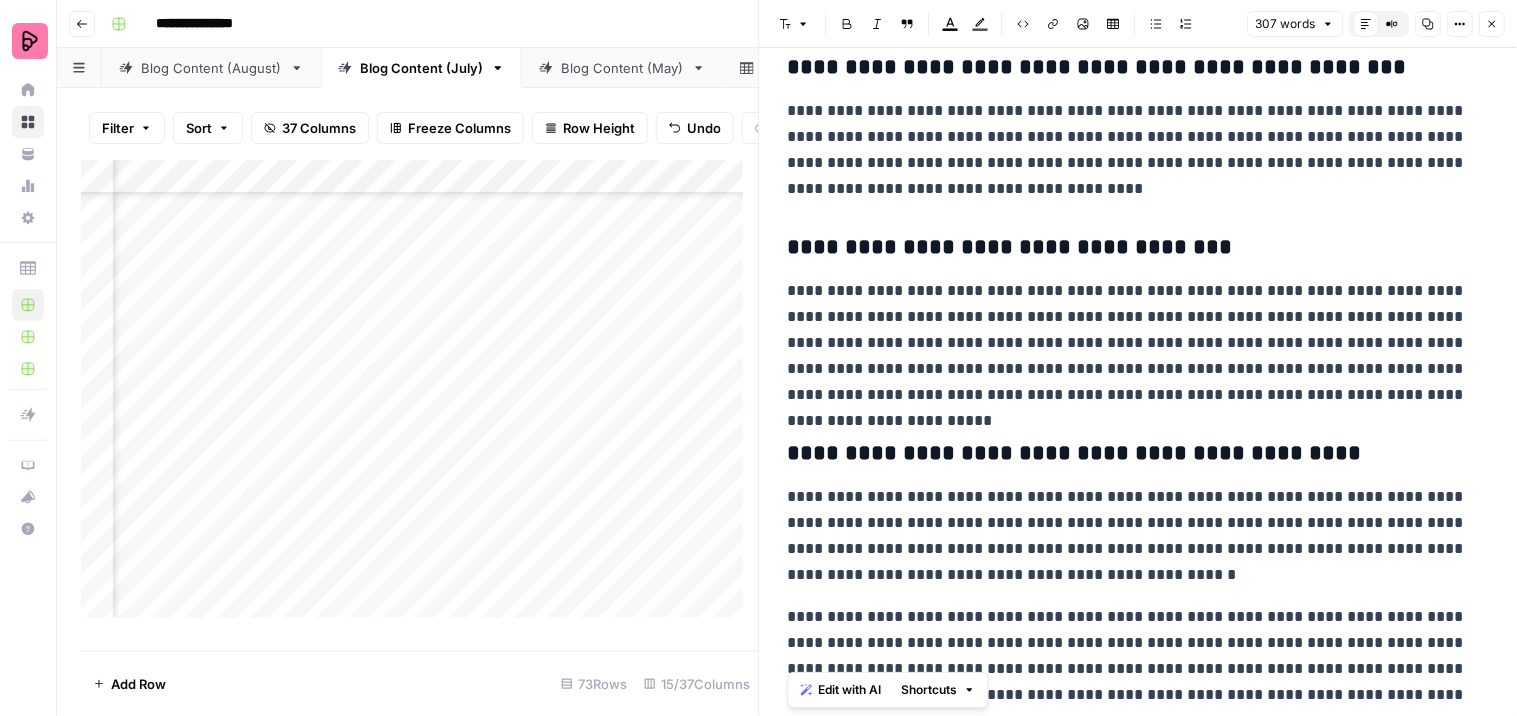 drag, startPoint x: 1188, startPoint y: 668, endPoint x: 767, endPoint y: 605, distance: 425.68768 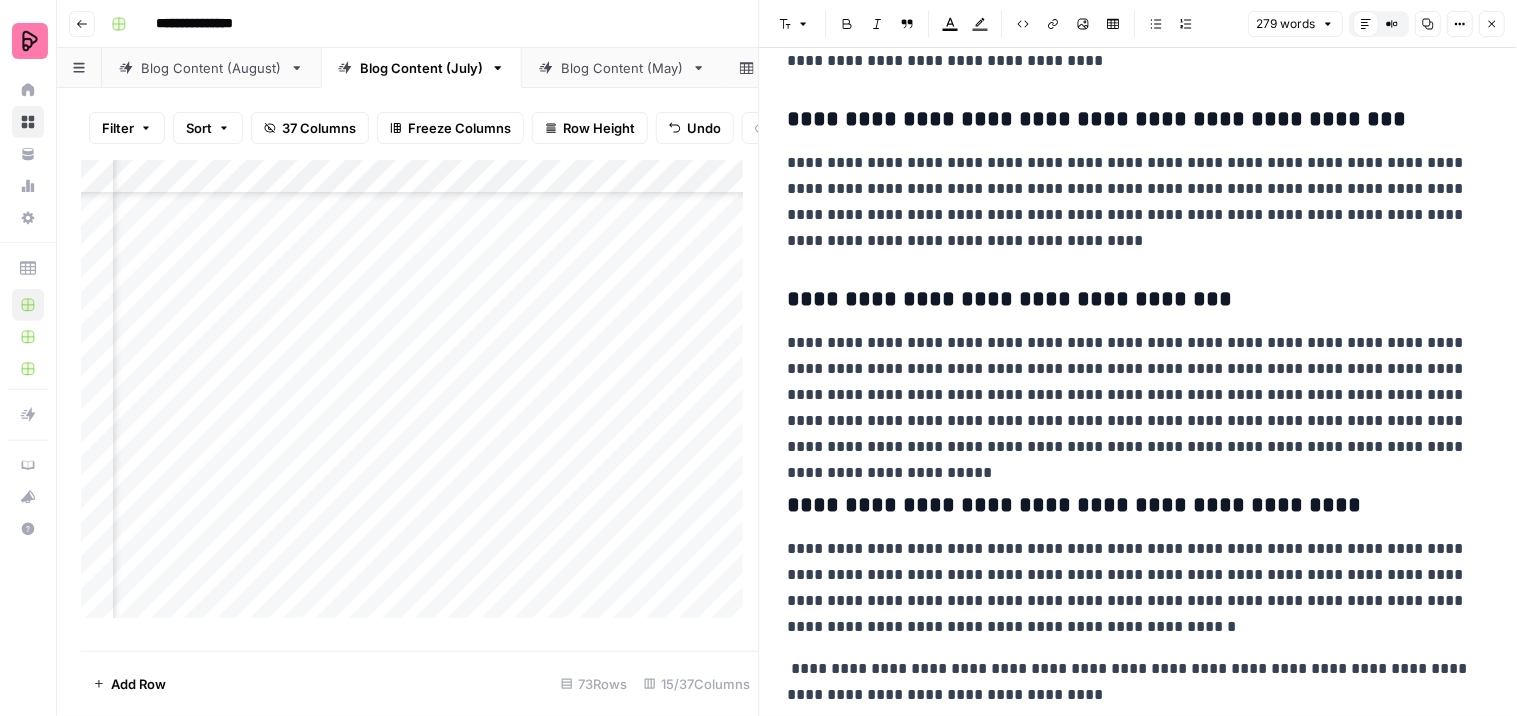 scroll, scrollTop: 330, scrollLeft: 0, axis: vertical 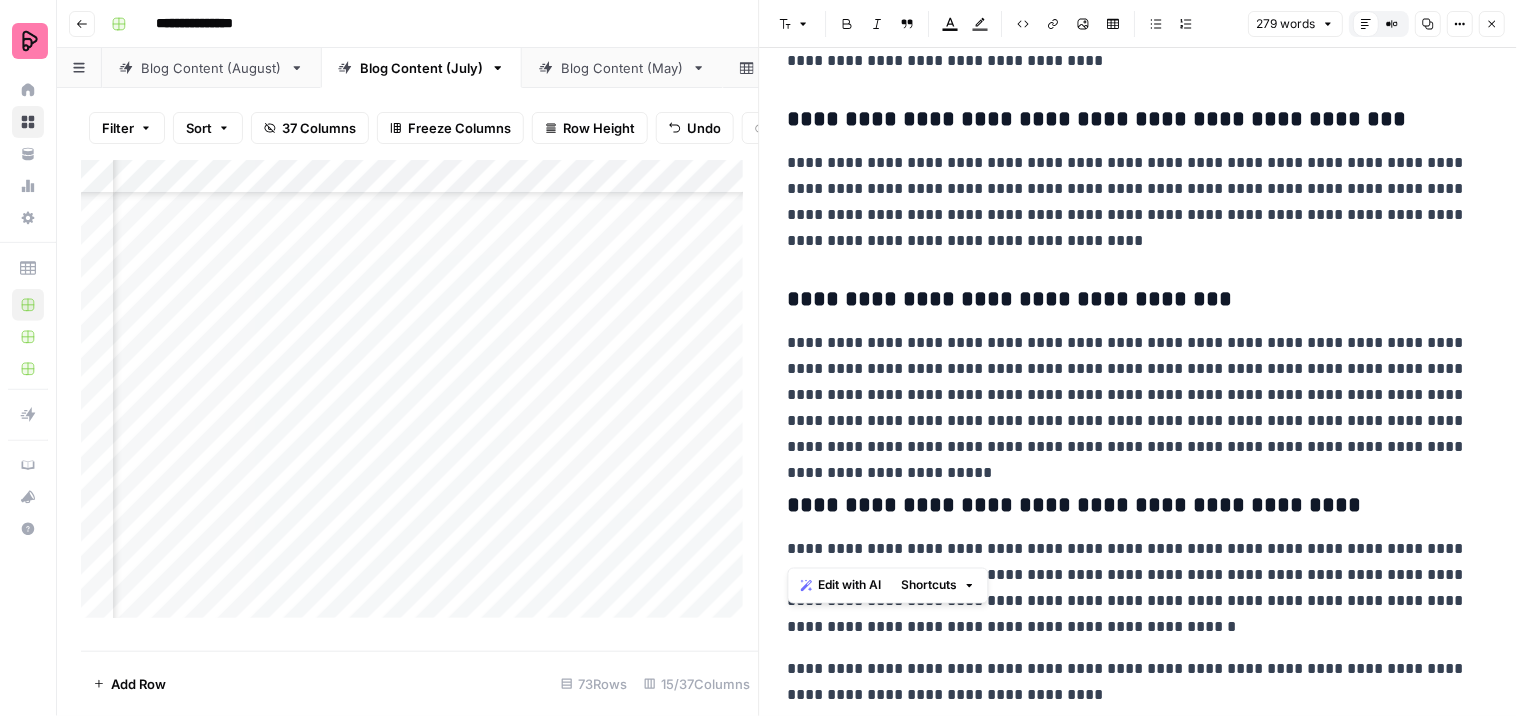 drag, startPoint x: 1368, startPoint y: 546, endPoint x: 776, endPoint y: 551, distance: 592.0211 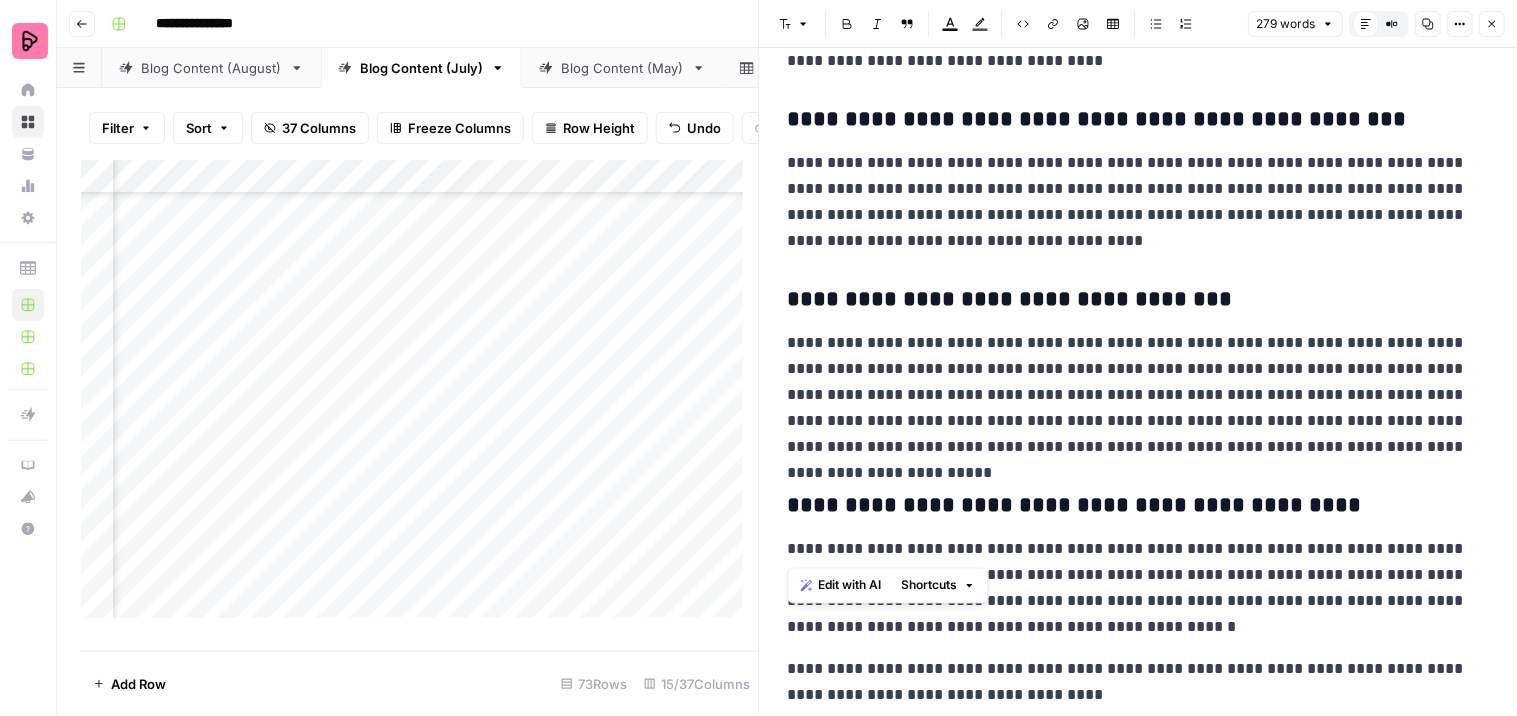 click on "[FIRST NAME] [LAST NAME] [ADDRESS] [CITY] [STATE] [POSTAL CODE] [COUNTRY] [PHONE] [EMAIL] [WEBSITE] [COMPANY NAME] [PRODUCT NAME] [PRICE] [DATE] [TIME] [YEAR] [SSN] [PASSPORT NUMBER] [DRIVER'S LICENSE NUMBER] [CREDIT CARD NUMBER] [COORDINATES]" at bounding box center [1139, 233] 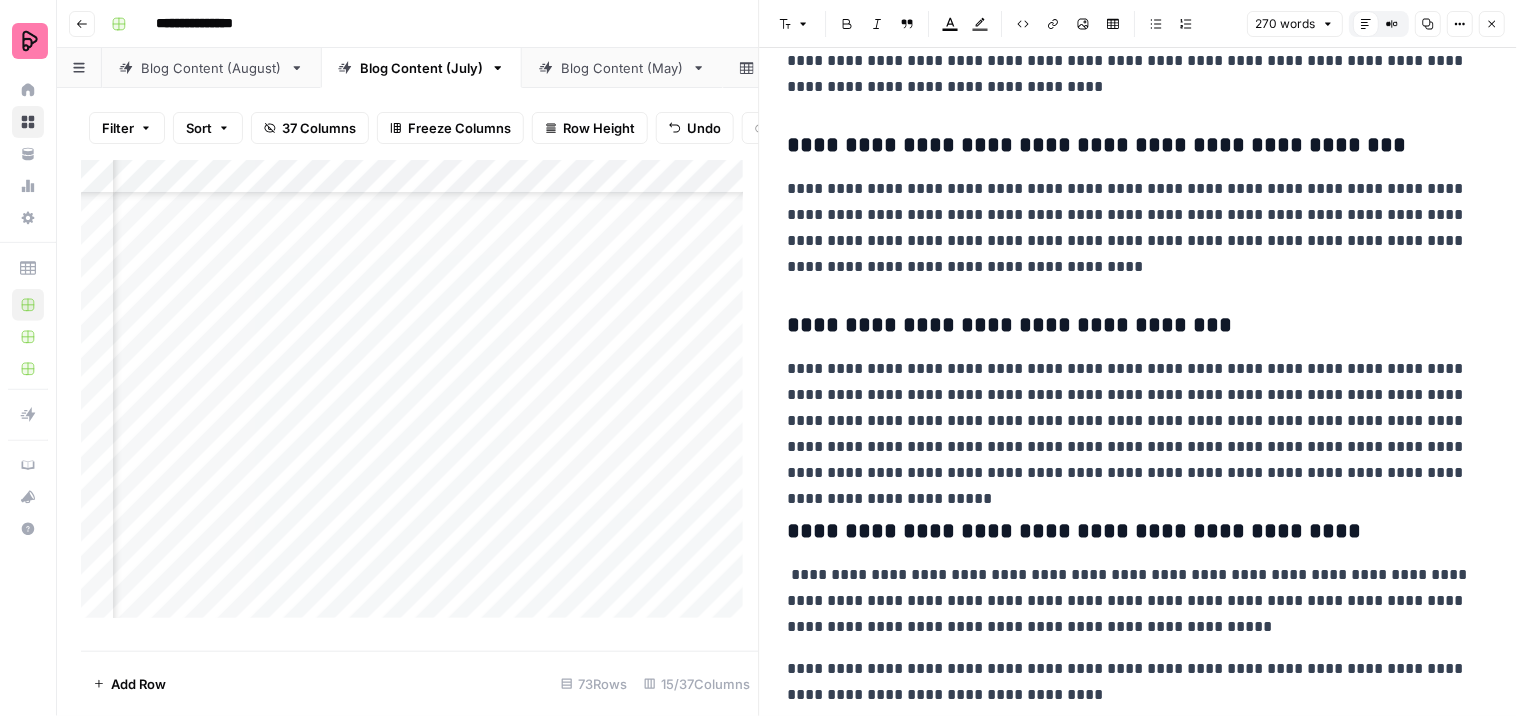 scroll, scrollTop: 304, scrollLeft: 0, axis: vertical 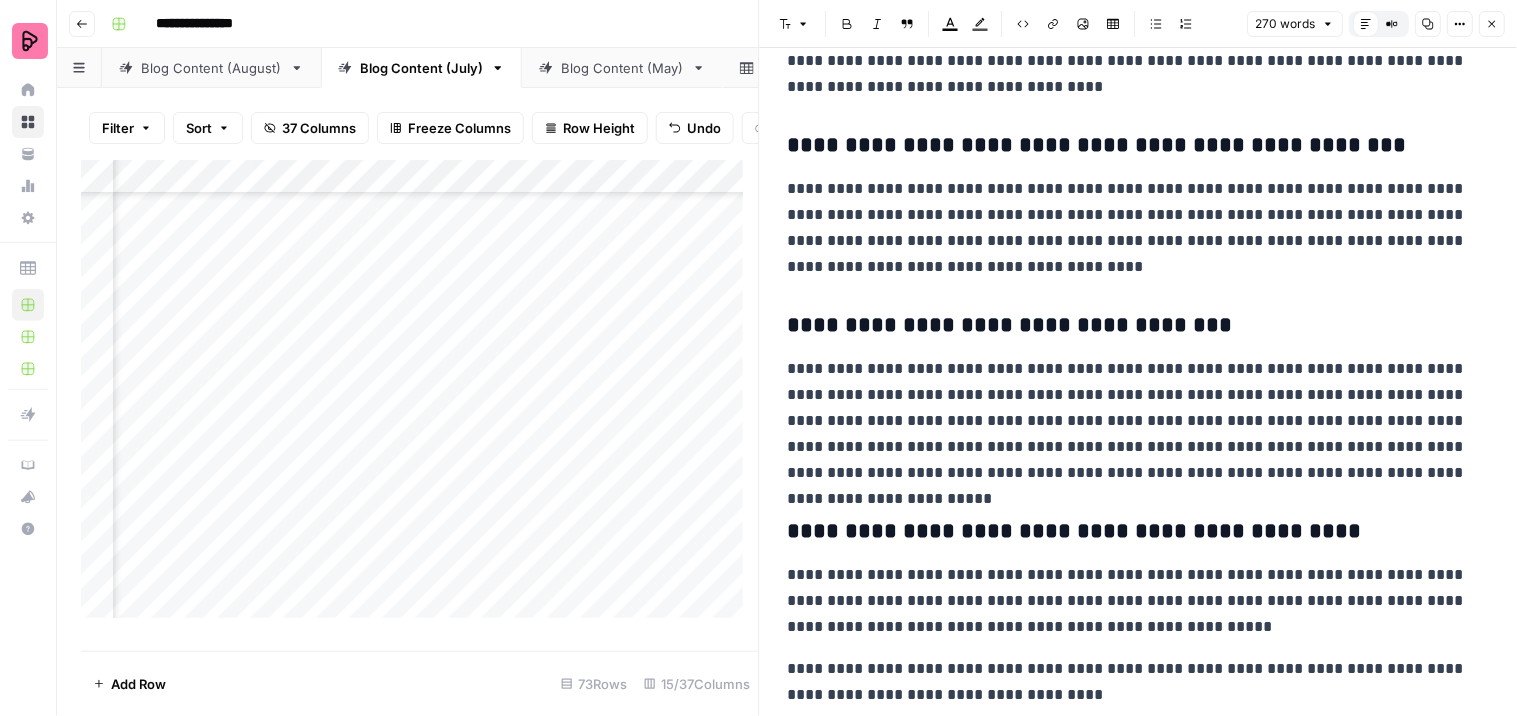 click on "**********" at bounding box center (1130, 601) 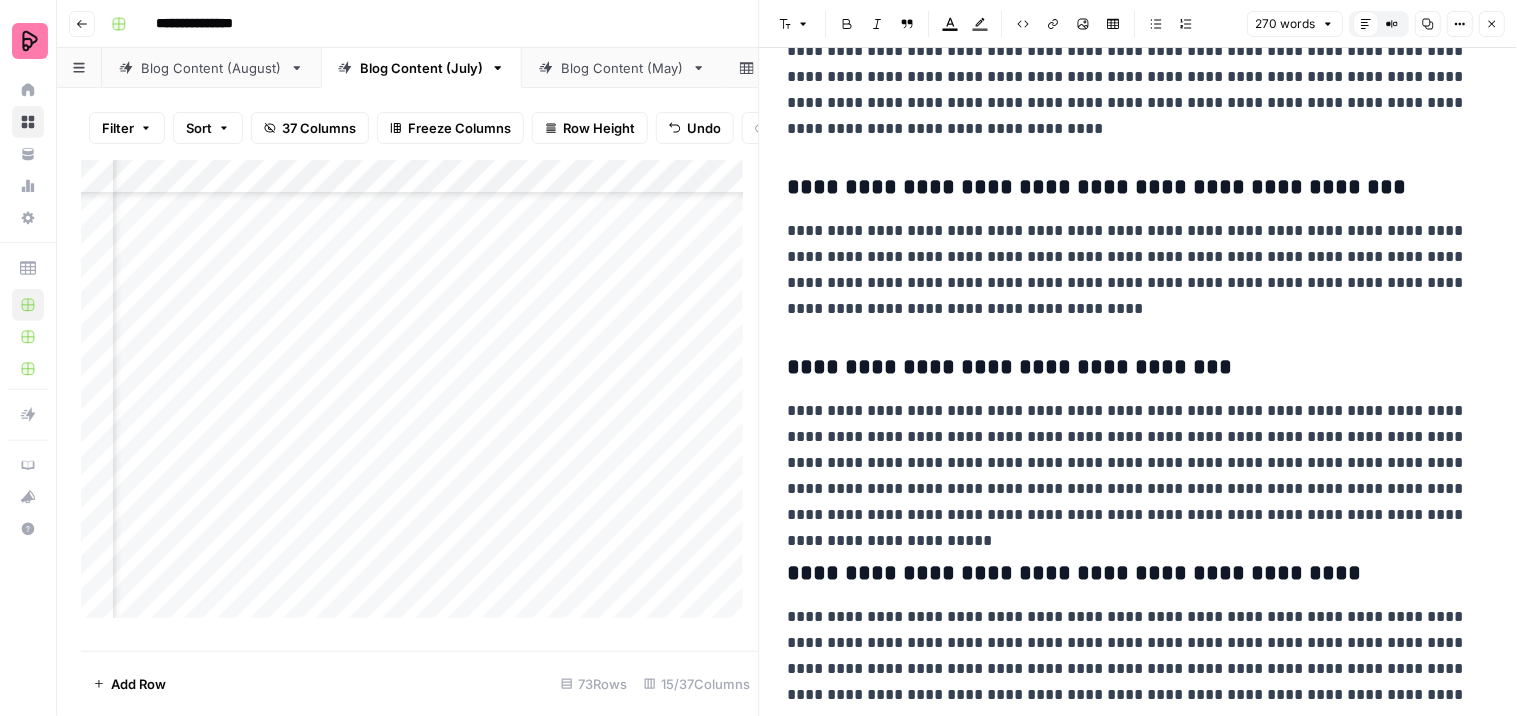 scroll, scrollTop: 262, scrollLeft: 0, axis: vertical 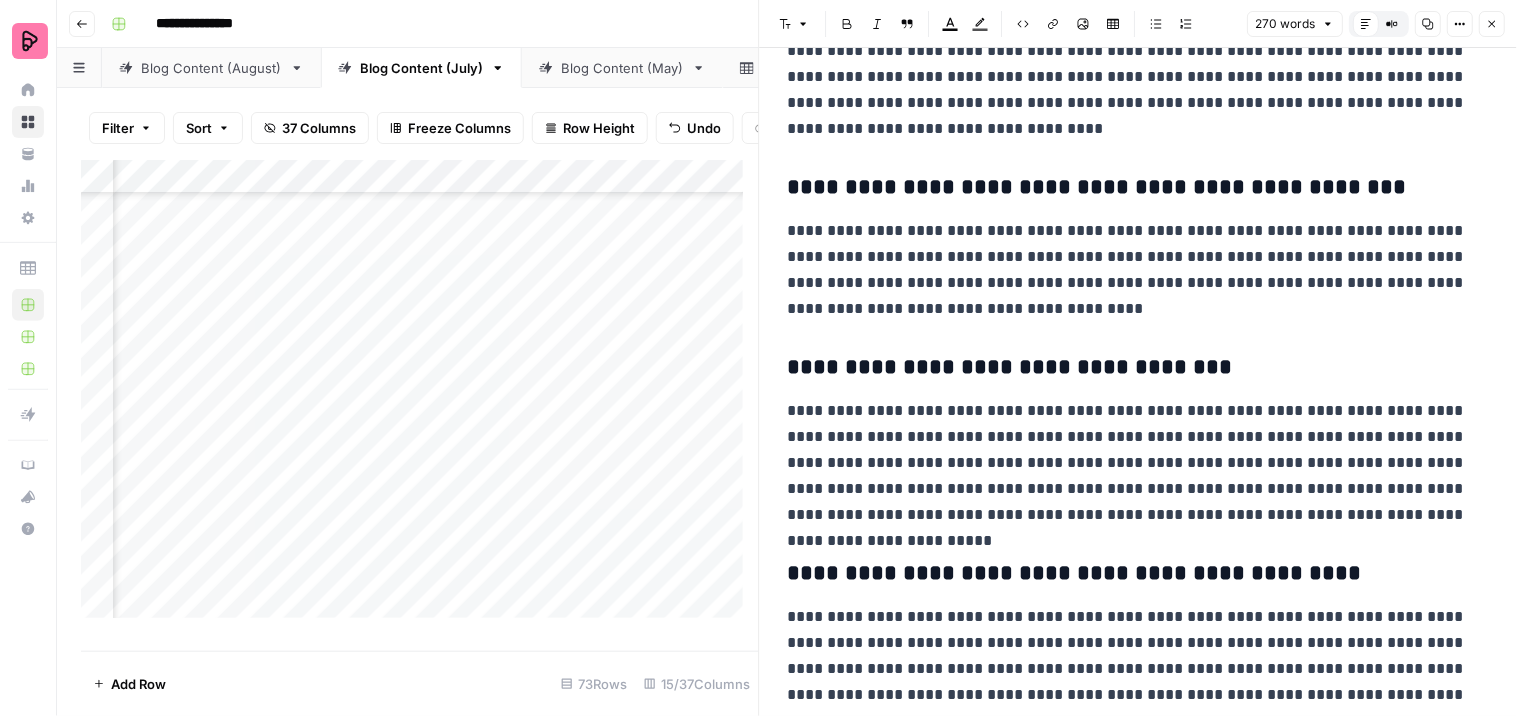 click on "**********" at bounding box center (1130, 656) 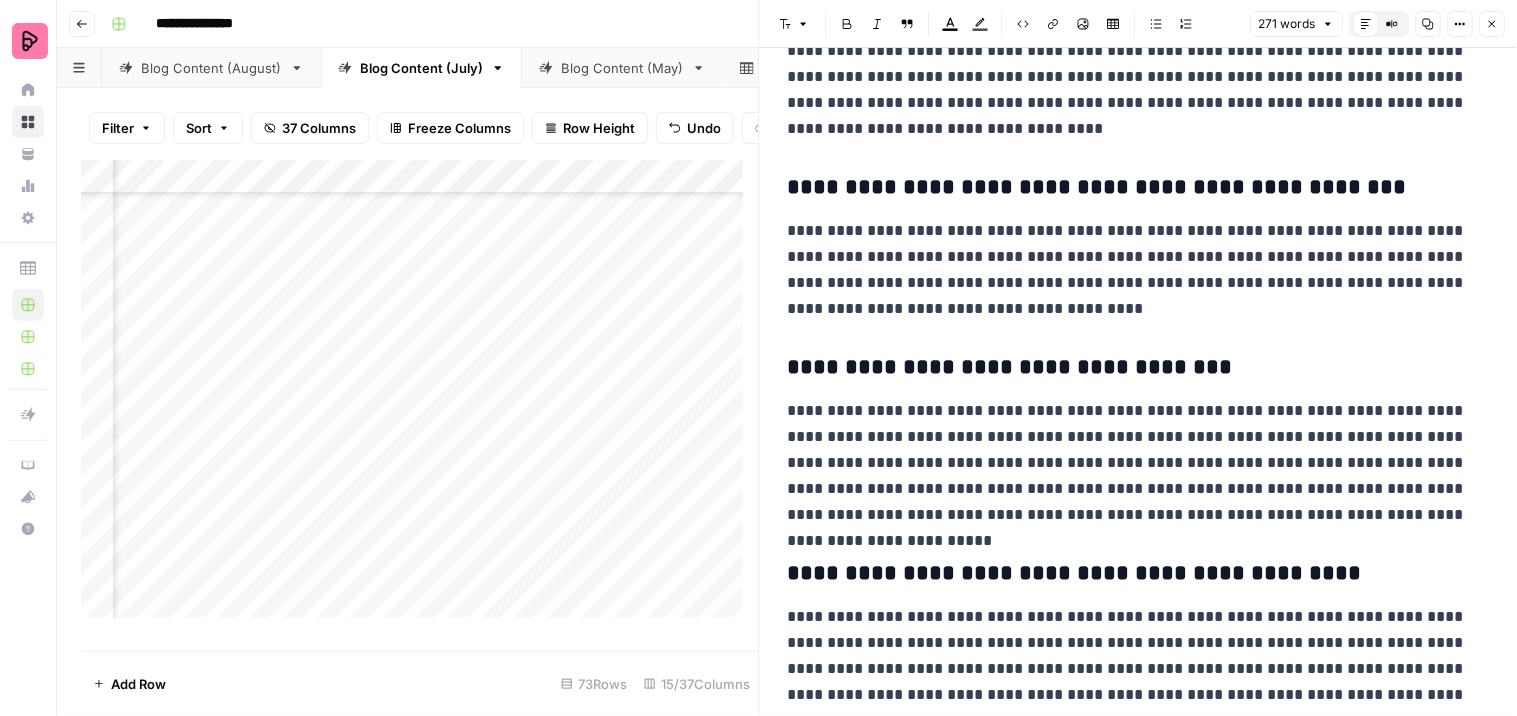 scroll, scrollTop: 287, scrollLeft: 0, axis: vertical 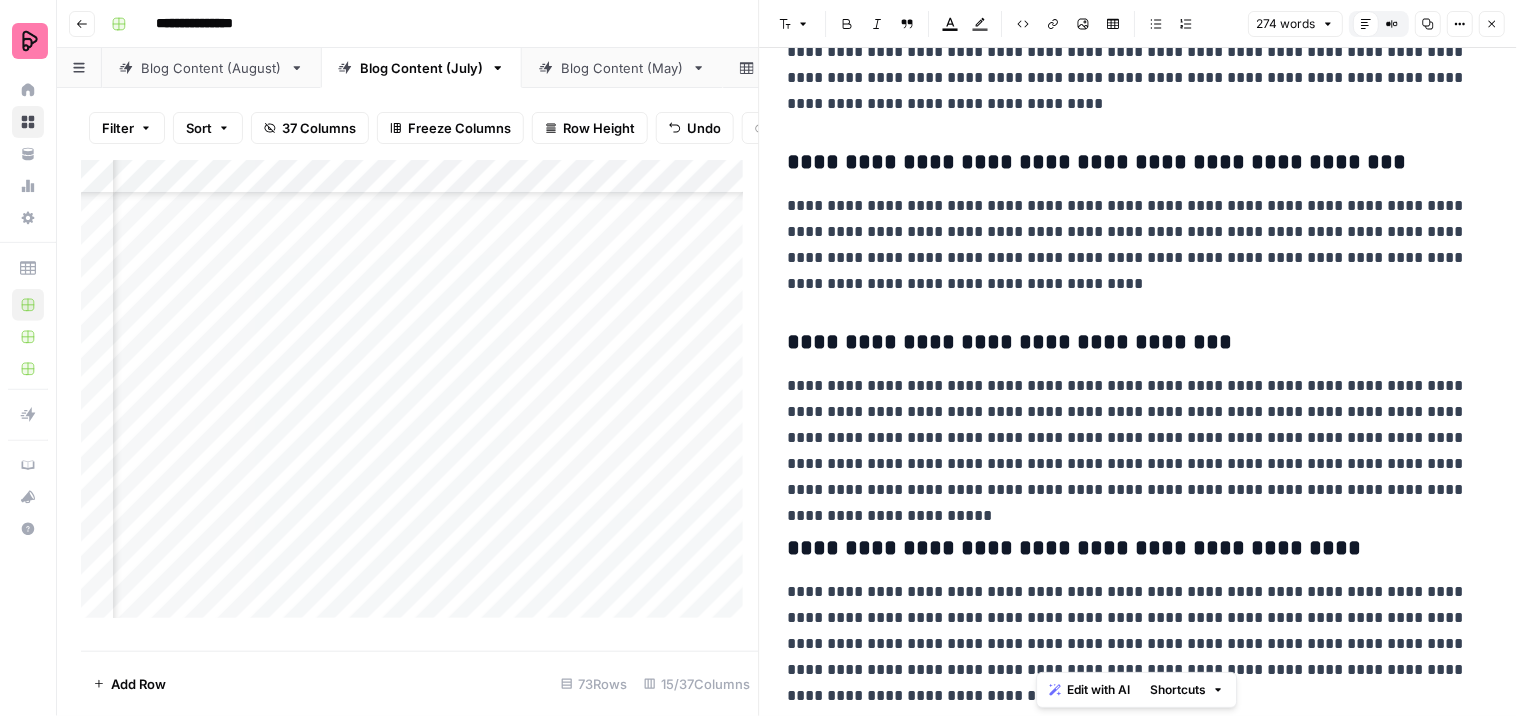 drag, startPoint x: 1093, startPoint y: 670, endPoint x: 1035, endPoint y: 661, distance: 58.694122 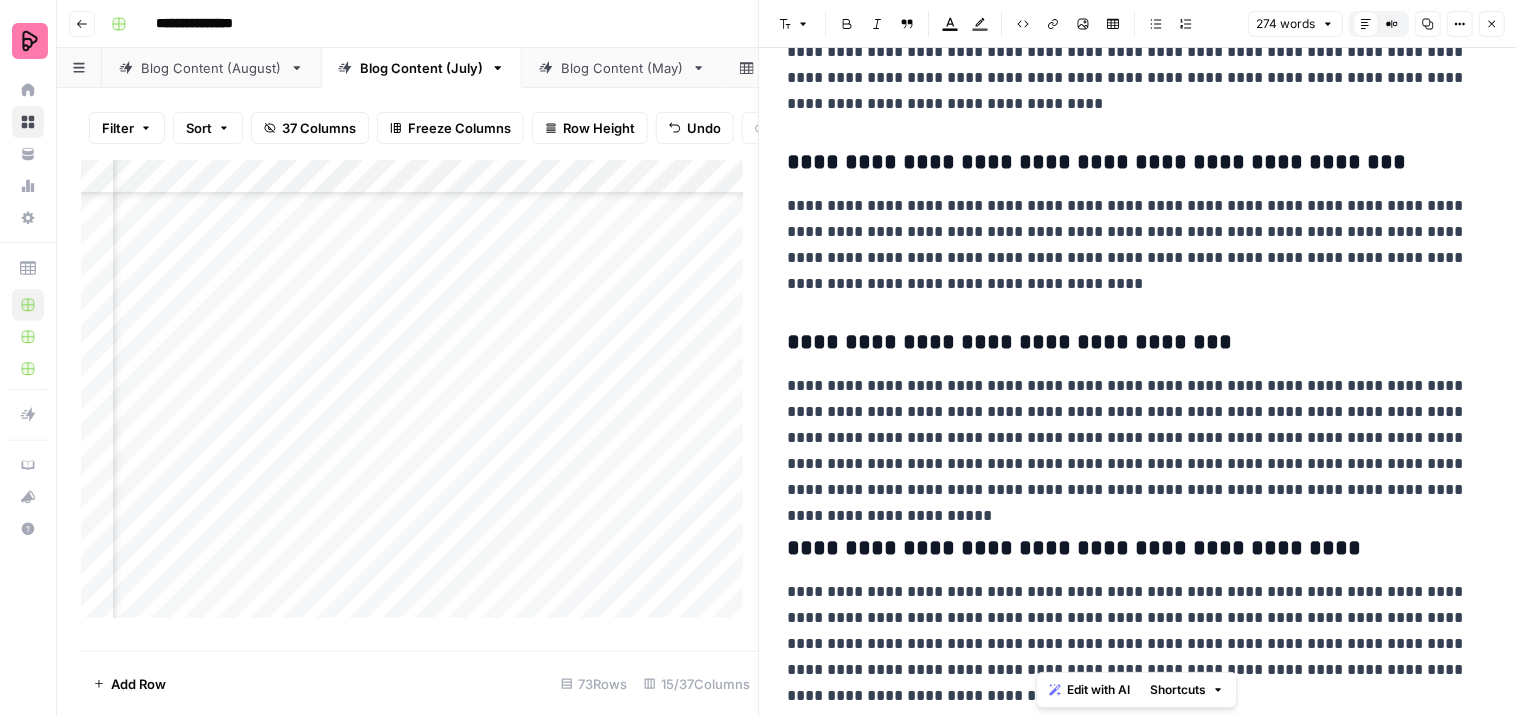 click on "**********" at bounding box center [1130, 644] 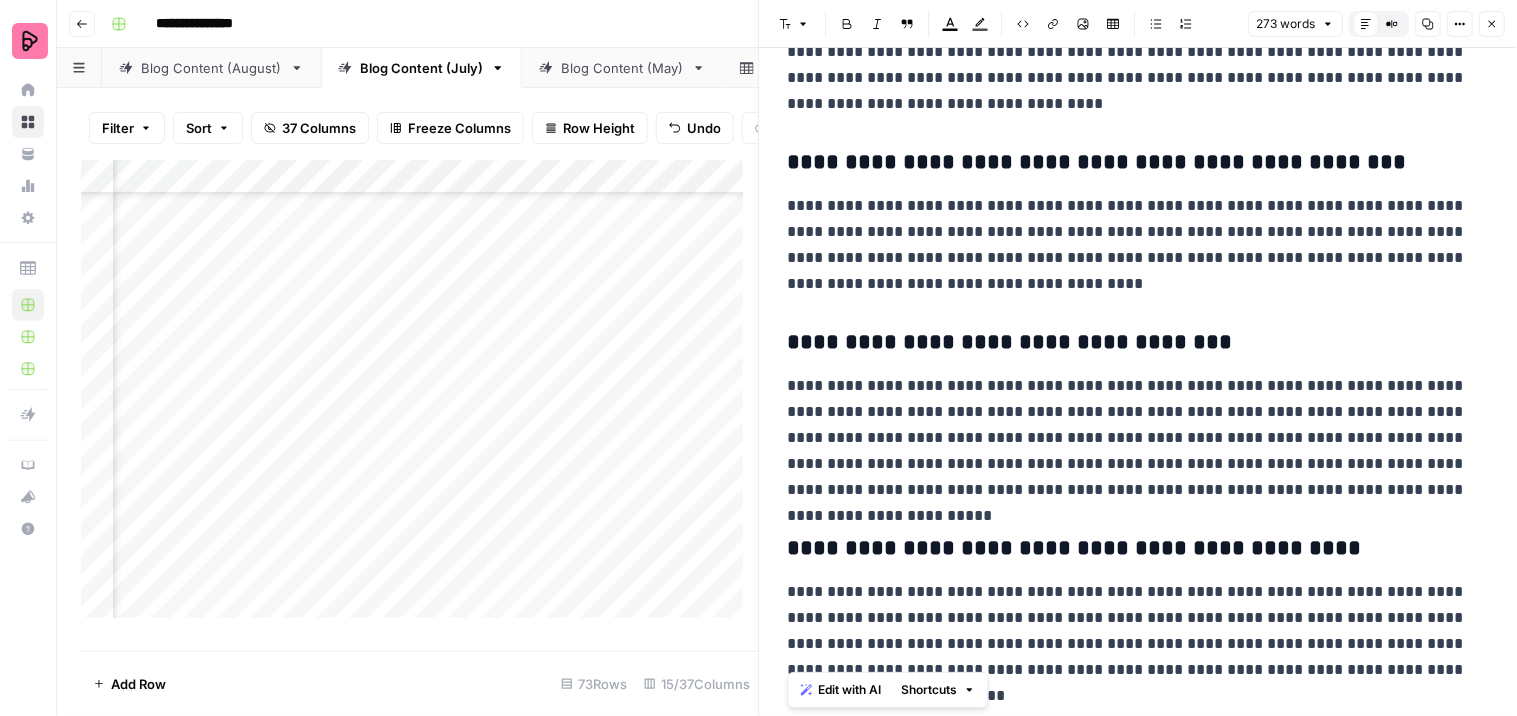 drag, startPoint x: 826, startPoint y: 671, endPoint x: 776, endPoint y: 587, distance: 97.7548 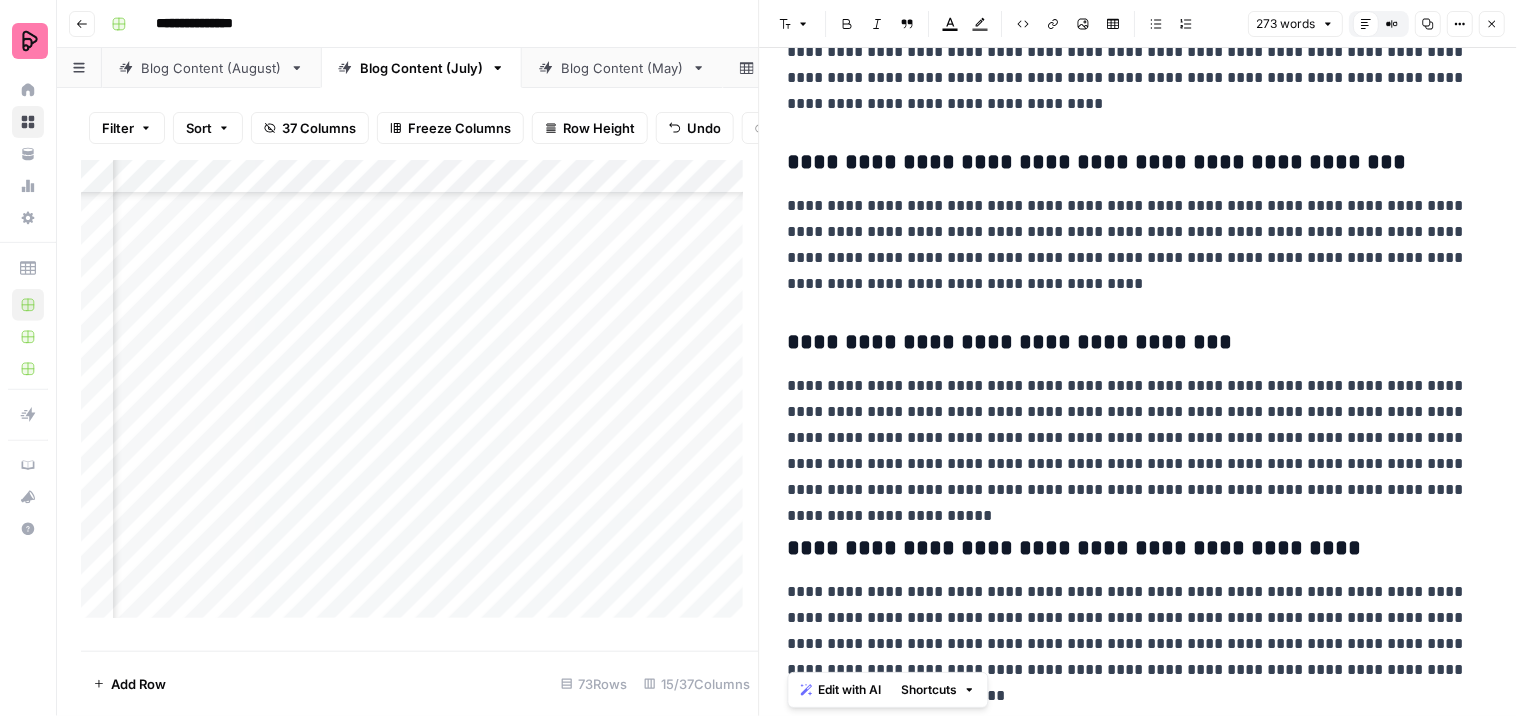 click on "[FIRST NAME] [LAST NAME] [ADDRESS] [CITY] [STATE] [POSTAL CODE] [COUNTRY] [PHONE] [EMAIL] [WEBSITE] [COMPANY NAME] [PRODUCT NAME] [PRICE] [DATE] [TIME] [YEAR] [SSN] [PASSPORT NUMBER] [DRIVER'S LICENSE NUMBER] [CREDIT CARD NUMBER] [COORDINATES]" at bounding box center (1139, 255) 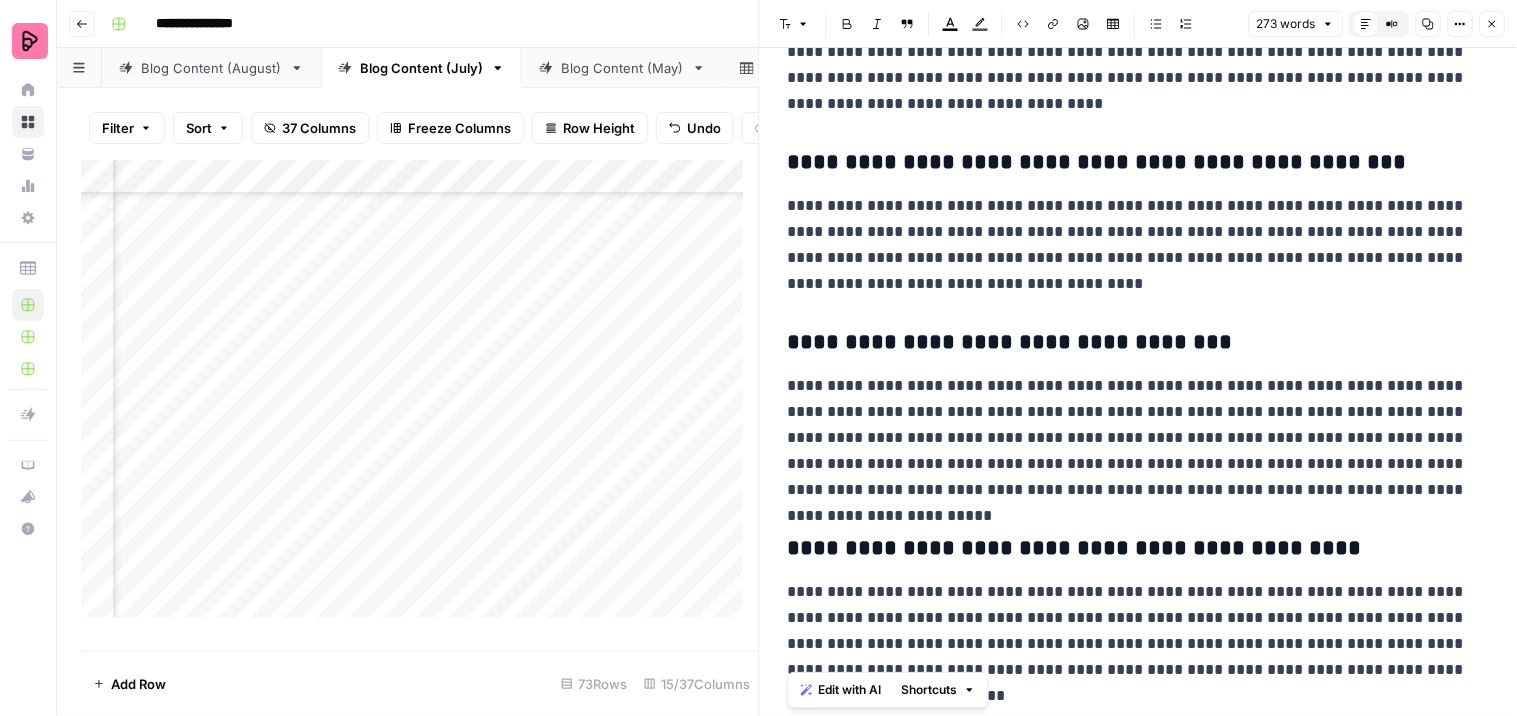 copy on "[FIRST NAME] [LAST NAME] [ADDRESS] [CITY] [STATE] [POSTAL CODE] [COUNTRY] [PHONE] [EMAIL] [WEBSITE] [COMPANY NAME] [PRODUCT NAME] [PRICE] [DATE] [TIME] [YEAR] [SSN] [PASSPORT NUMBER] [DRIVER'S LICENSE NUMBER] [CREDIT CARD NUMBER] [COORDINATES]" 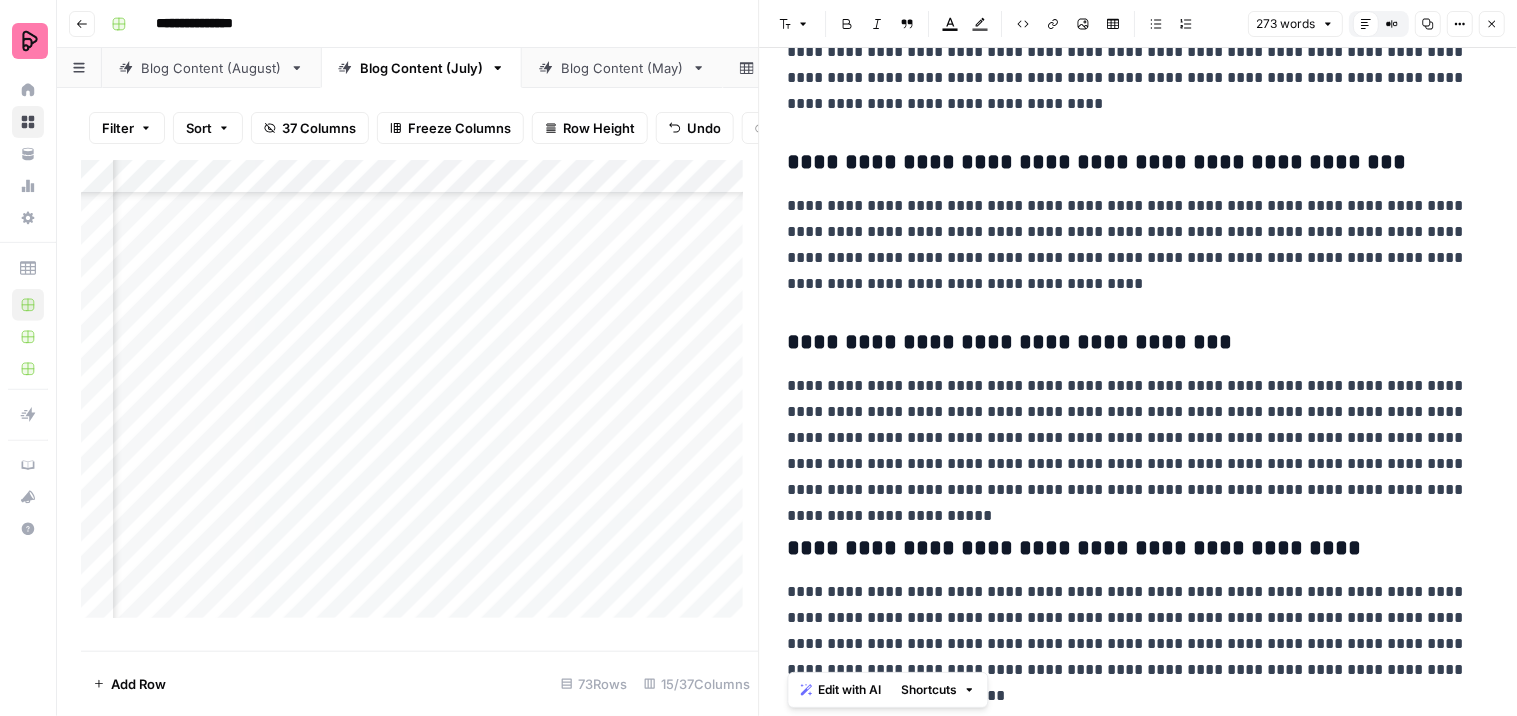click on "[FIRST NAME] [LAST NAME] [ADDRESS] [CITY] [STATE] [POSTAL CODE] [COUNTRY] [PHONE] [EMAIL] [WEBSITE] [COMPANY NAME] [PRODUCT NAME] [PRICE] [DATE] [TIME] [YEAR] [SSN] [PASSPORT NUMBER] [DRIVER'S LICENSE NUMBER] [CREDIT CARD NUMBER] [COORDINATES]" at bounding box center (1139, 255) 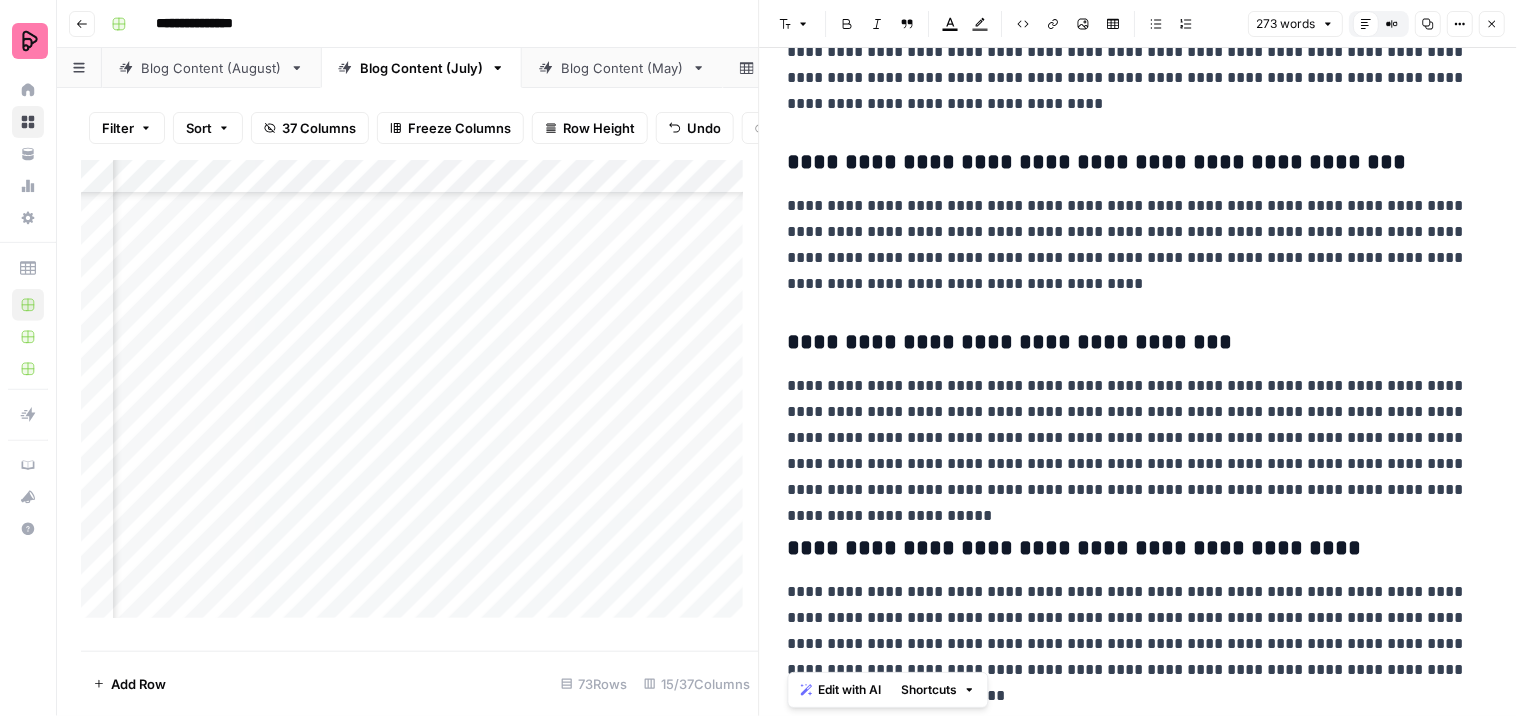 drag, startPoint x: 867, startPoint y: 691, endPoint x: 784, endPoint y: 582, distance: 137.00365 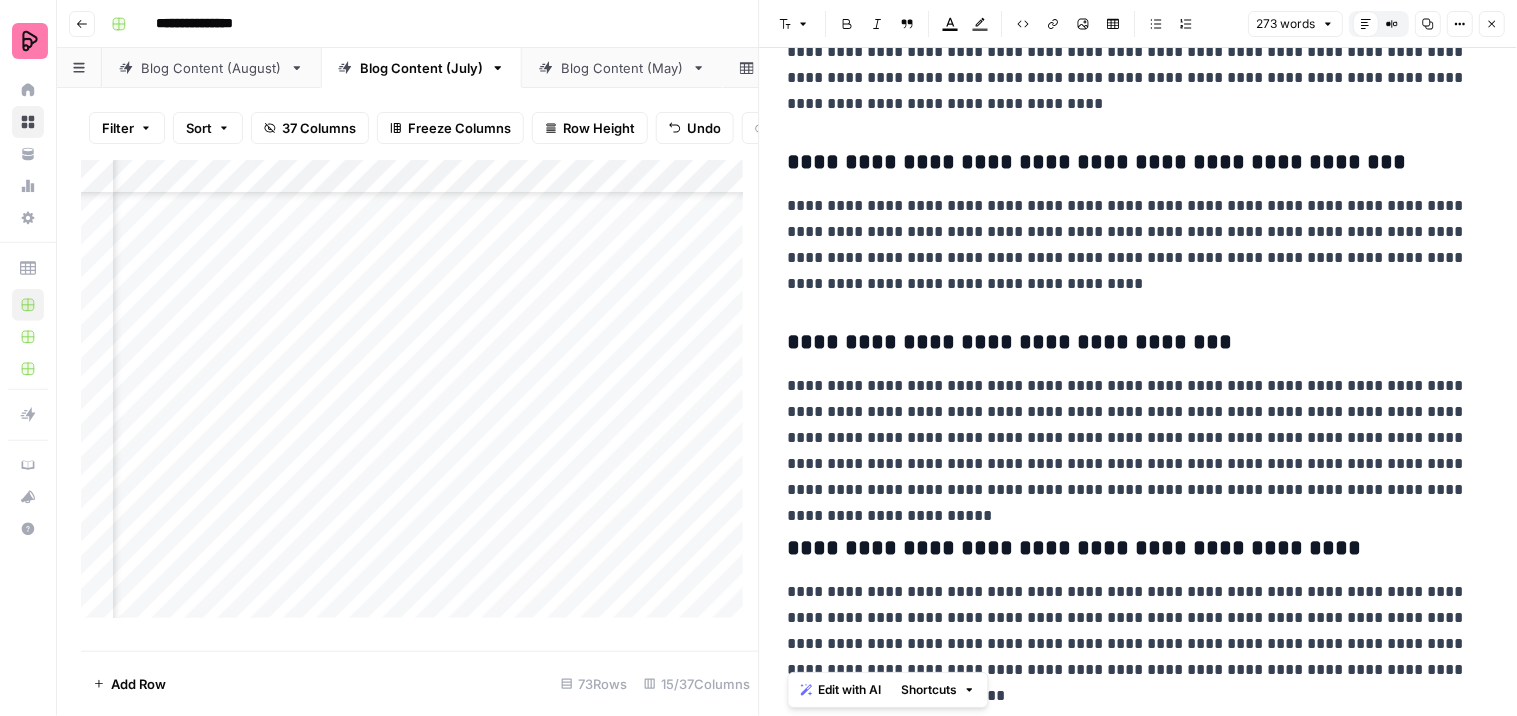 click on "[FIRST NAME] [LAST NAME] [ADDRESS] [CITY] [STATE] [POSTAL CODE] [COUNTRY] [PHONE] [EMAIL] [WEBSITE] [COMPANY NAME] [PRODUCT NAME] [PRICE] [DATE] [TIME] [YEAR] [SSN] [PASSPORT NUMBER] [DRIVER'S LICENSE NUMBER] [CREDIT CARD NUMBER] [COORDINATES]" at bounding box center (1139, 255) 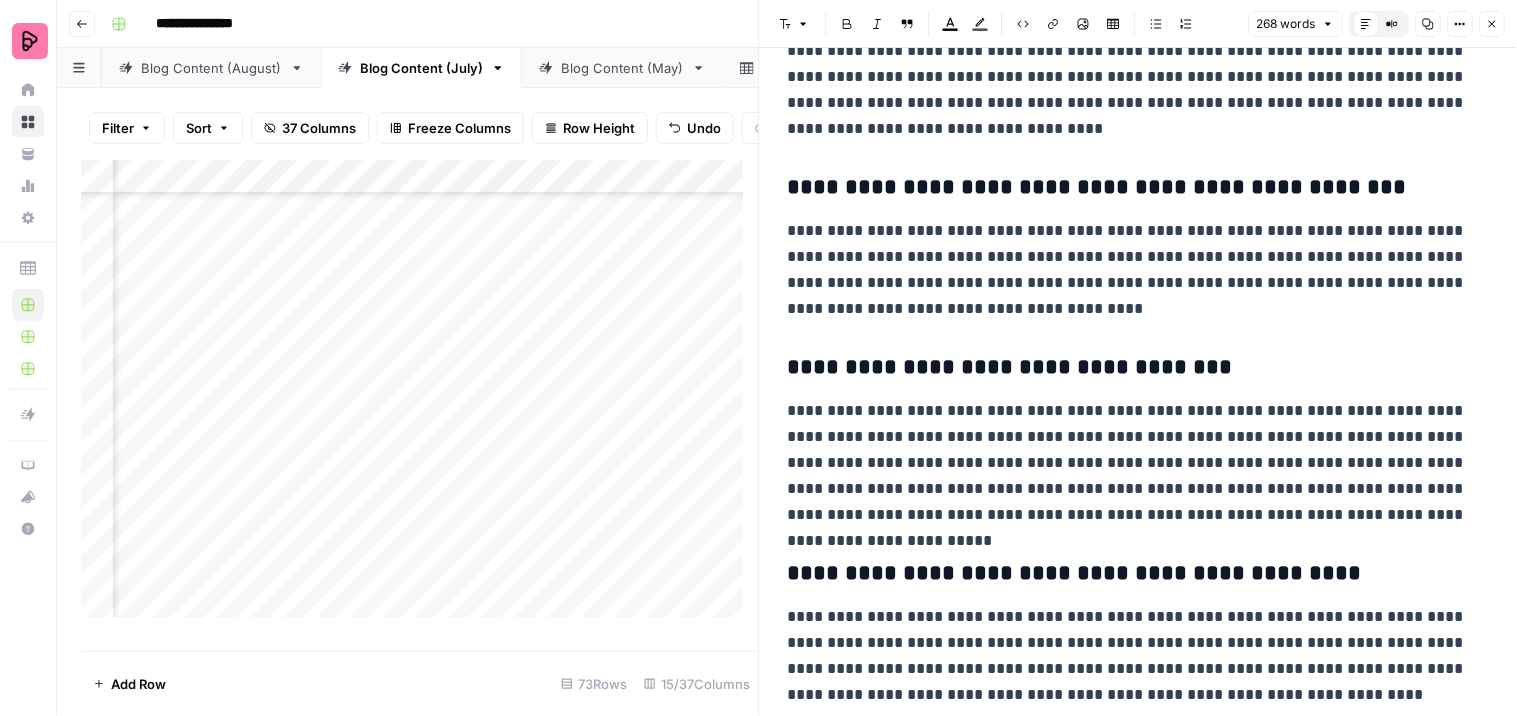 scroll, scrollTop: 262, scrollLeft: 0, axis: vertical 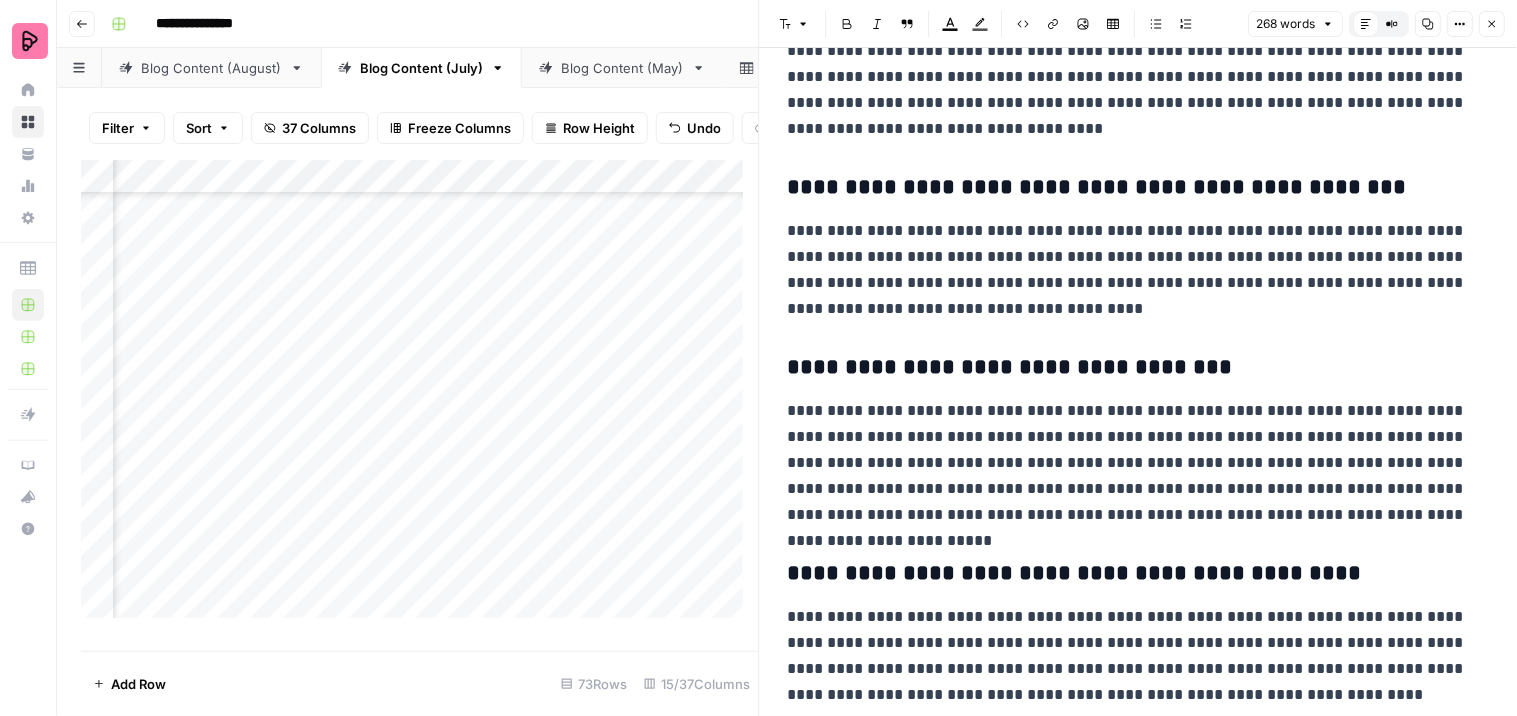 click on "**********" at bounding box center [1130, 656] 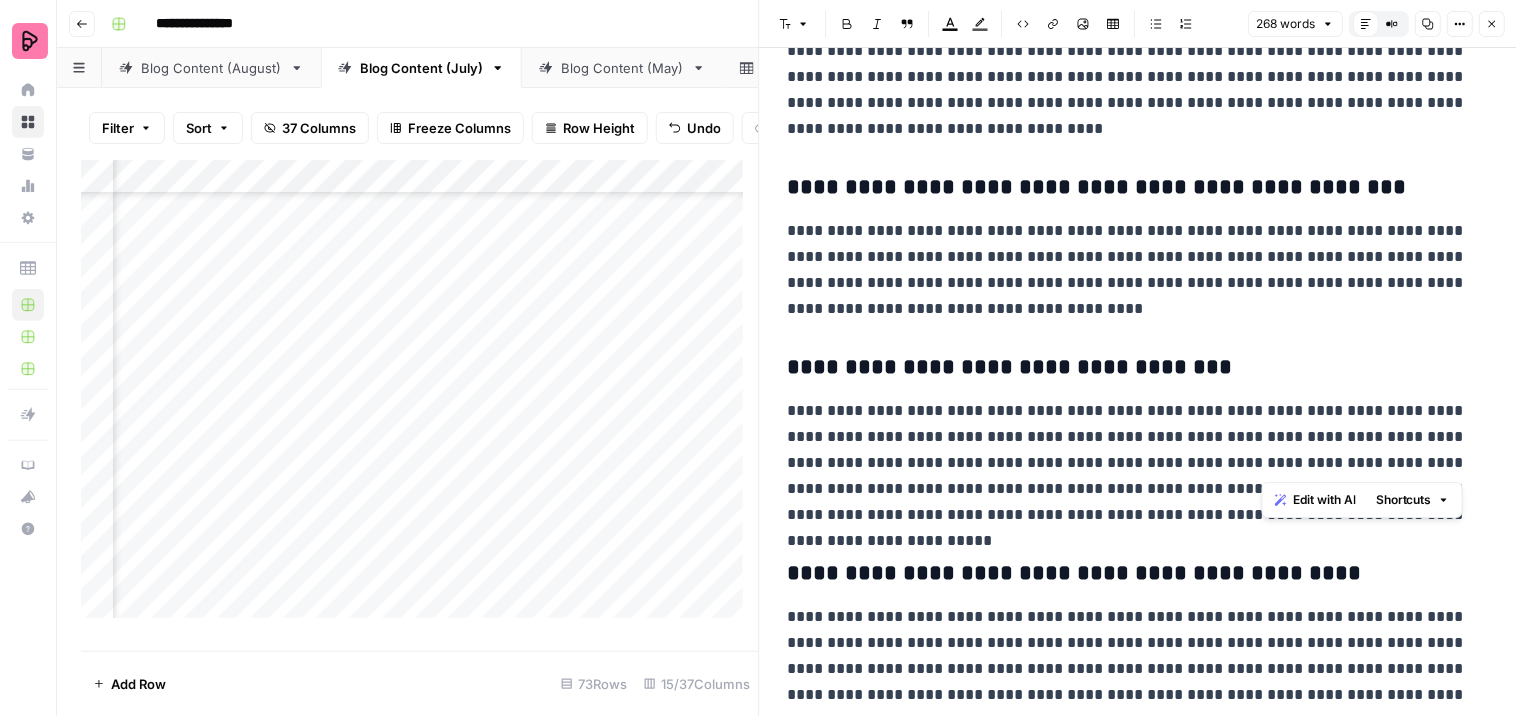 drag, startPoint x: 1280, startPoint y: 460, endPoint x: 1263, endPoint y: 451, distance: 19.235384 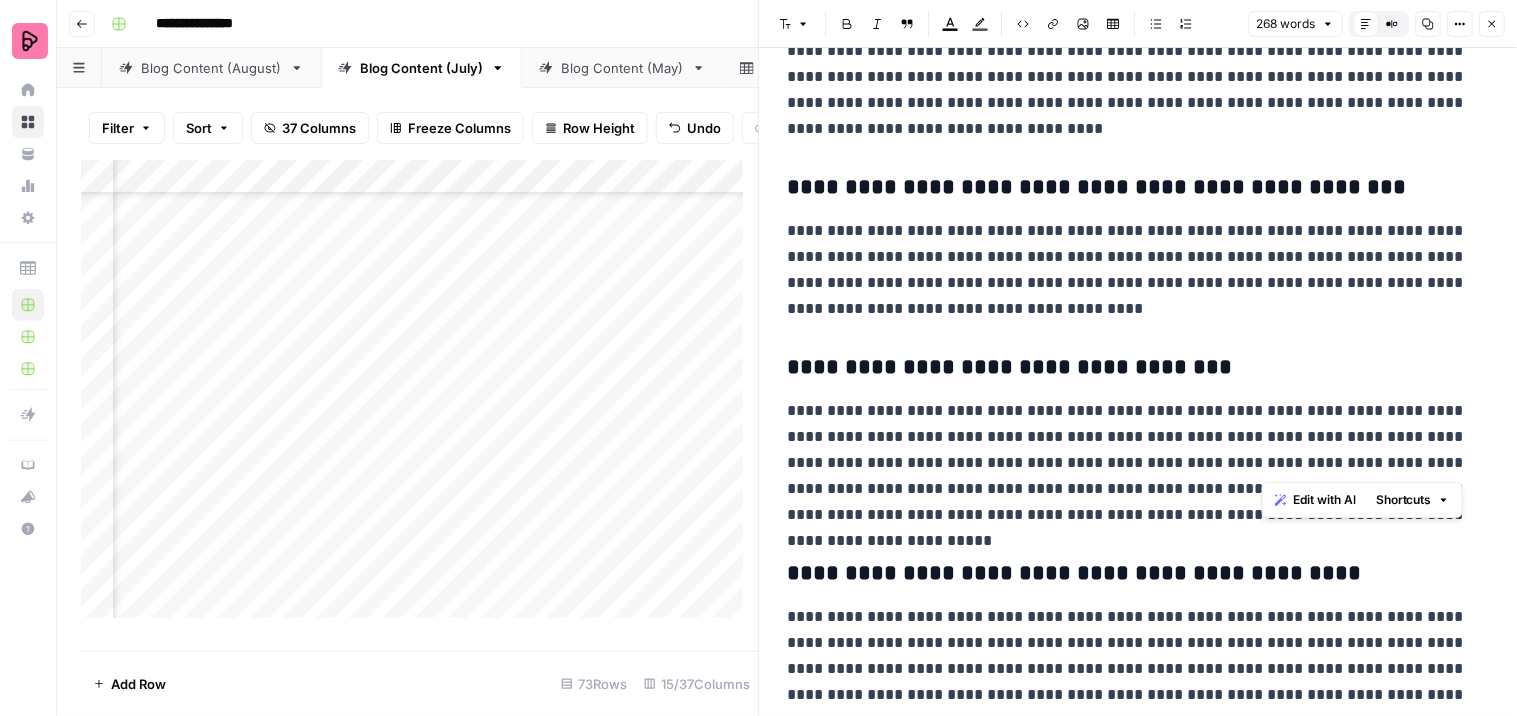 click on "[FIRST NAME] [LAST NAME] [ADDRESS] [CITY] [STATE] [POSTAL CODE] [COUNTRY] [PHONE] [EMAIL] [WEBSITE] [COMPANY NAME] [PRODUCT NAME] [PRICE] [DATE] [TIME] [YEAR] [SSN] [PASSPORT NUMBER] [DRIVER'S LICENSE NUMBER] [CREDIT CARD NUMBER] [COORDINATES]" at bounding box center [1130, 463] 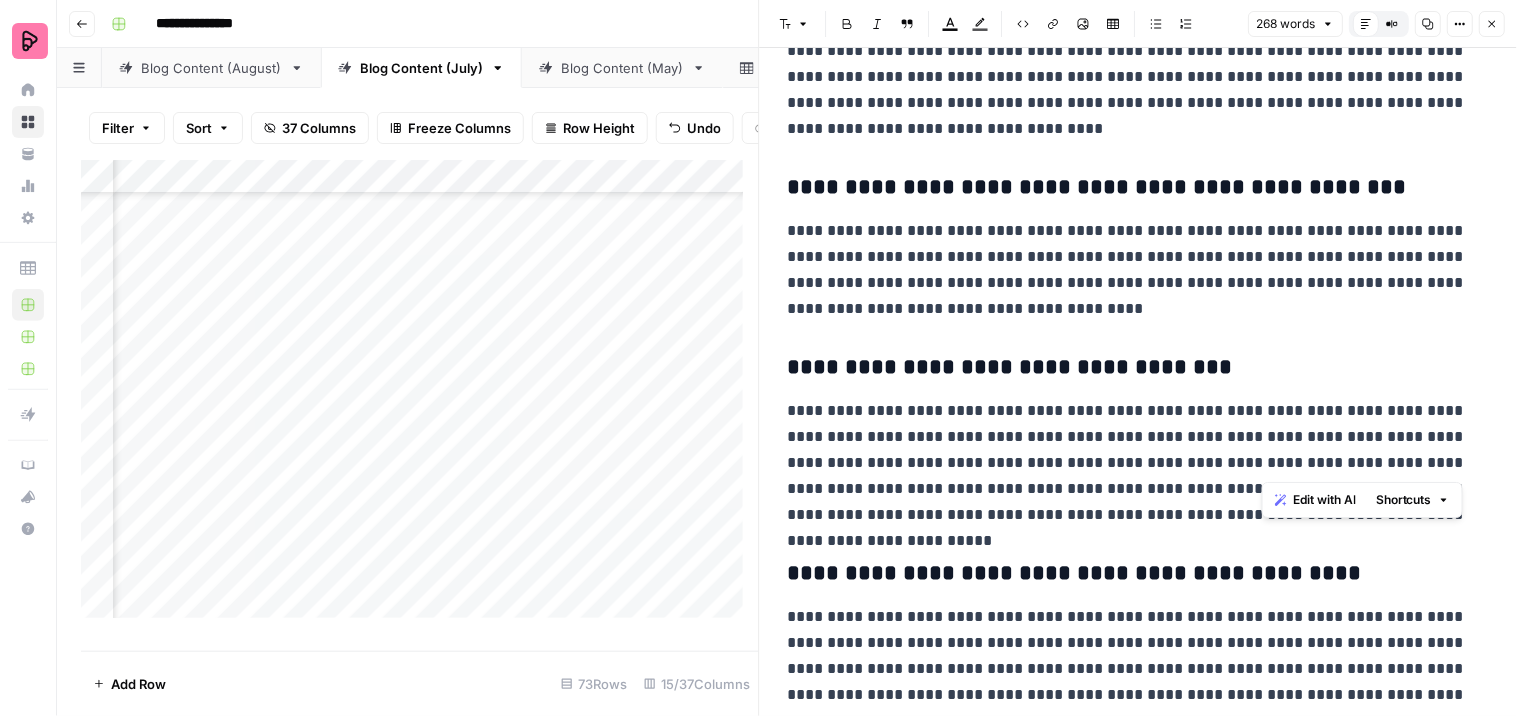 copy on "***" 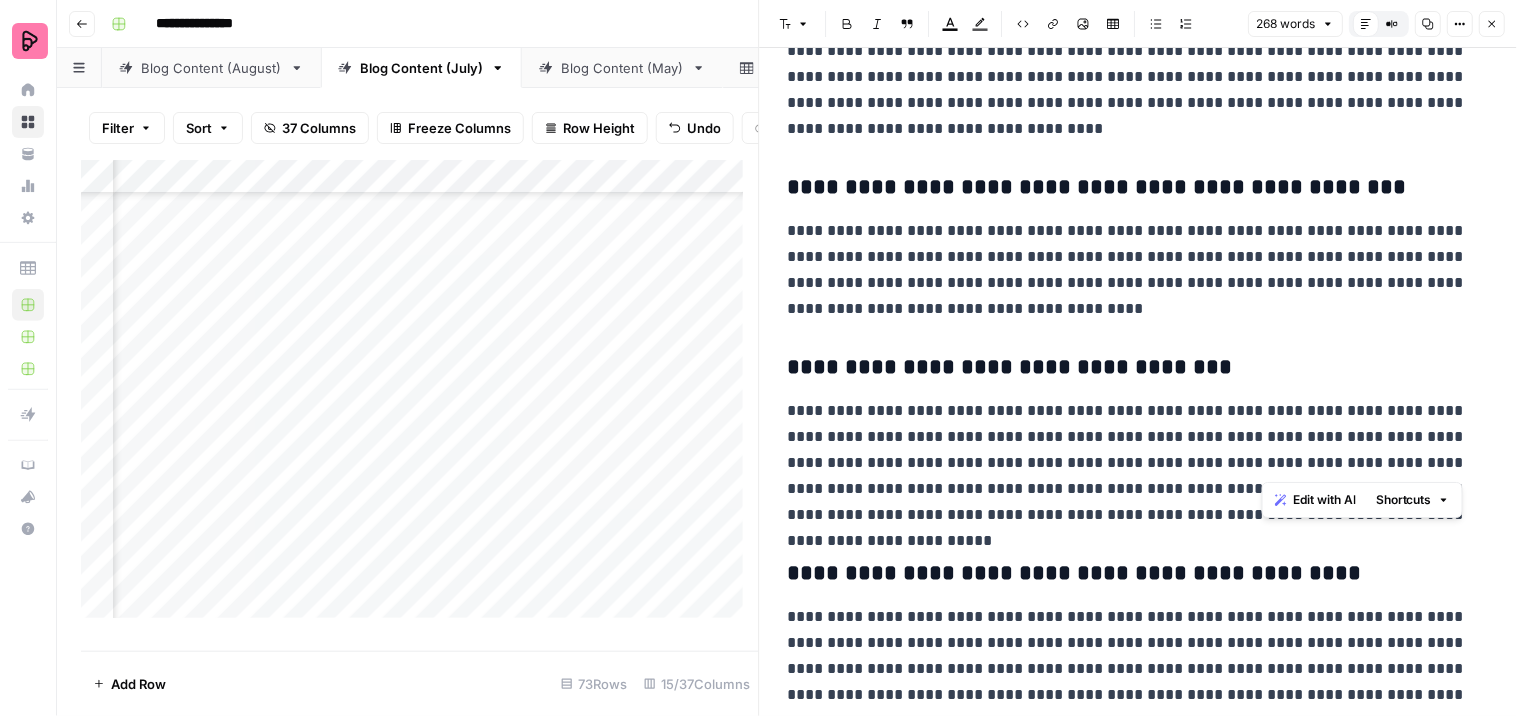 click on "**********" at bounding box center (1130, 656) 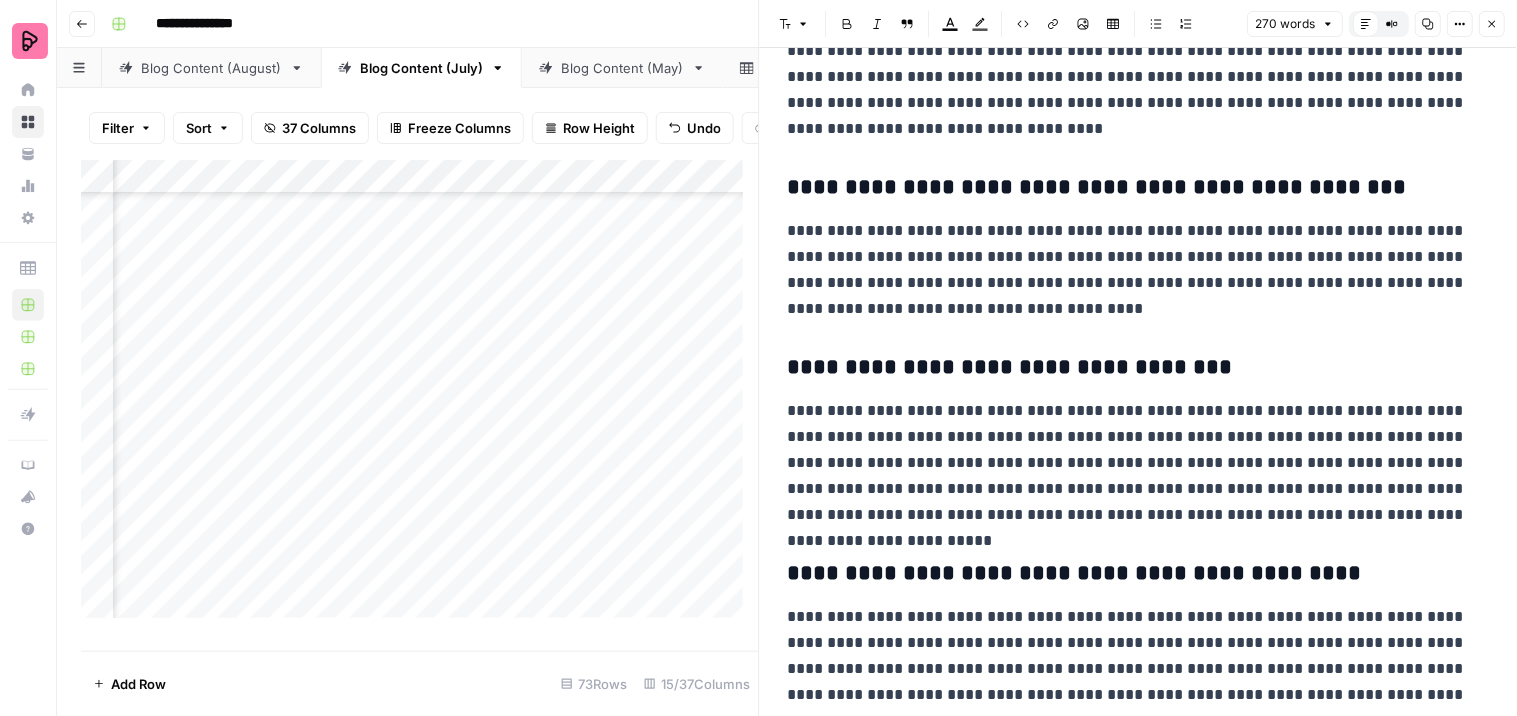 click on "Add Column" at bounding box center [420, 397] 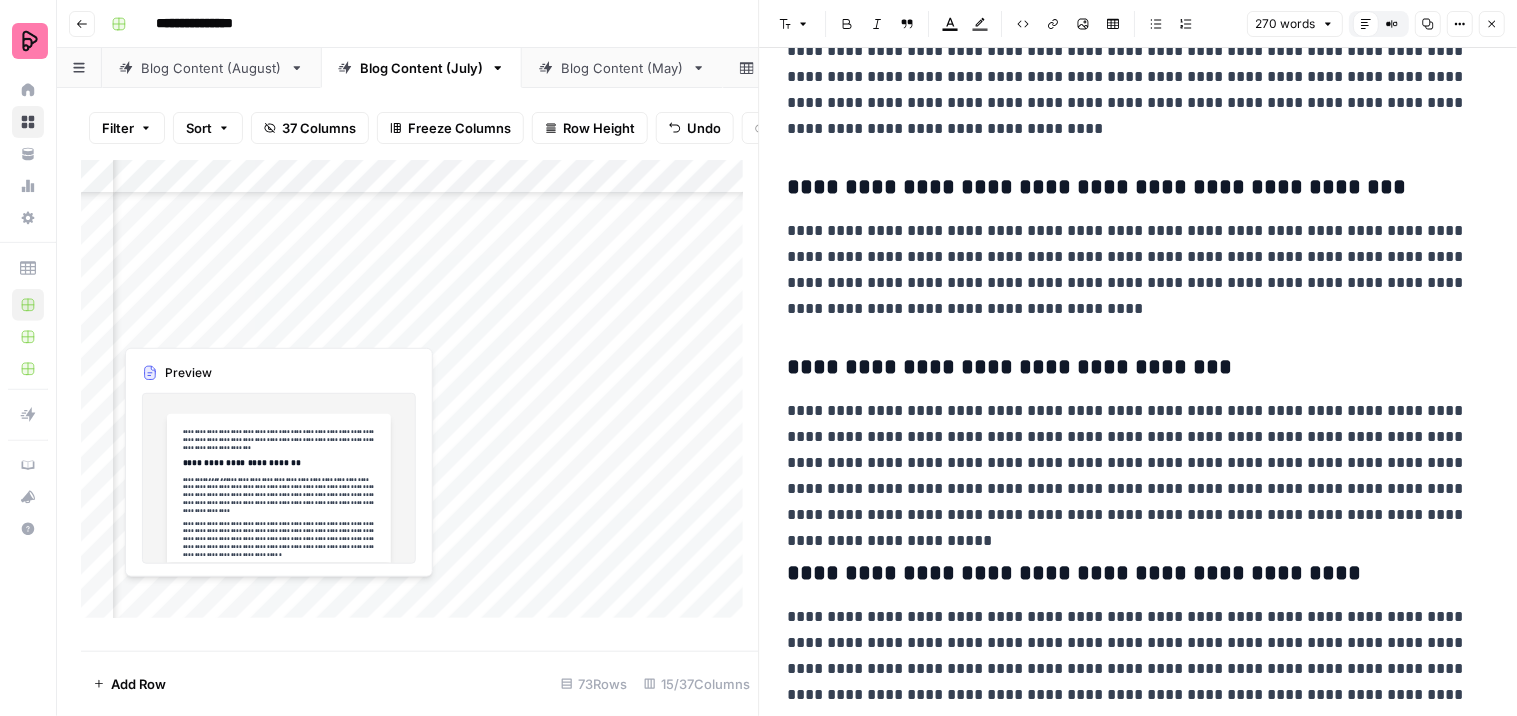click on "Add Column" at bounding box center (420, 397) 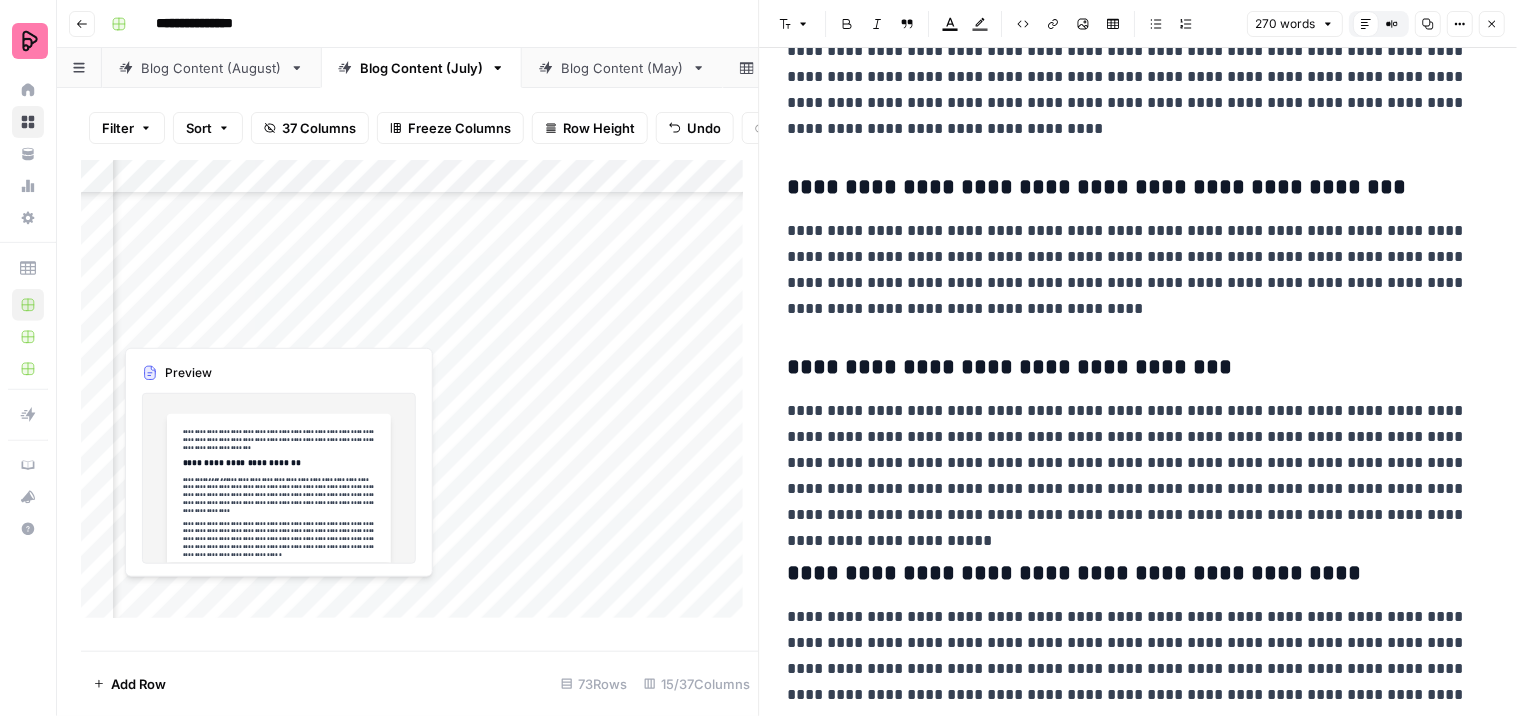 click at bounding box center (203, 607) 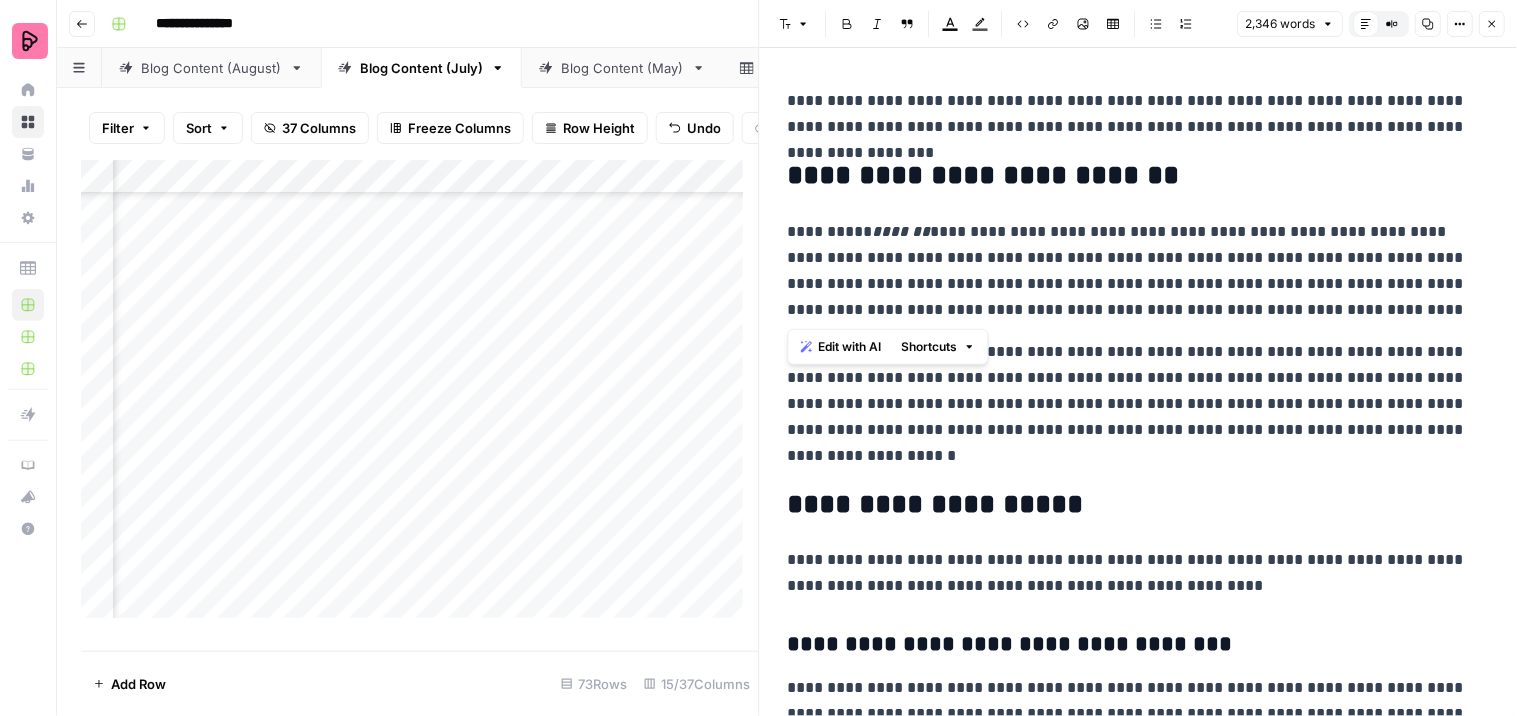 drag, startPoint x: 1225, startPoint y: 312, endPoint x: 787, endPoint y: 223, distance: 446.95078 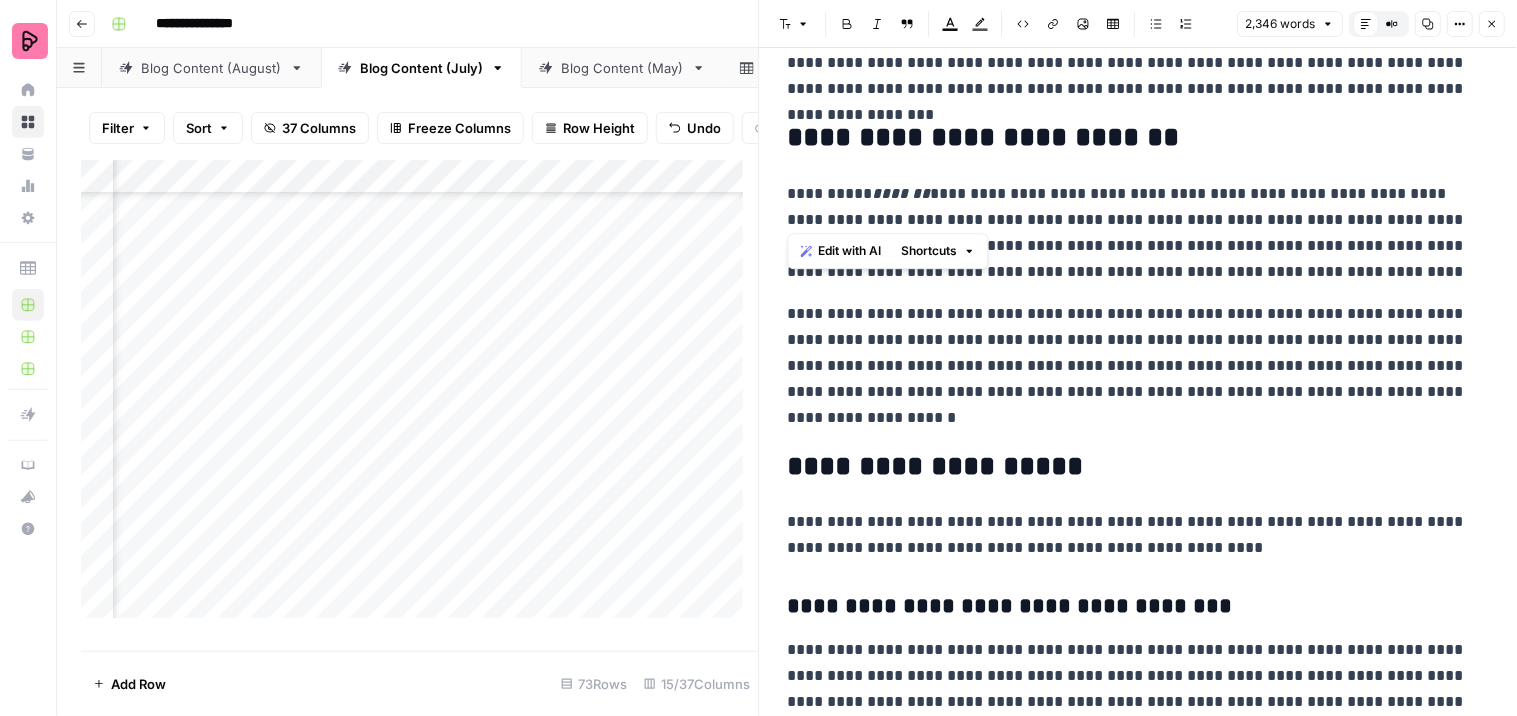 scroll, scrollTop: 0, scrollLeft: 0, axis: both 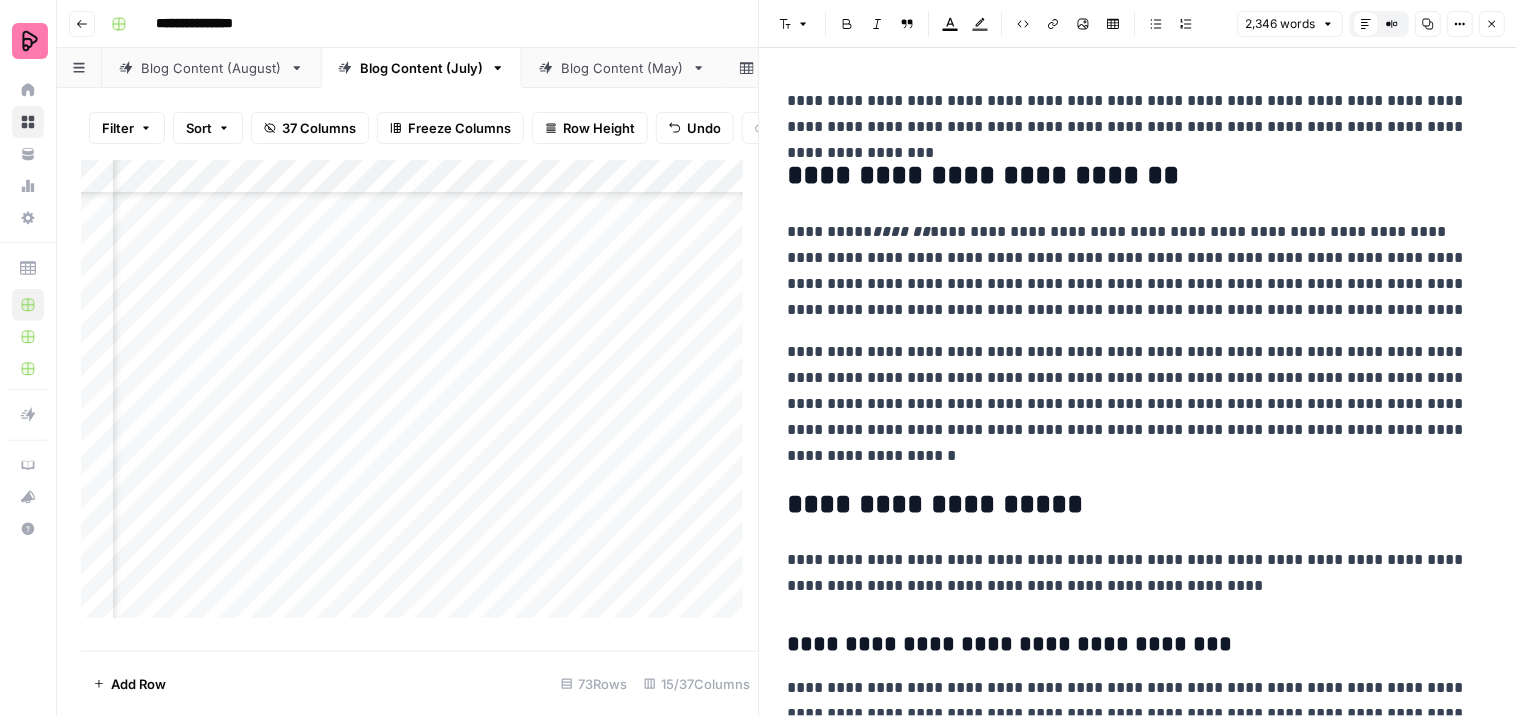 click on "[FIRST NAME] [LAST NAME] [ADDRESS] [CITY] [STATE] [POSTAL CODE] [COUNTRY] [PHONE] [EMAIL] [WEBSITE] [COMPANY NAME] [PRODUCT NAME] [PRICE] [DATE] [TIME] [YEAR] [SSN] [PASSPORT NUMBER] [DRIVER'S LICENSE NUMBER] [CREDIT CARD NUMBER] [COORDINATES]" at bounding box center (1139, 4204) 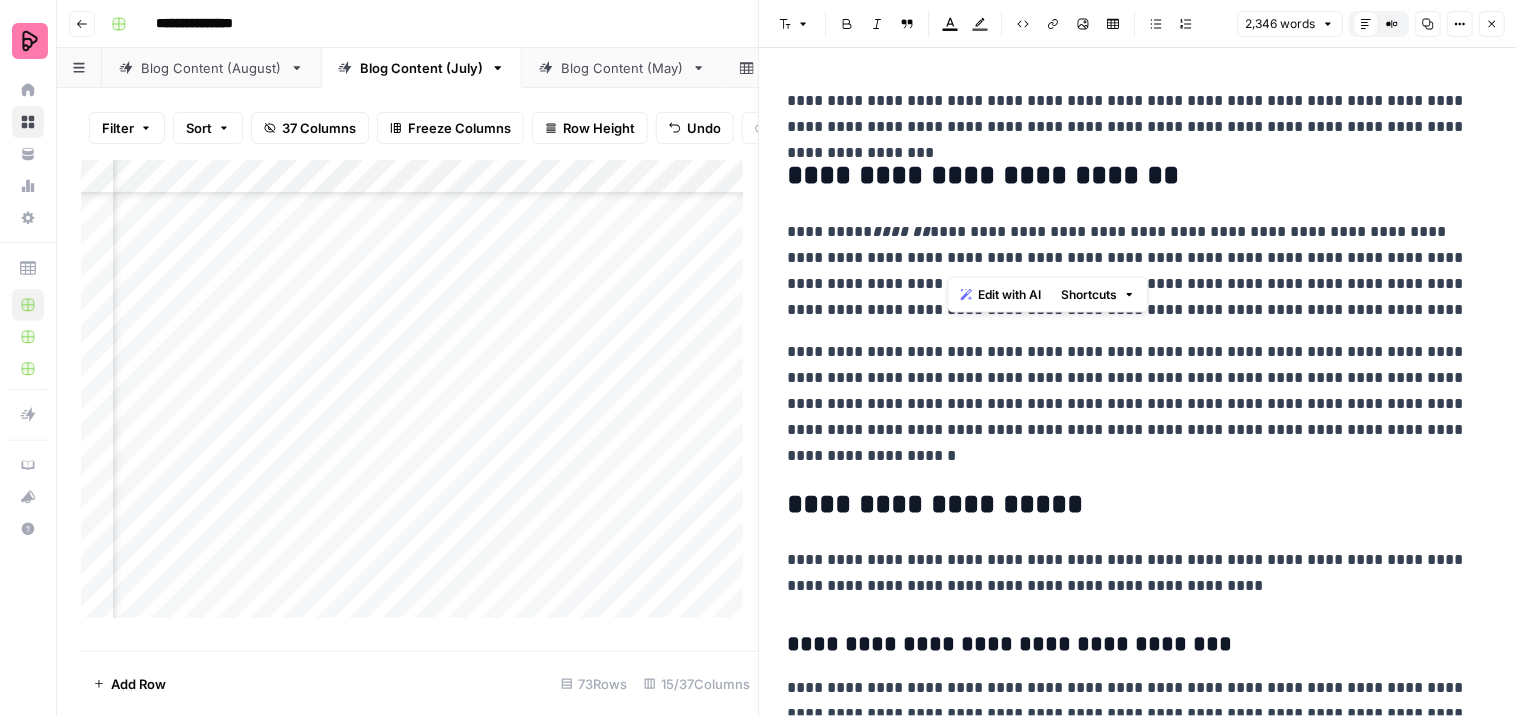 drag, startPoint x: 1302, startPoint y: 232, endPoint x: 947, endPoint y: 261, distance: 356.18253 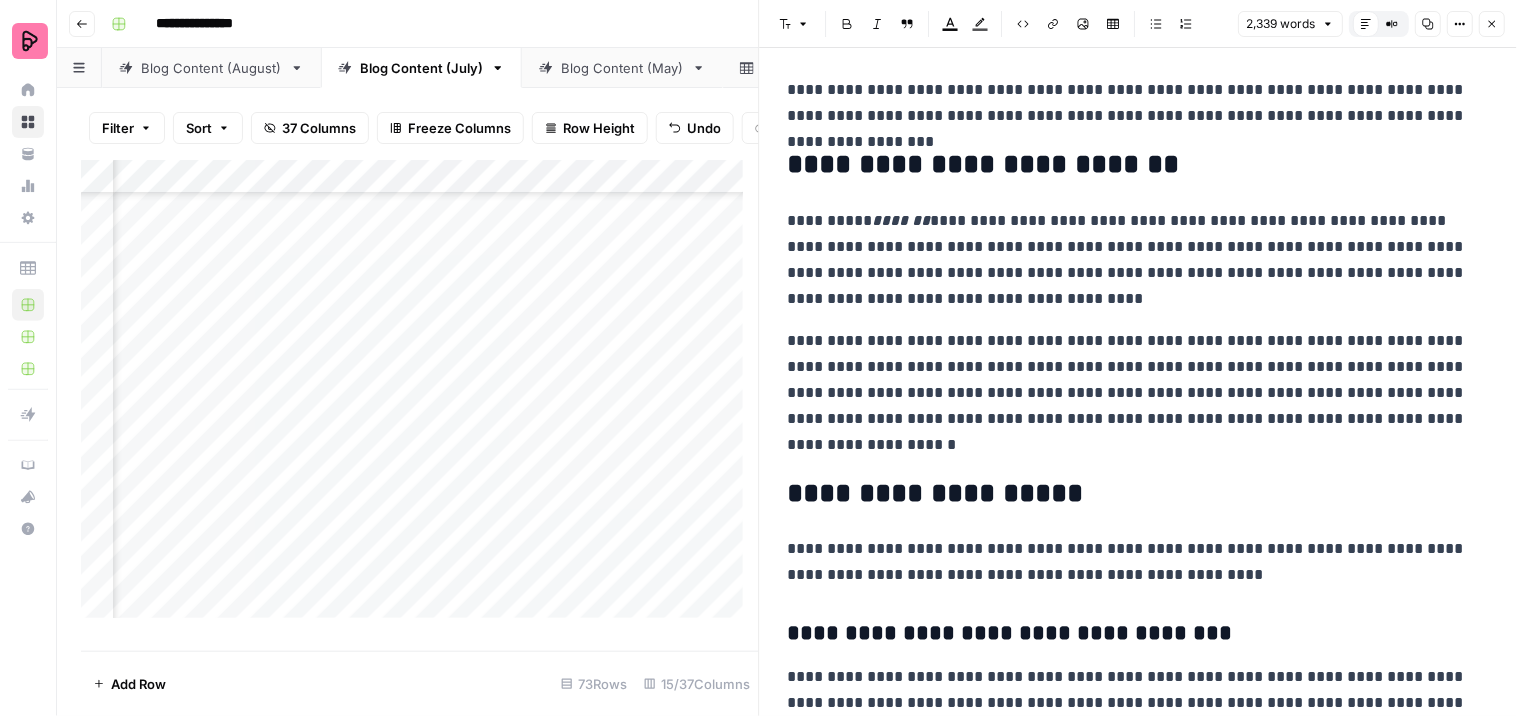 scroll, scrollTop: 0, scrollLeft: 0, axis: both 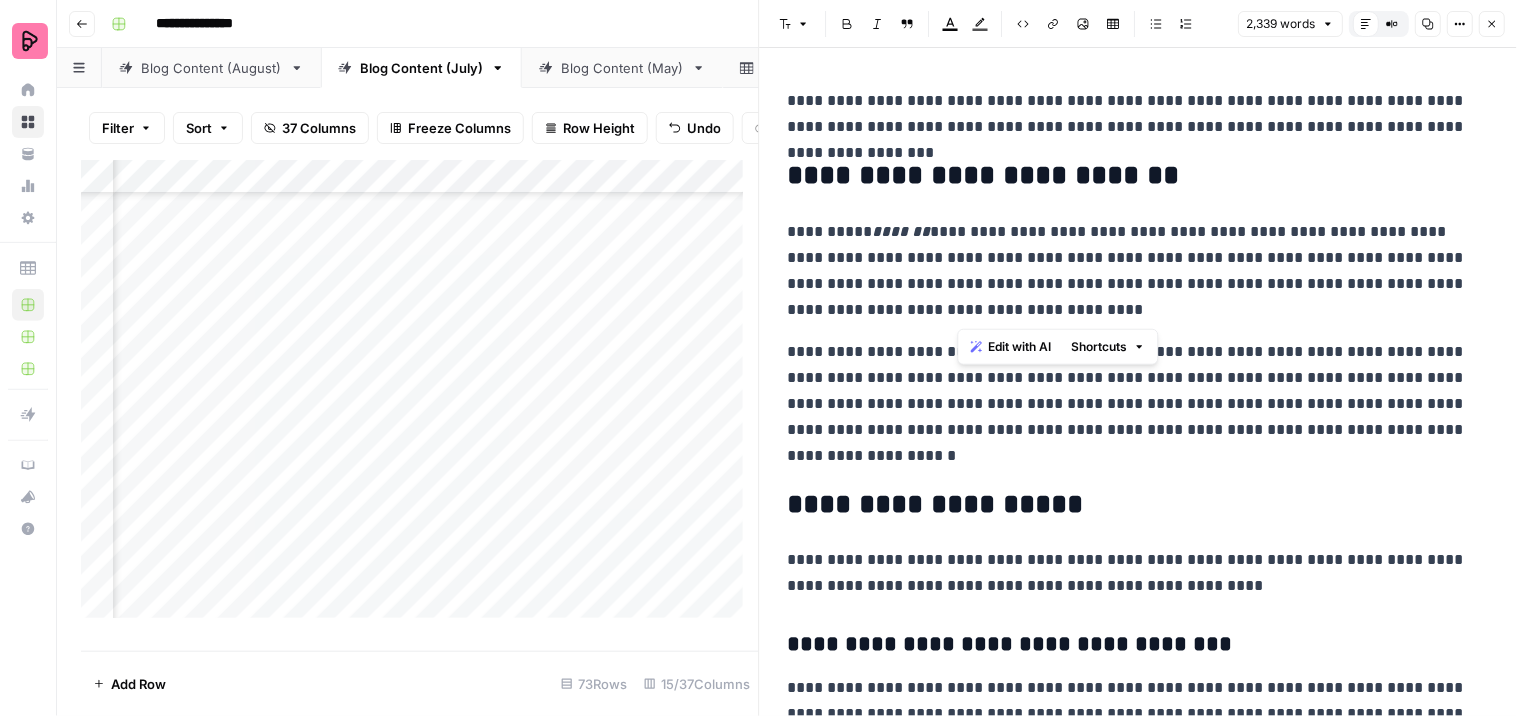 drag, startPoint x: 1205, startPoint y: 284, endPoint x: 1226, endPoint y: 305, distance: 29.698484 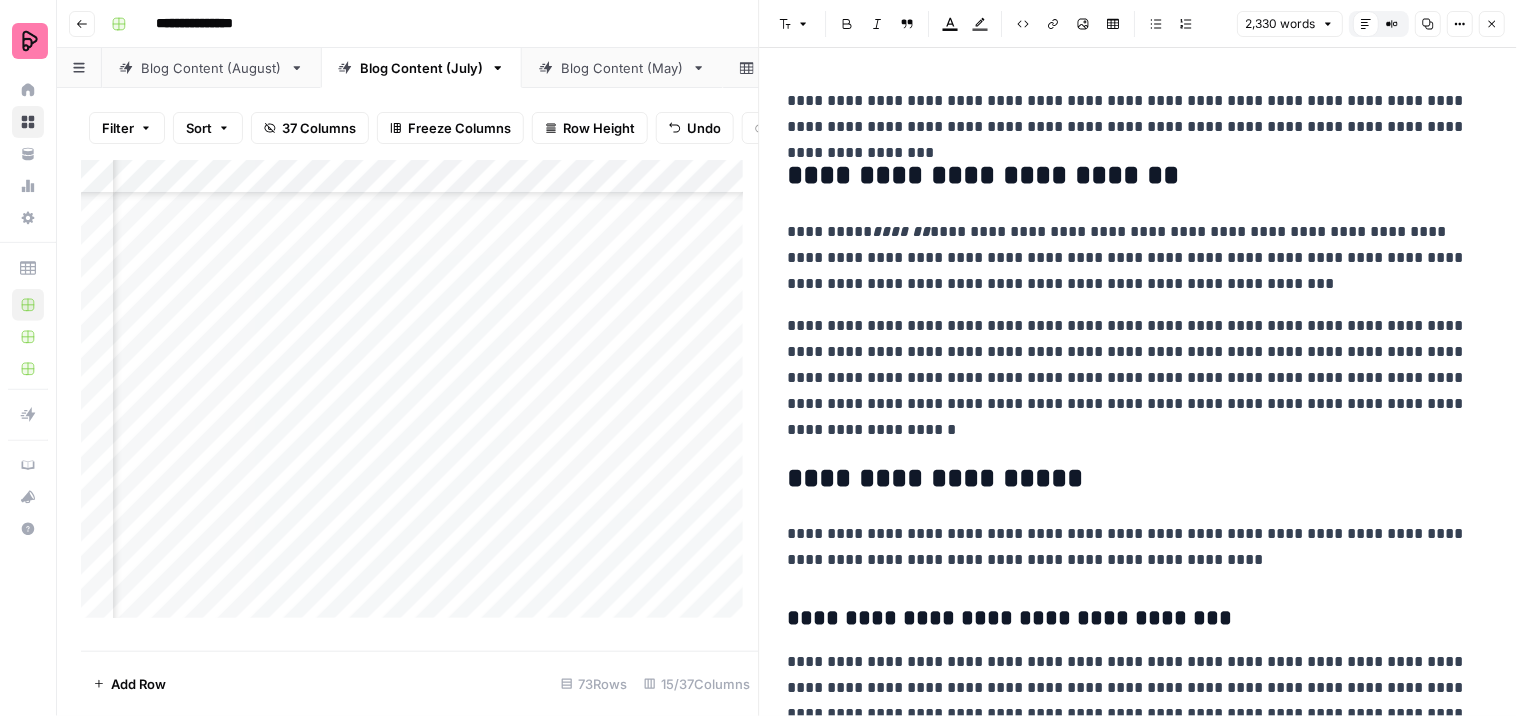 type 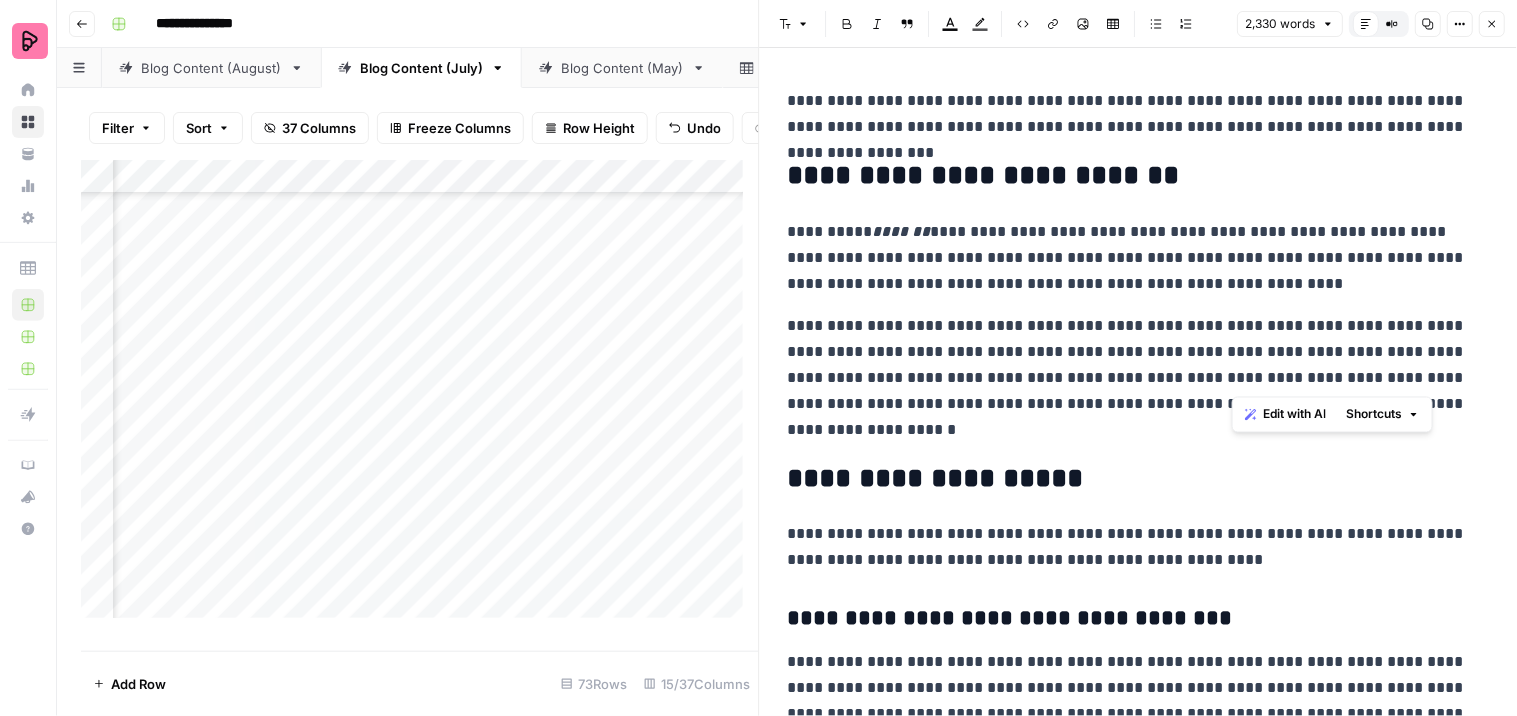 drag, startPoint x: 1234, startPoint y: 324, endPoint x: 1402, endPoint y: 376, distance: 175.86359 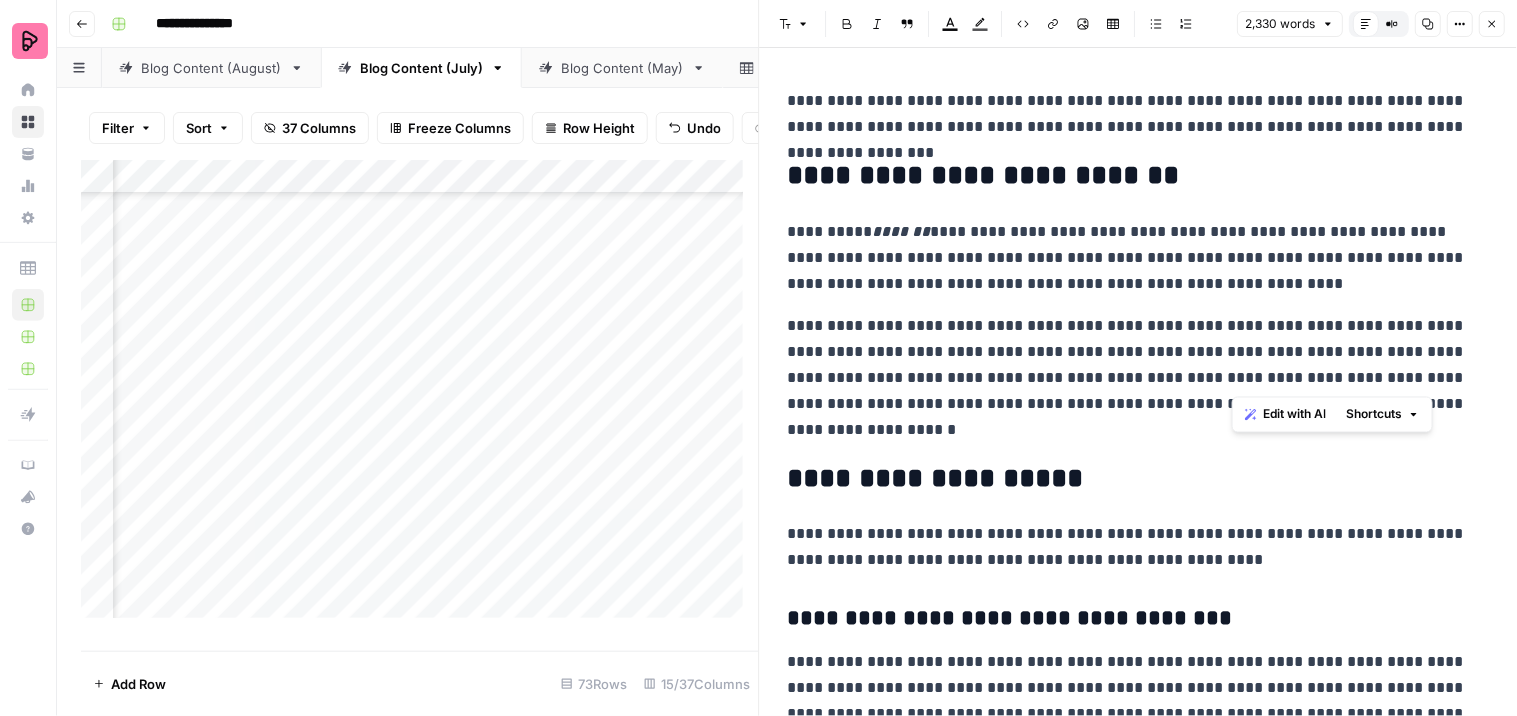 click on "**********" at bounding box center (1130, 378) 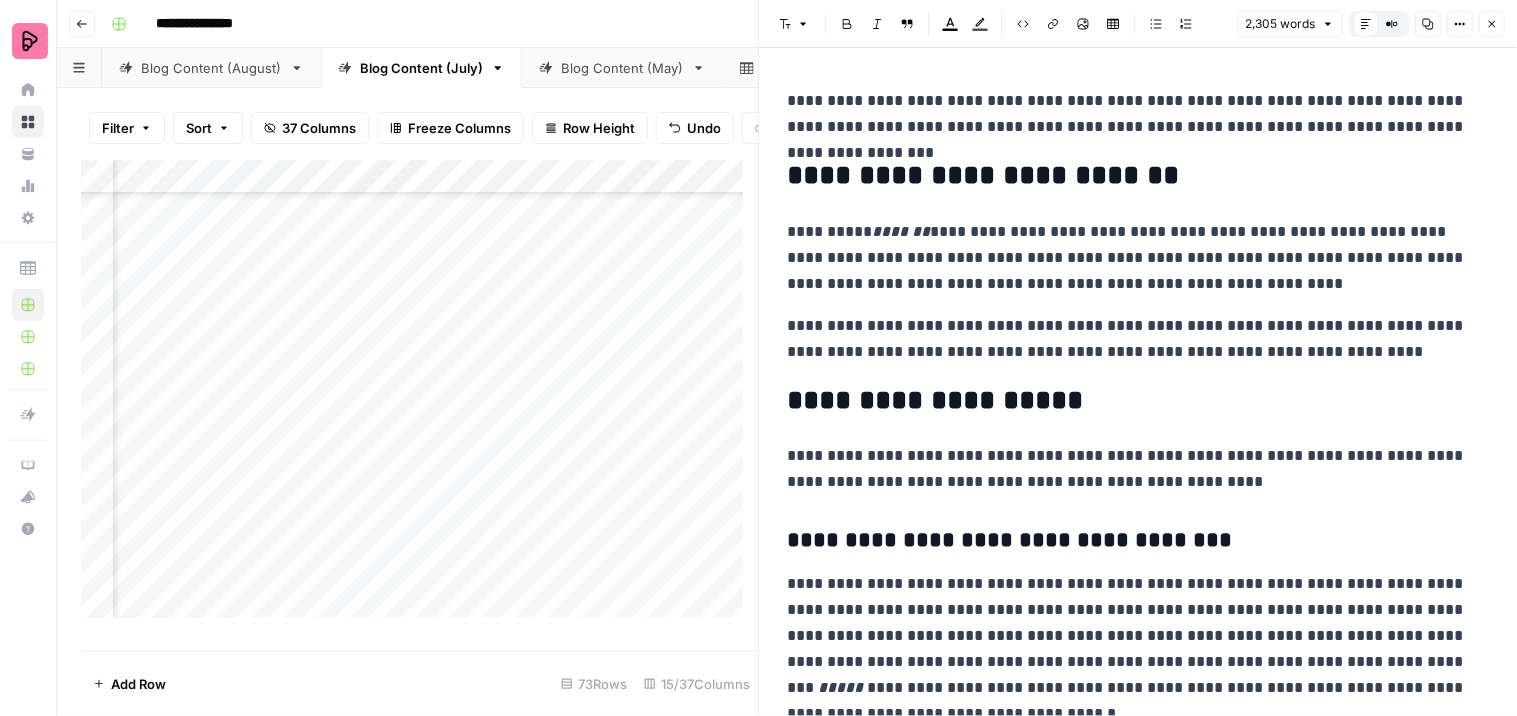 click on "**********" at bounding box center [1130, 339] 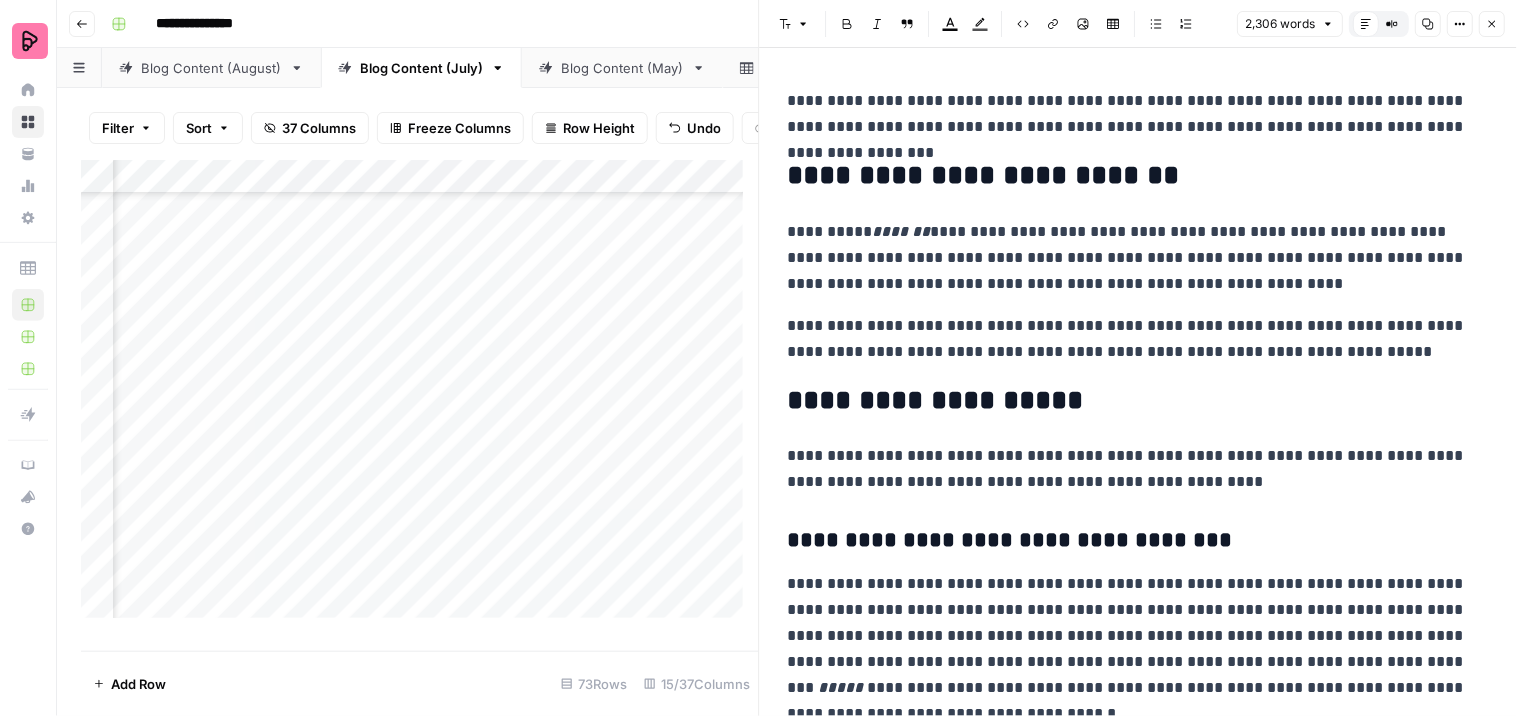 click on "**********" at bounding box center [1130, 339] 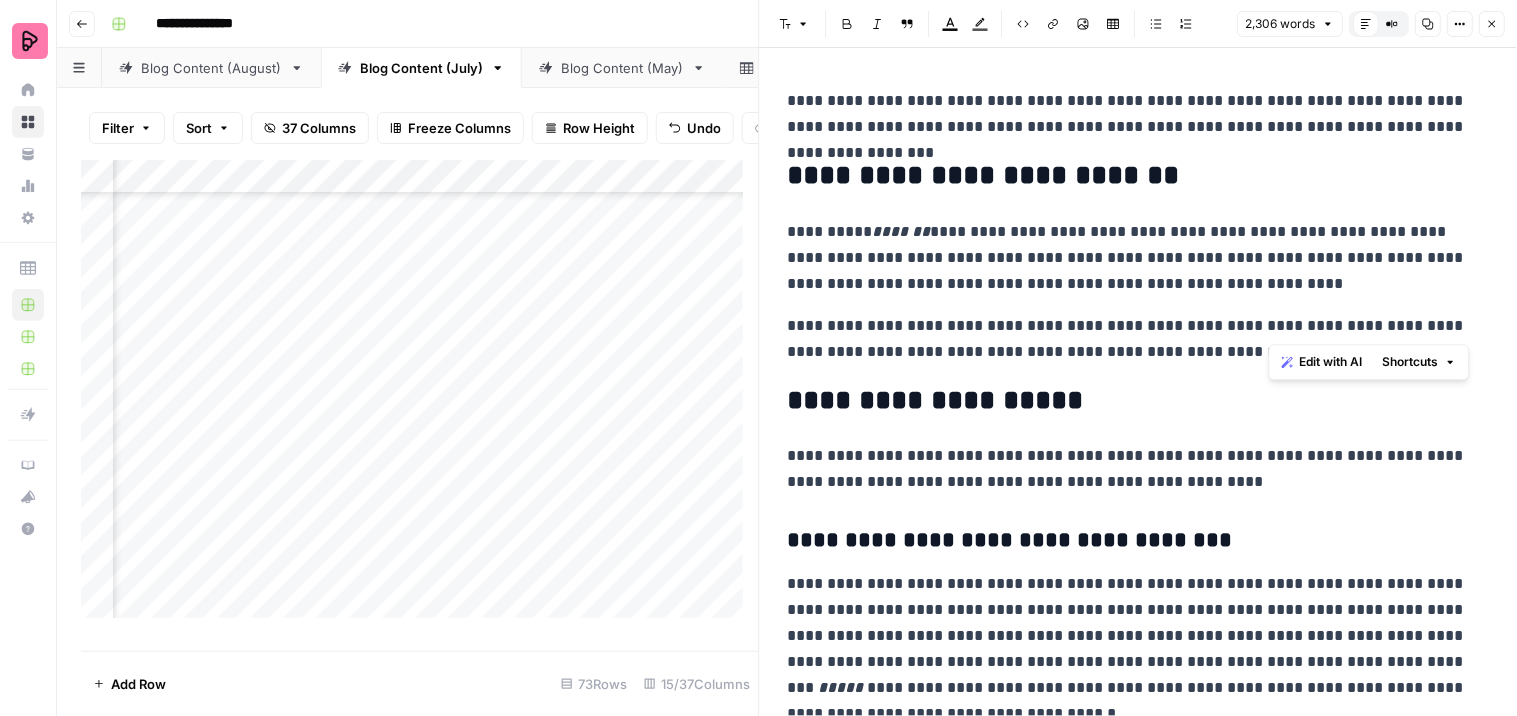 drag, startPoint x: 1267, startPoint y: 322, endPoint x: 1450, endPoint y: 325, distance: 183.02458 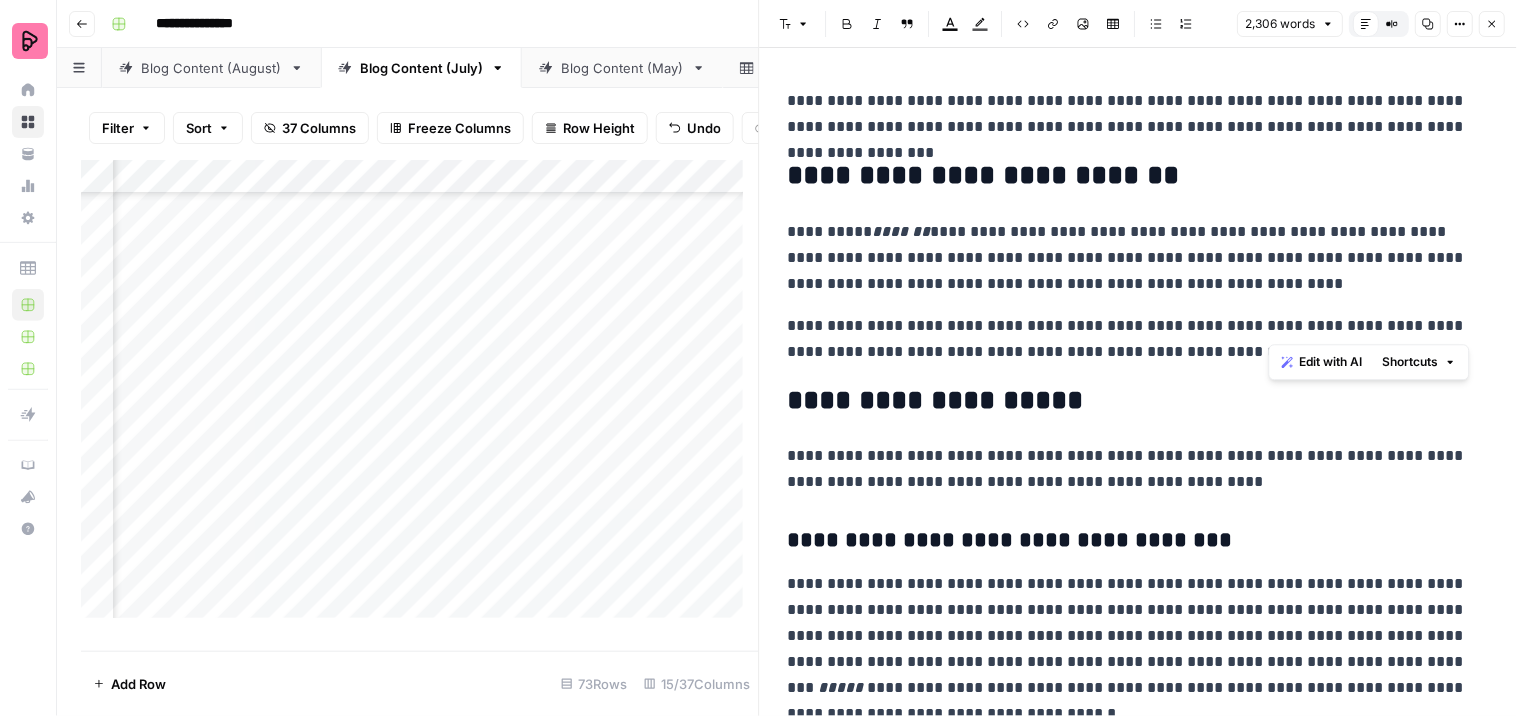 click on "**********" at bounding box center (1130, 339) 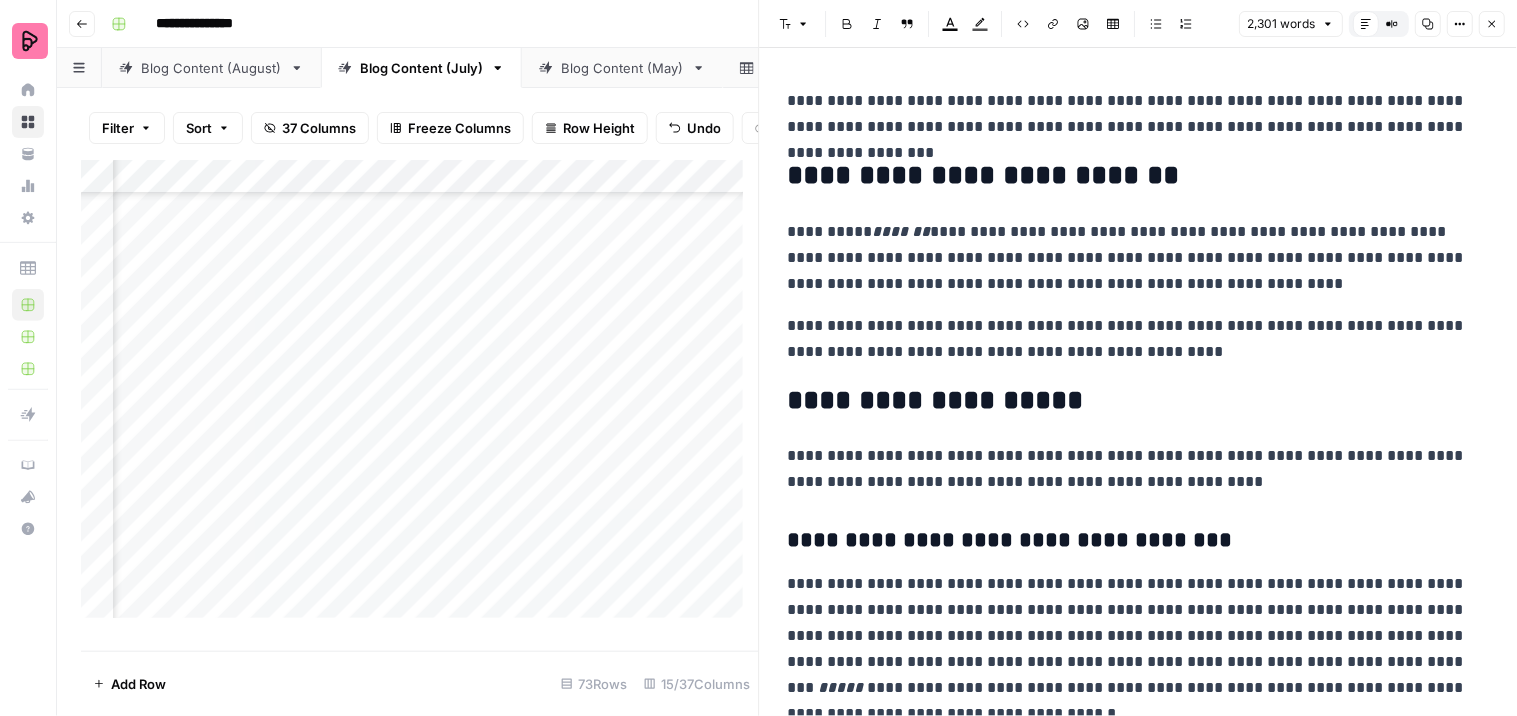 click on "**********" at bounding box center (1130, 258) 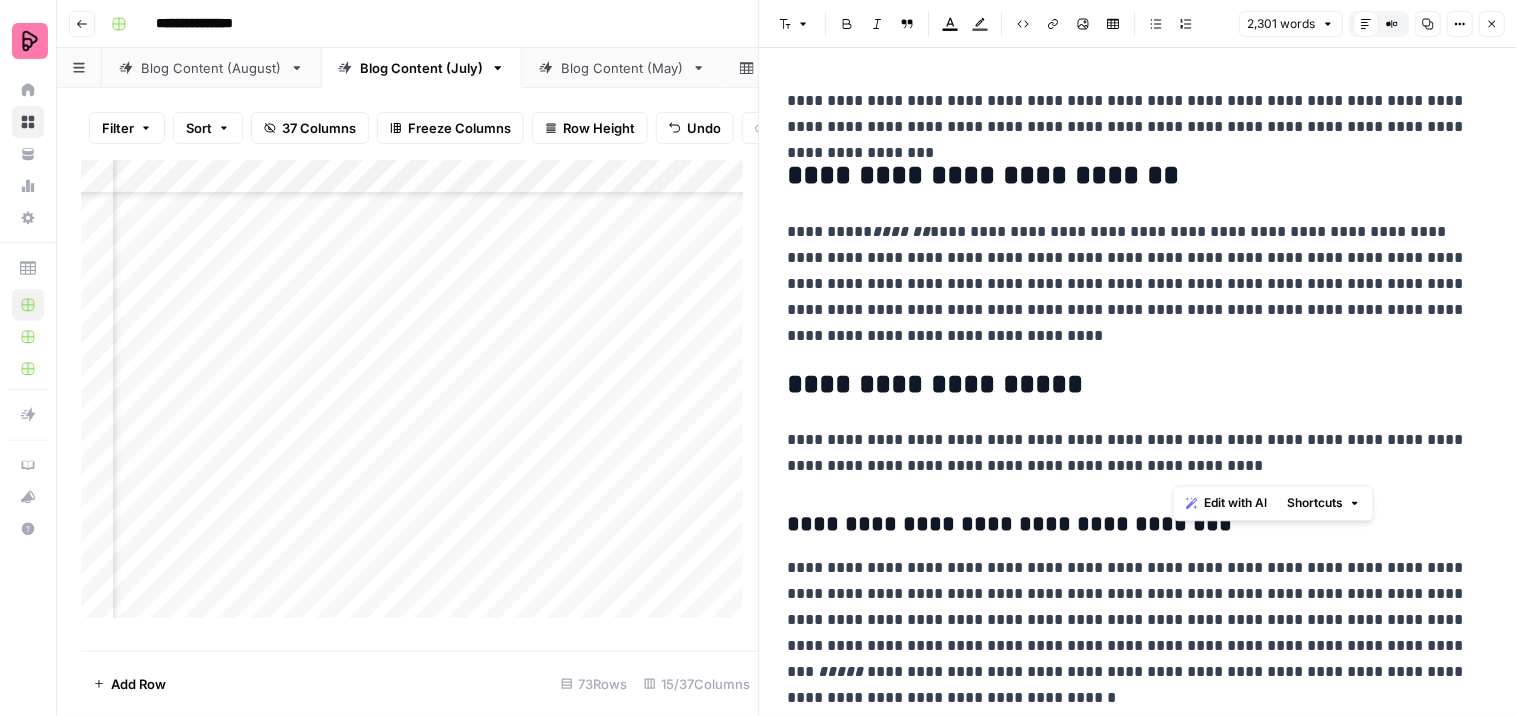 drag, startPoint x: 1261, startPoint y: 433, endPoint x: 1276, endPoint y: 464, distance: 34.43835 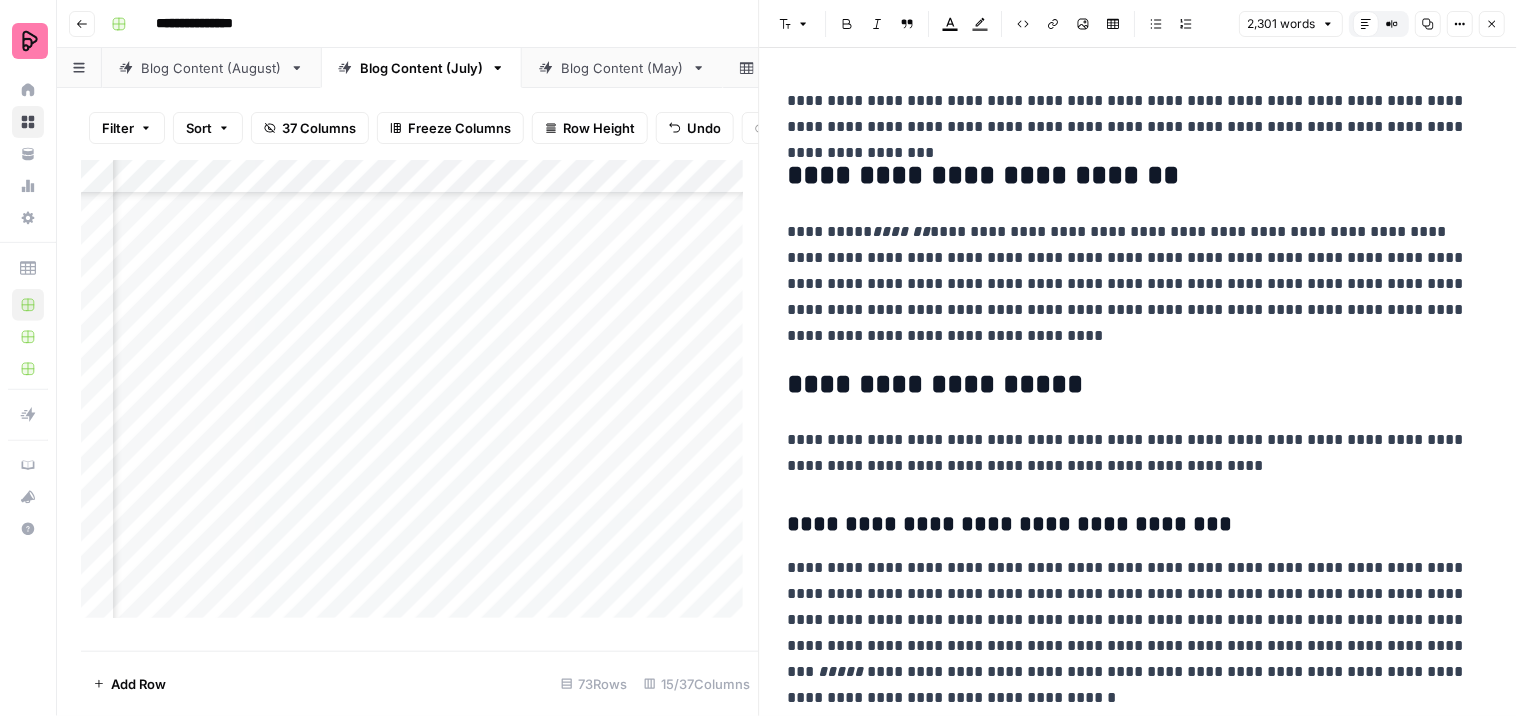 click on "**********" at bounding box center (1130, 633) 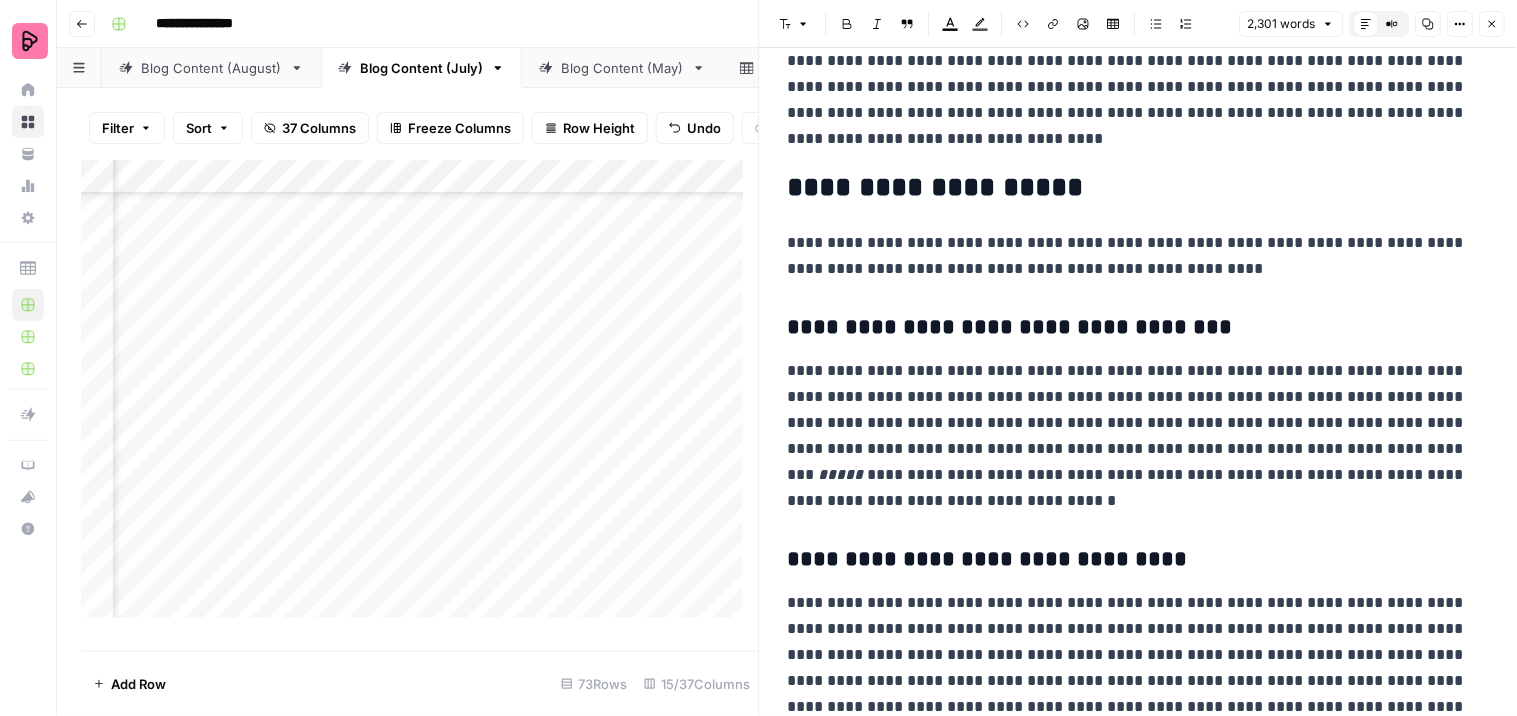 scroll, scrollTop: 222, scrollLeft: 0, axis: vertical 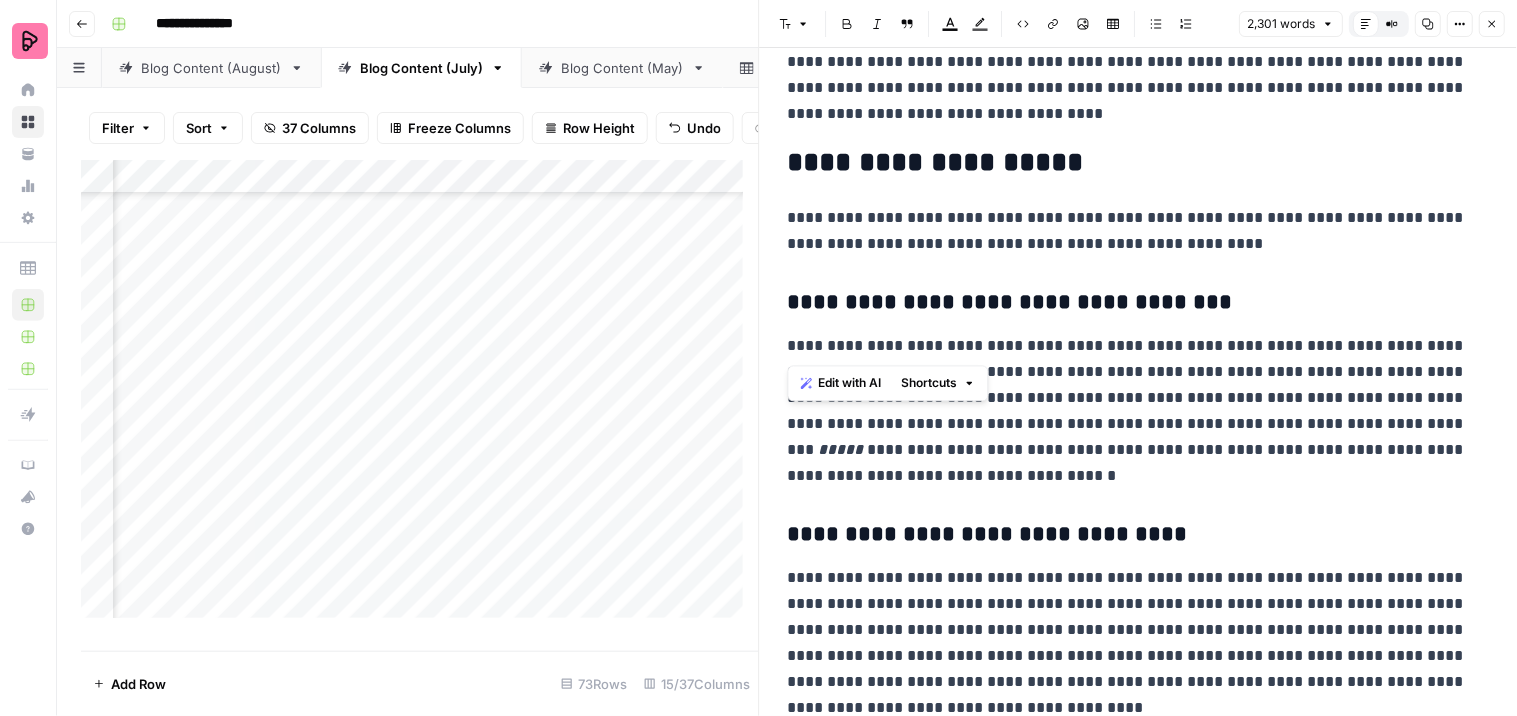 drag, startPoint x: 1460, startPoint y: 350, endPoint x: 810, endPoint y: 426, distance: 654.428 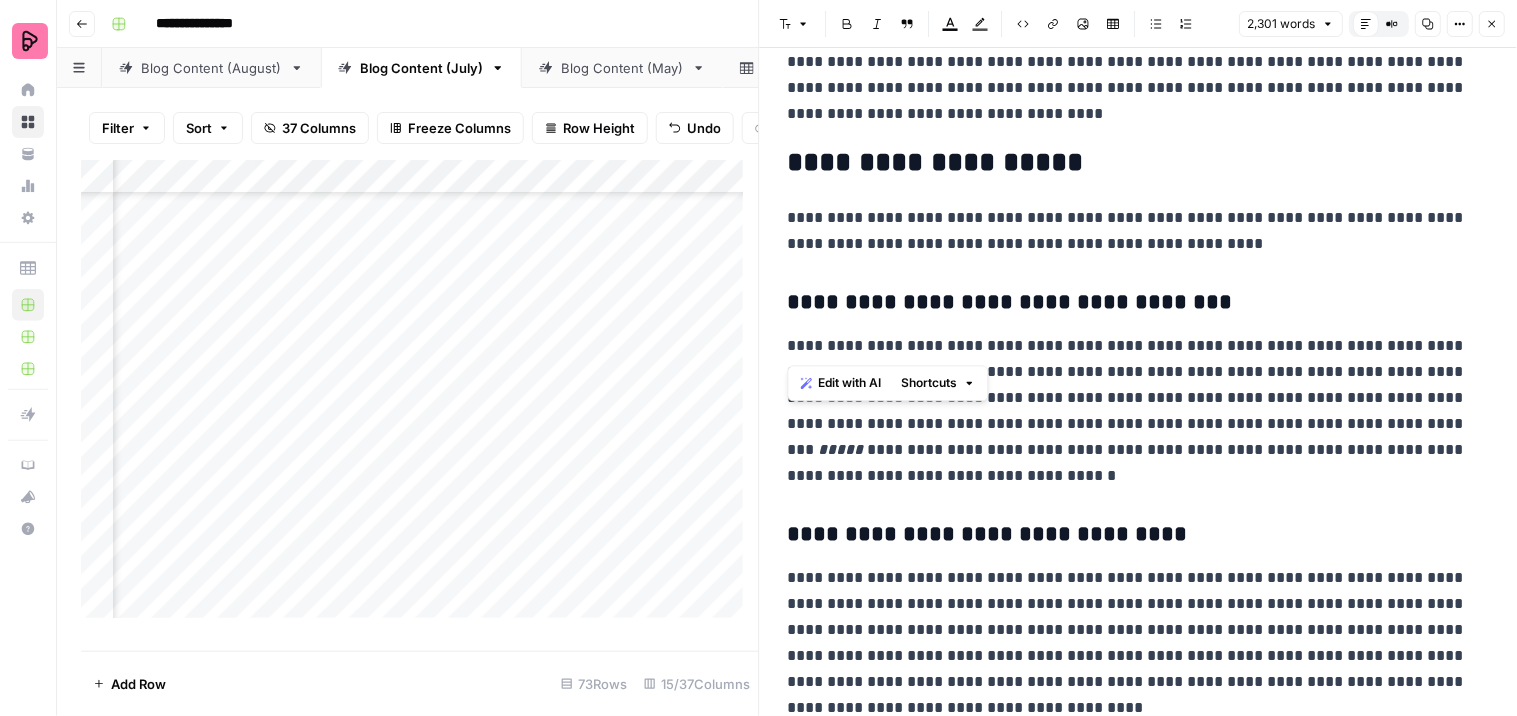 click on "**********" at bounding box center (1139, 3906) 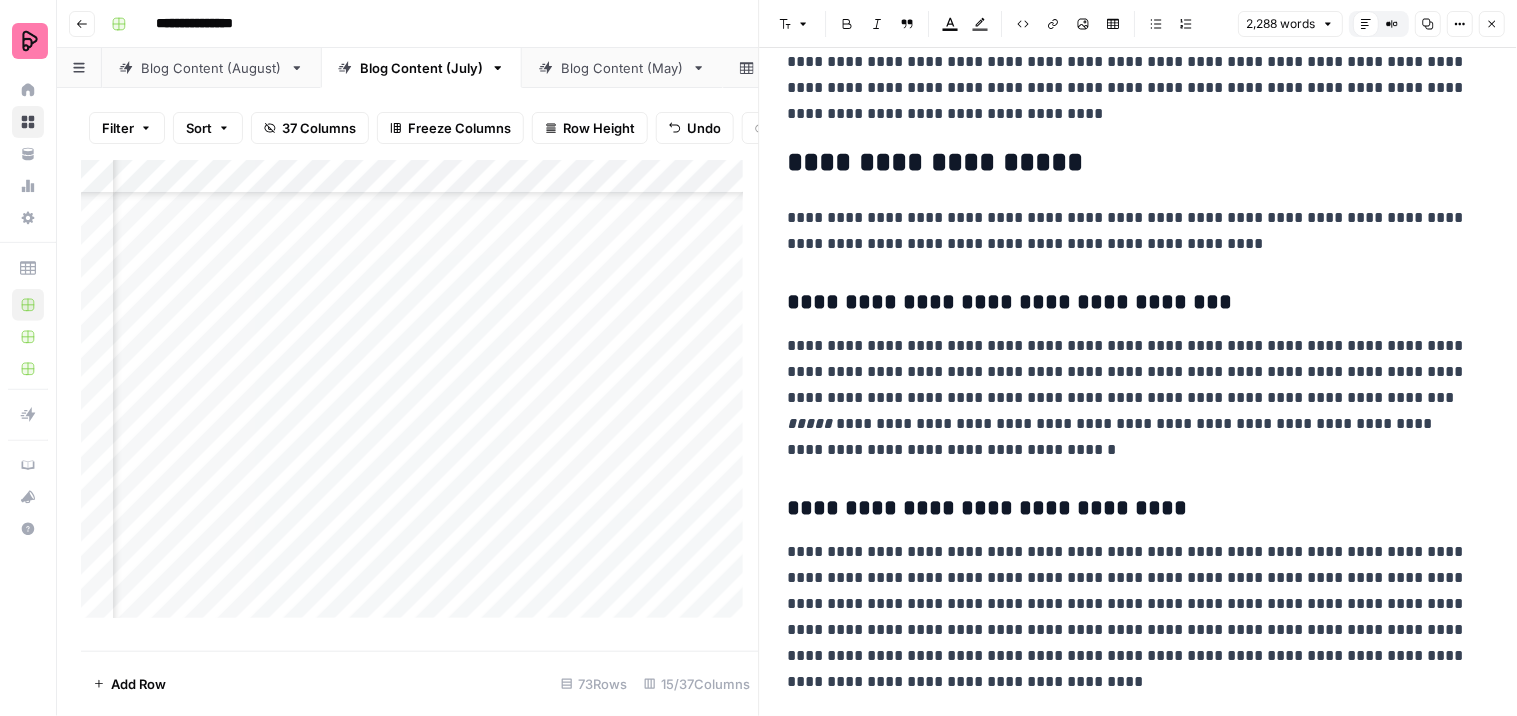 click on "**********" at bounding box center [1130, 303] 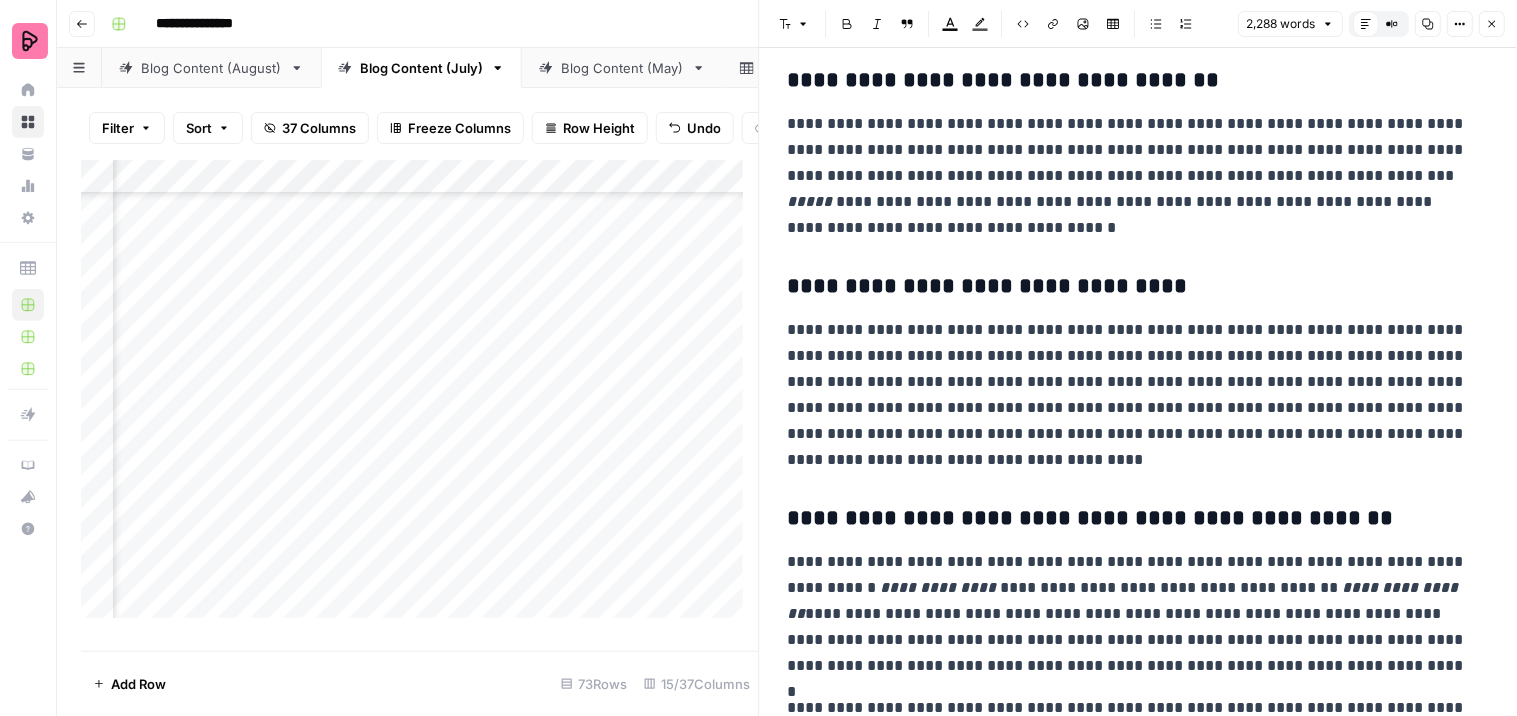 scroll, scrollTop: 222, scrollLeft: 0, axis: vertical 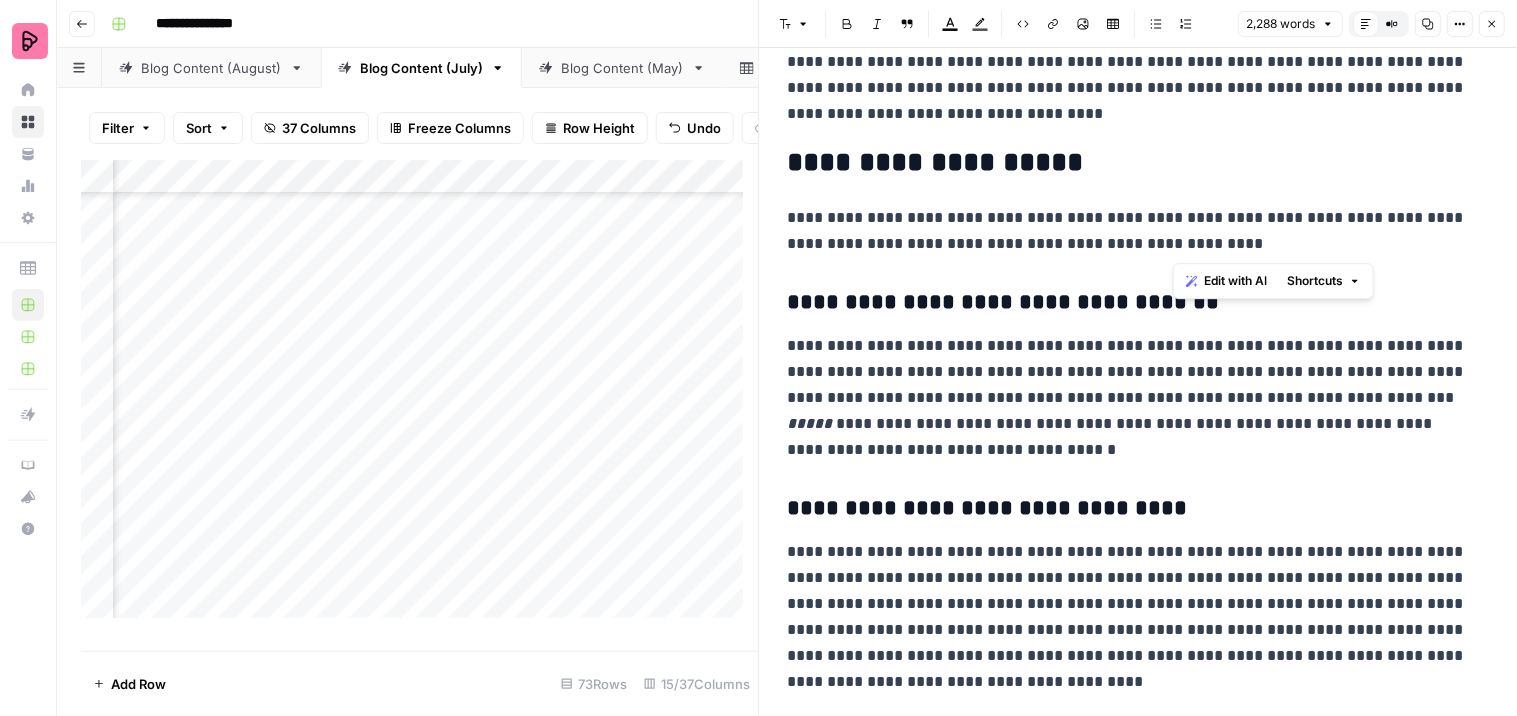 drag, startPoint x: 1260, startPoint y: 213, endPoint x: 1305, endPoint y: 242, distance: 53.535034 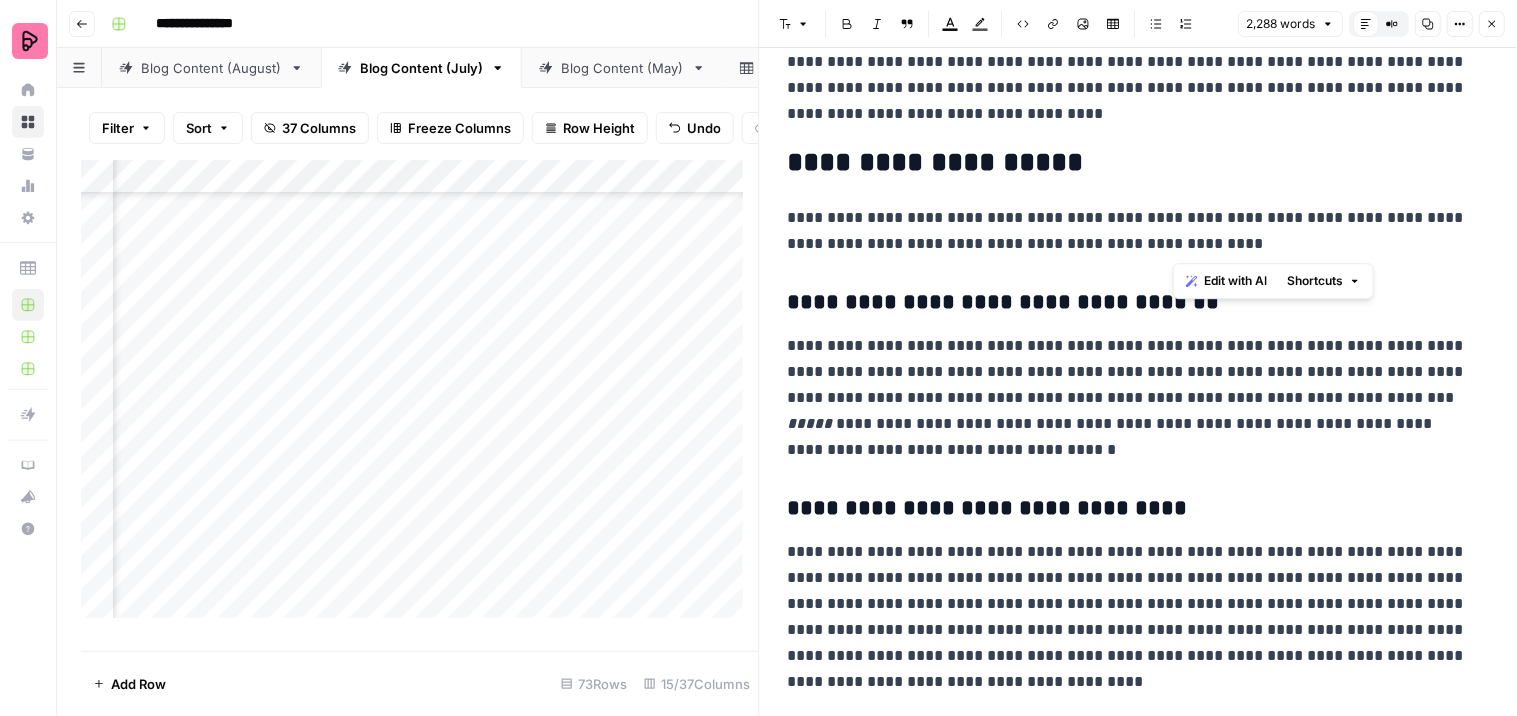 click on "**********" at bounding box center (1130, 231) 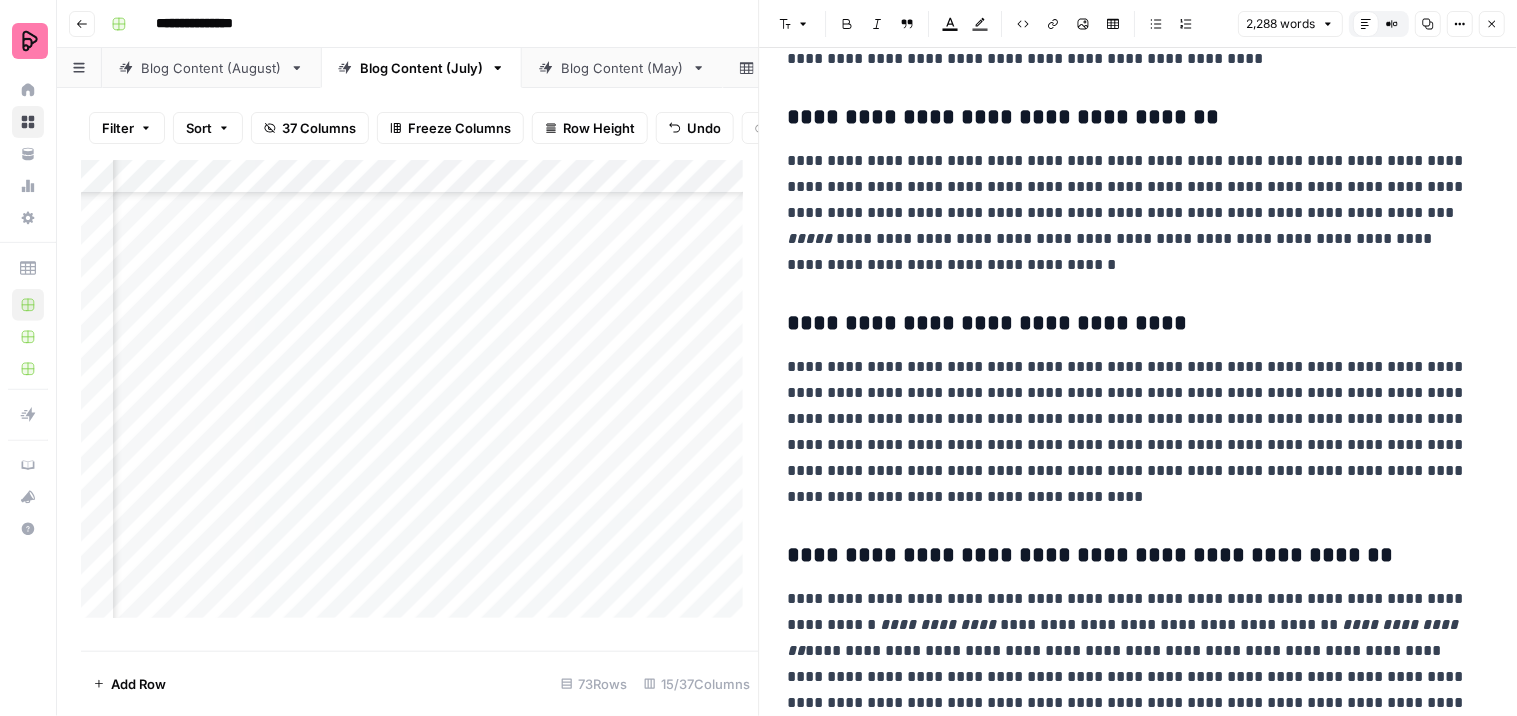 scroll, scrollTop: 444, scrollLeft: 0, axis: vertical 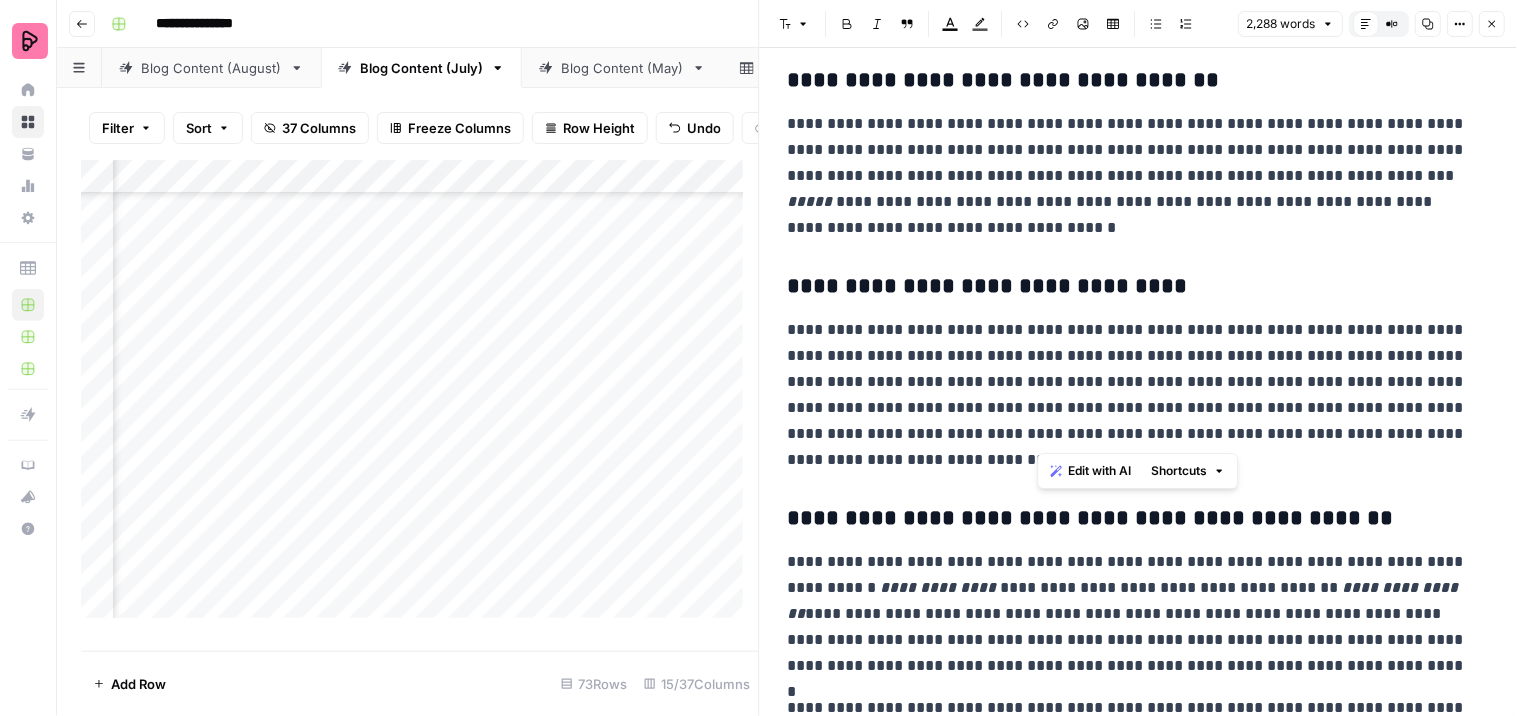 drag, startPoint x: 1041, startPoint y: 406, endPoint x: 1071, endPoint y: 438, distance: 43.863426 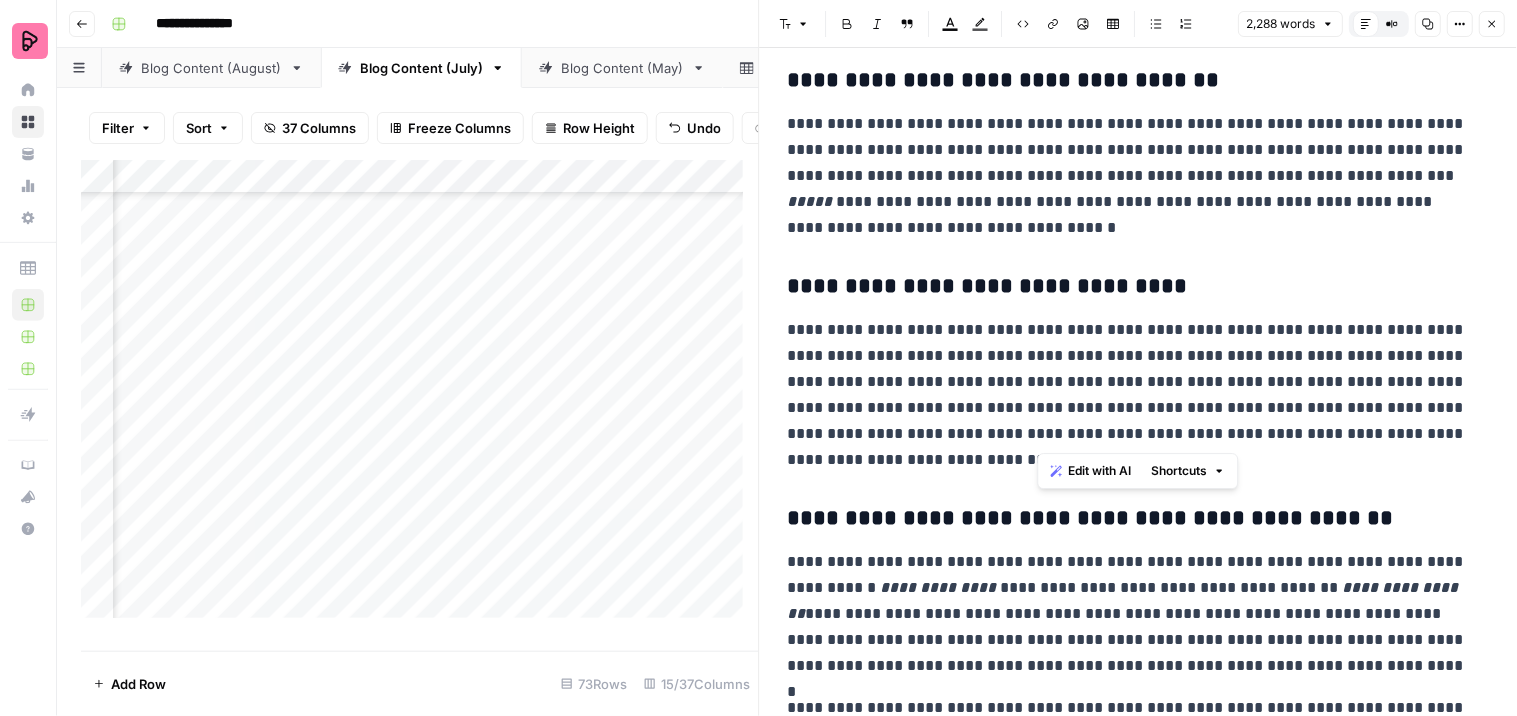 click on "[FIRST NAME] [LAST NAME] [ADDRESS] [CITY] [STATE] [POSTAL CODE] [COUNTRY] [PHONE] [EMAIL] [WEBSITE] [COMPANY NAME] [PRODUCT NAME] [PRICE] [DATE] [TIME] [YEAR] [SSN] [PASSPORT NUMBER] [DRIVER'S LICENSE NUMBER] [CREDIT CARD NUMBER] [COORDINATES]" at bounding box center (1130, 395) 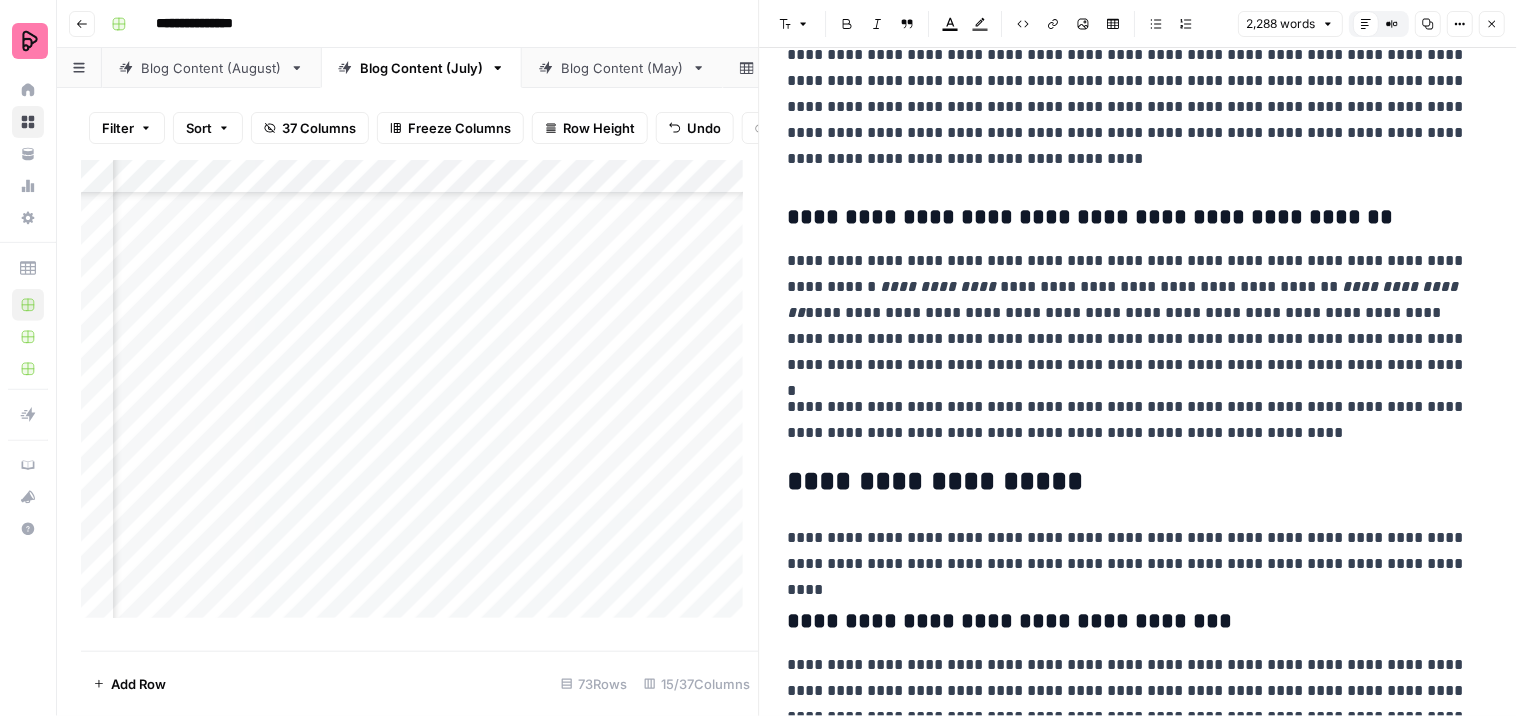 scroll, scrollTop: 777, scrollLeft: 0, axis: vertical 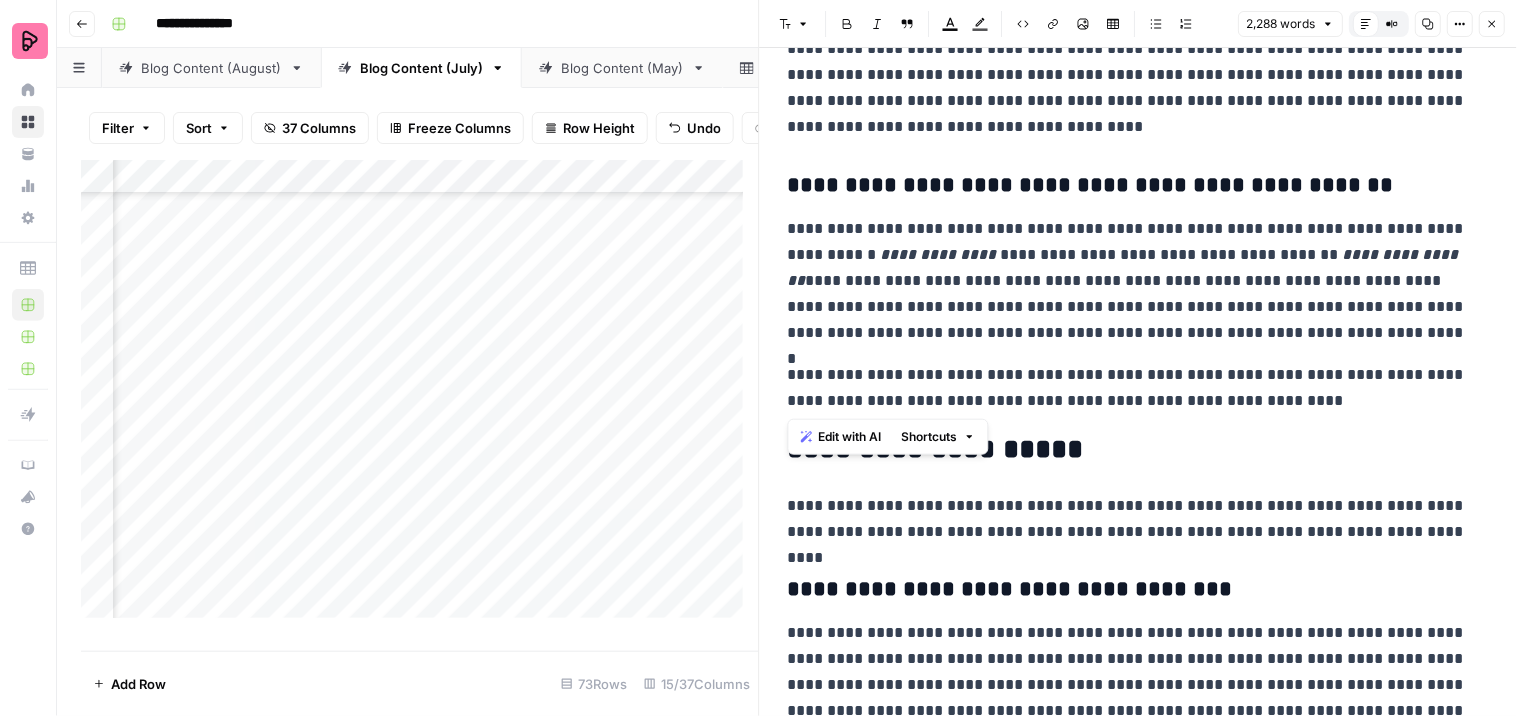 drag, startPoint x: 1285, startPoint y: 400, endPoint x: 777, endPoint y: 361, distance: 509.49484 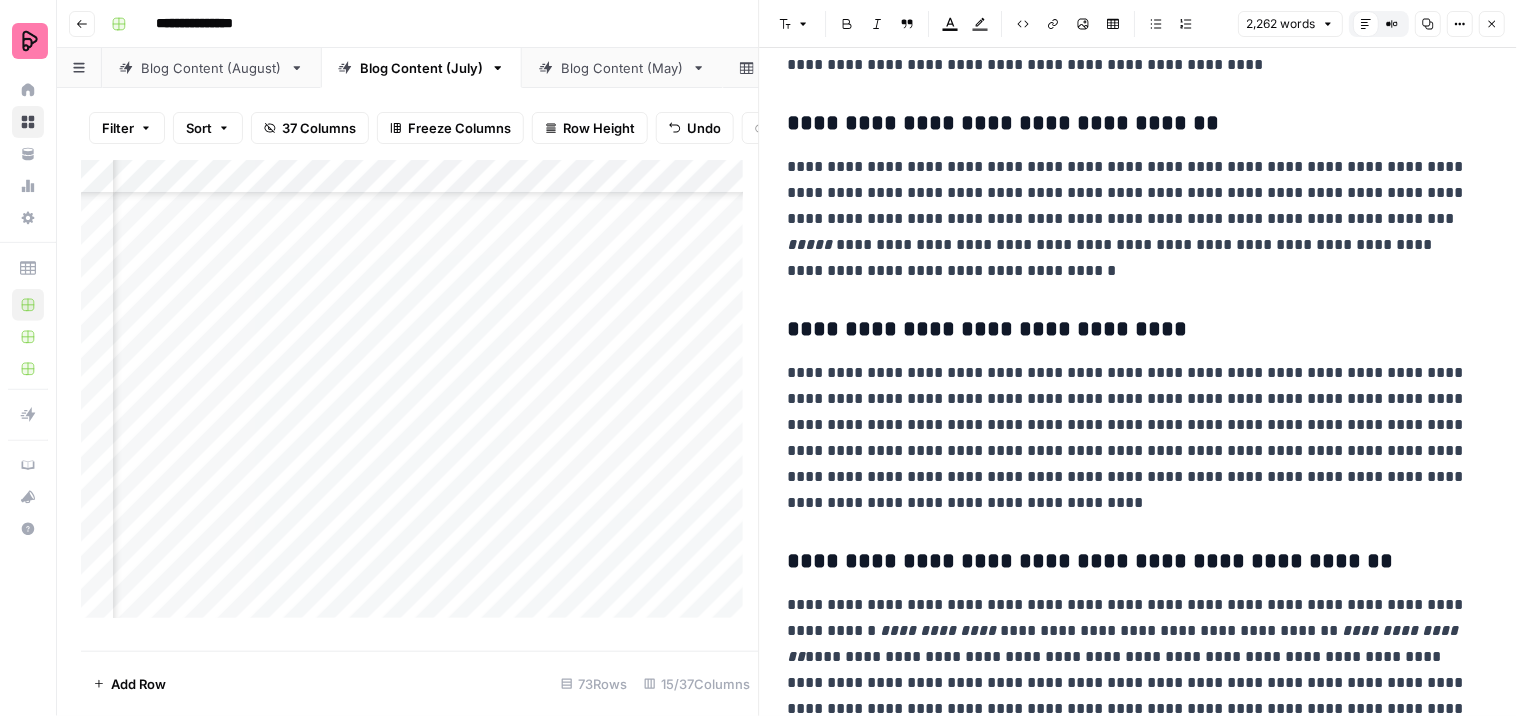 scroll, scrollTop: 333, scrollLeft: 0, axis: vertical 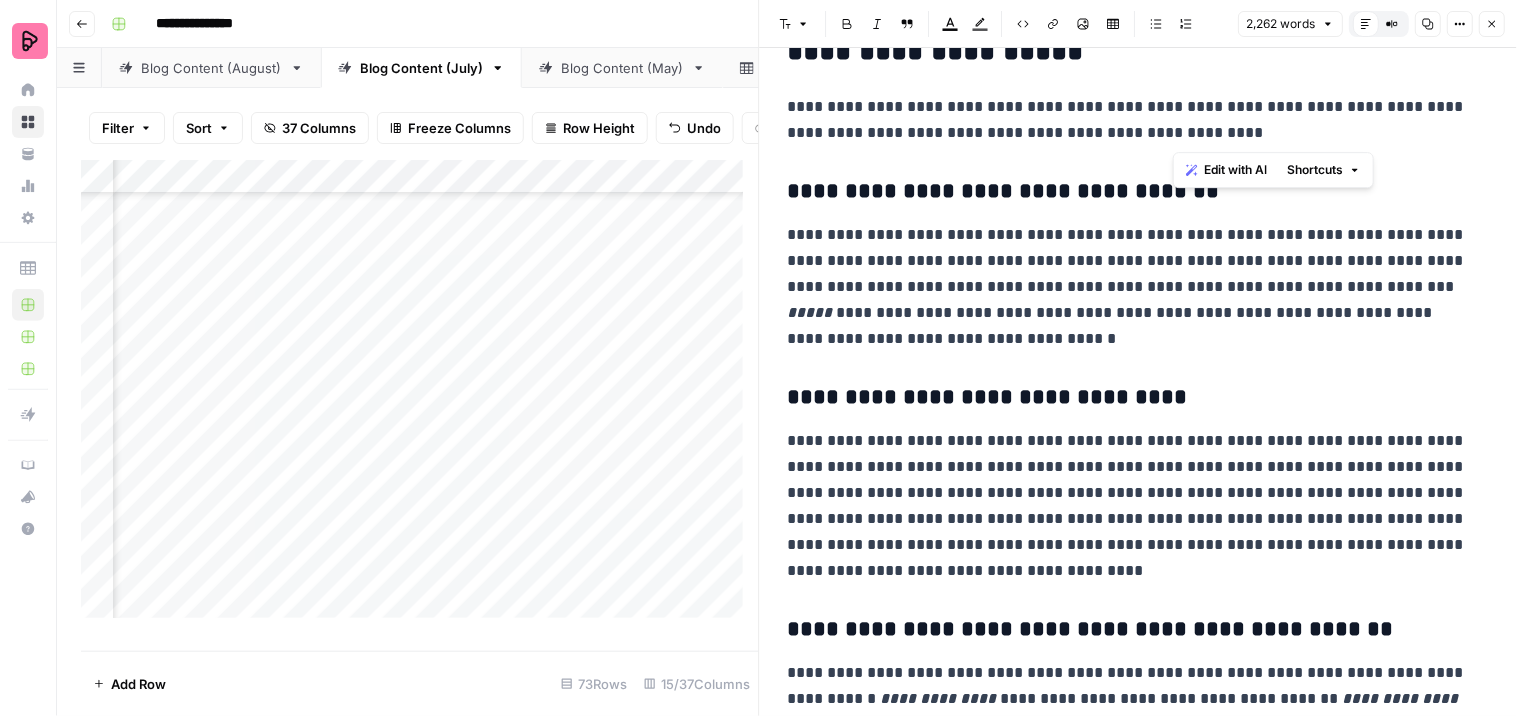 drag, startPoint x: 1258, startPoint y: 108, endPoint x: 1284, endPoint y: 133, distance: 36.069378 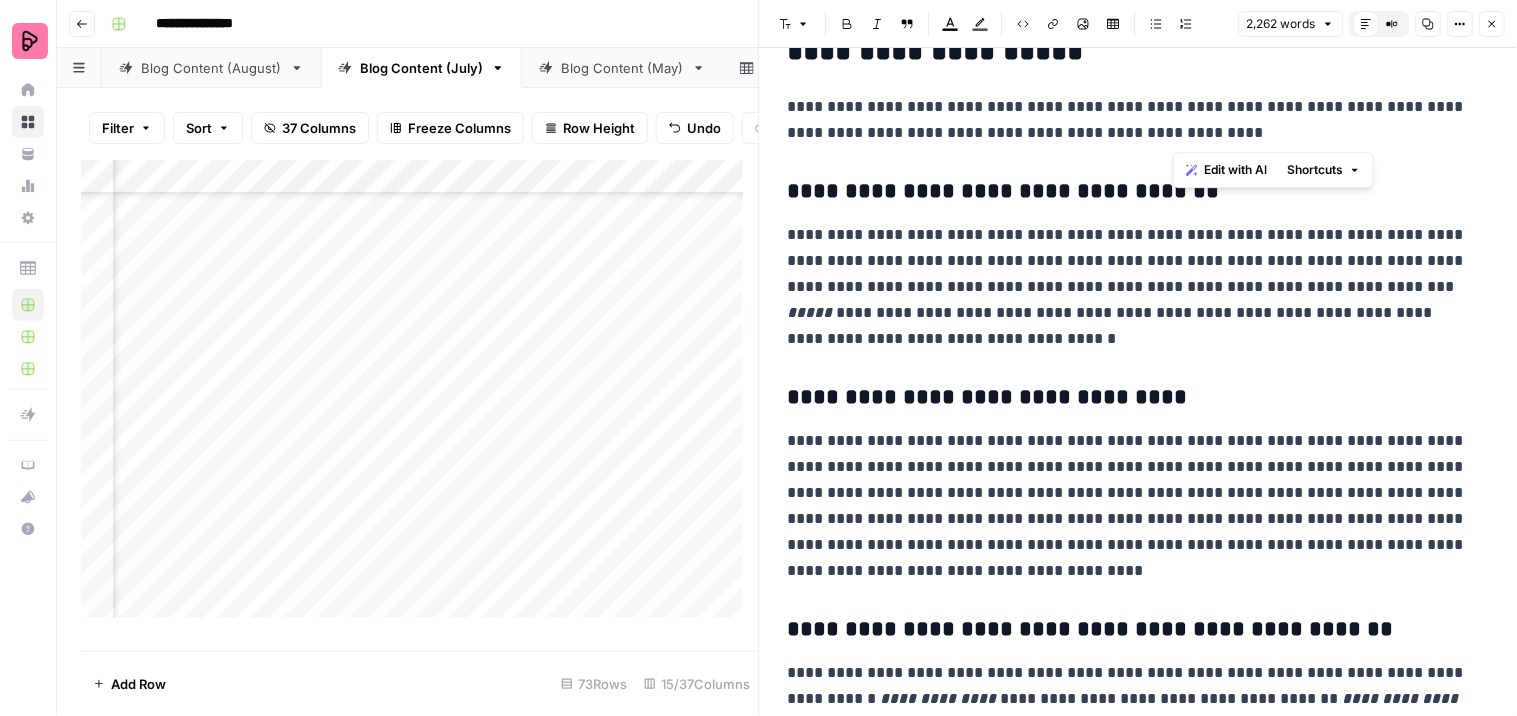 click on "**********" at bounding box center (1130, 120) 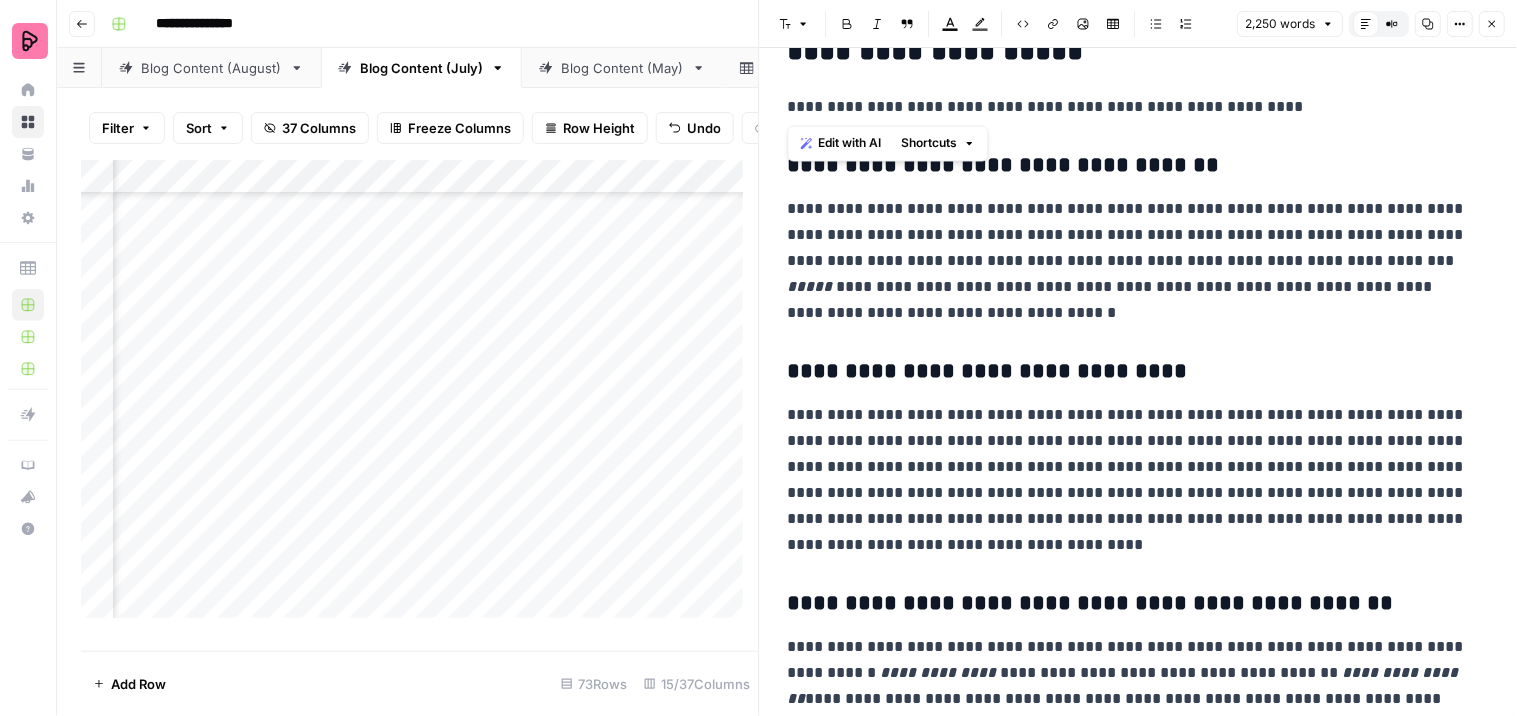 drag, startPoint x: 1265, startPoint y: 105, endPoint x: 785, endPoint y: 96, distance: 480.08438 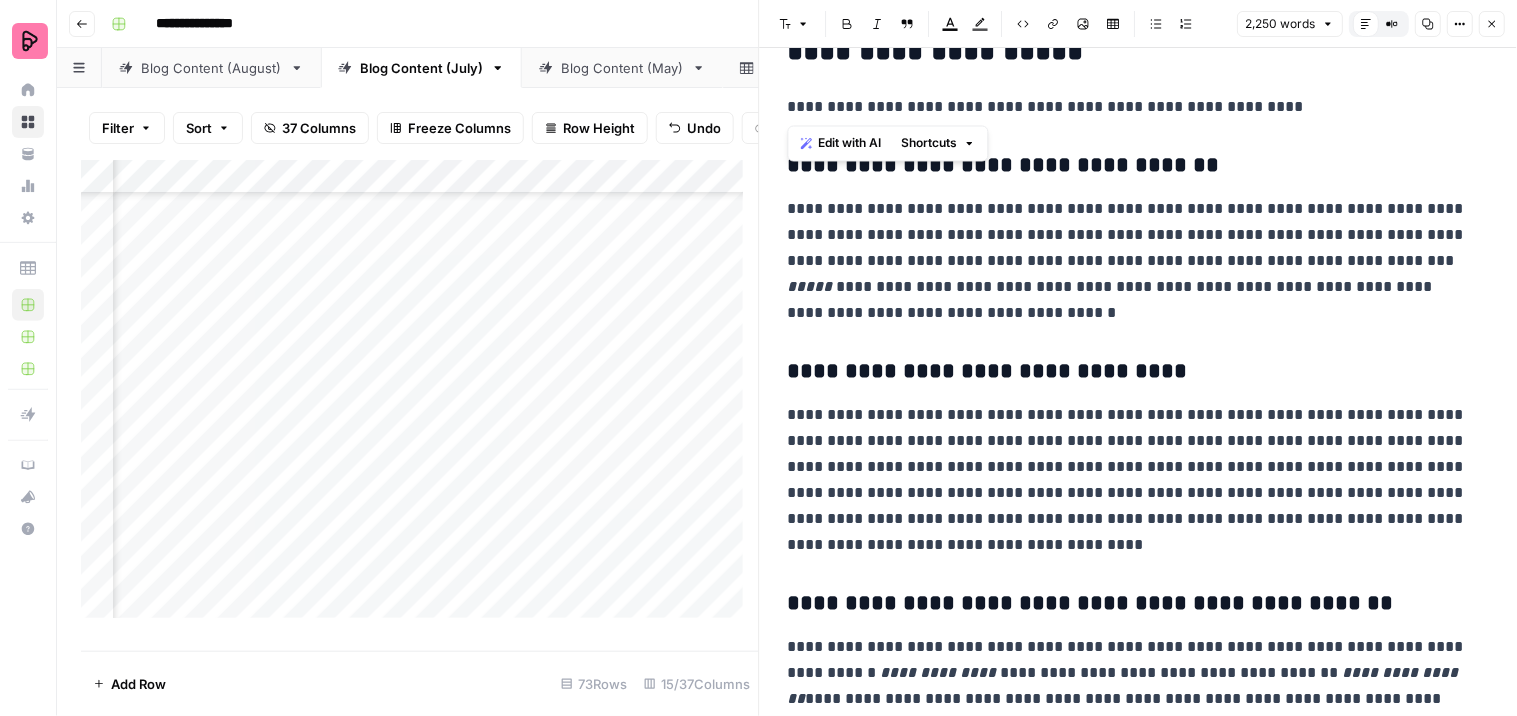 click on "**********" at bounding box center (1139, 3751) 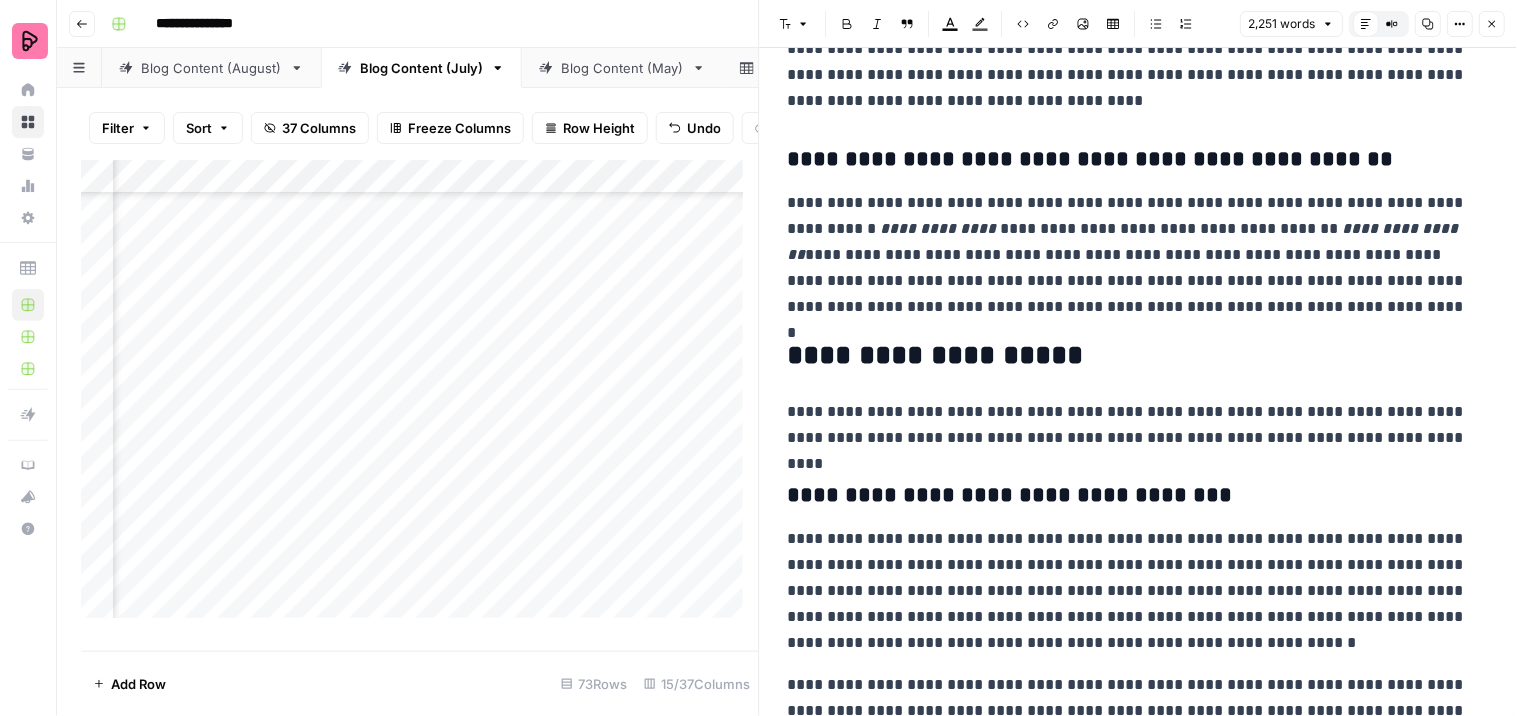 scroll, scrollTop: 888, scrollLeft: 0, axis: vertical 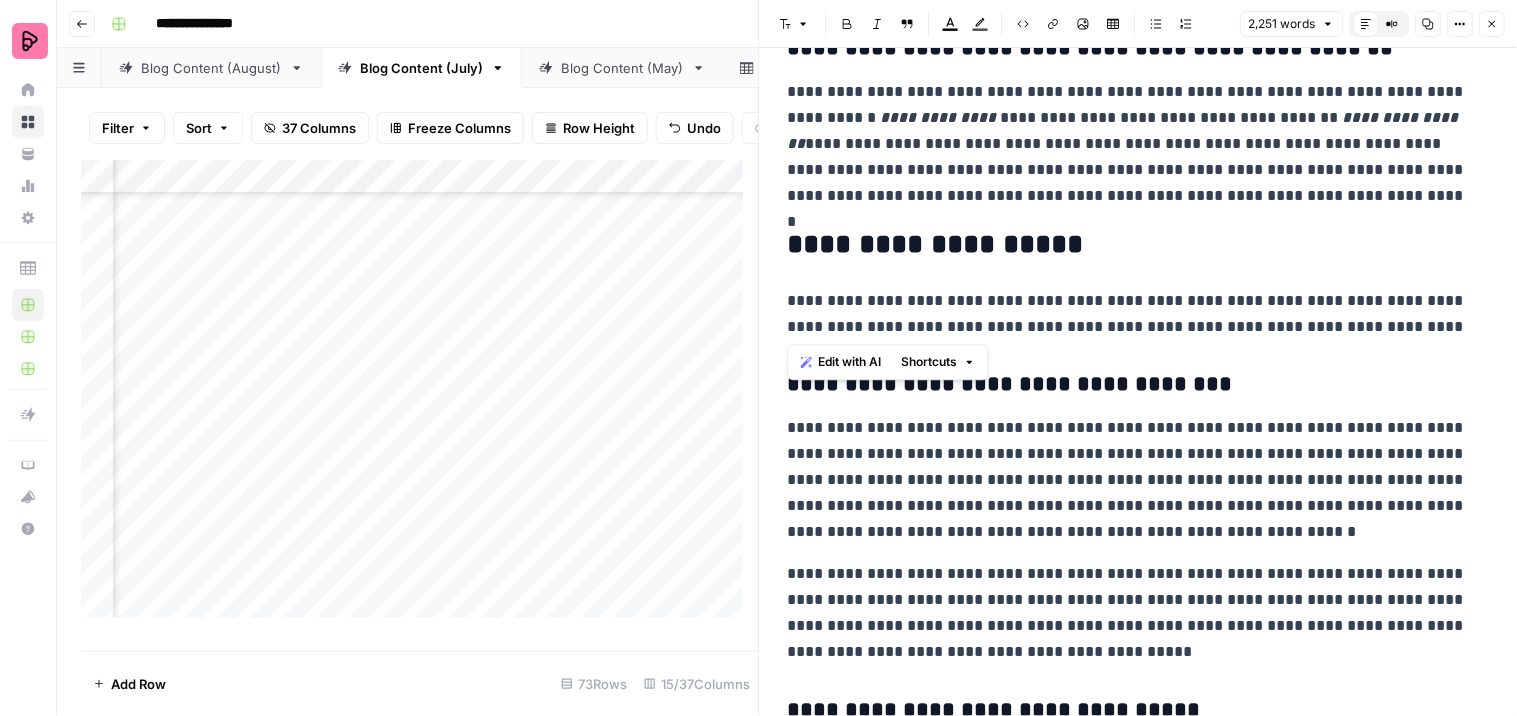 drag, startPoint x: 1397, startPoint y: 320, endPoint x: 777, endPoint y: 334, distance: 620.158 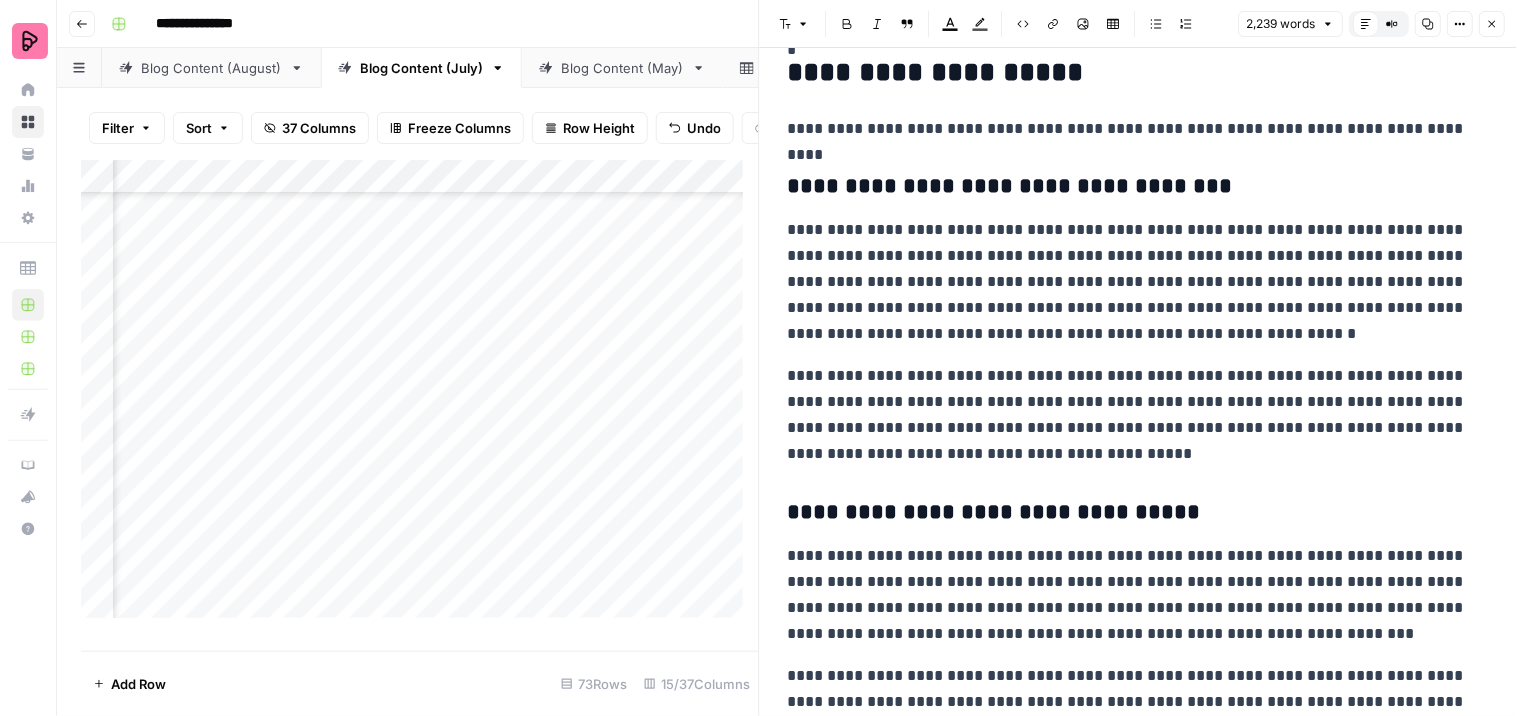 scroll, scrollTop: 1111, scrollLeft: 0, axis: vertical 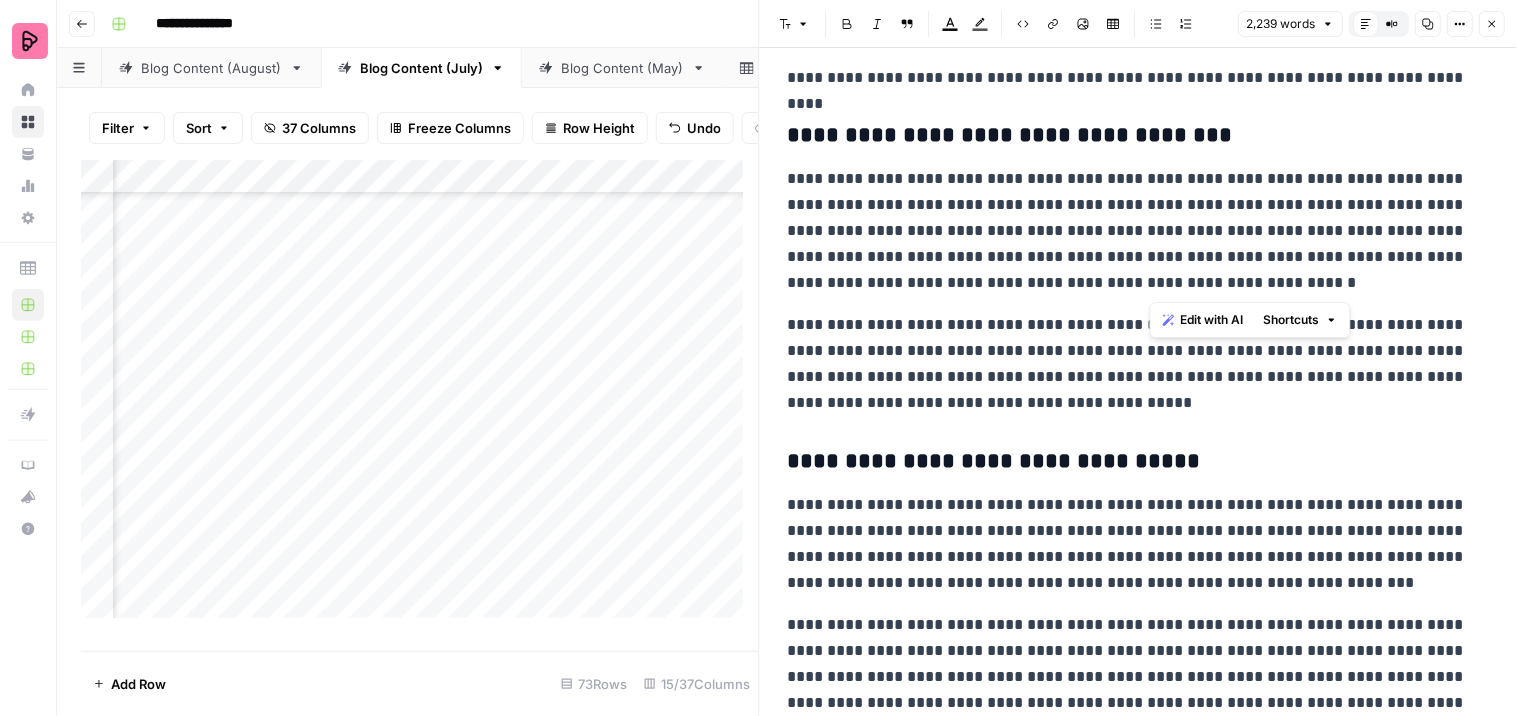 drag, startPoint x: 1214, startPoint y: 228, endPoint x: 1247, endPoint y: 276, distance: 58.249462 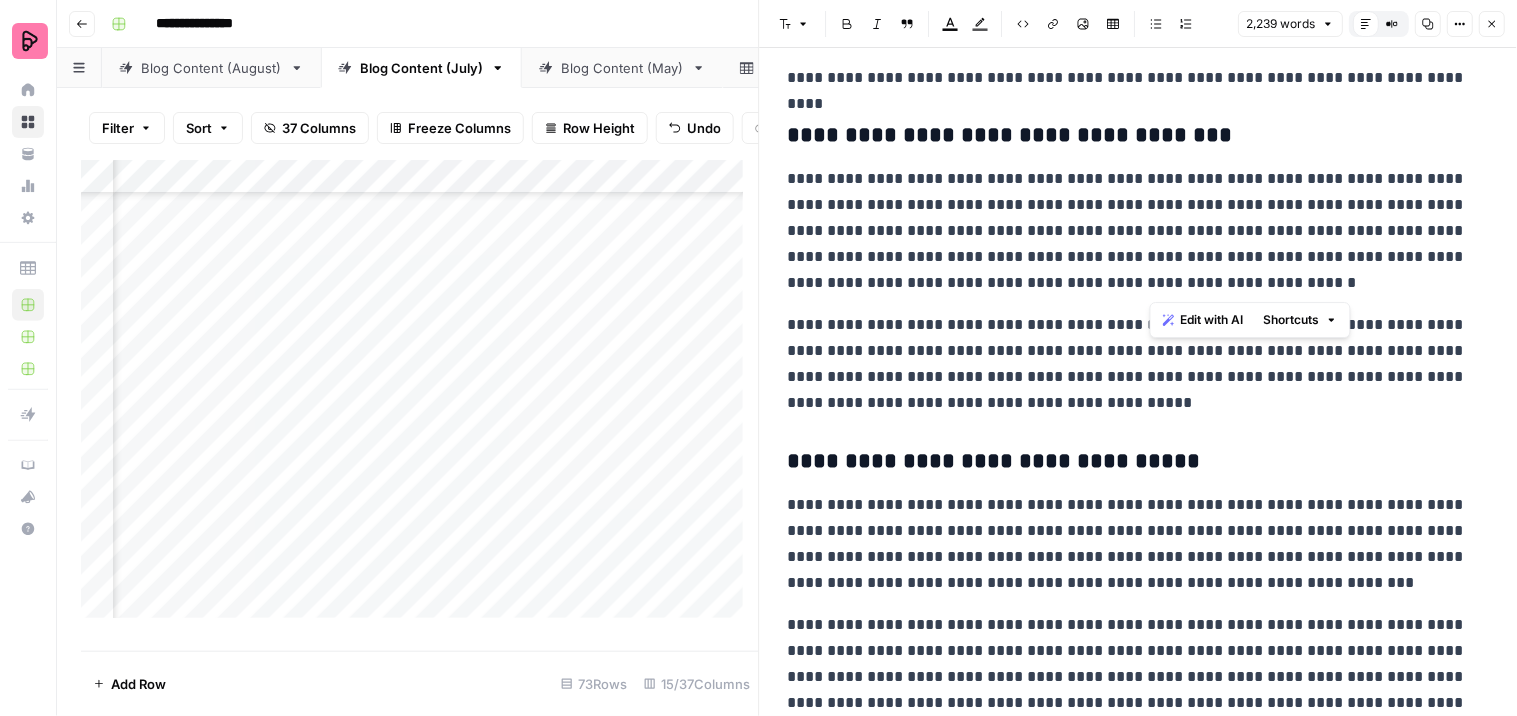 click on "**********" at bounding box center [1130, 231] 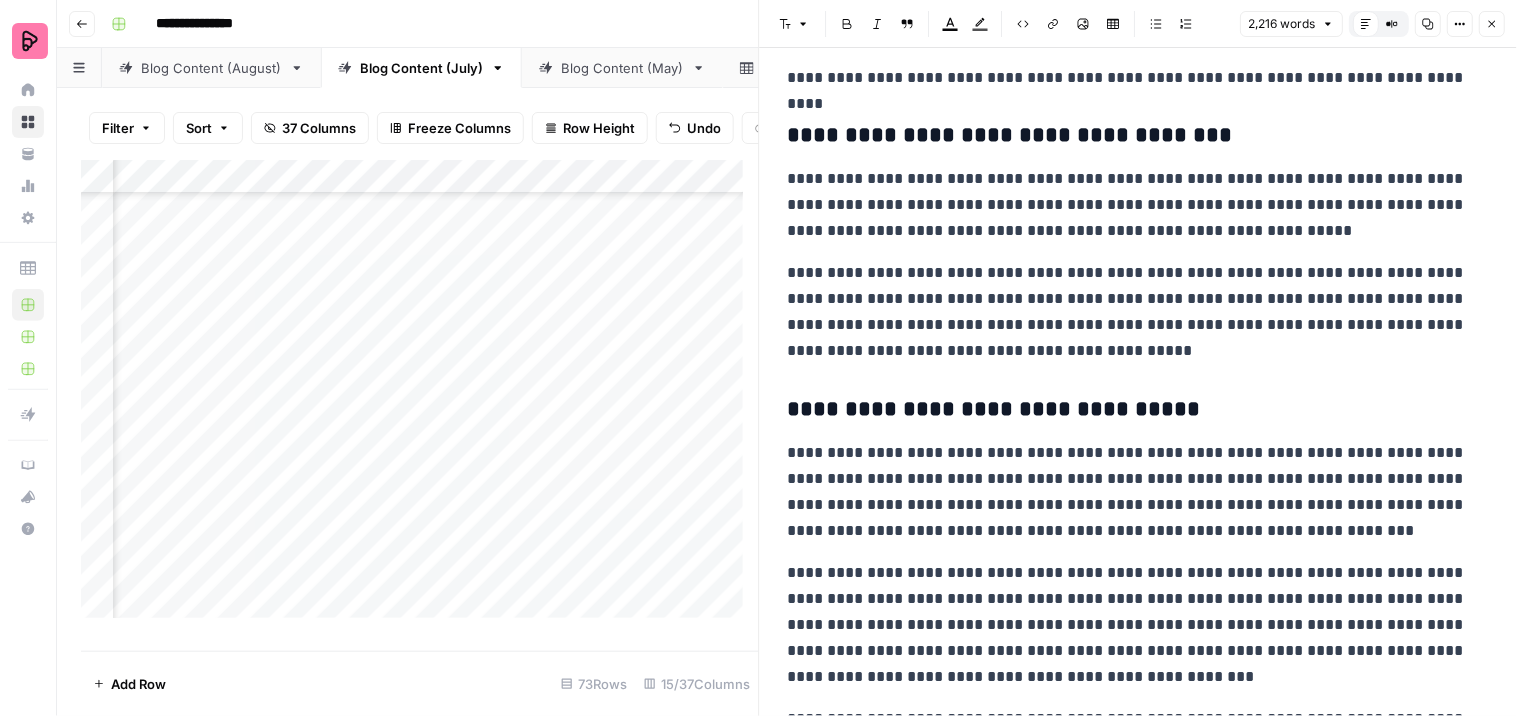 click on "**********" at bounding box center [1130, 312] 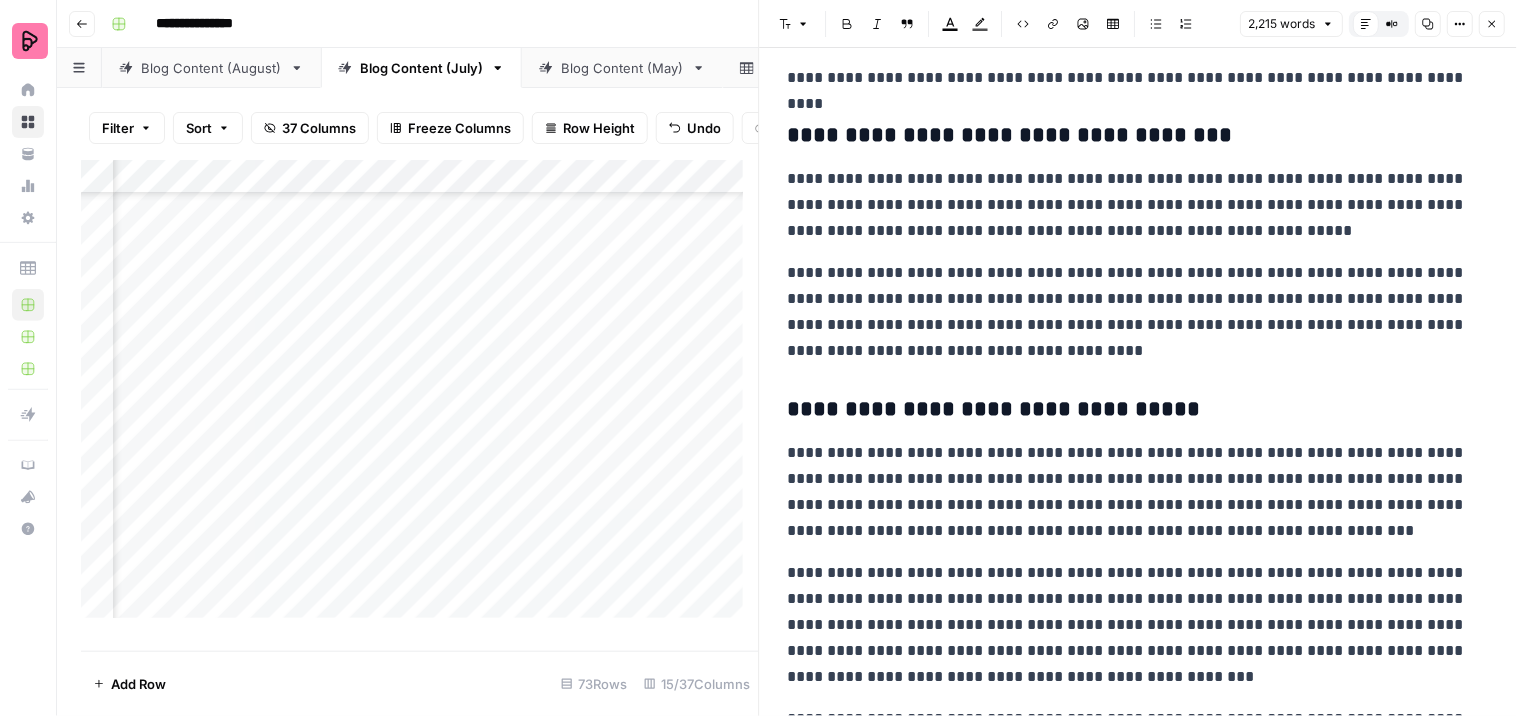click on "**********" at bounding box center (1130, 312) 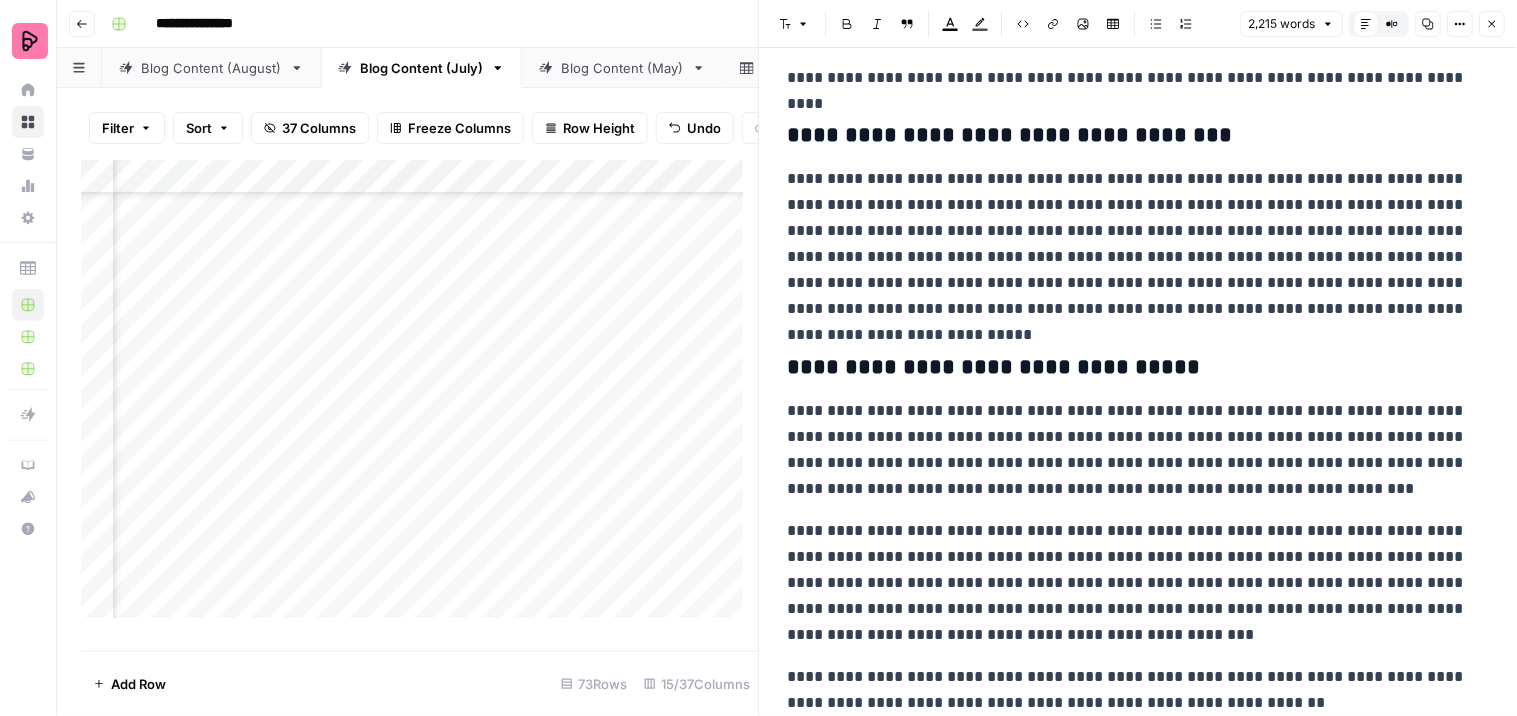 click on "**********" at bounding box center [1130, 244] 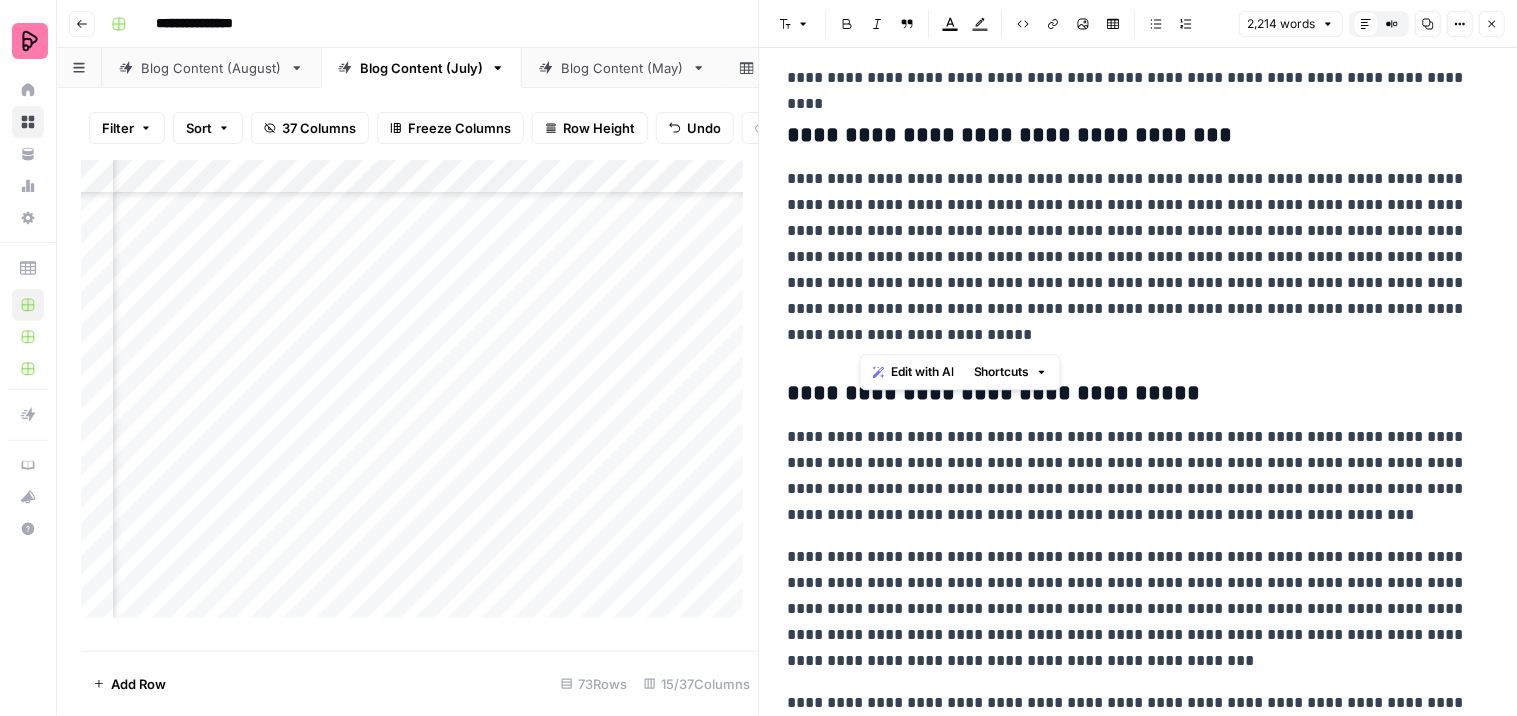 drag, startPoint x: 884, startPoint y: 313, endPoint x: 917, endPoint y: 337, distance: 40.804413 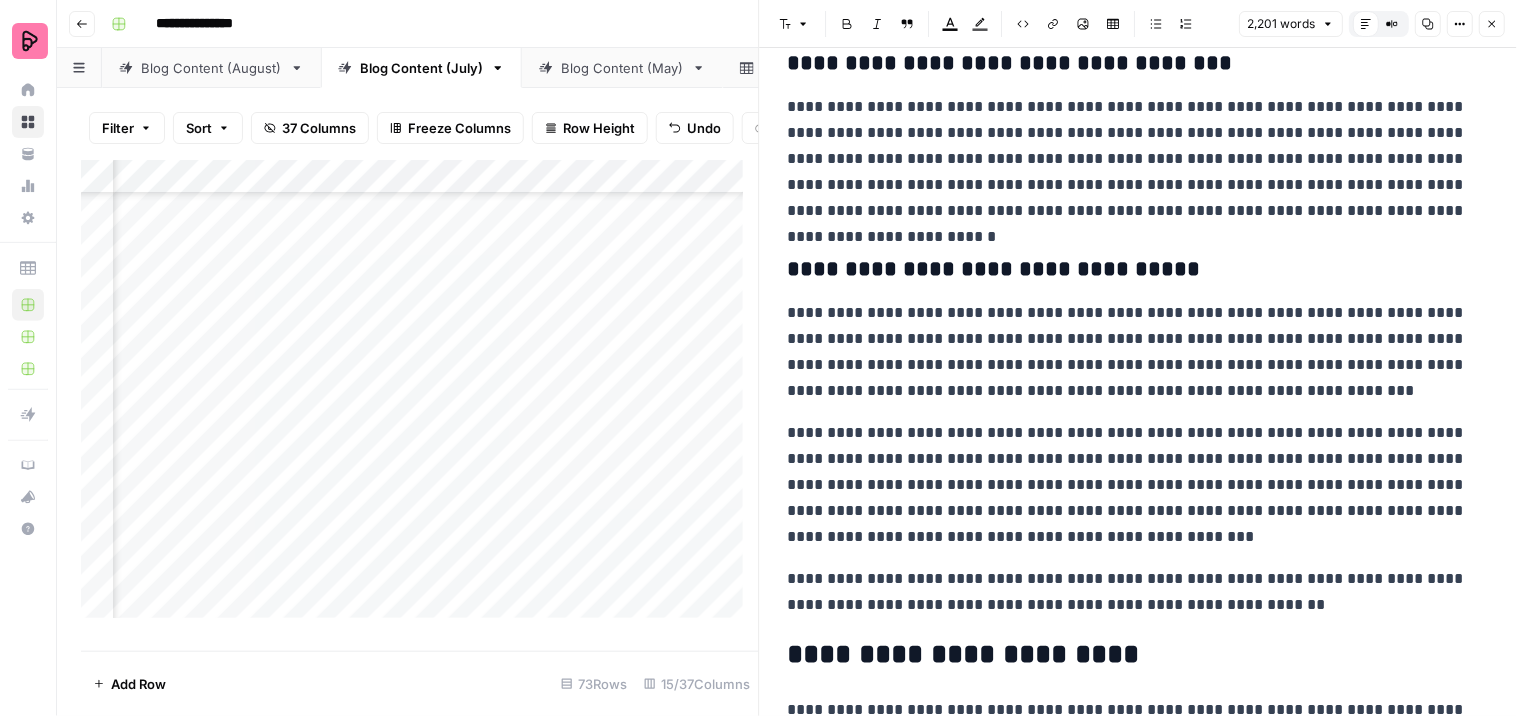 scroll, scrollTop: 1222, scrollLeft: 0, axis: vertical 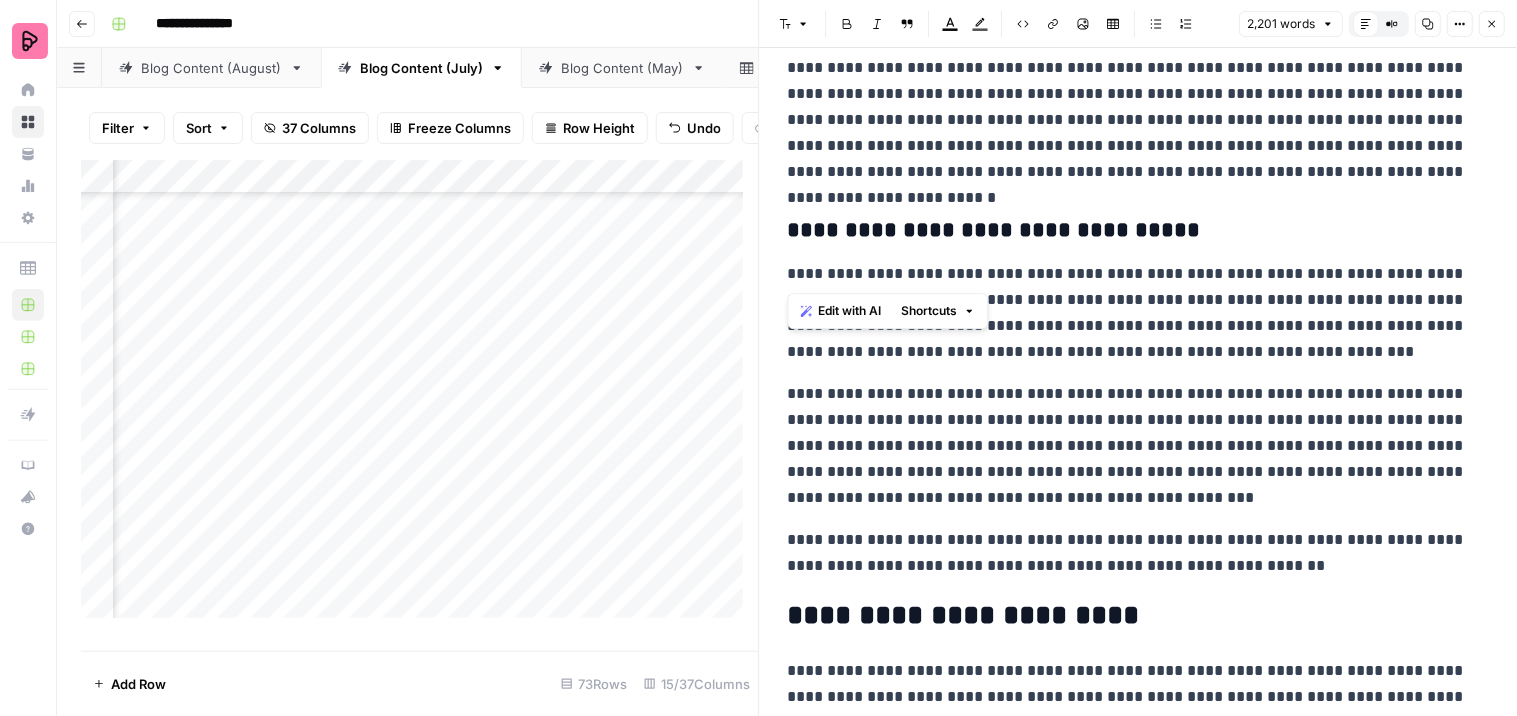 drag, startPoint x: 1110, startPoint y: 272, endPoint x: 777, endPoint y: 275, distance: 333.01352 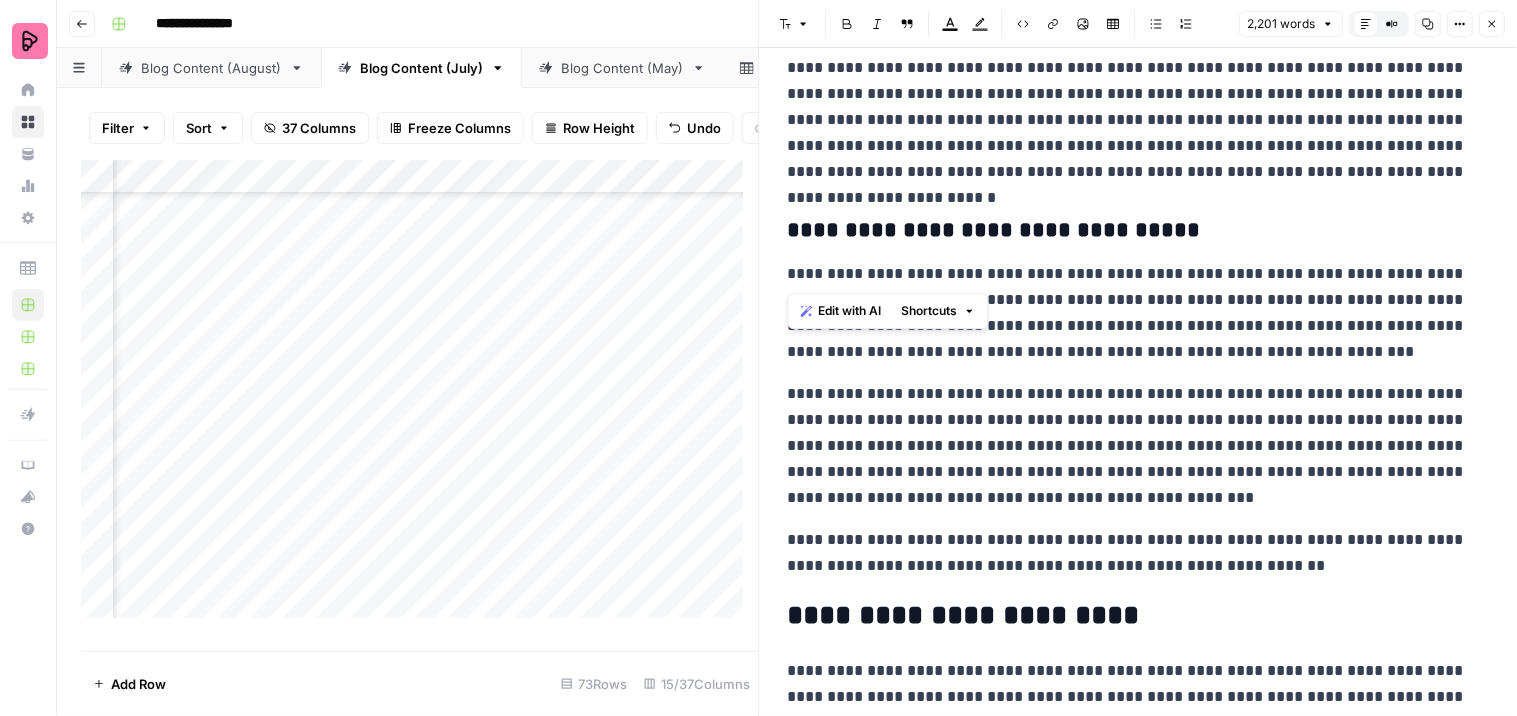 click on "**********" at bounding box center (1139, 2789) 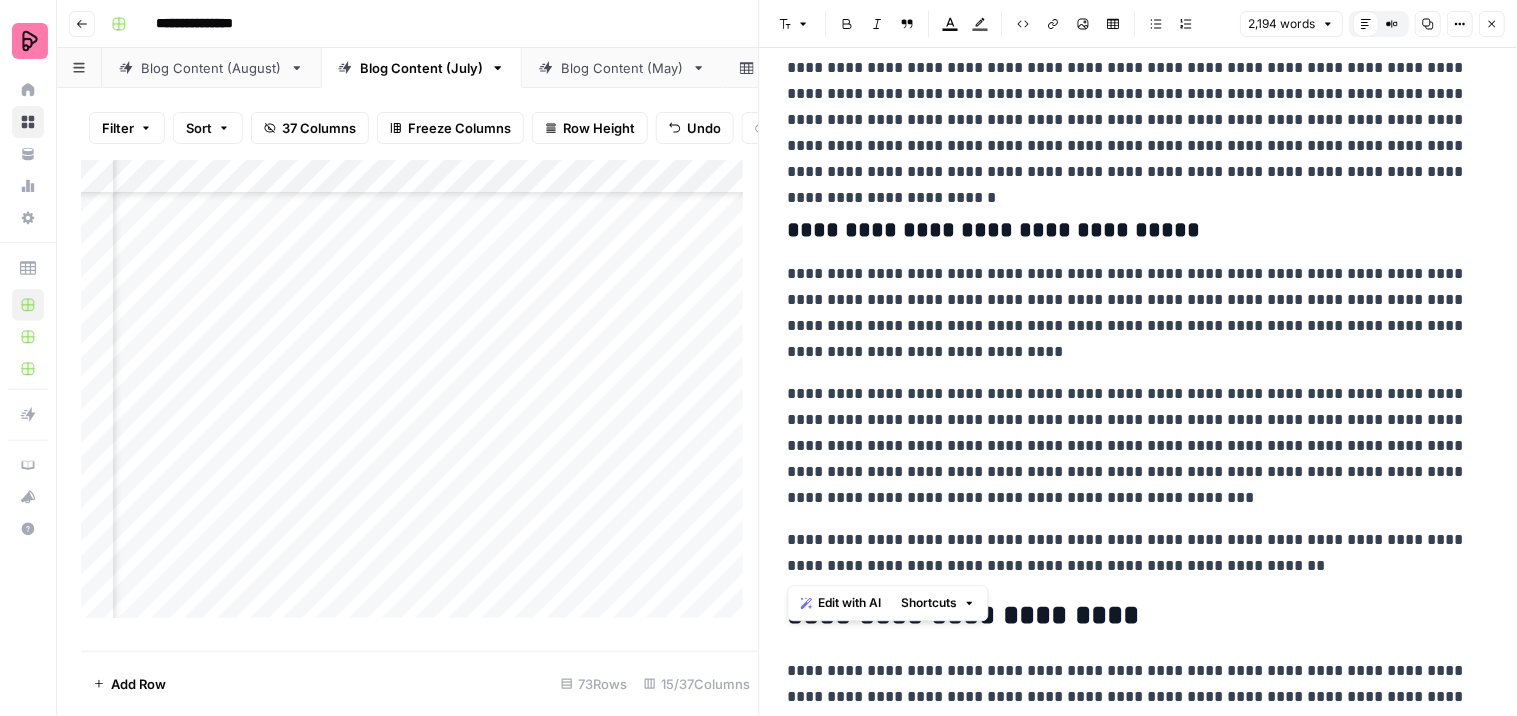 drag, startPoint x: 788, startPoint y: 533, endPoint x: 1315, endPoint y: 561, distance: 527.7433 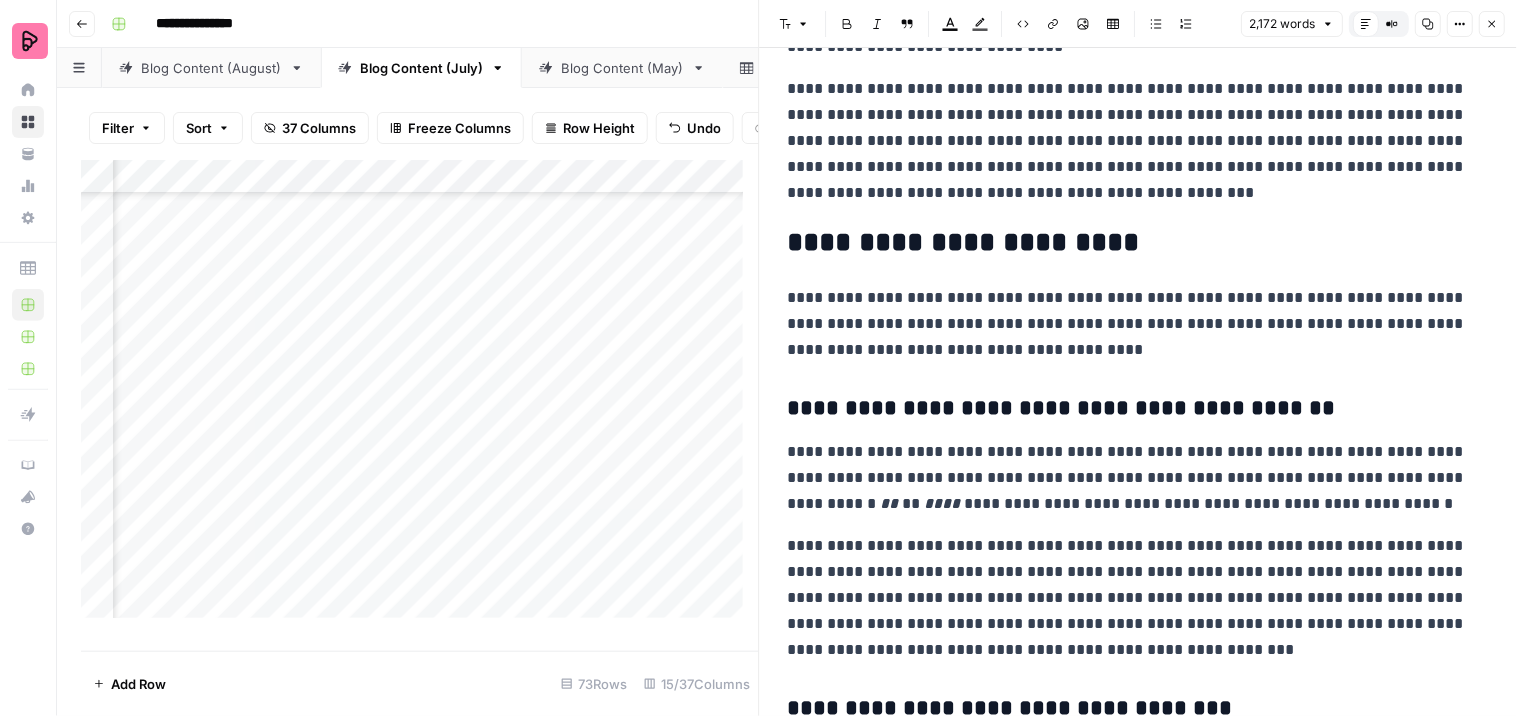 scroll, scrollTop: 1555, scrollLeft: 0, axis: vertical 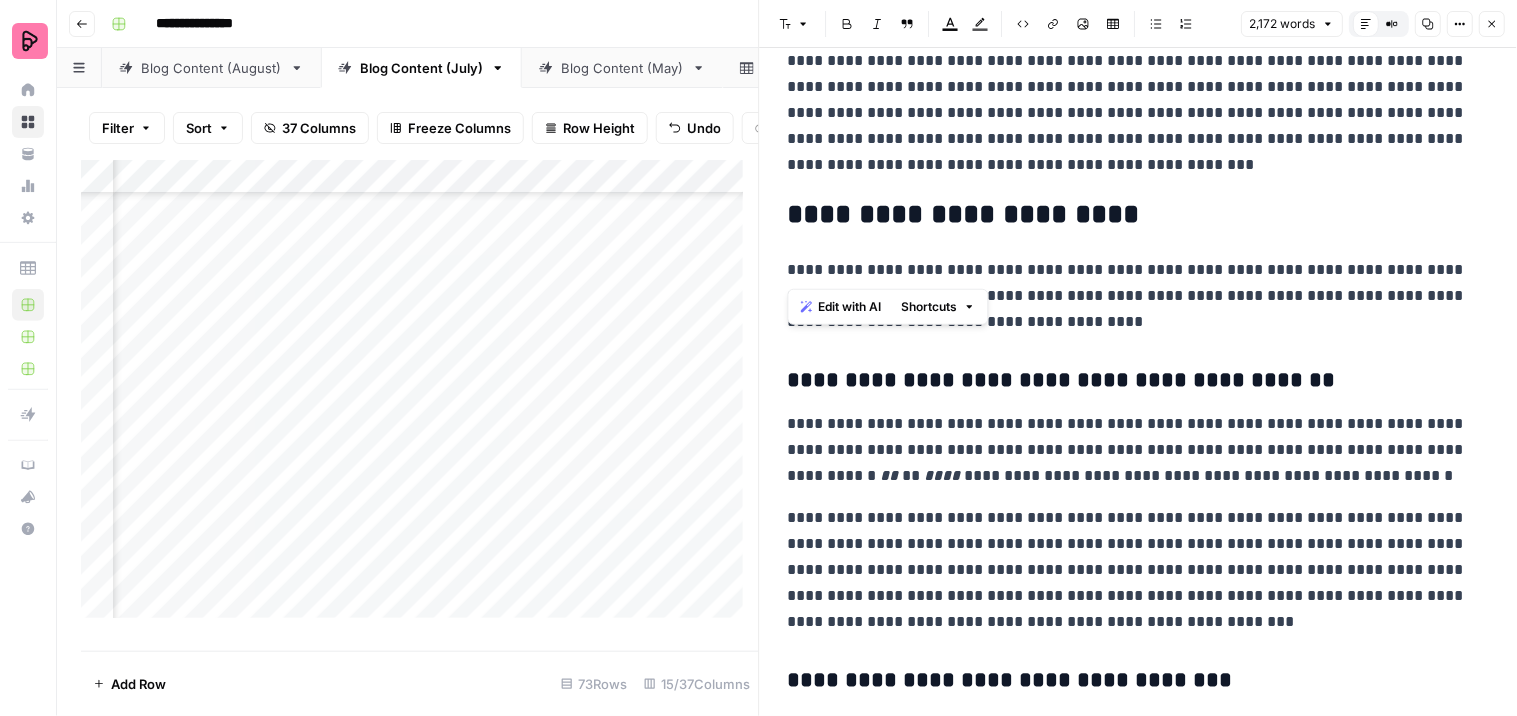 drag, startPoint x: 1180, startPoint y: 266, endPoint x: 785, endPoint y: 275, distance: 395.1025 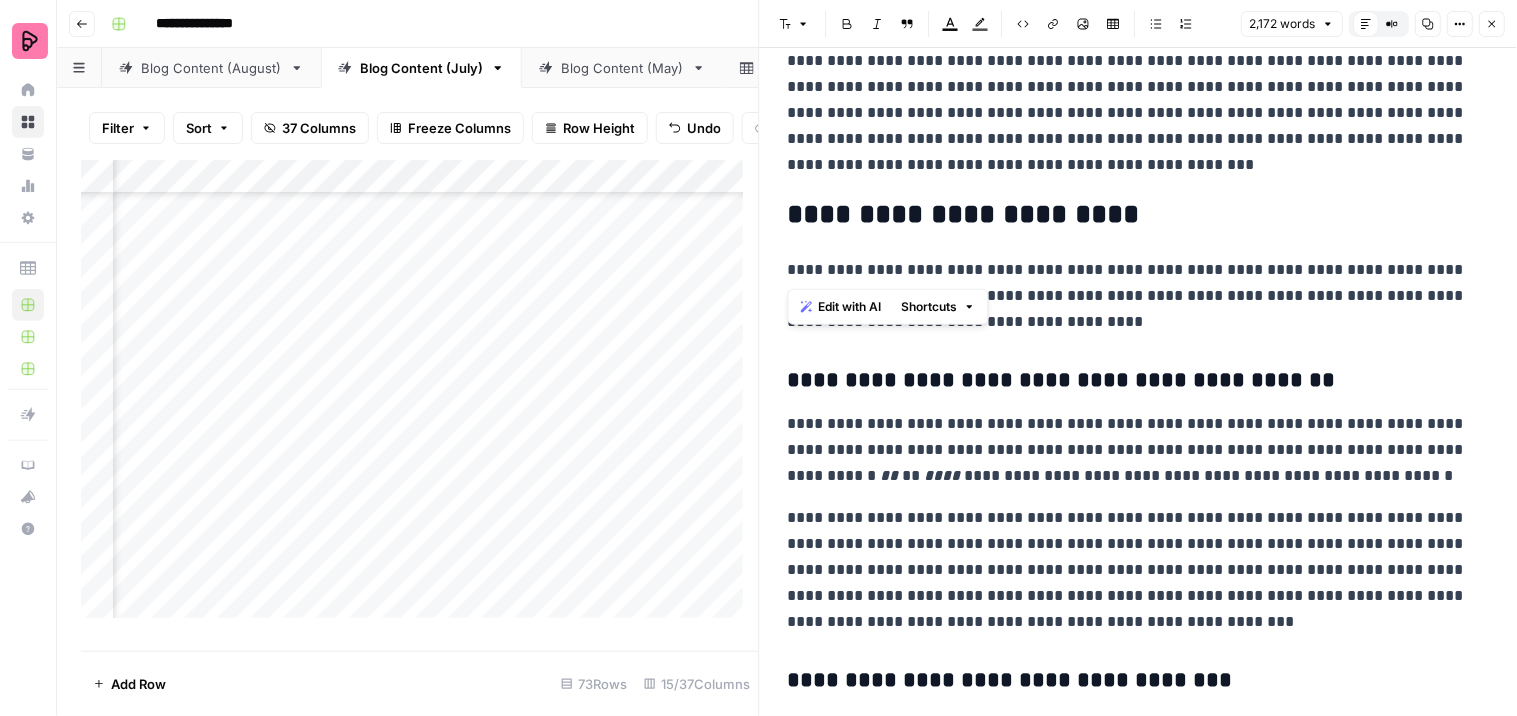 click on "**********" at bounding box center (1139, 2422) 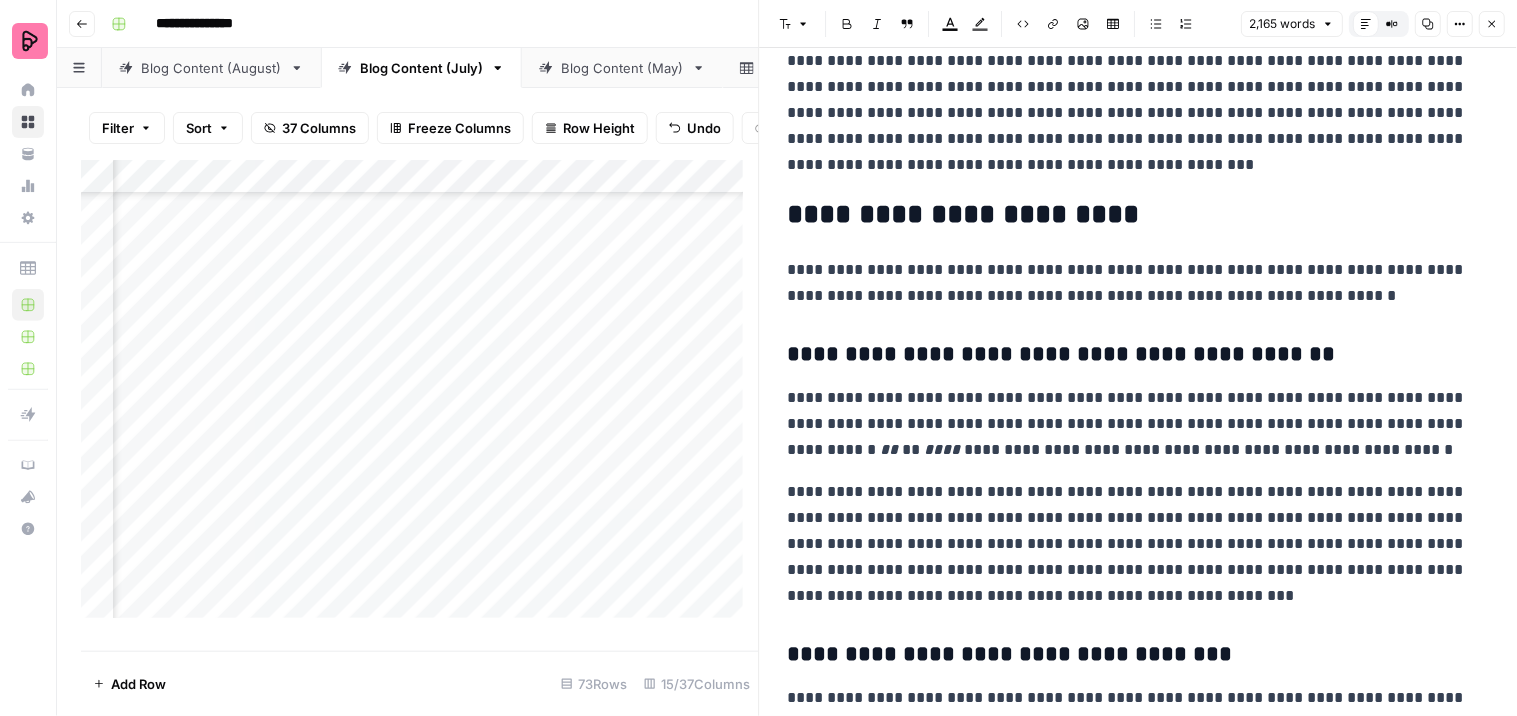 click on "**********" at bounding box center [1130, 283] 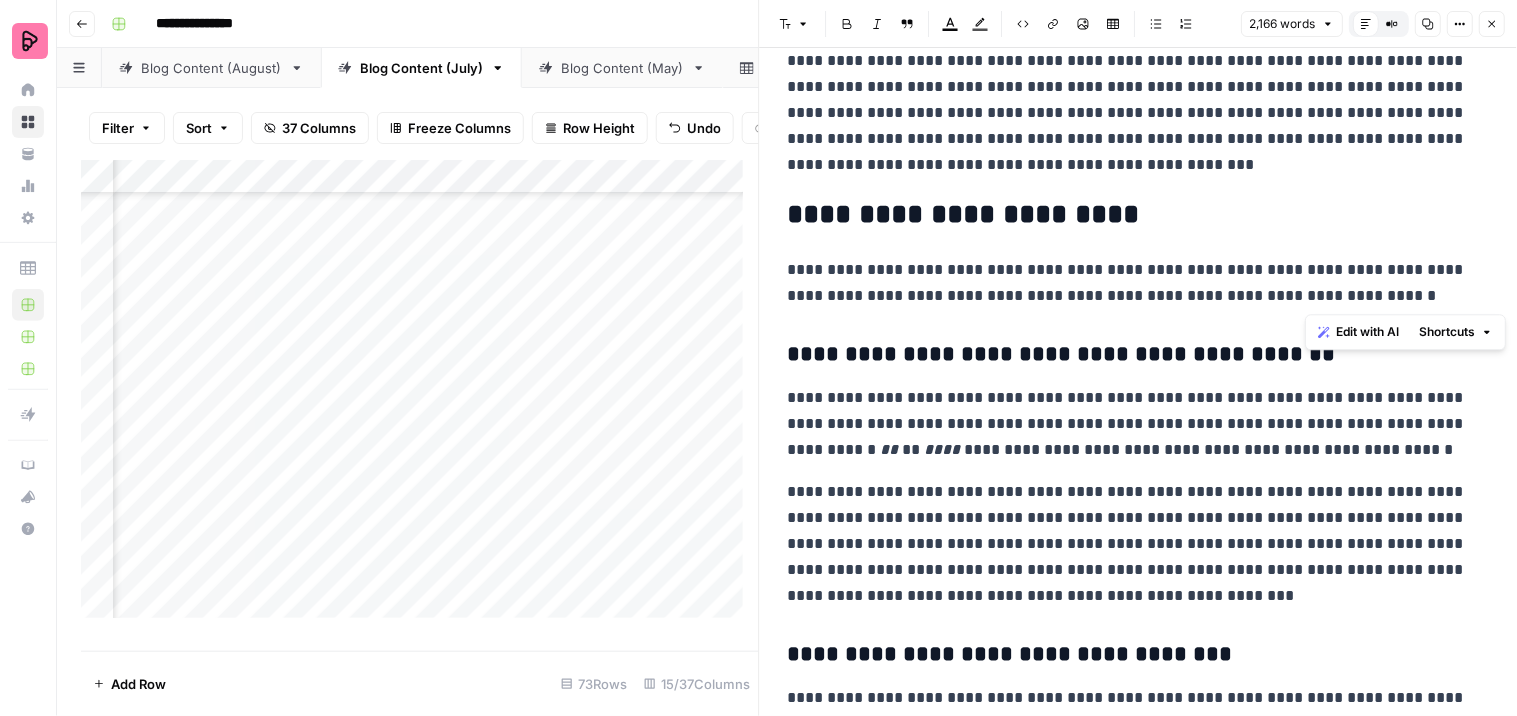 drag, startPoint x: 1355, startPoint y: 263, endPoint x: 1386, endPoint y: 298, distance: 46.75468 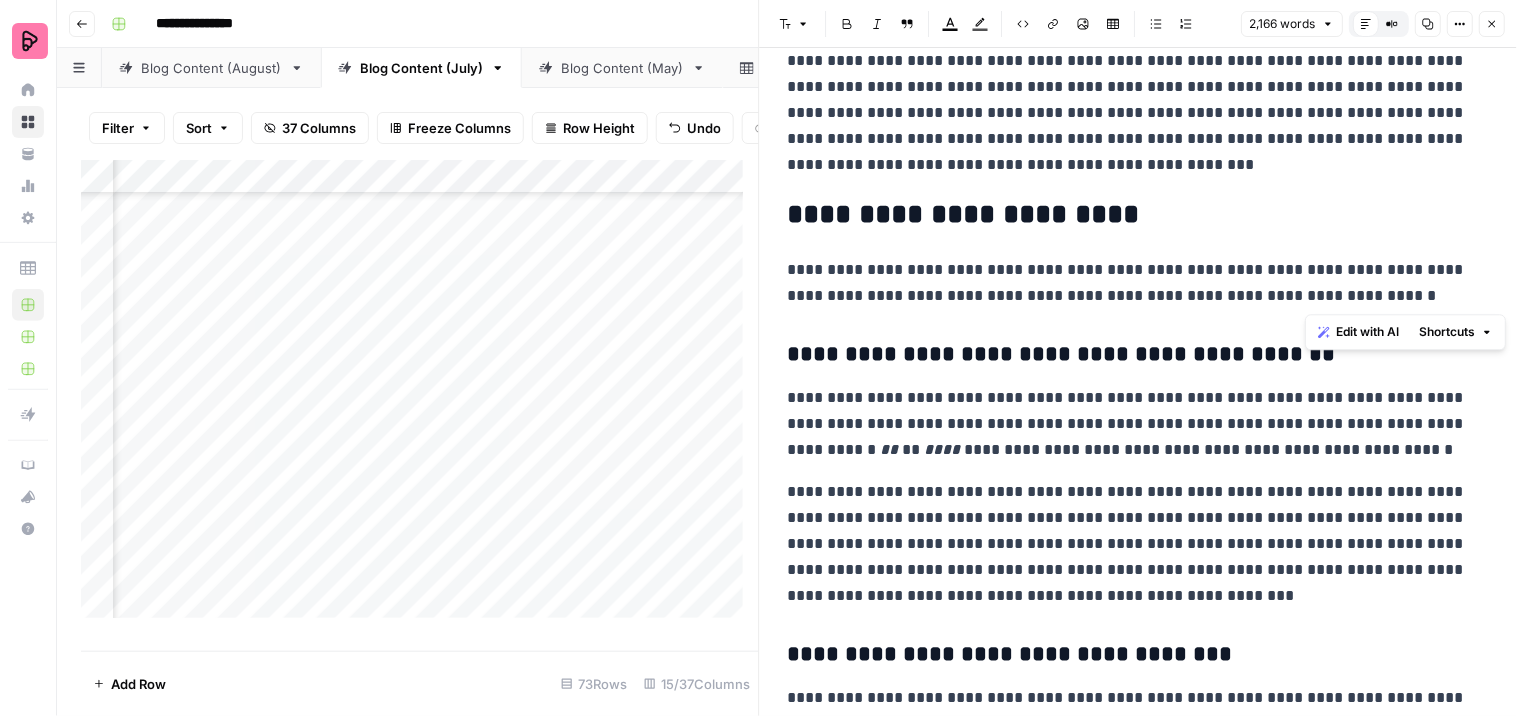 click on "**********" at bounding box center [1130, 283] 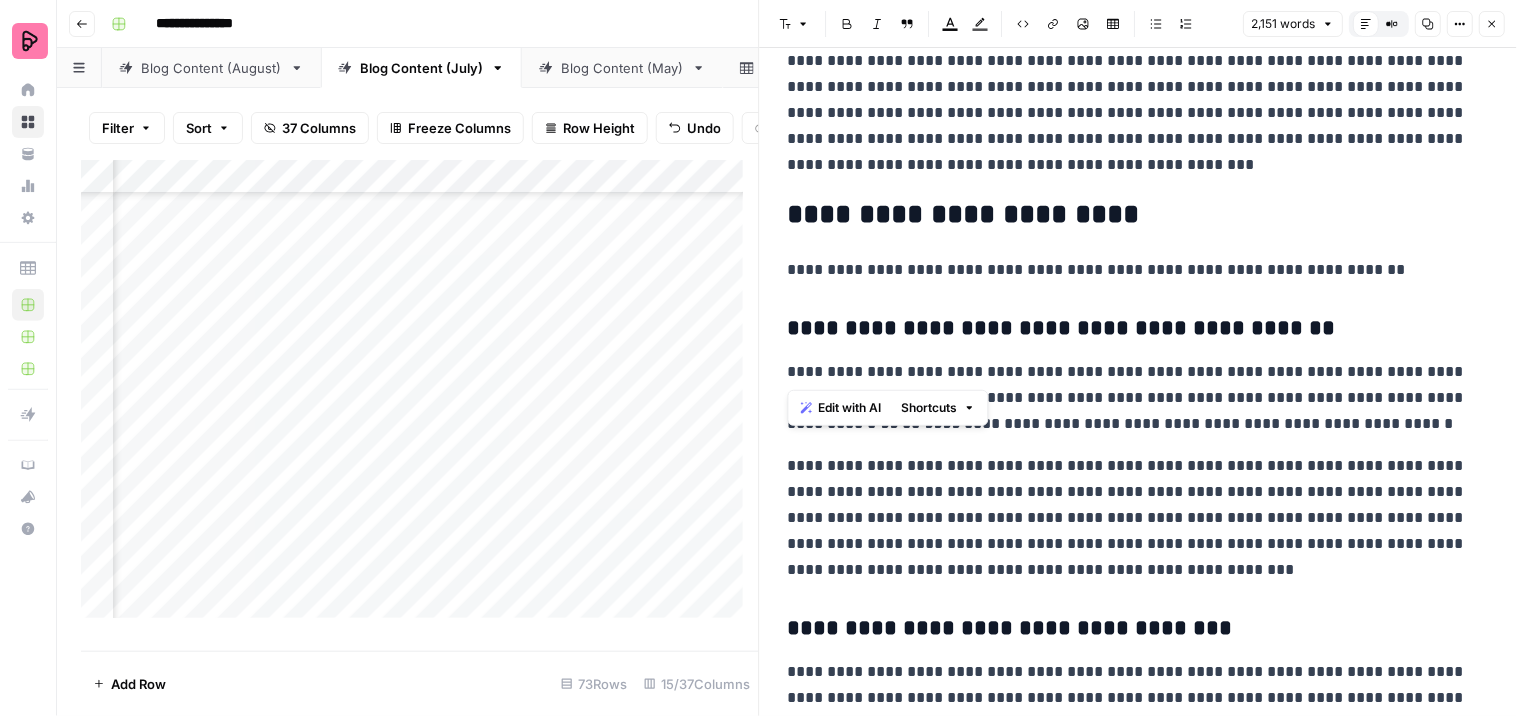 drag, startPoint x: 1104, startPoint y: 368, endPoint x: 778, endPoint y: 375, distance: 326.07513 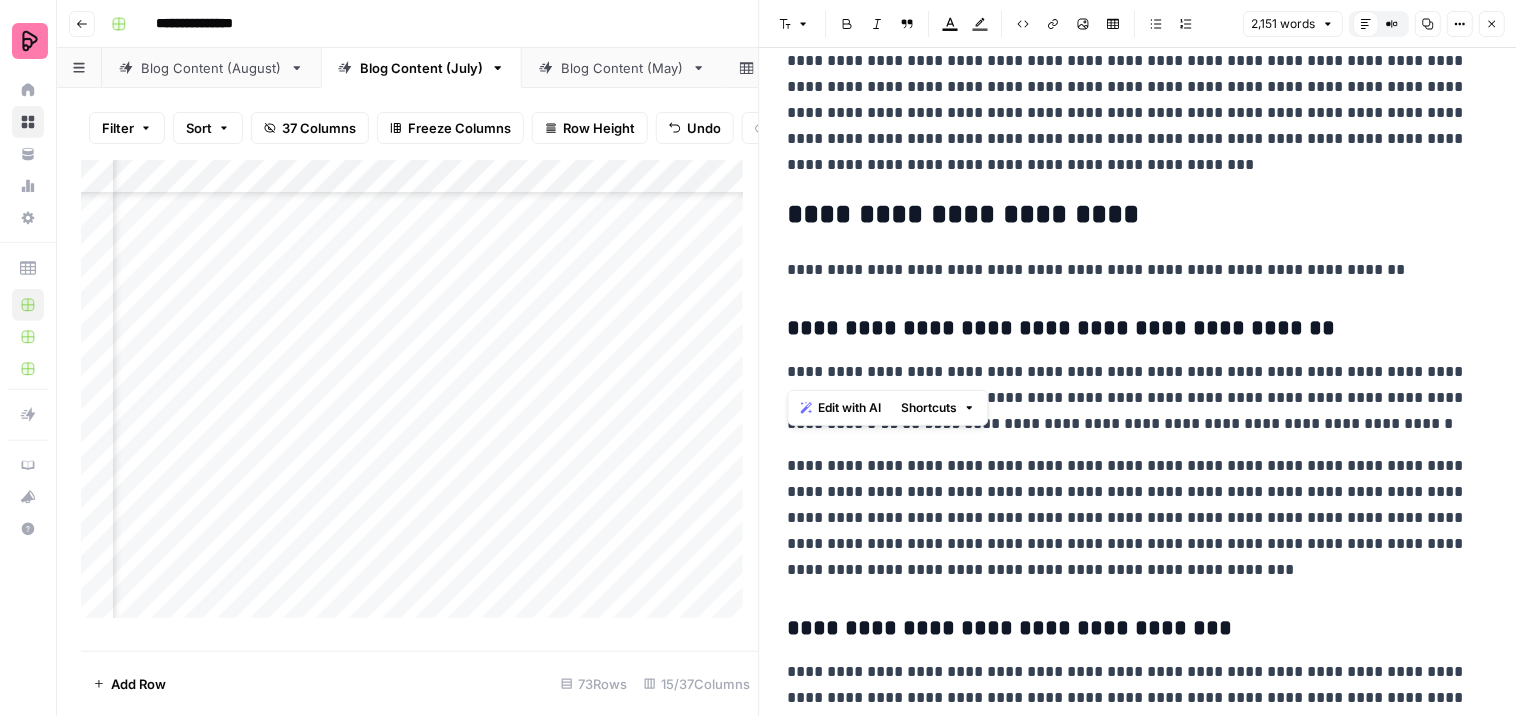click on "**********" at bounding box center [1139, 2396] 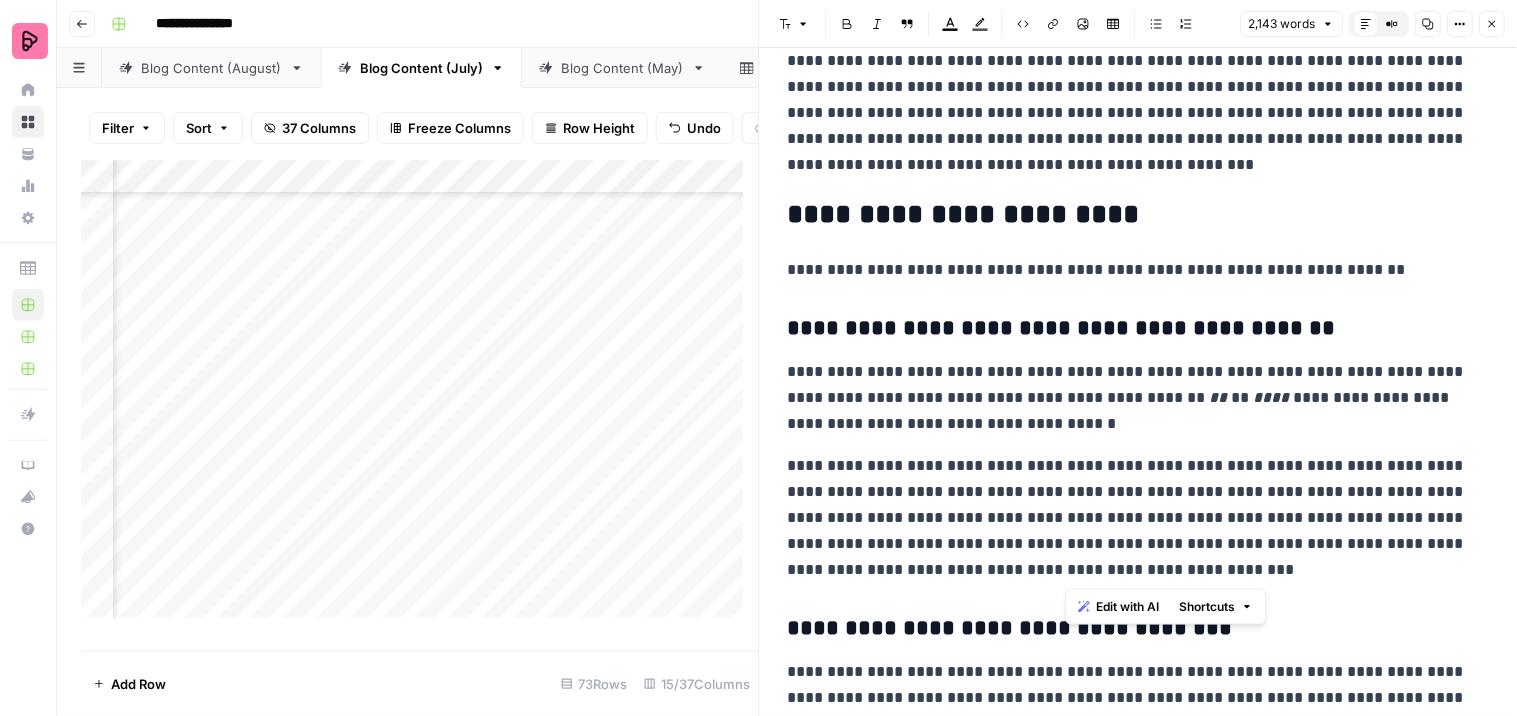 drag, startPoint x: 1156, startPoint y: 517, endPoint x: 1186, endPoint y: 575, distance: 65.29931 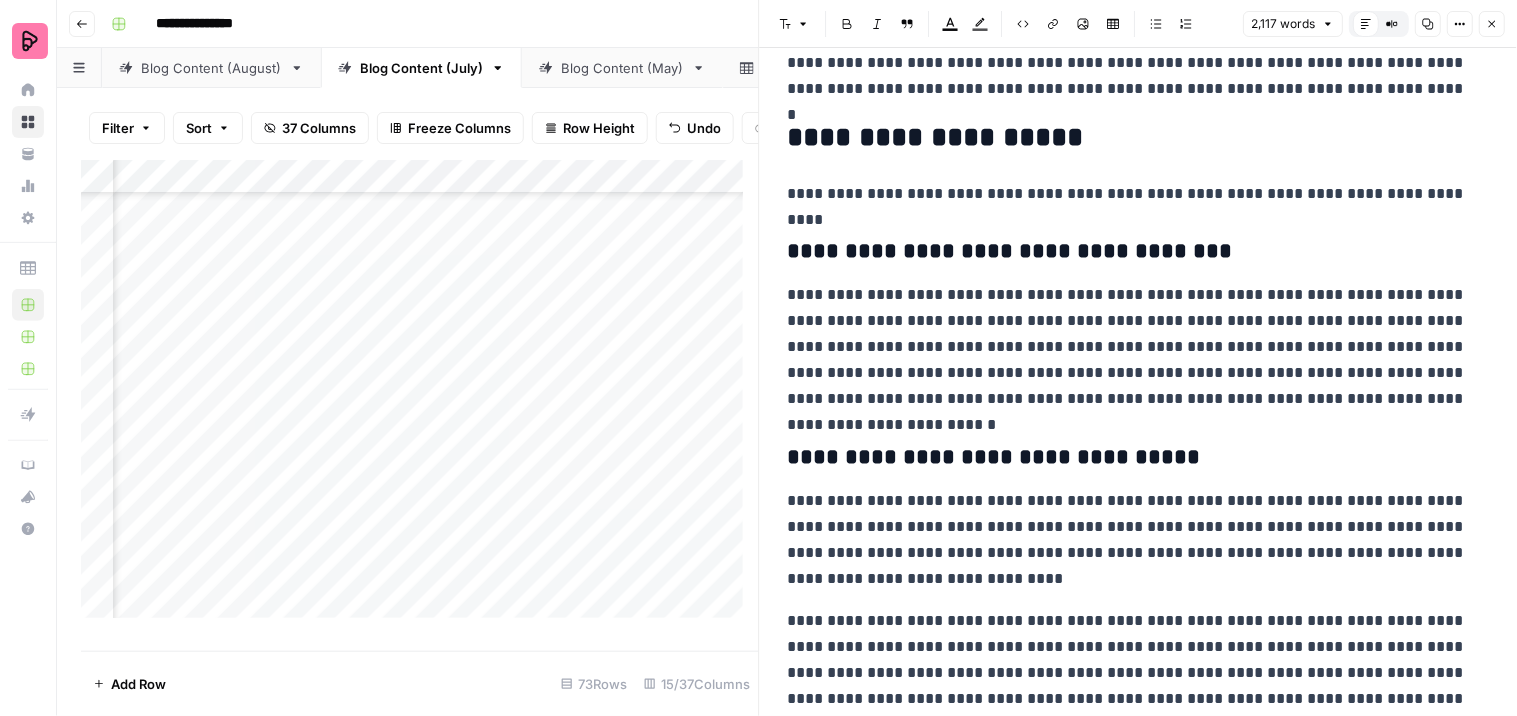 scroll, scrollTop: 1000, scrollLeft: 0, axis: vertical 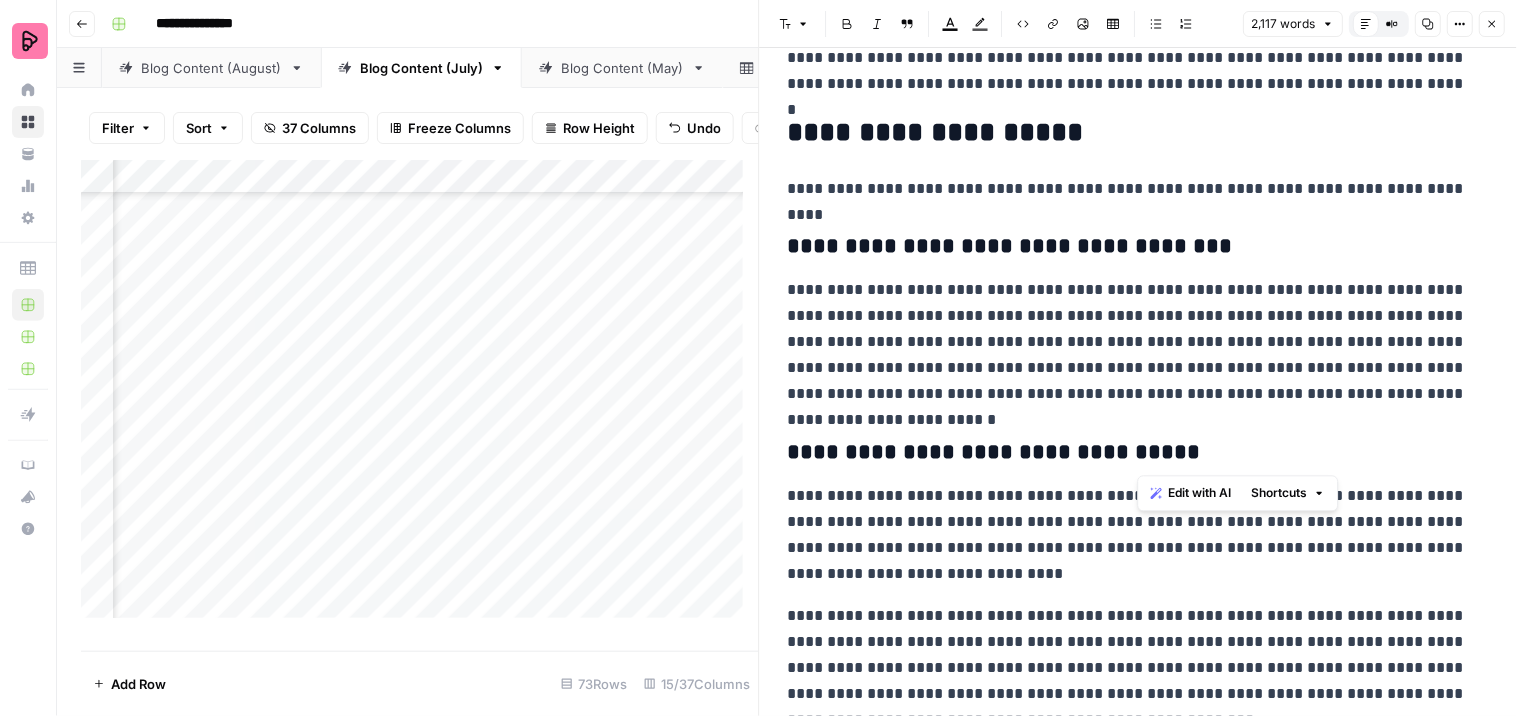 drag, startPoint x: 1220, startPoint y: 351, endPoint x: 1253, endPoint y: 412, distance: 69.354164 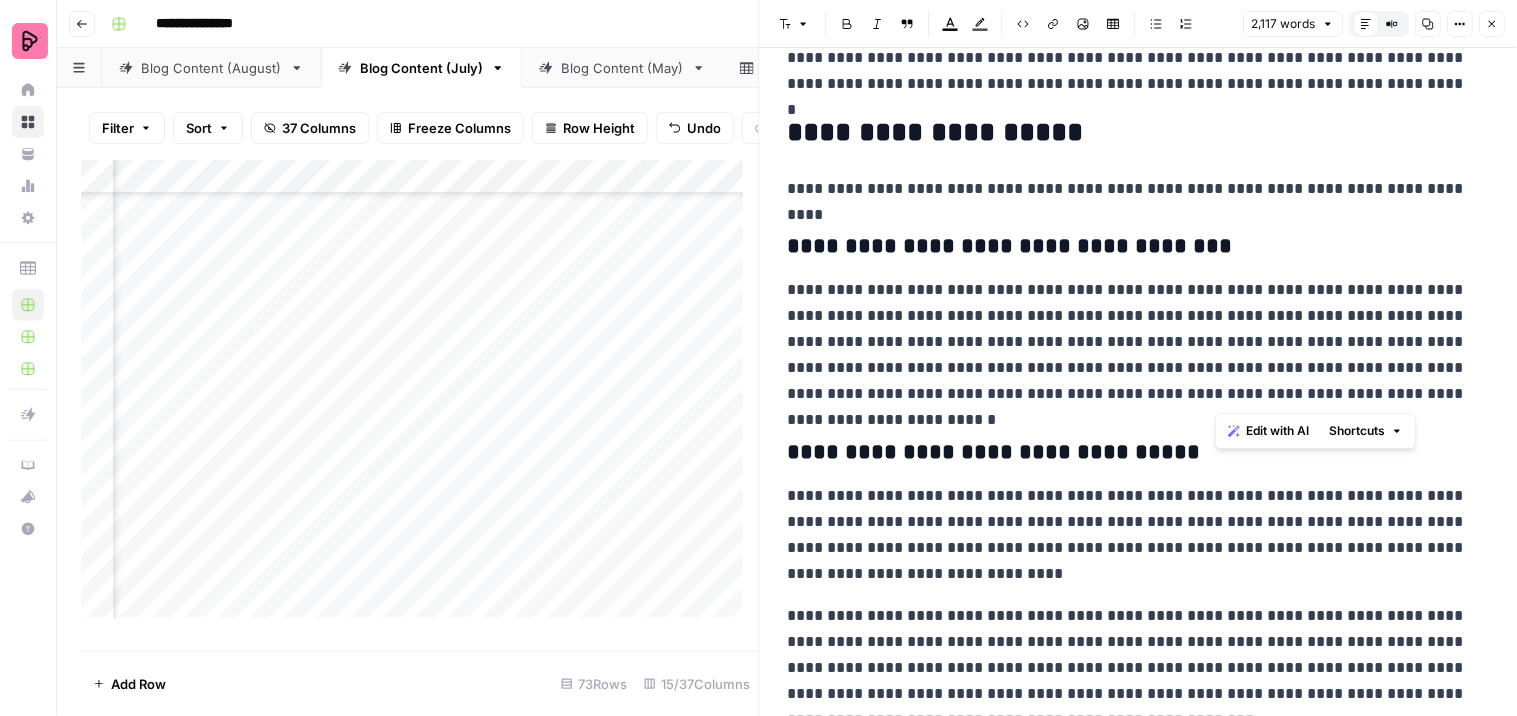 drag, startPoint x: 1218, startPoint y: 341, endPoint x: 1475, endPoint y: 392, distance: 262.01144 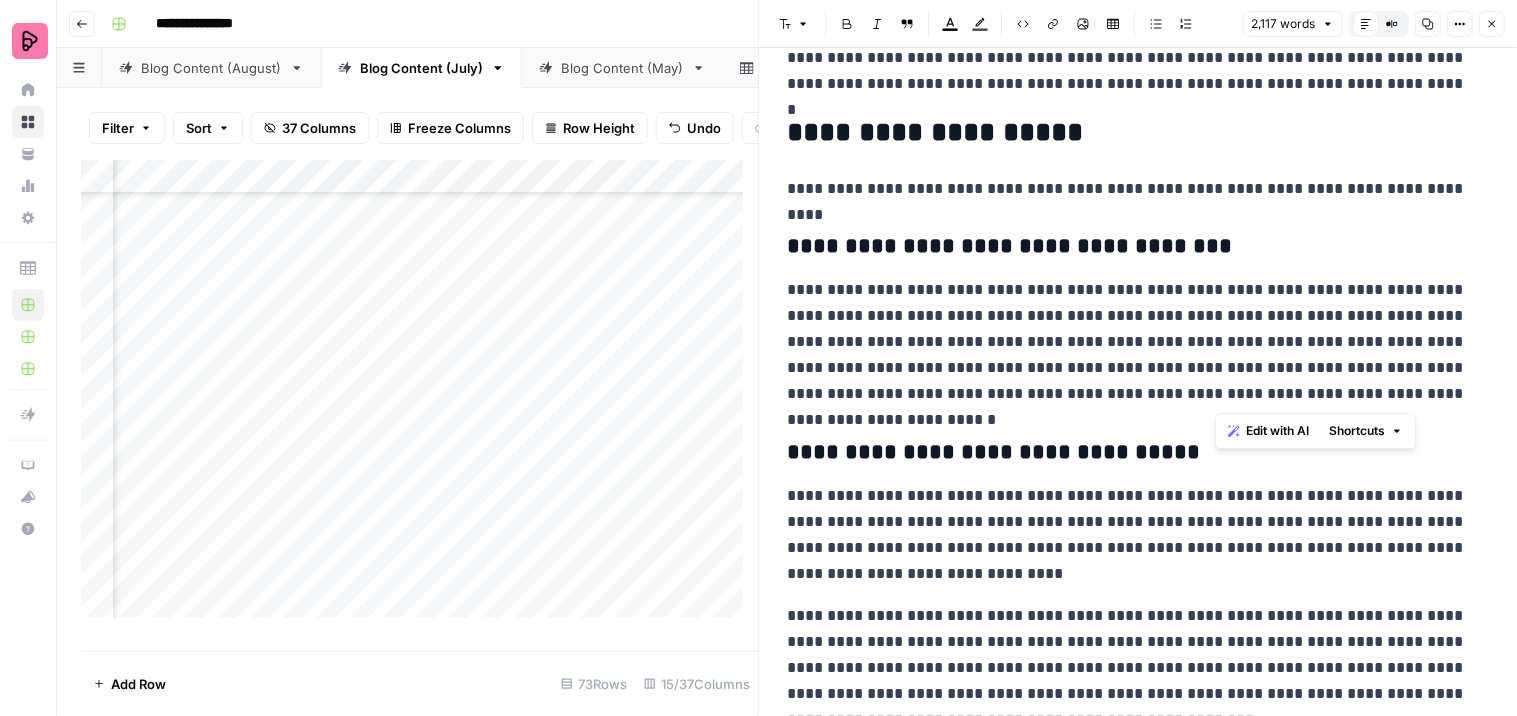click on "[FIRST NAME] [LAST NAME] [ADDRESS] [CITY] [STATE] [POSTAL CODE] [COUNTRY] [PHONE] [EMAIL] [WEBSITE] [COMPANY NAME] [PRODUCT NAME] [PRICE] [DATE] [TIME] [YEAR] [SSN] [PASSPORT NUMBER] [DRIVER'S LICENSE NUMBER] [CREDIT CARD NUMBER] [COORDINATES]" at bounding box center [1130, 535] 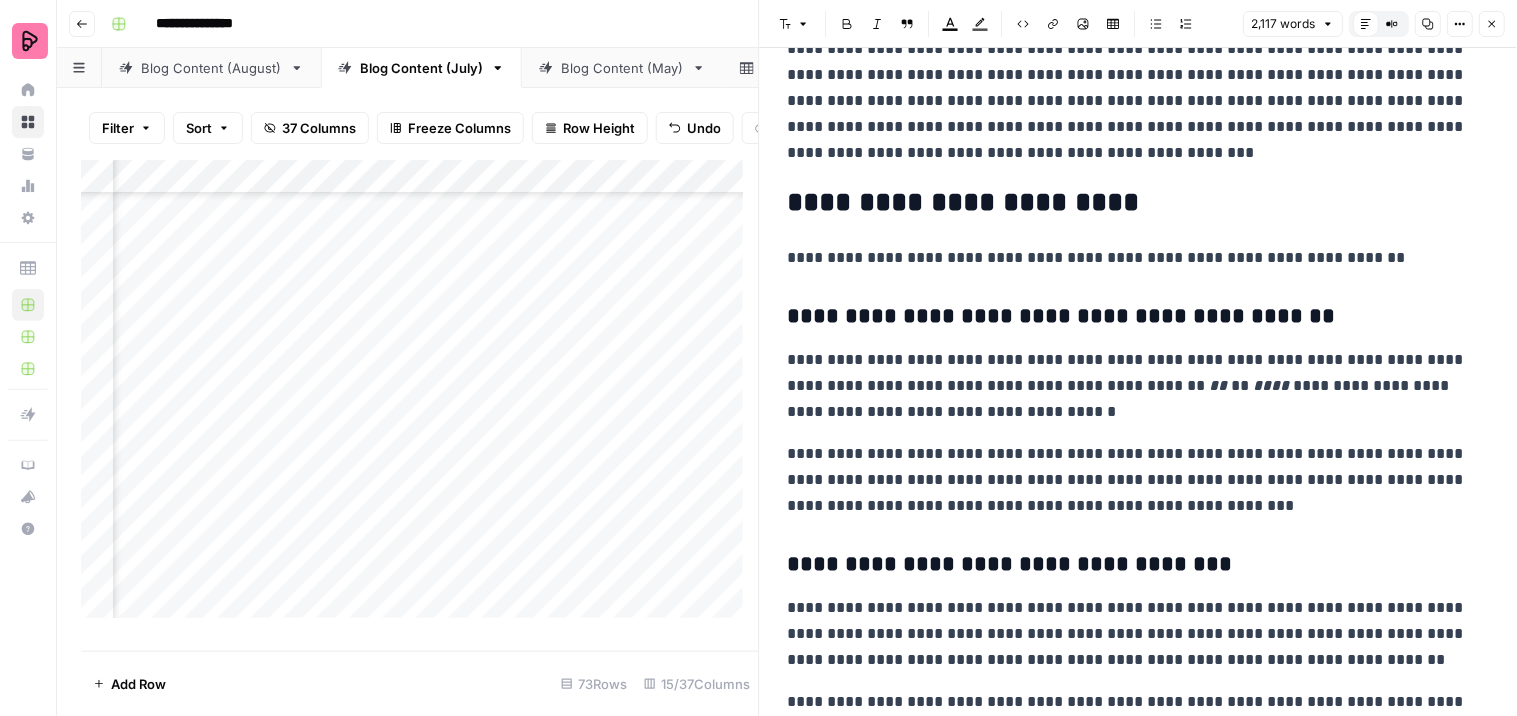 scroll, scrollTop: 1555, scrollLeft: 0, axis: vertical 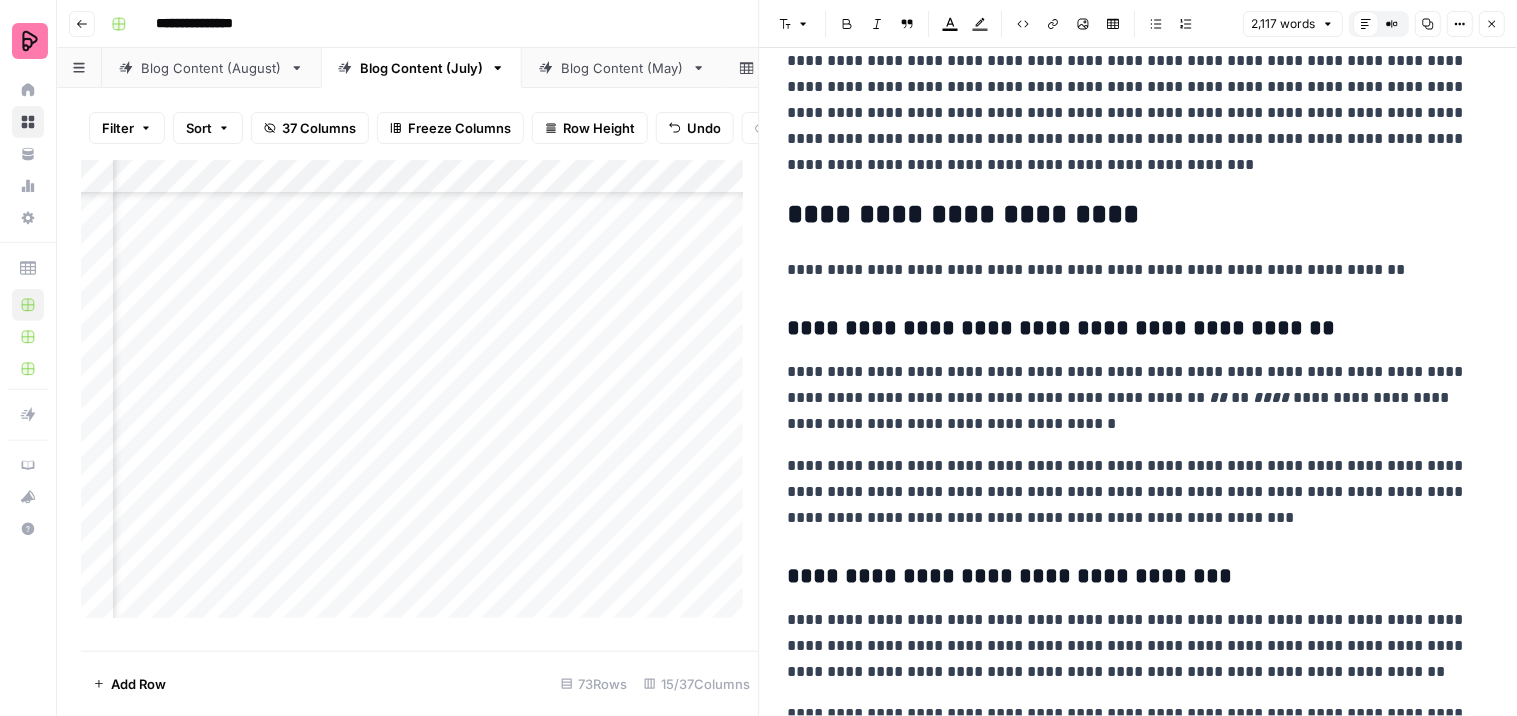 click on "**********" at bounding box center [1130, 398] 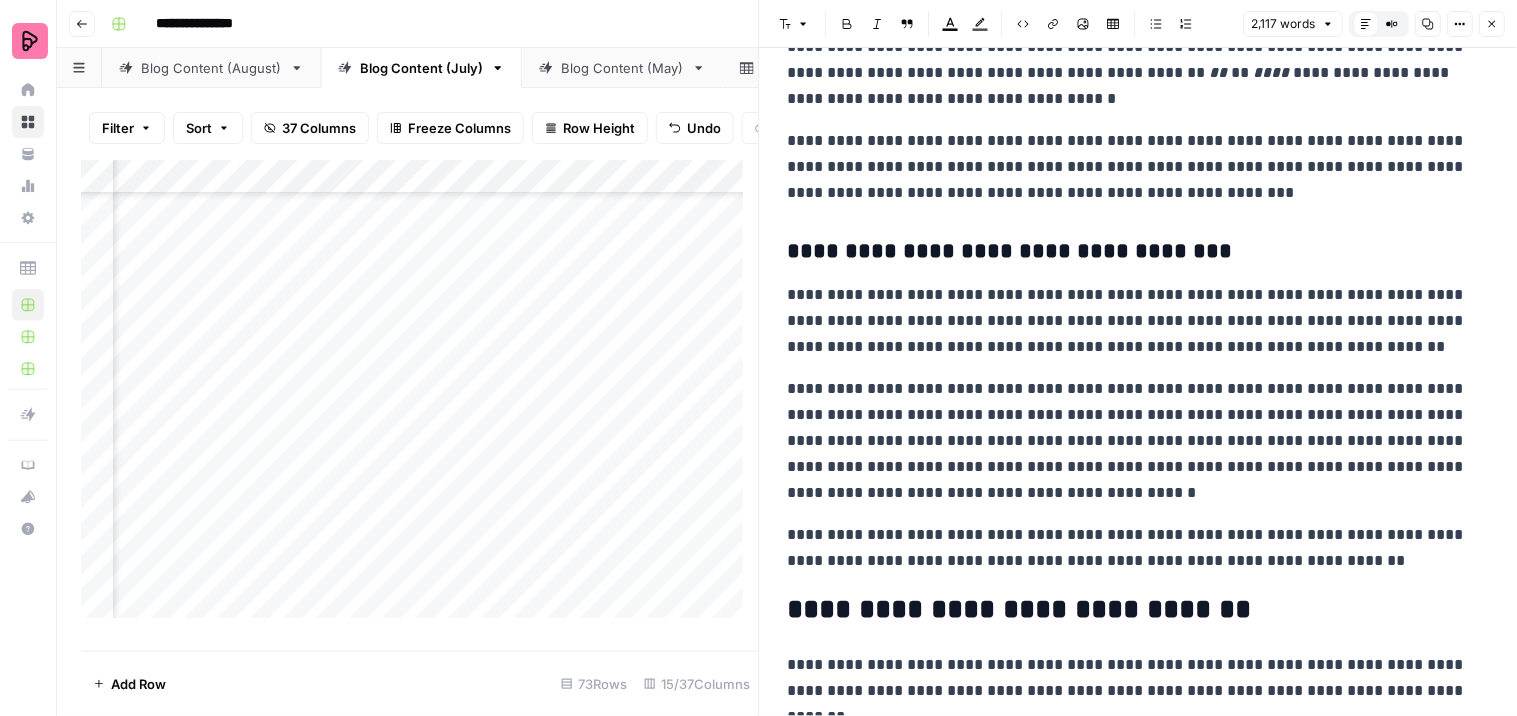 scroll, scrollTop: 1888, scrollLeft: 0, axis: vertical 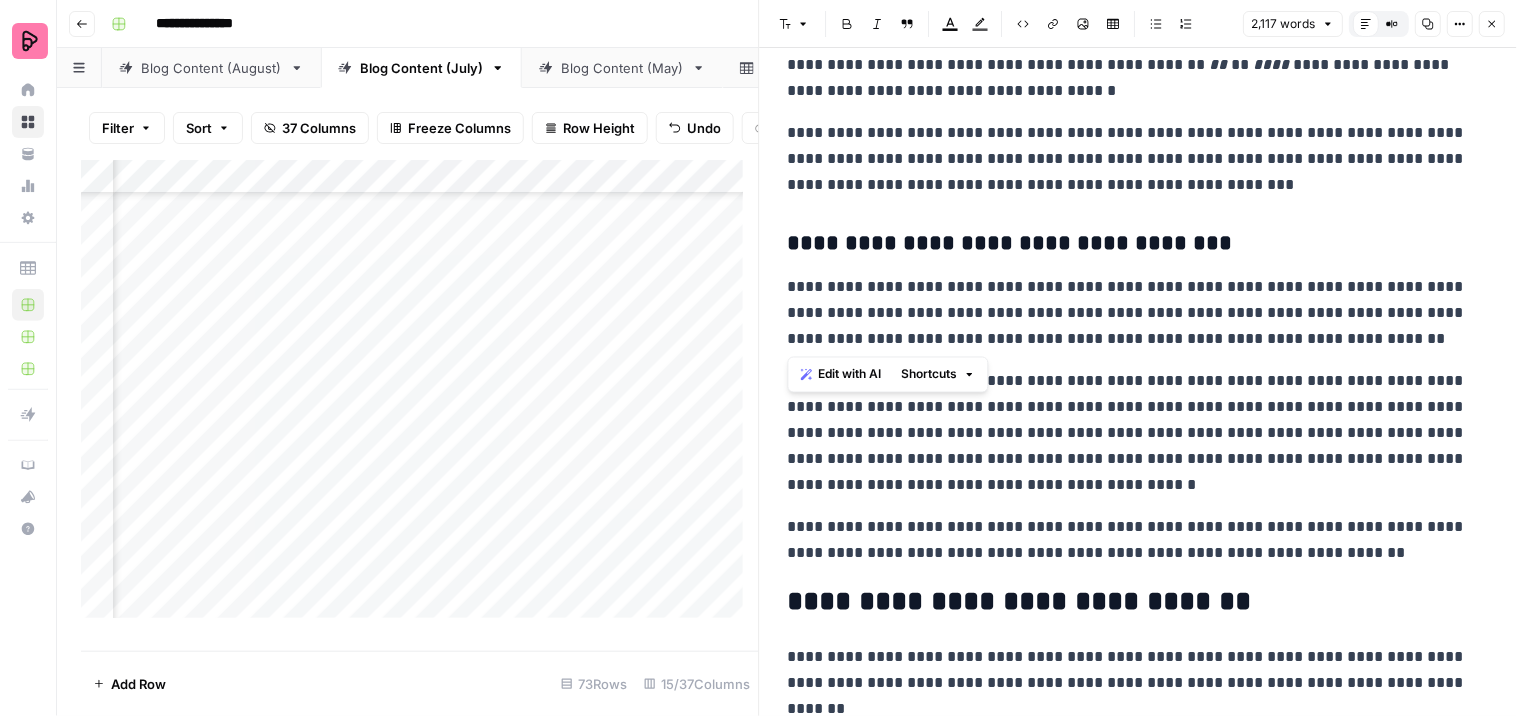 drag, startPoint x: 1442, startPoint y: 334, endPoint x: 778, endPoint y: 285, distance: 665.80554 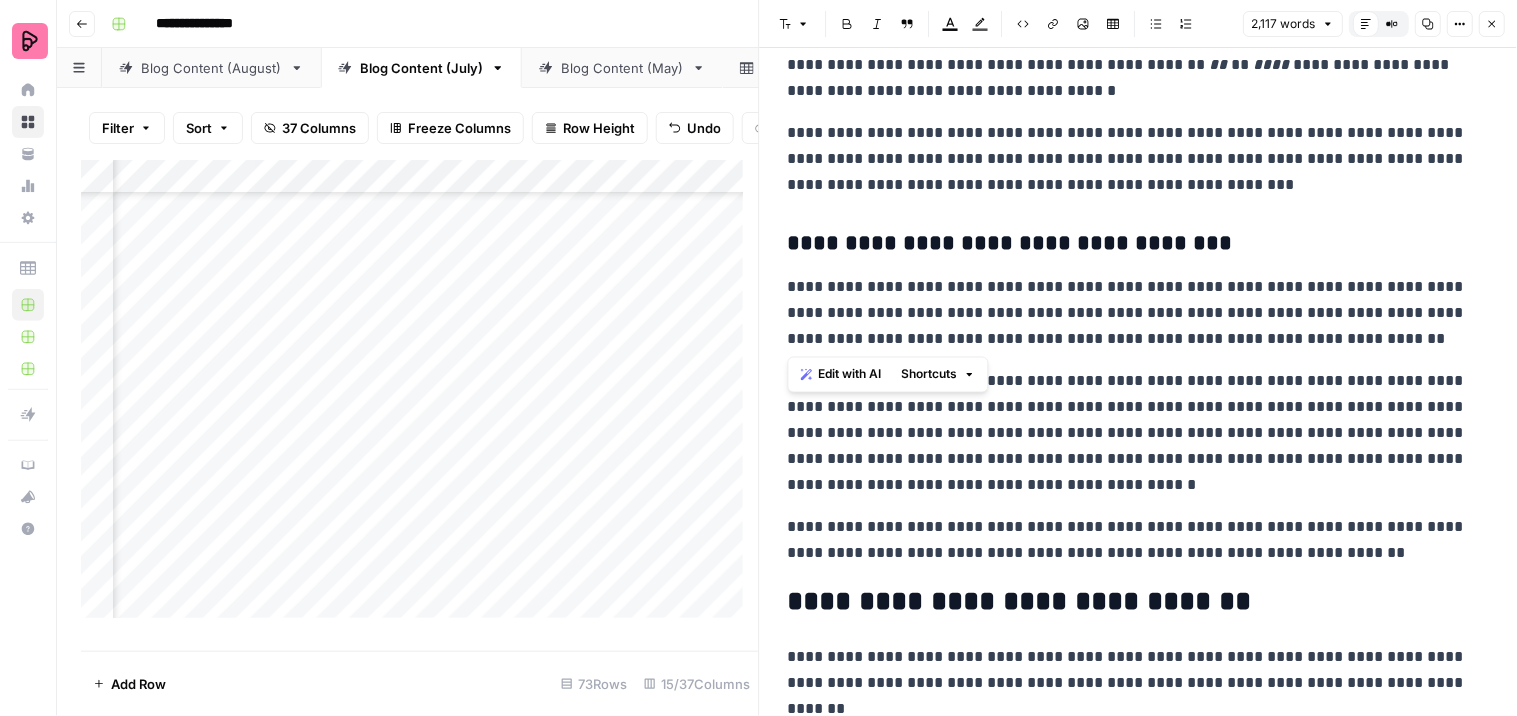 click on "**********" at bounding box center [1139, 2037] 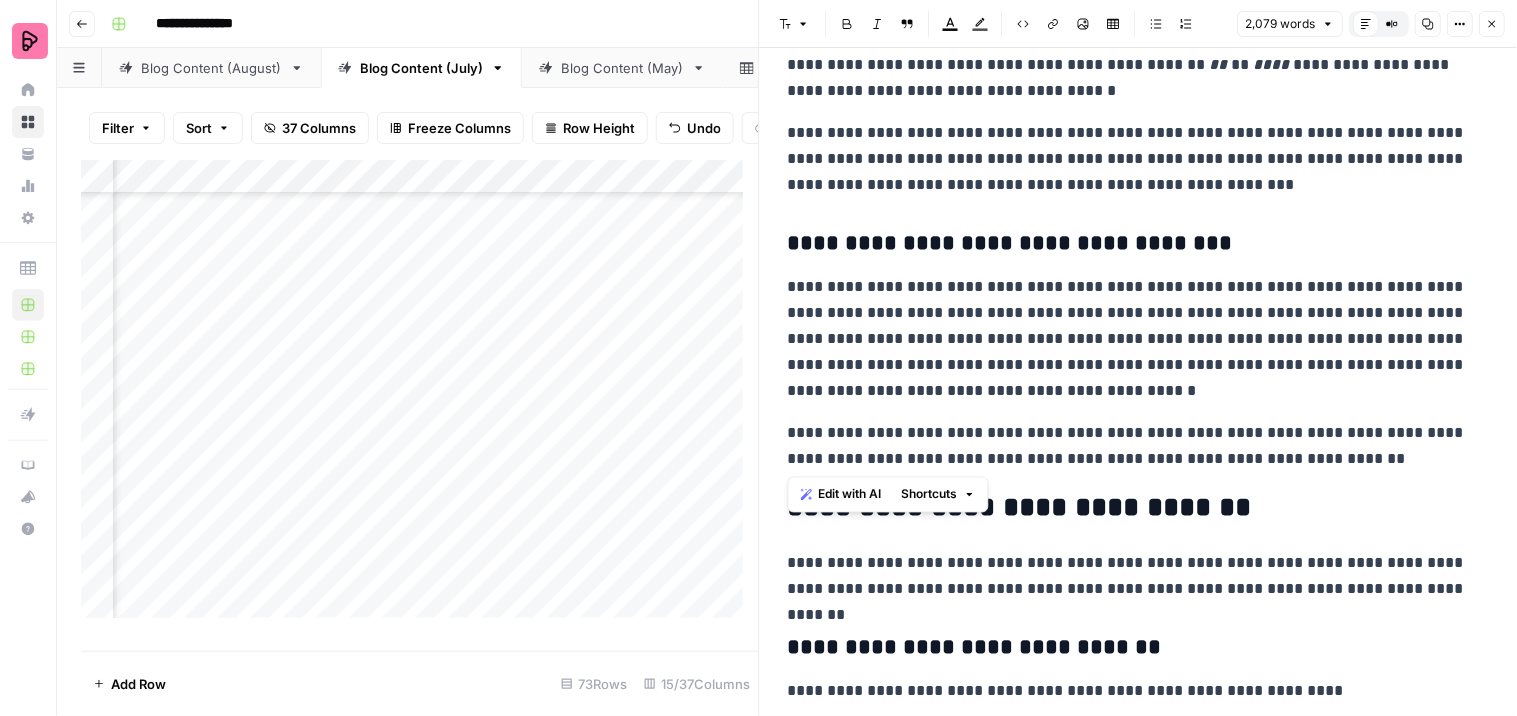 drag, startPoint x: 1408, startPoint y: 454, endPoint x: 780, endPoint y: 421, distance: 628.86646 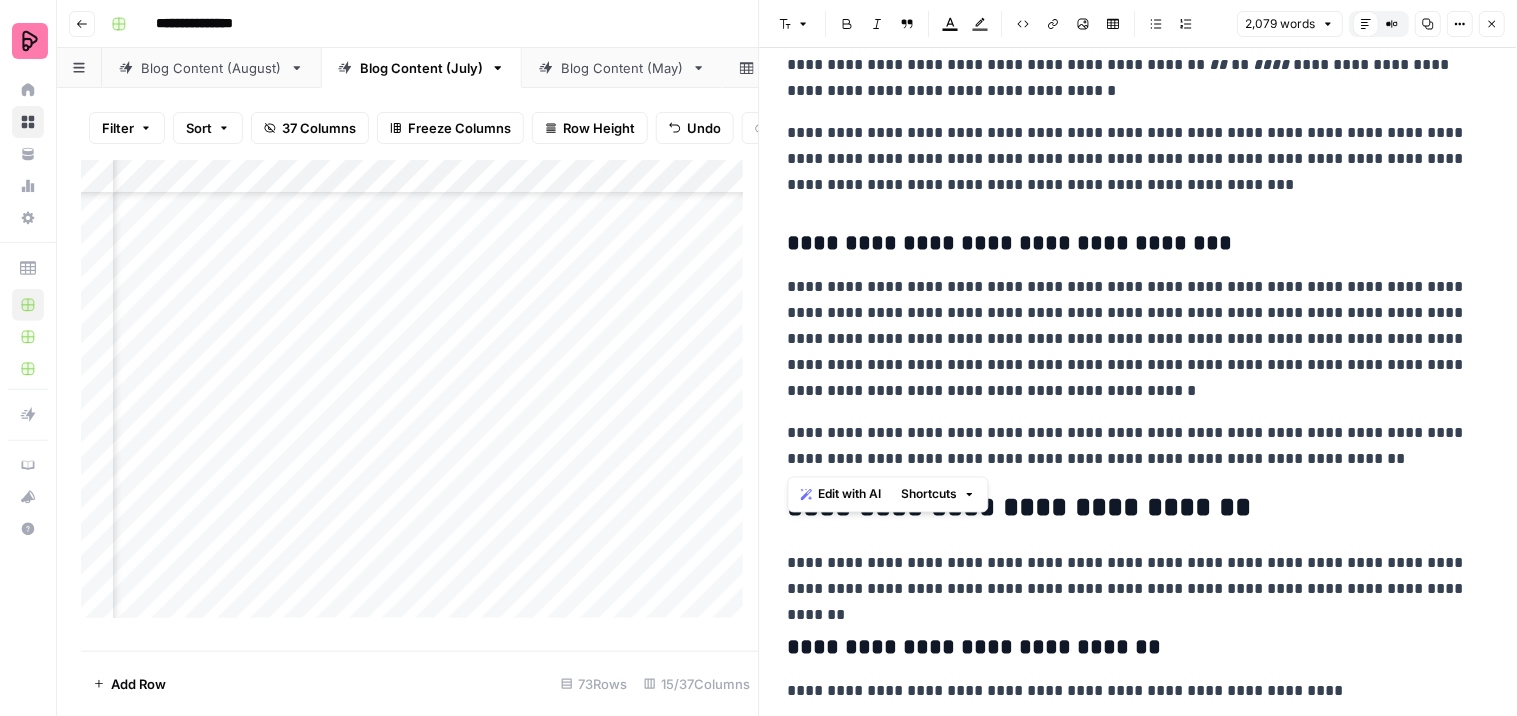 click on "**********" at bounding box center [1139, 1990] 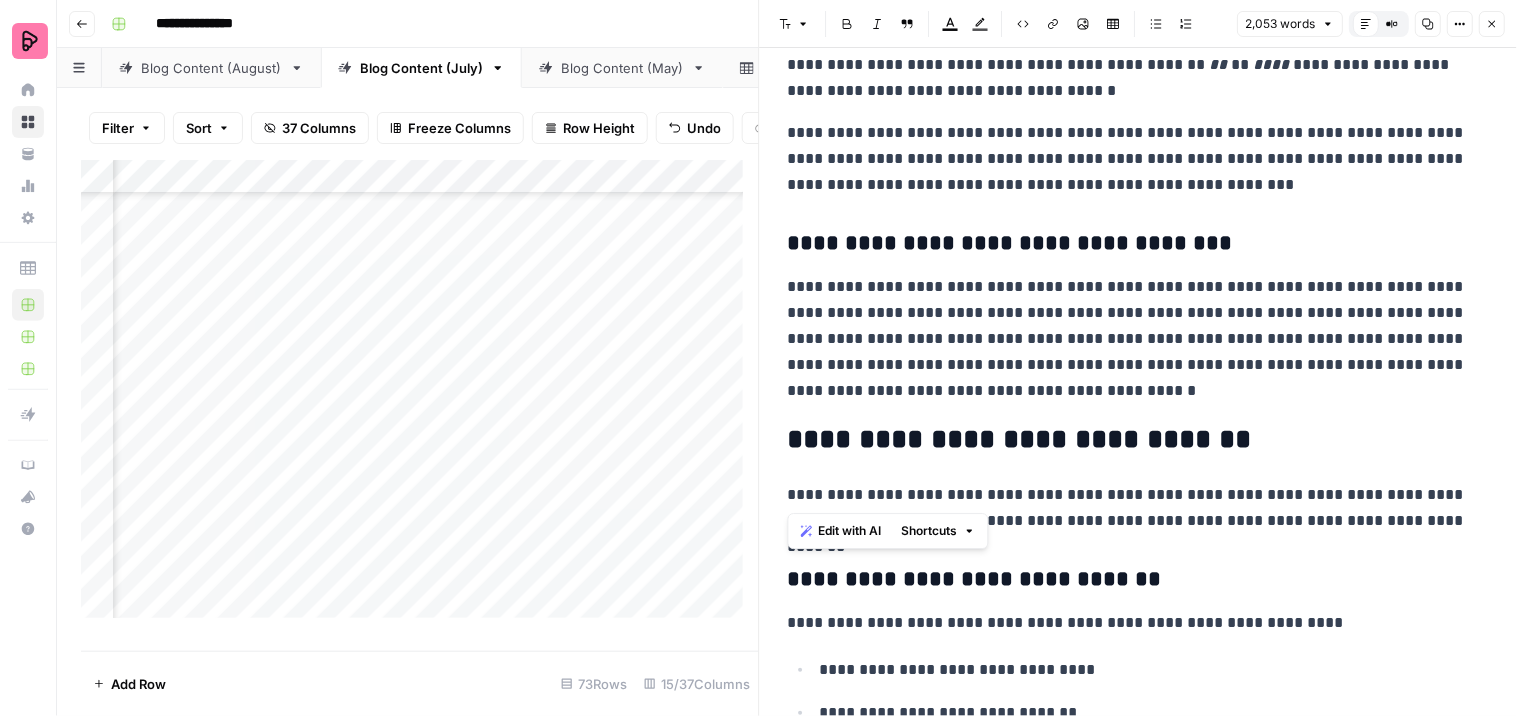 drag, startPoint x: 1157, startPoint y: 491, endPoint x: 786, endPoint y: 482, distance: 371.10916 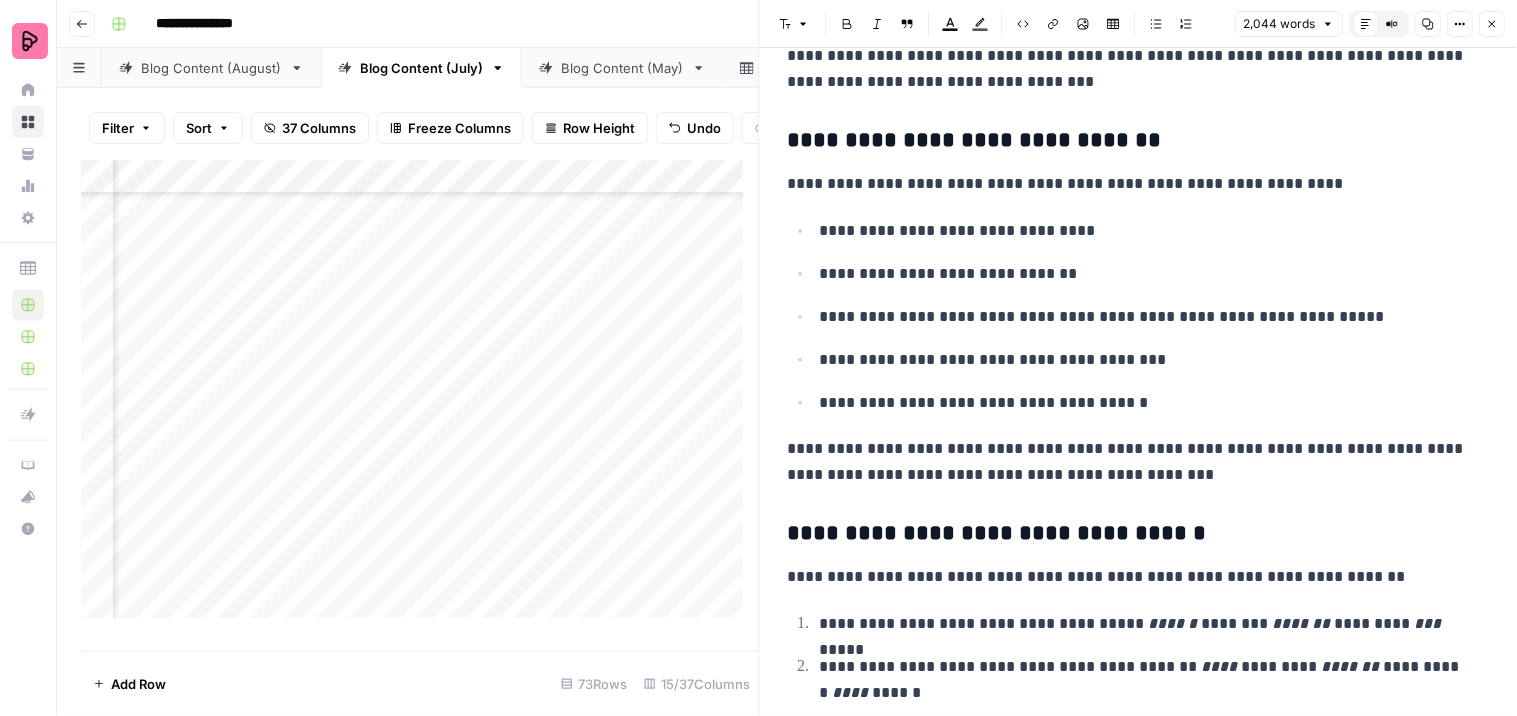 scroll, scrollTop: 2333, scrollLeft: 0, axis: vertical 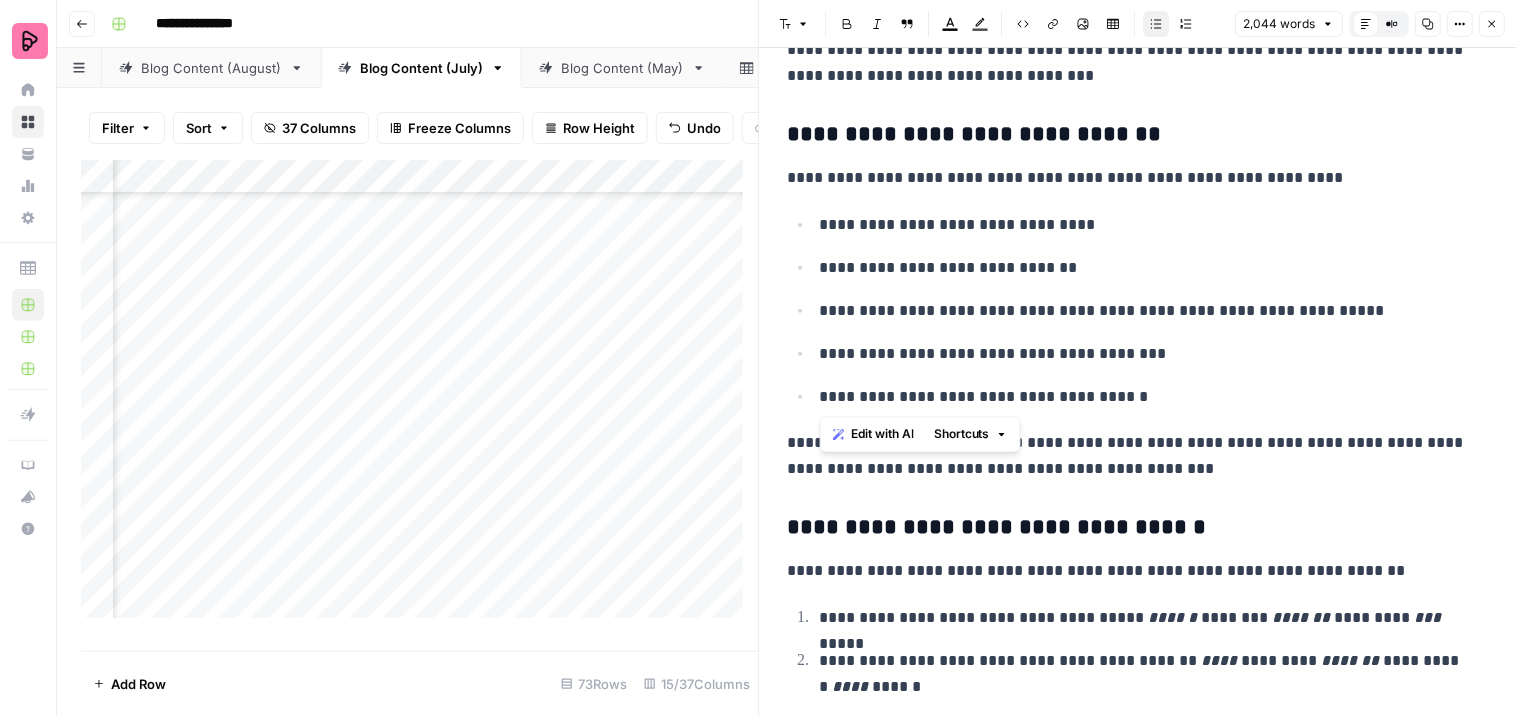 drag, startPoint x: 1141, startPoint y: 391, endPoint x: 820, endPoint y: 220, distance: 363.70593 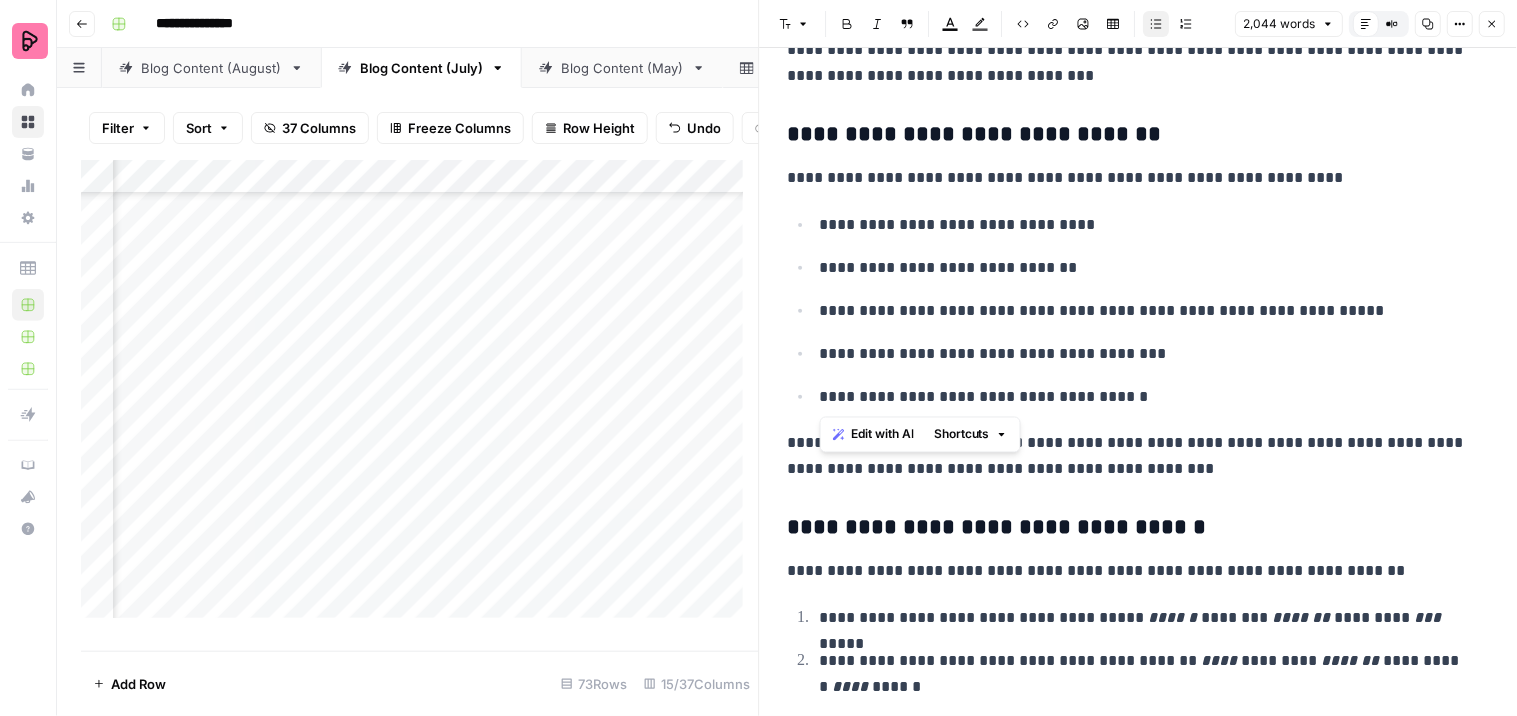 click on "[FIRST NAME] [LAST NAME] [ADDRESS] [CITY] [STATE] [POSTAL CODE] [COUNTRY] [PHONE] [EMAIL] [WEBSITE] [COMPANY NAME] [PRODUCT NAME] [PRICE] [DATE] [TIME] [YEAR] [SSN] [PASSPORT NUMBER] [DRIVER'S LICENSE NUMBER] [CREDIT CARD NUMBER] [COORDINATES]" at bounding box center (1139, 310) 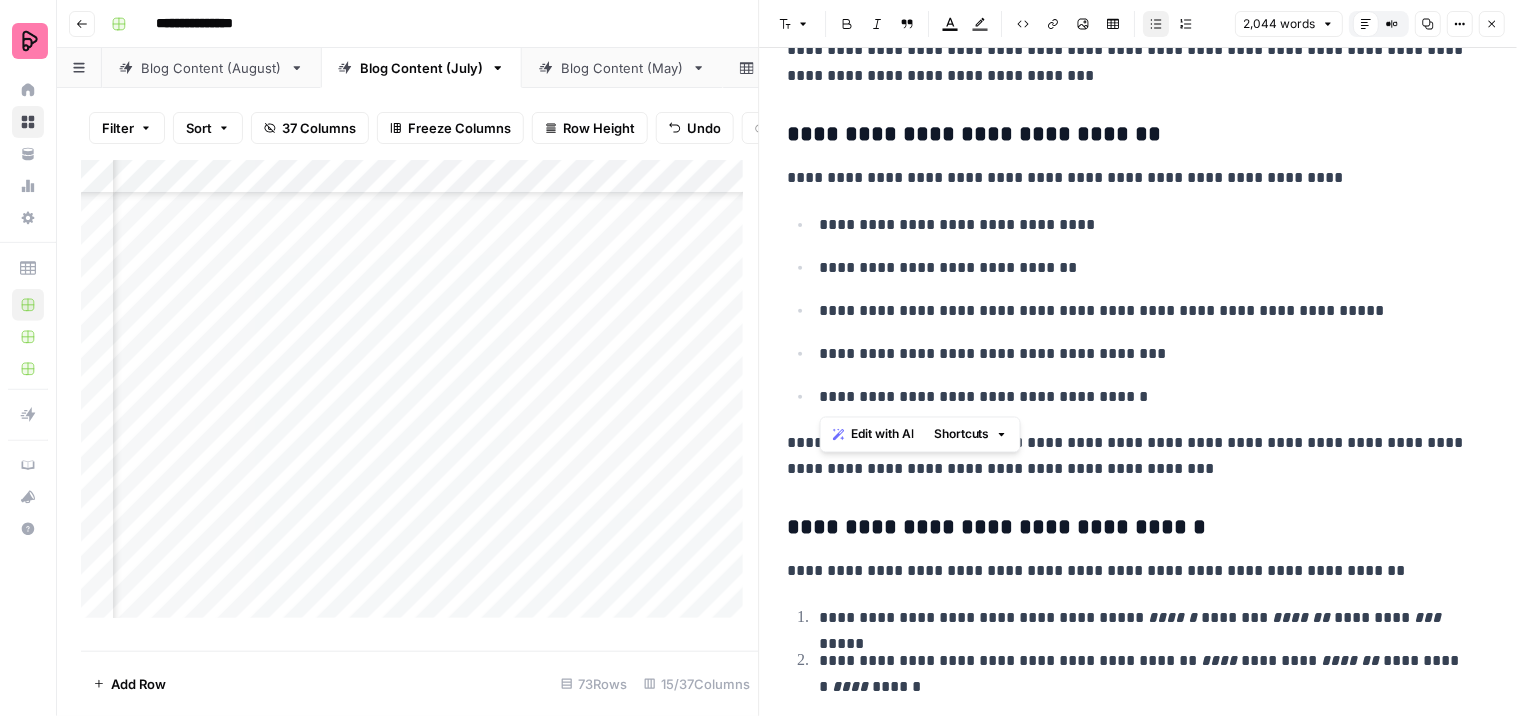 click 